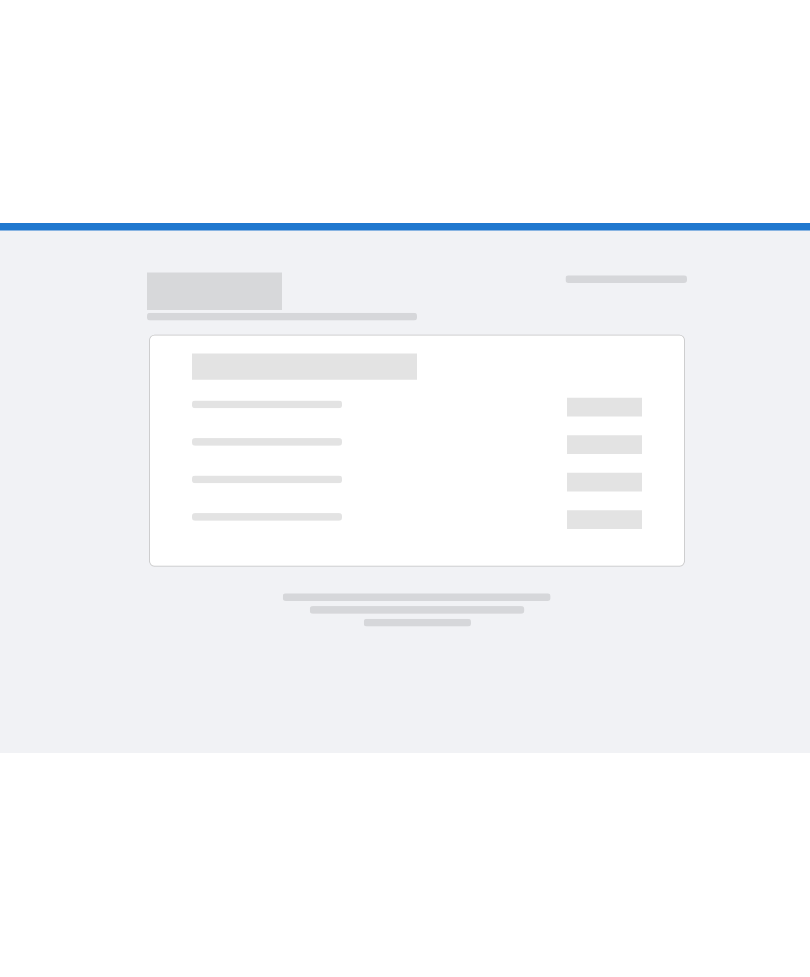 scroll, scrollTop: 0, scrollLeft: 0, axis: both 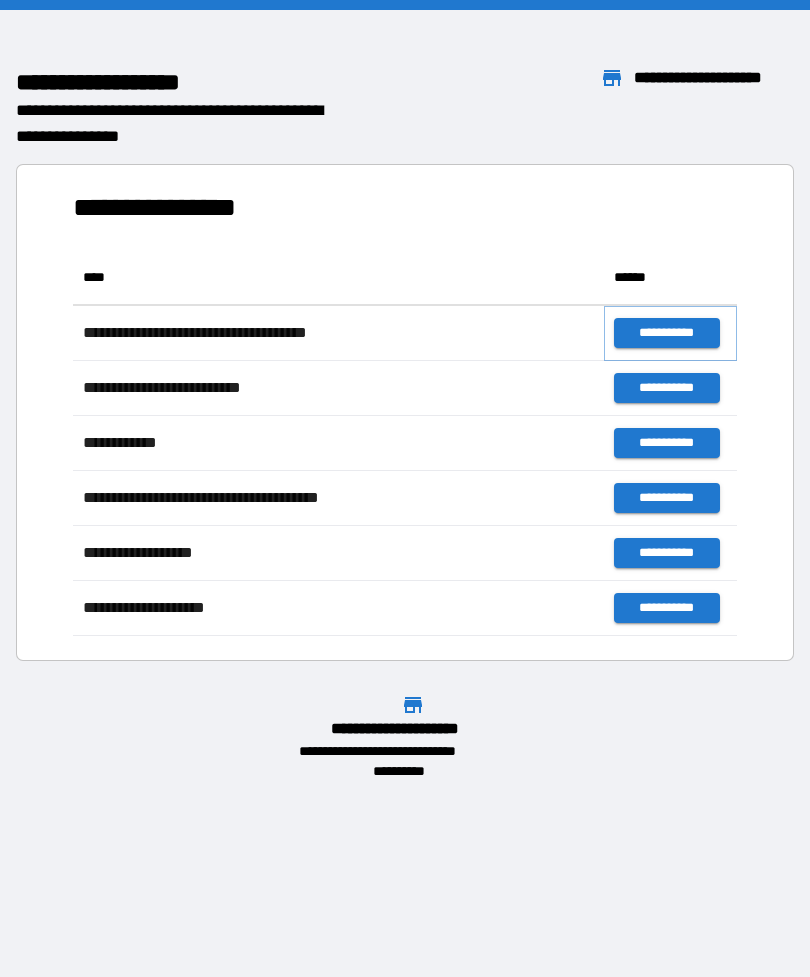 click on "**********" at bounding box center (666, 333) 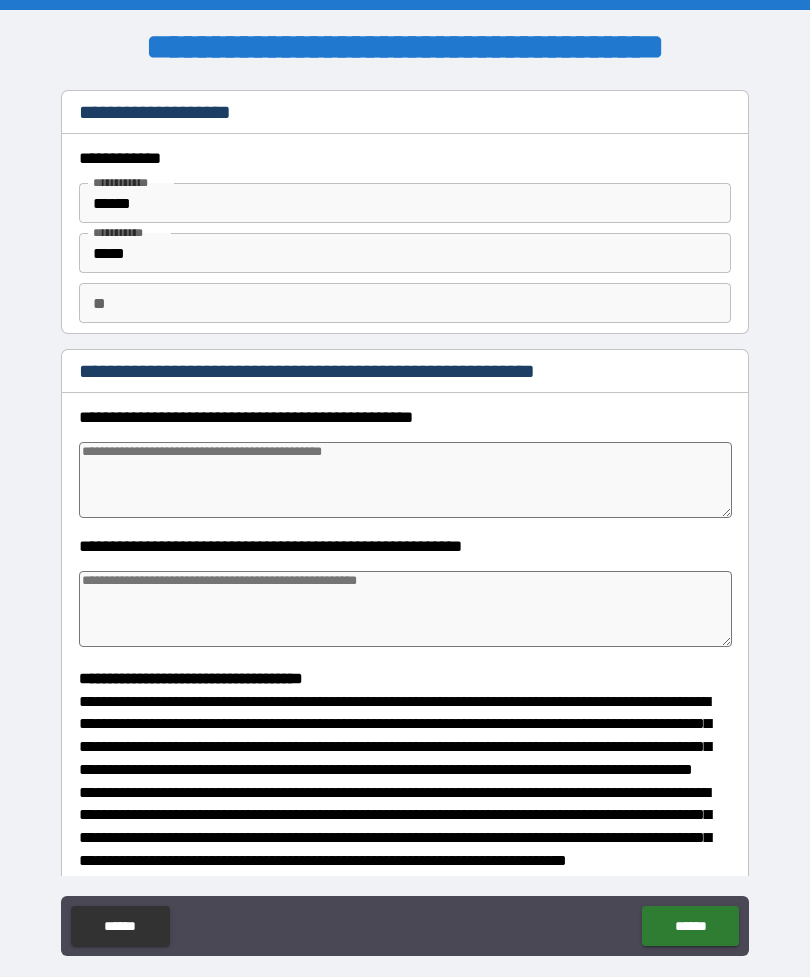 type on "*" 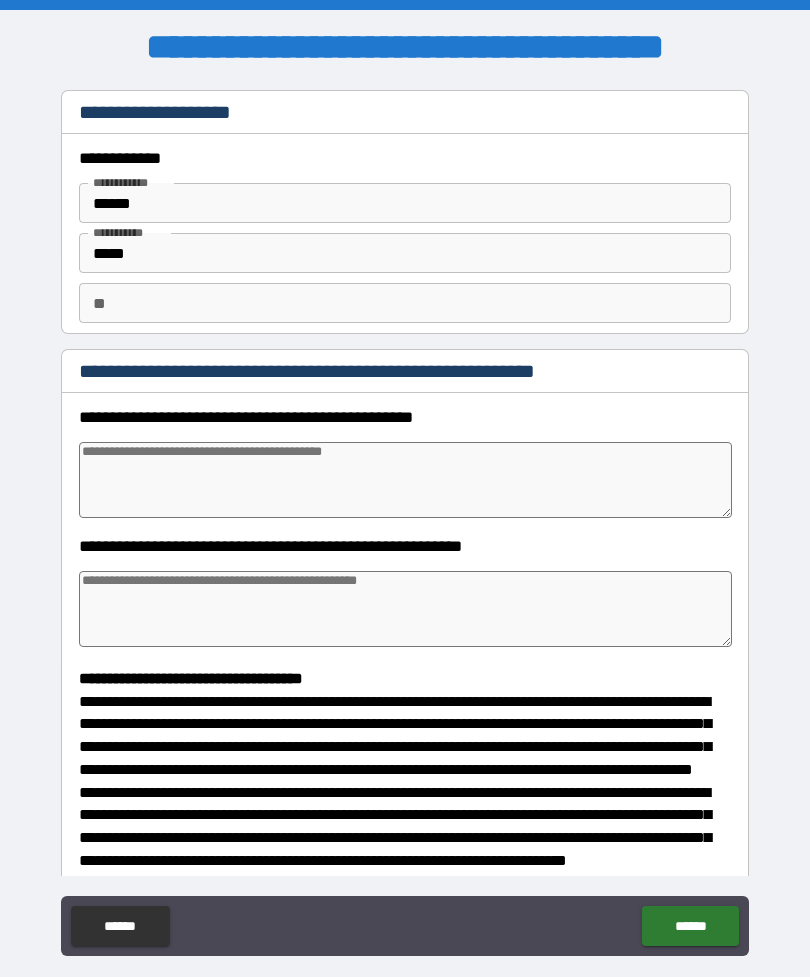 type on "*" 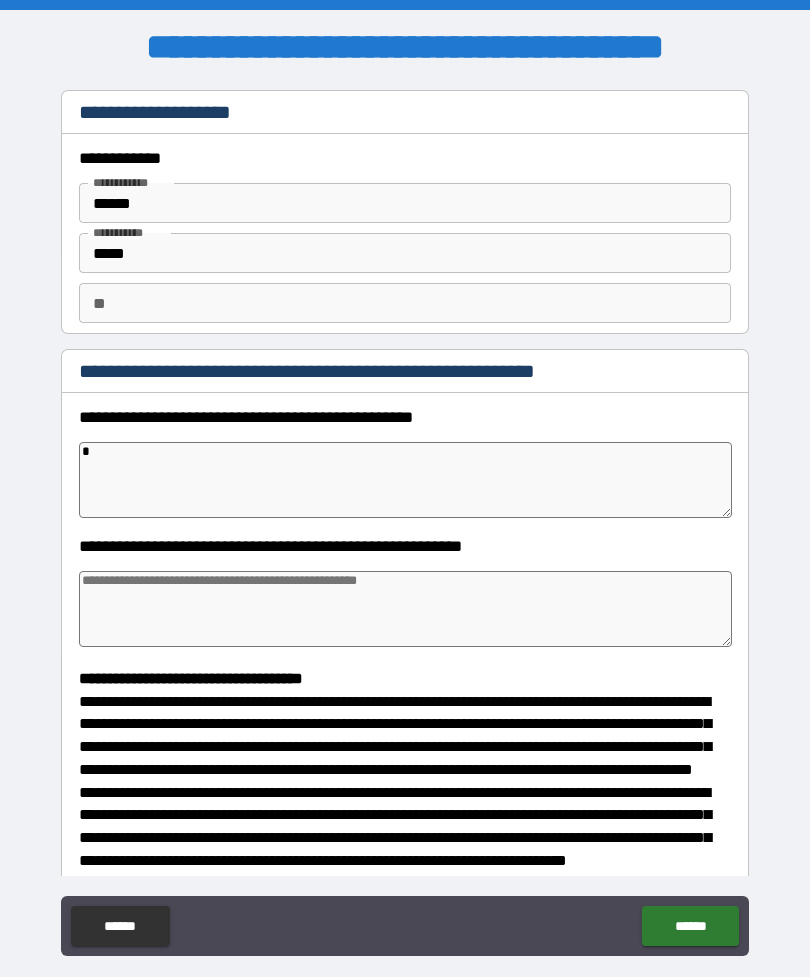 type on "*" 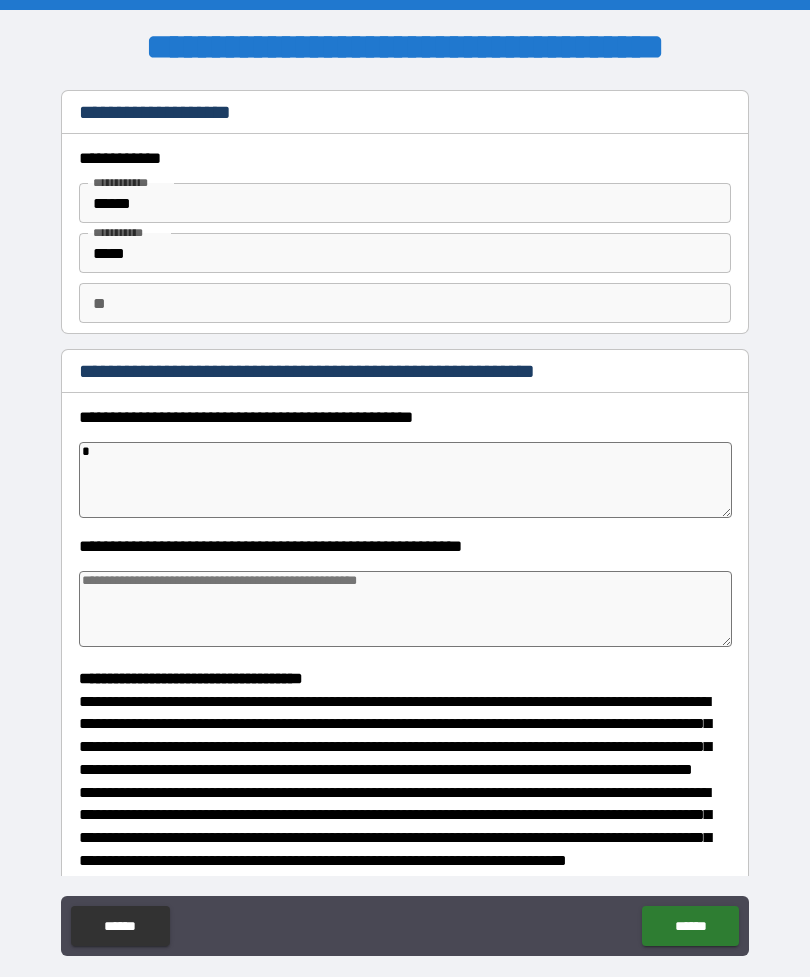 type on "*" 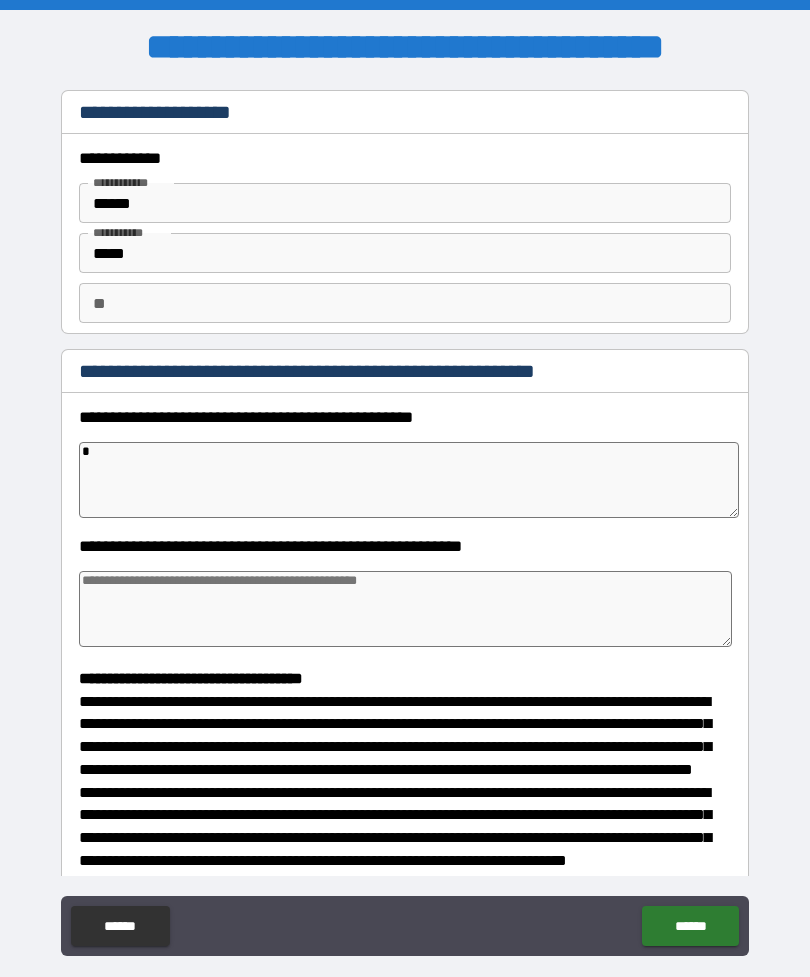 type on "*" 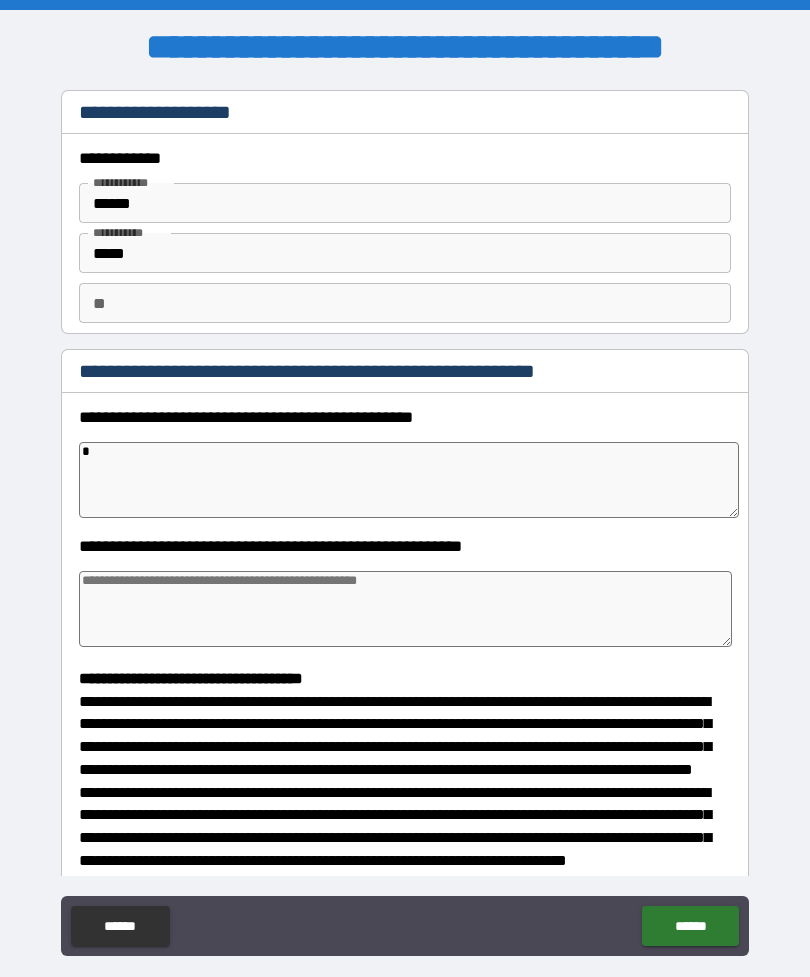 type on "*" 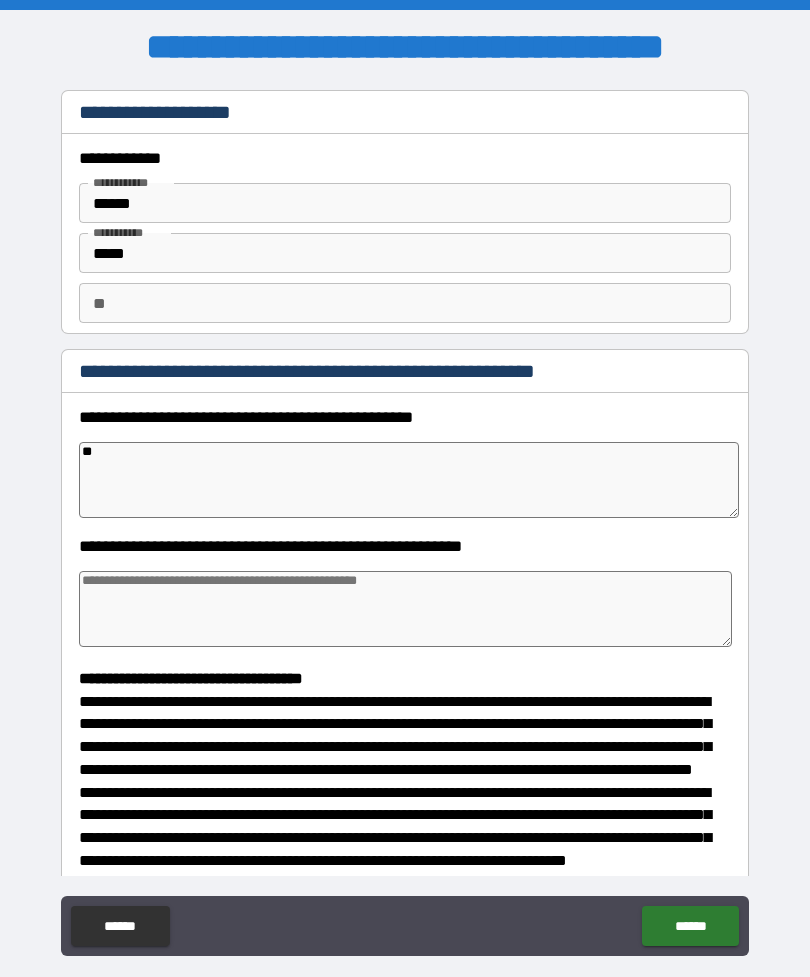 type on "*" 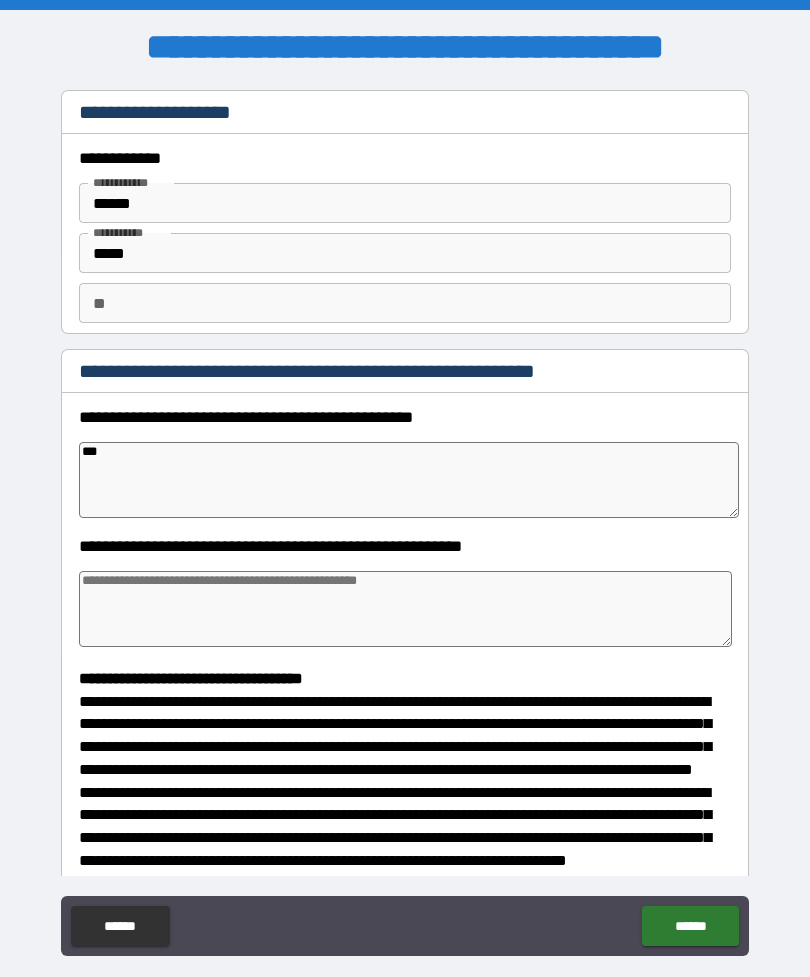 type on "****" 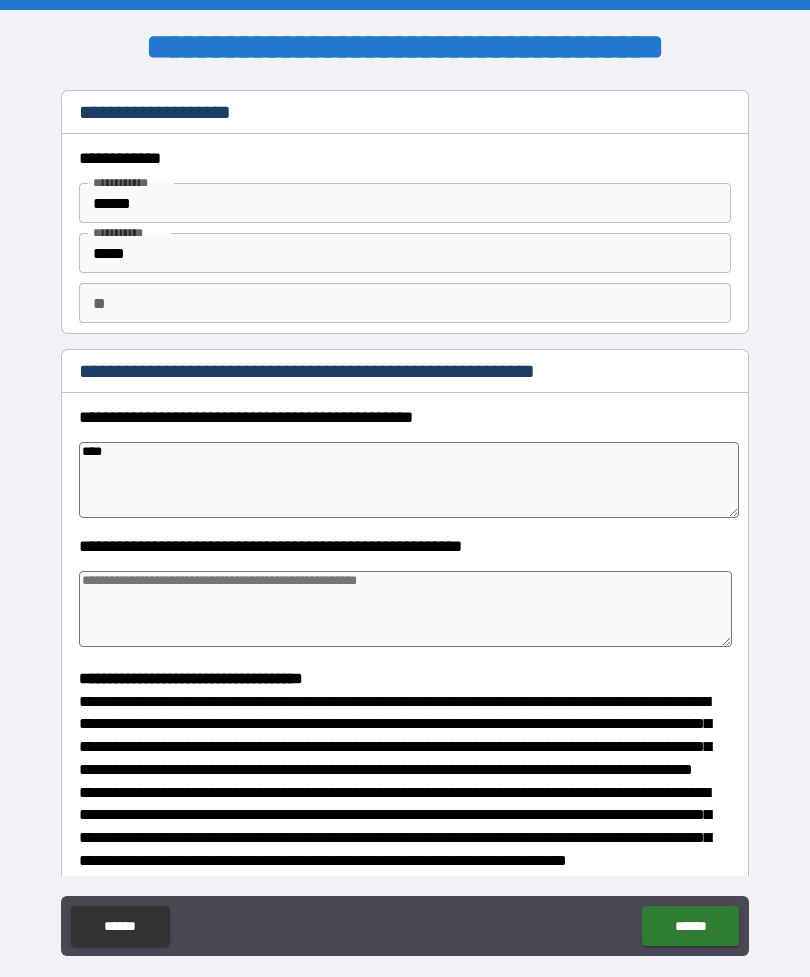 type on "*" 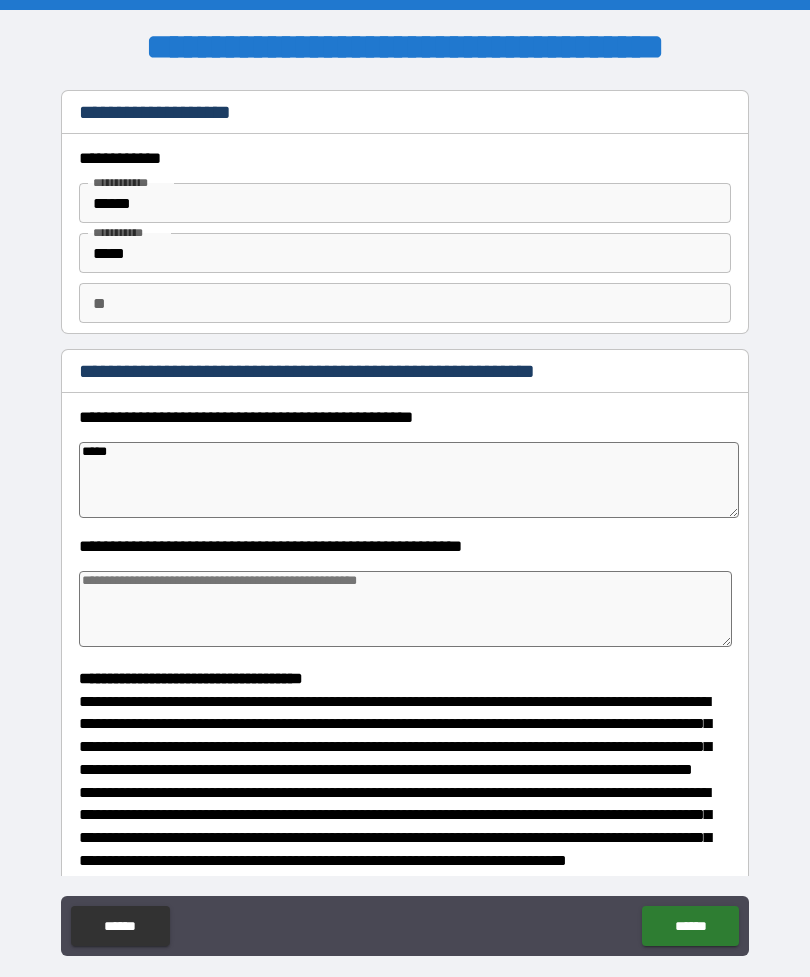 type on "******" 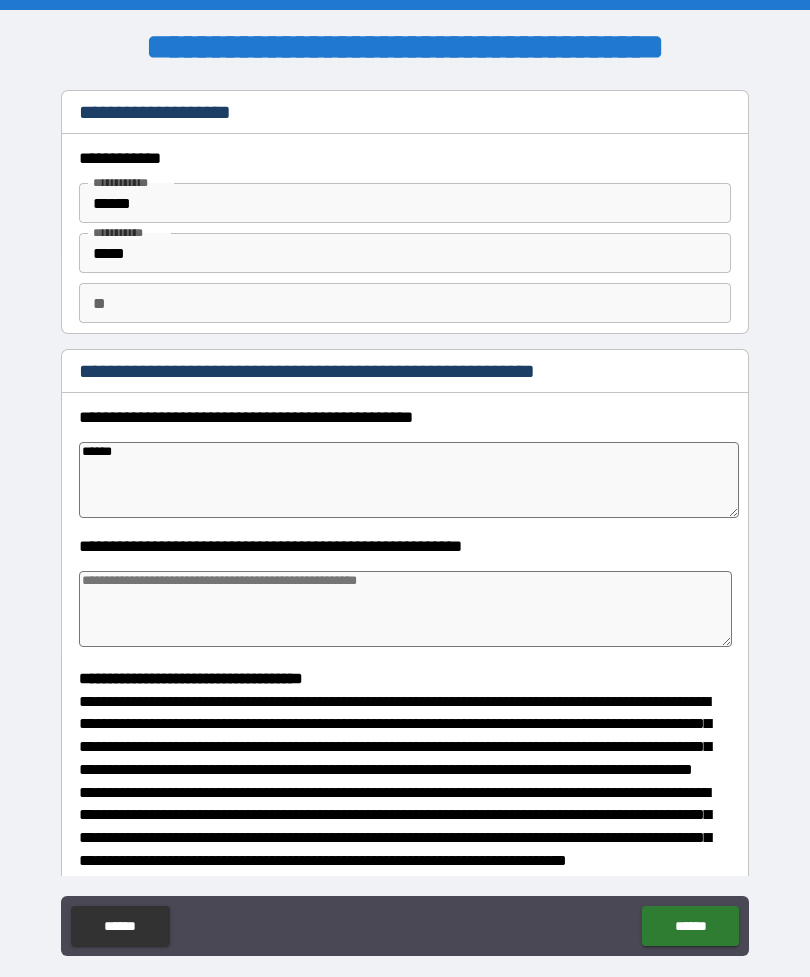 type on "*" 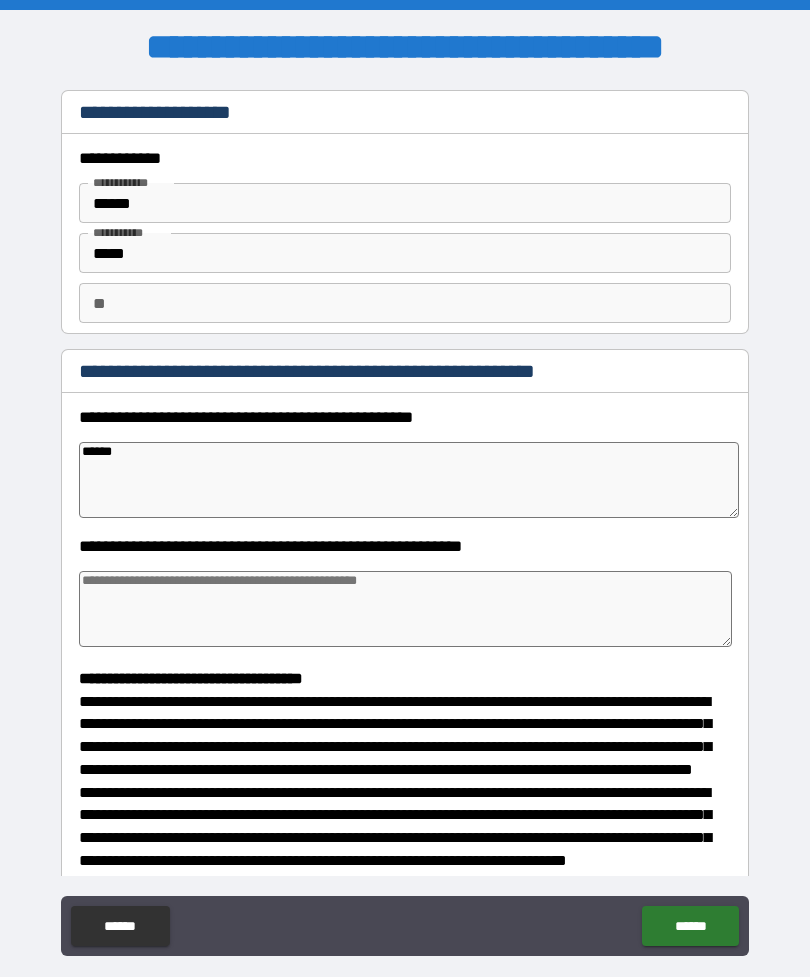 type on "******" 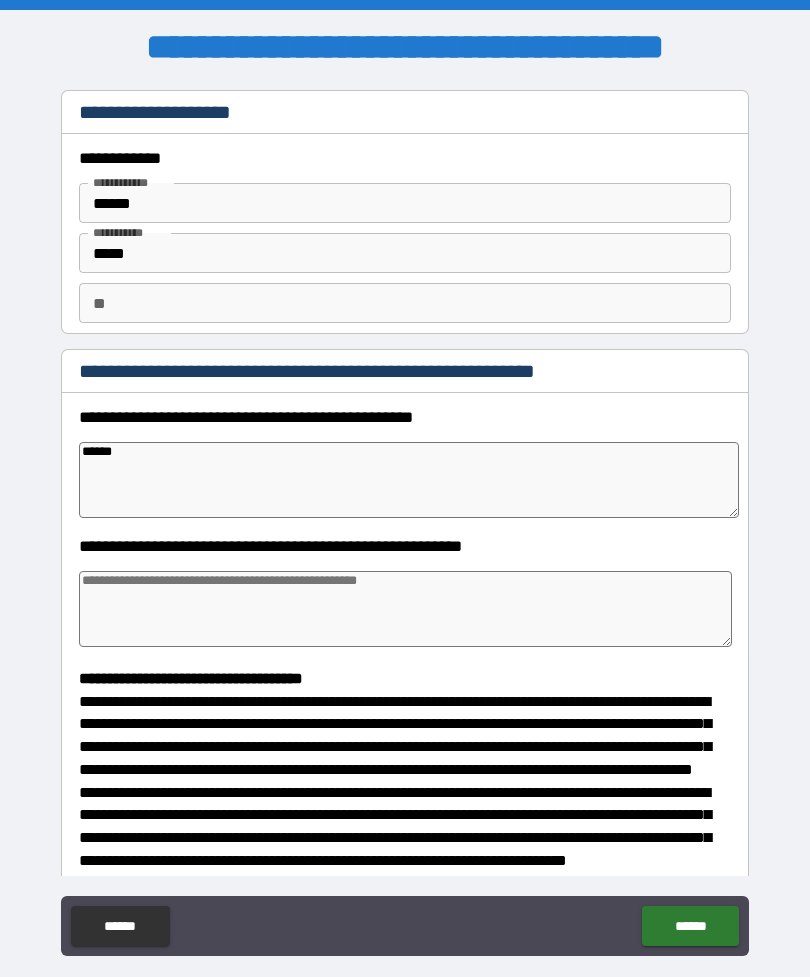type on "*" 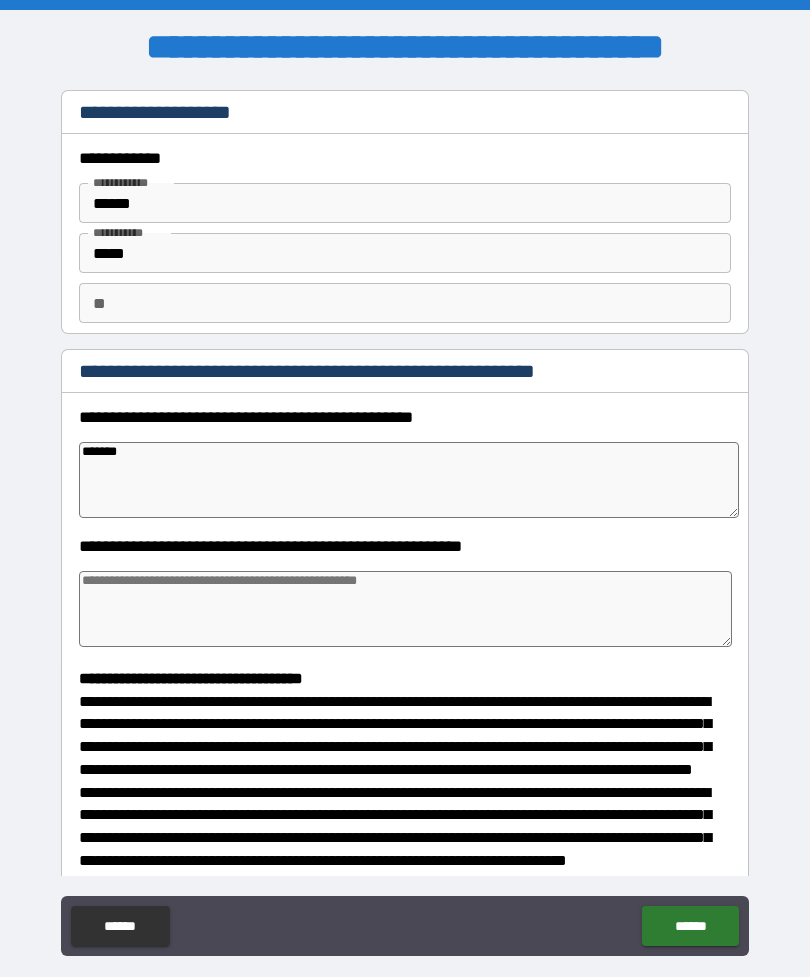 type on "*" 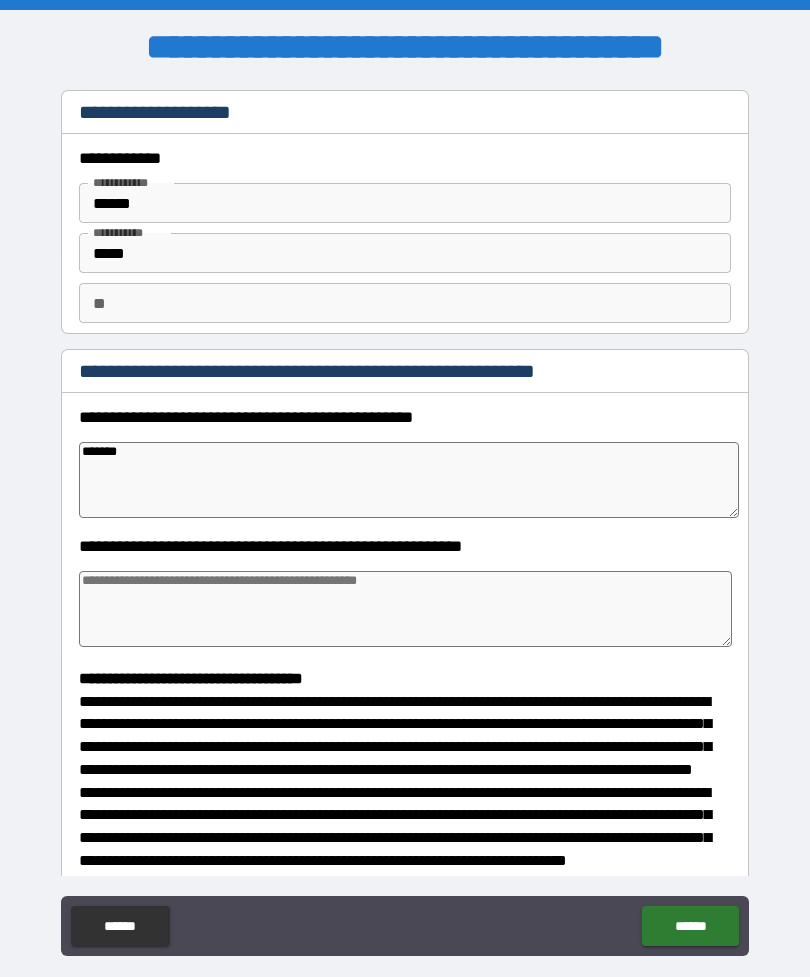 type on "********" 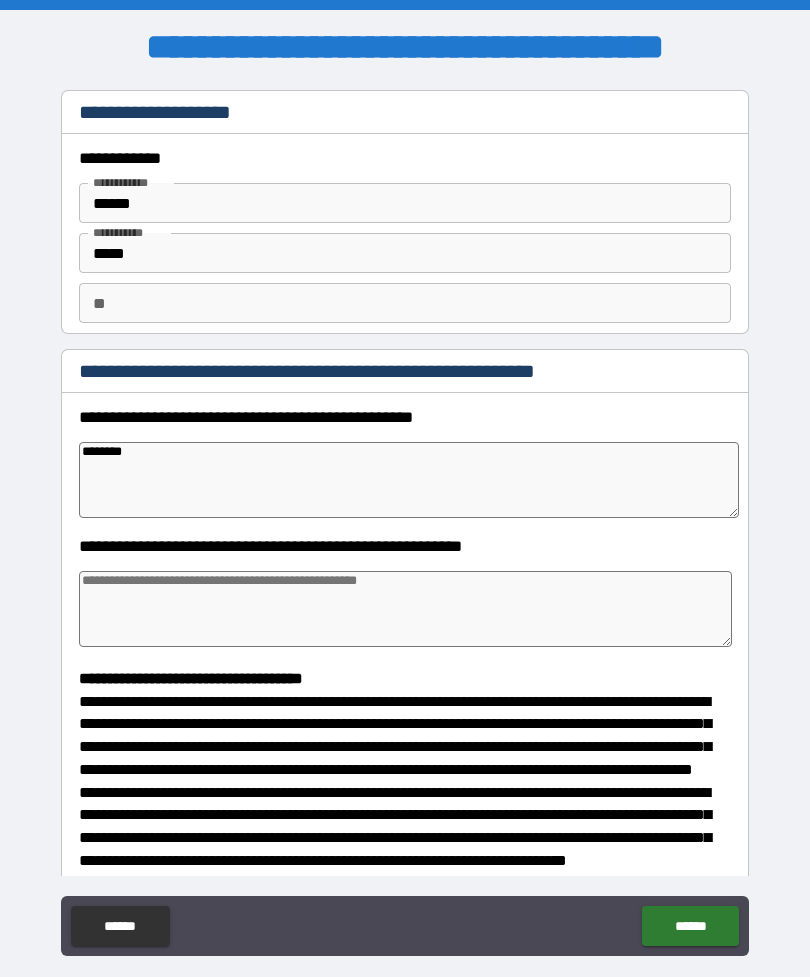type on "*" 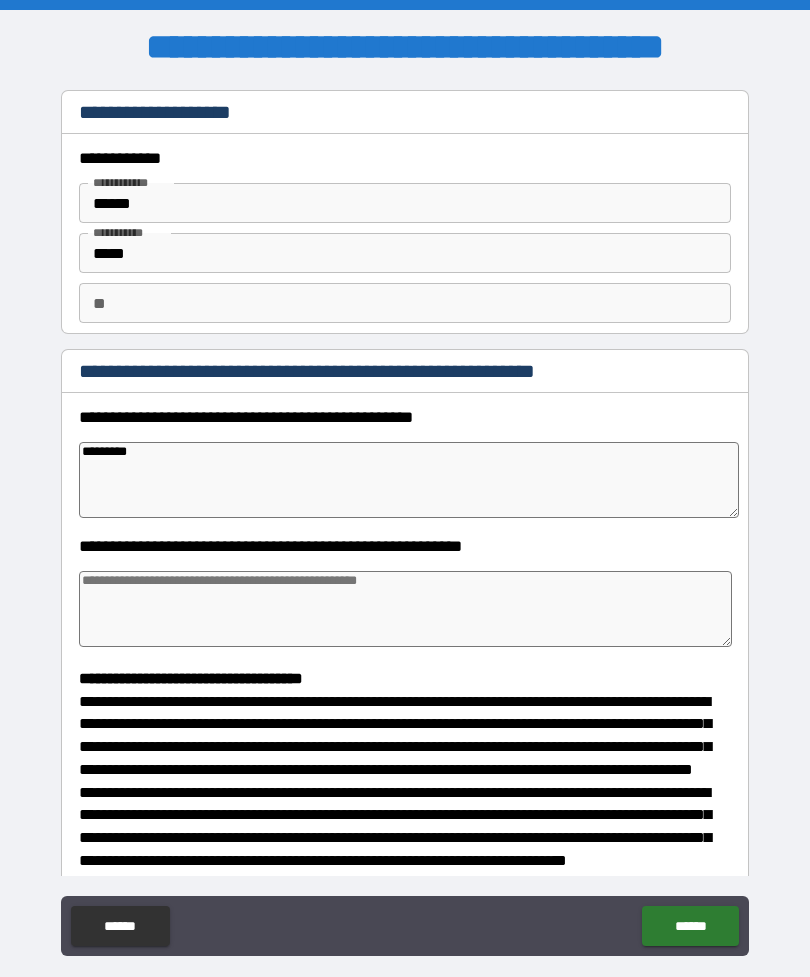 type on "*" 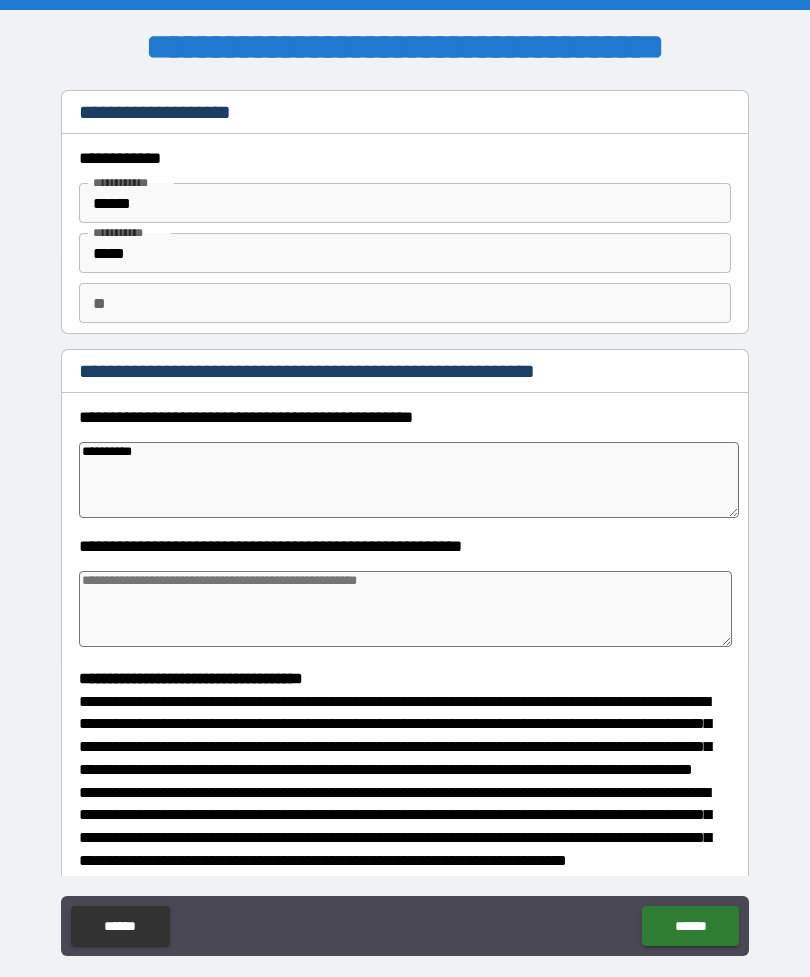 type on "**********" 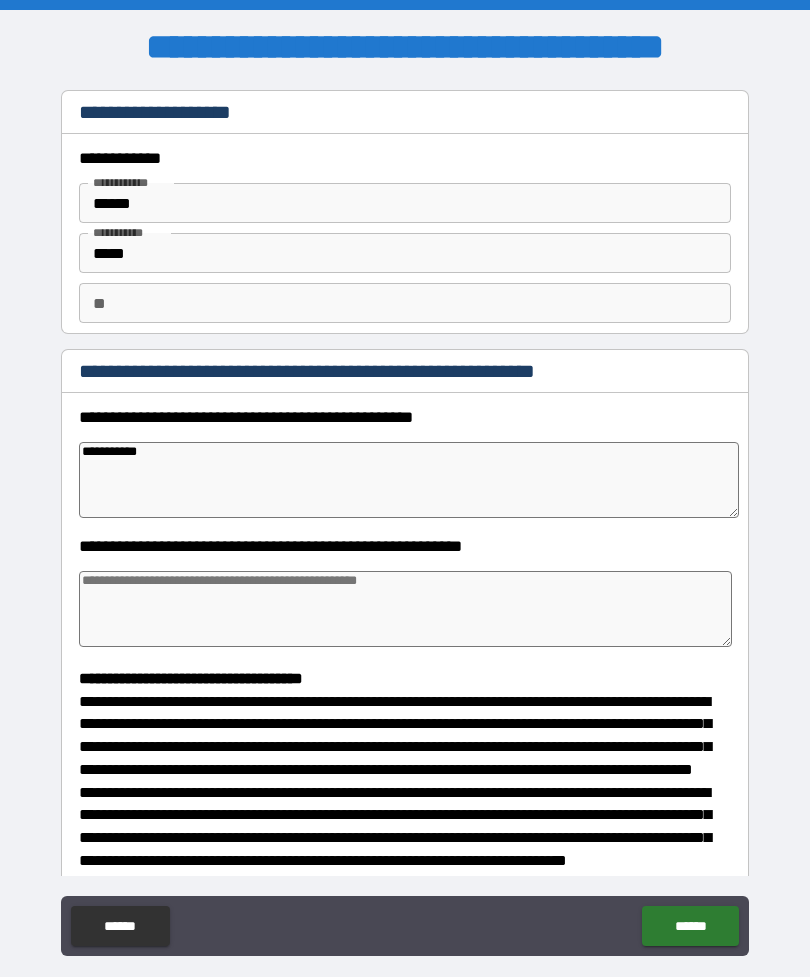 type on "*" 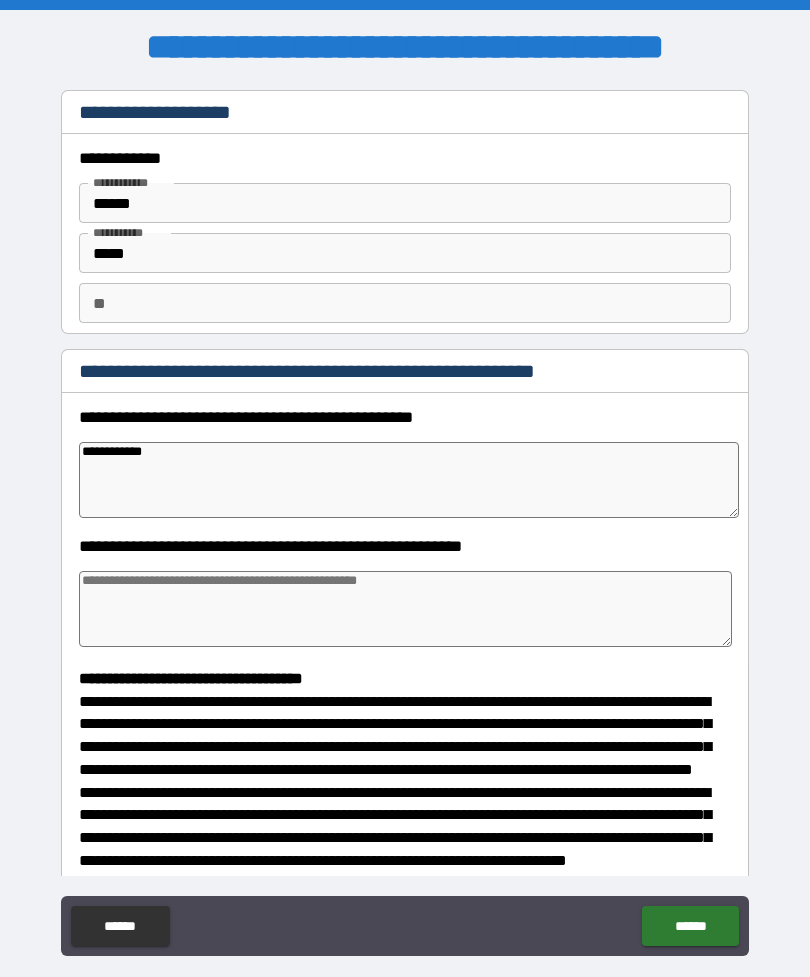 type on "**********" 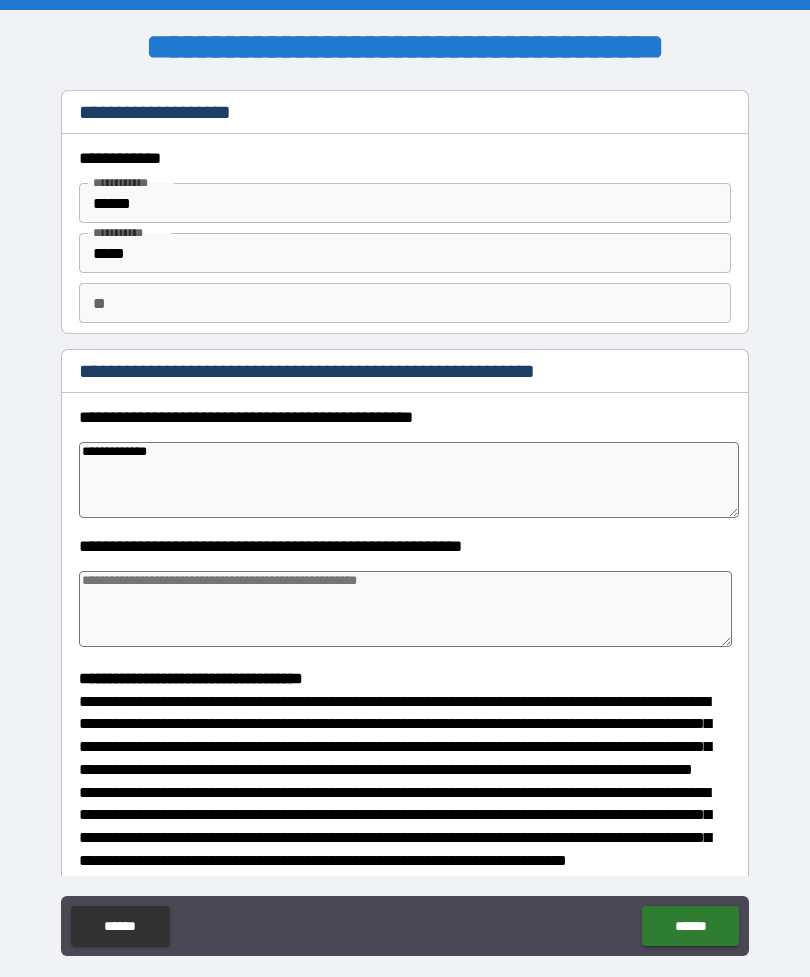 type on "**********" 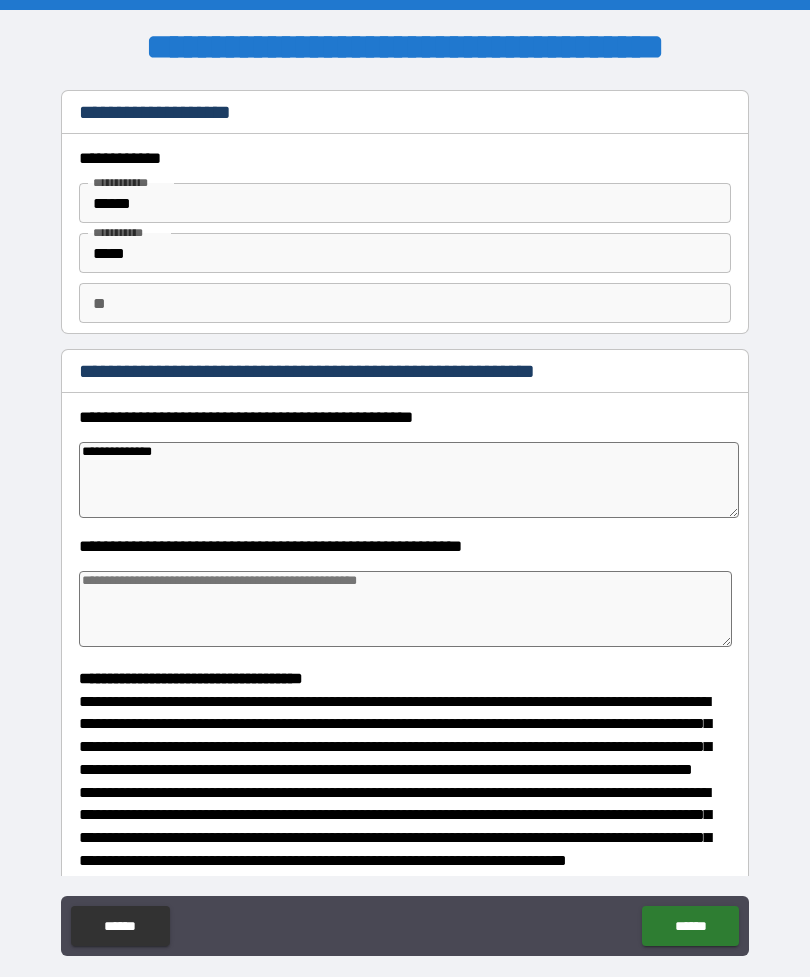 type on "*" 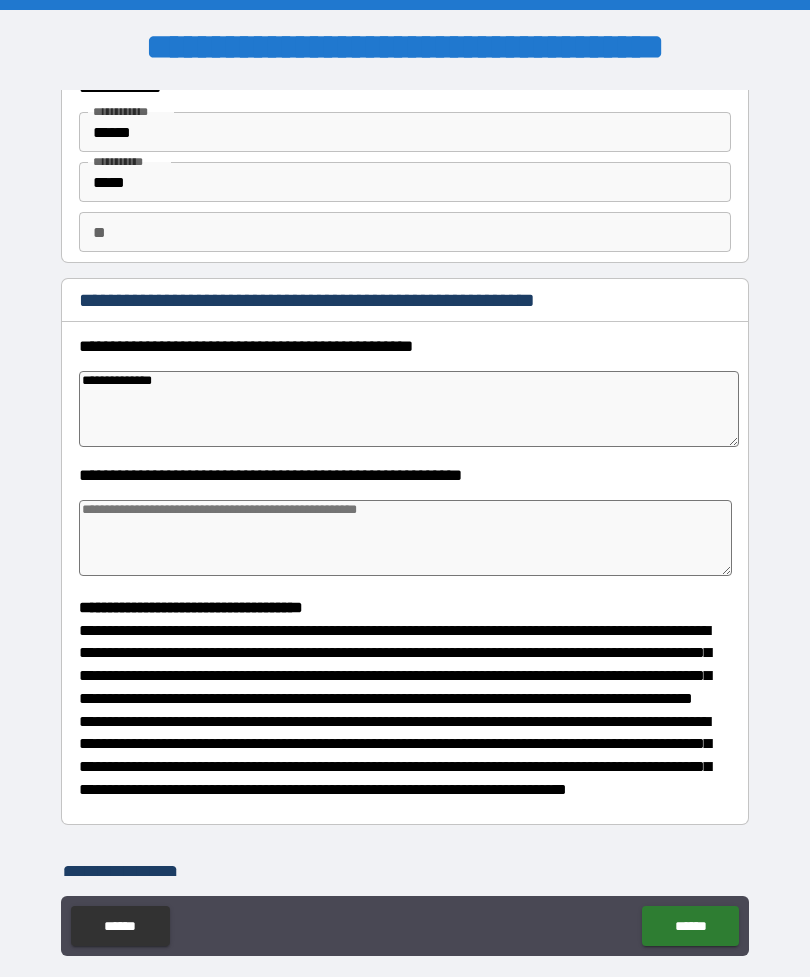 scroll, scrollTop: 73, scrollLeft: 0, axis: vertical 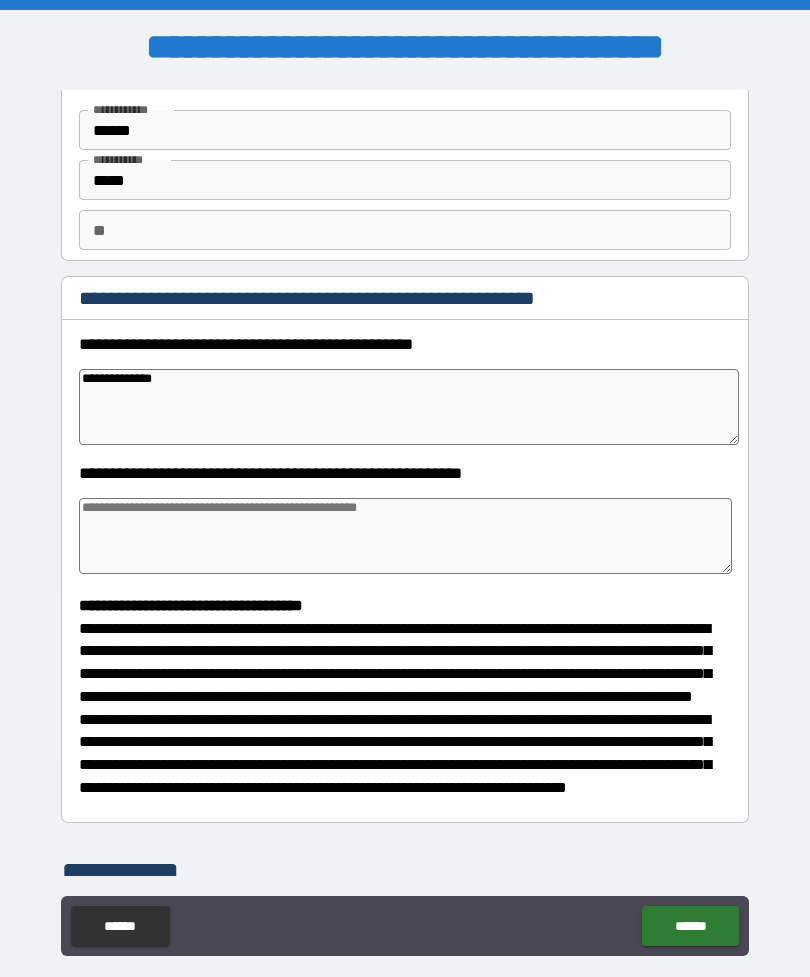 type on "**********" 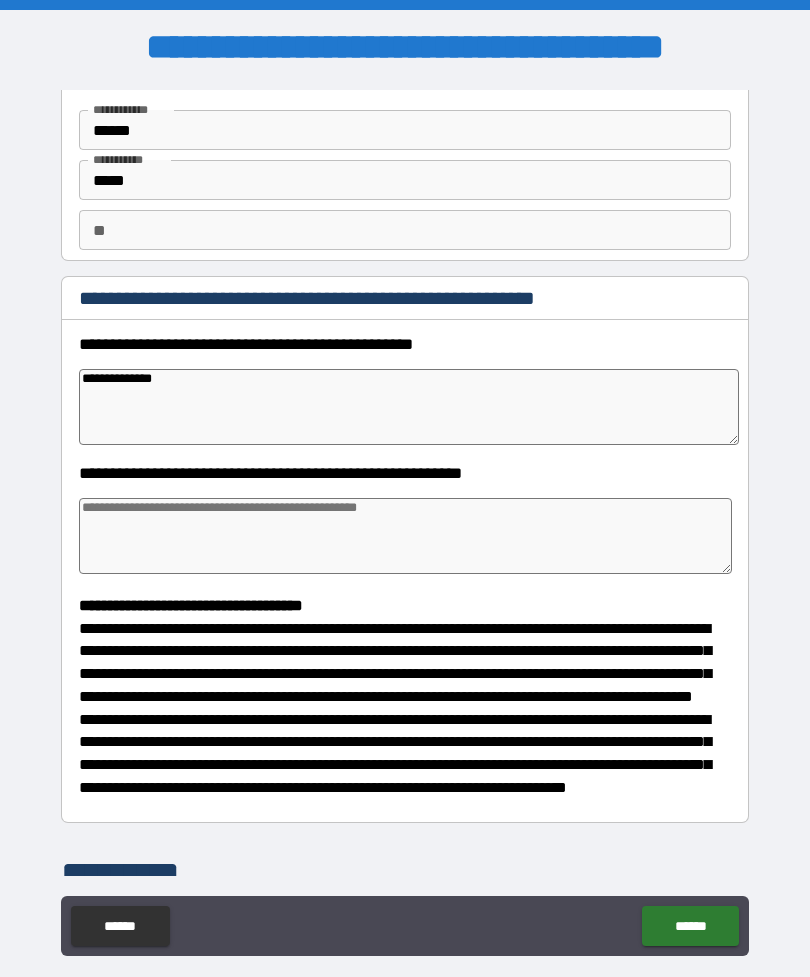 type on "*" 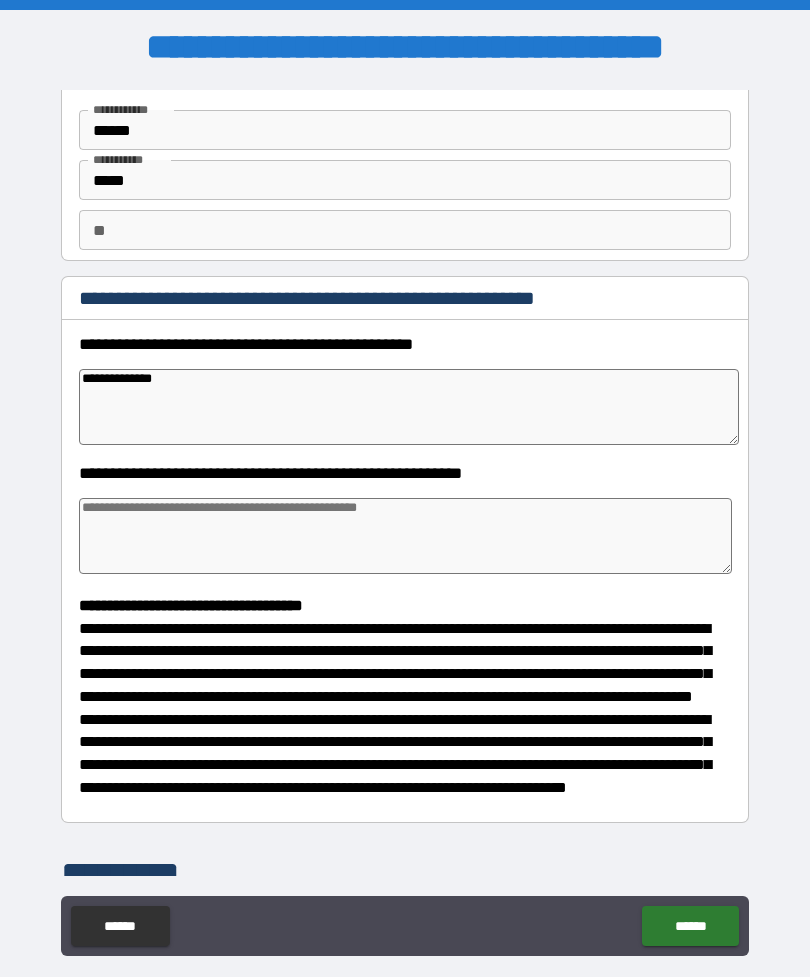 type on "*" 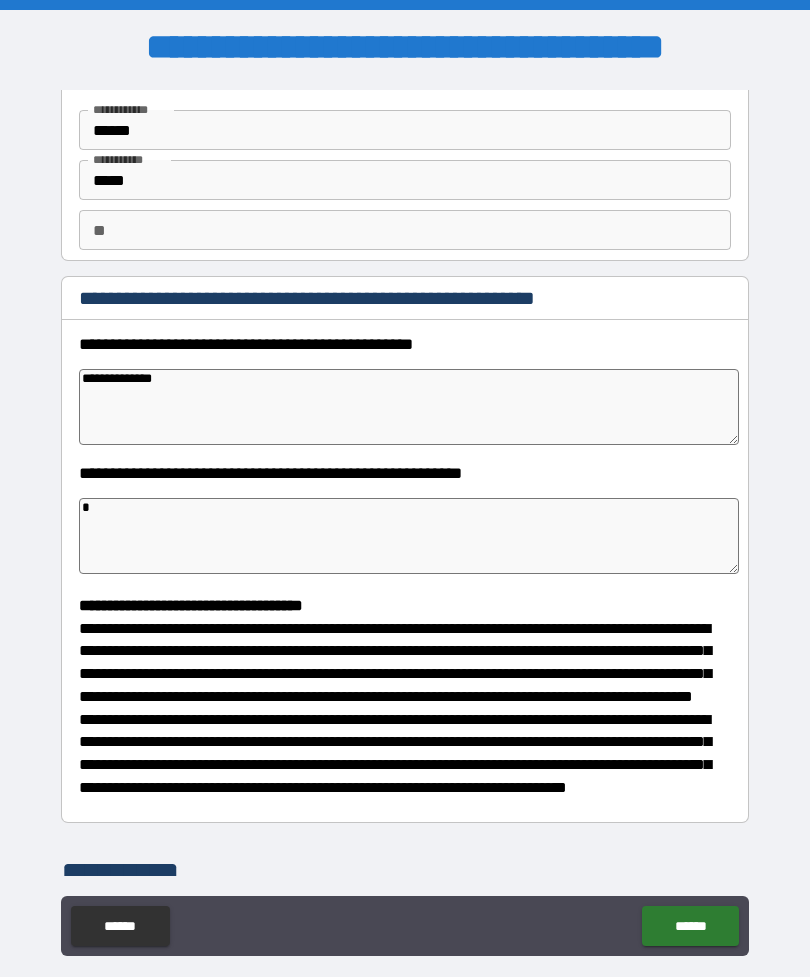 type on "*" 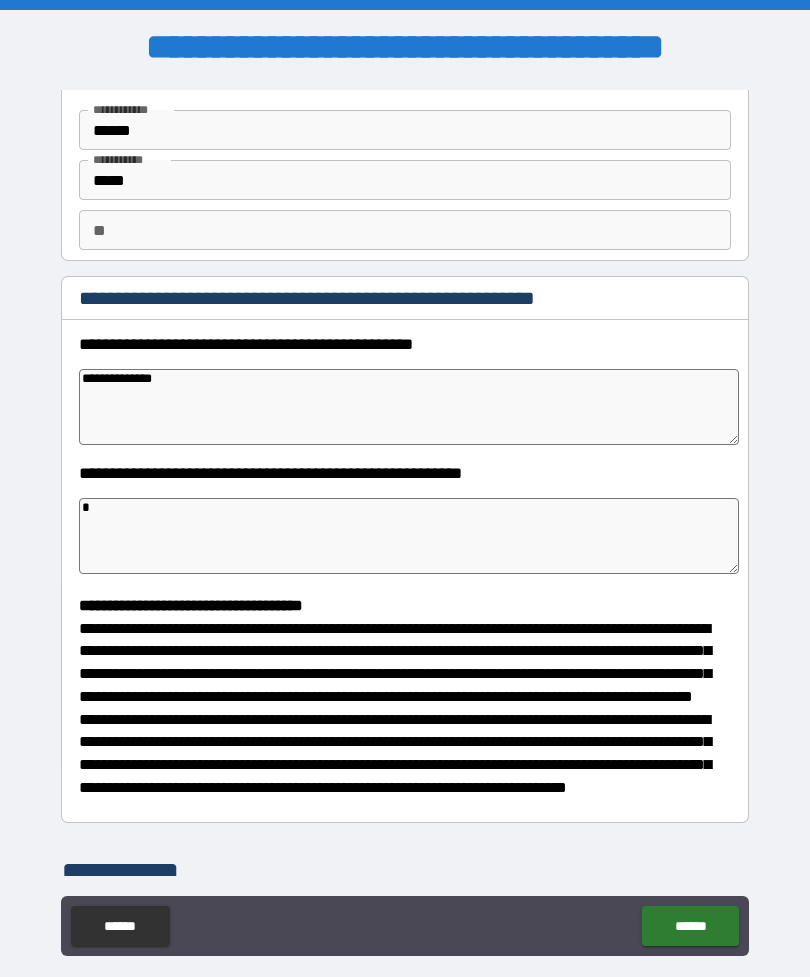 type on "**" 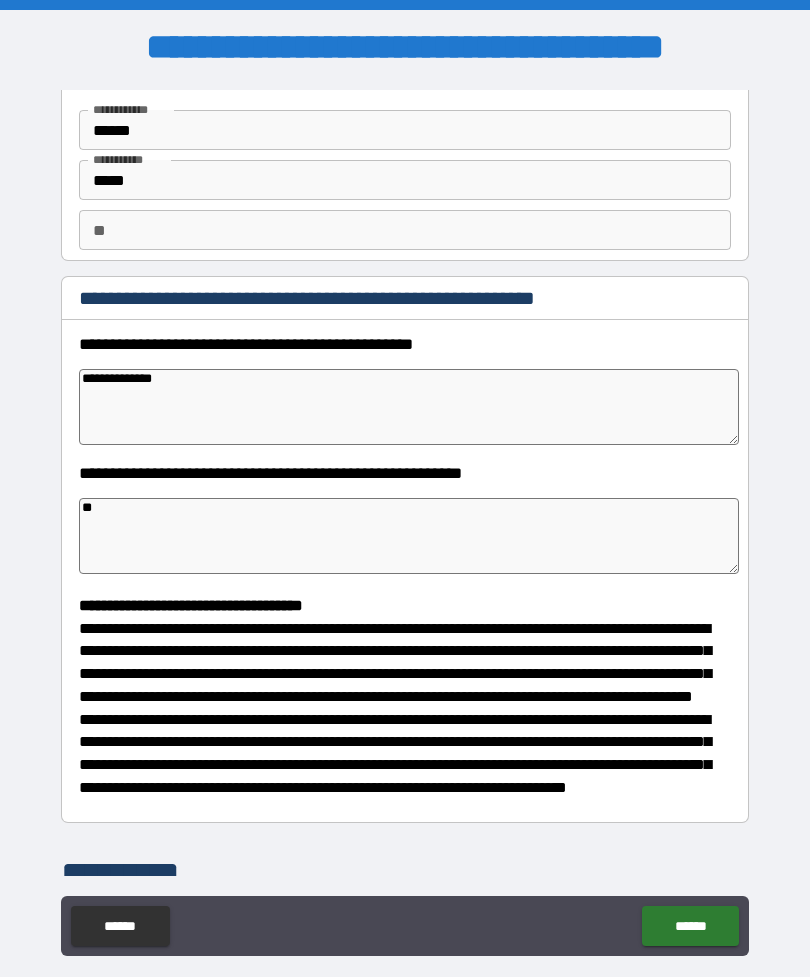type on "*" 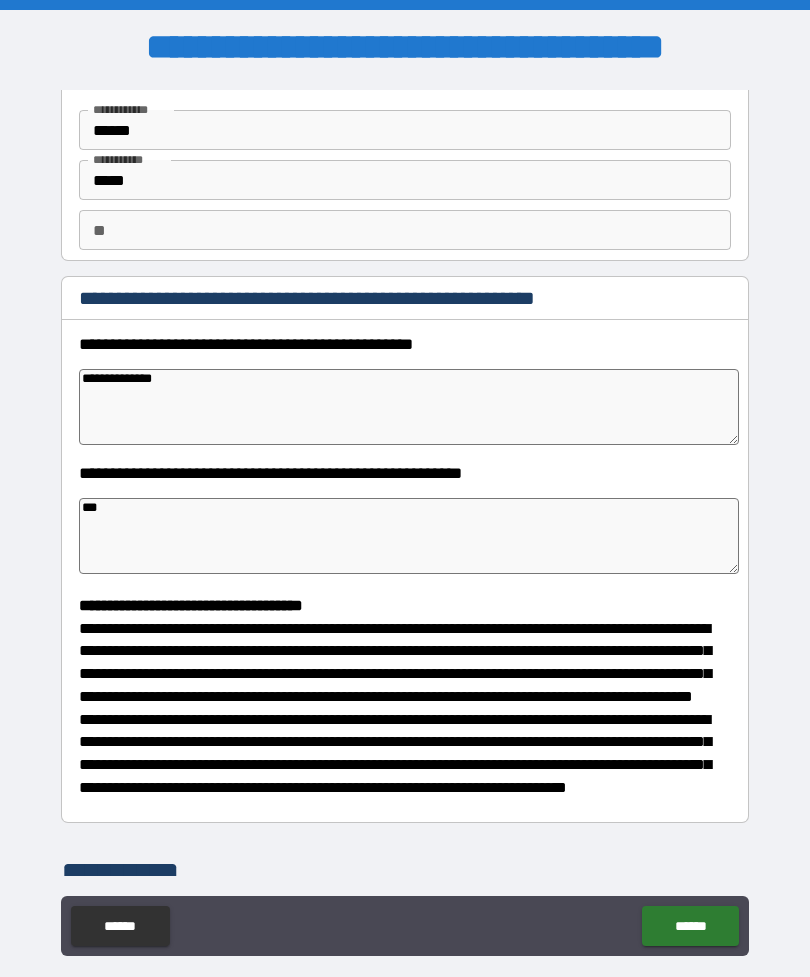 type on "*" 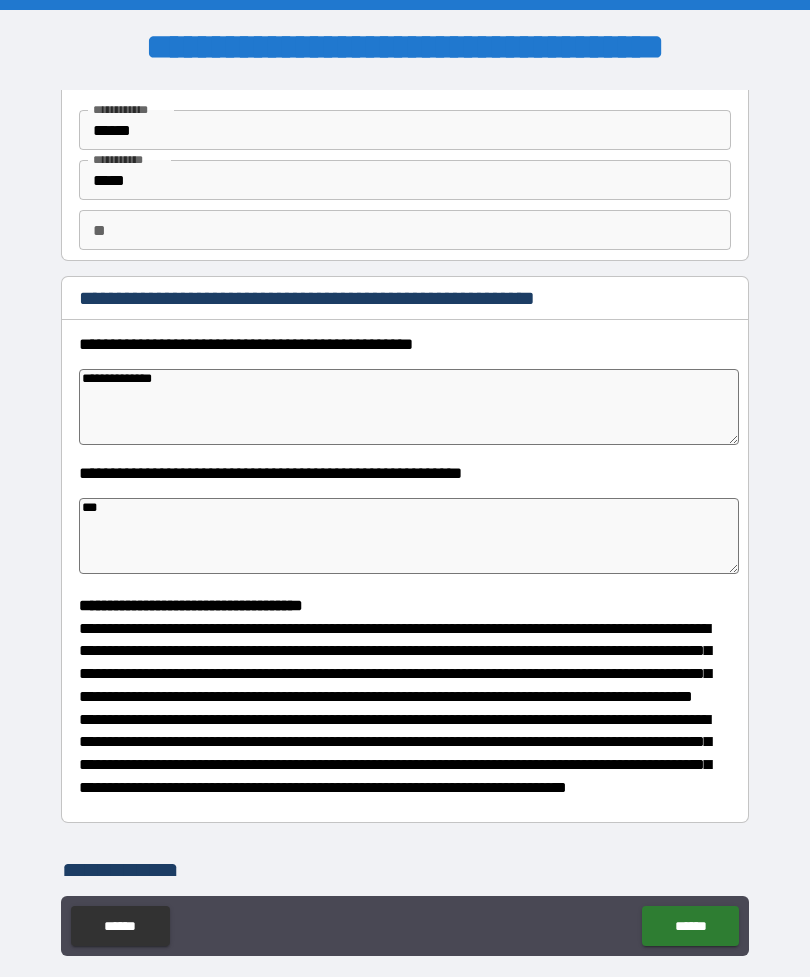 type on "****" 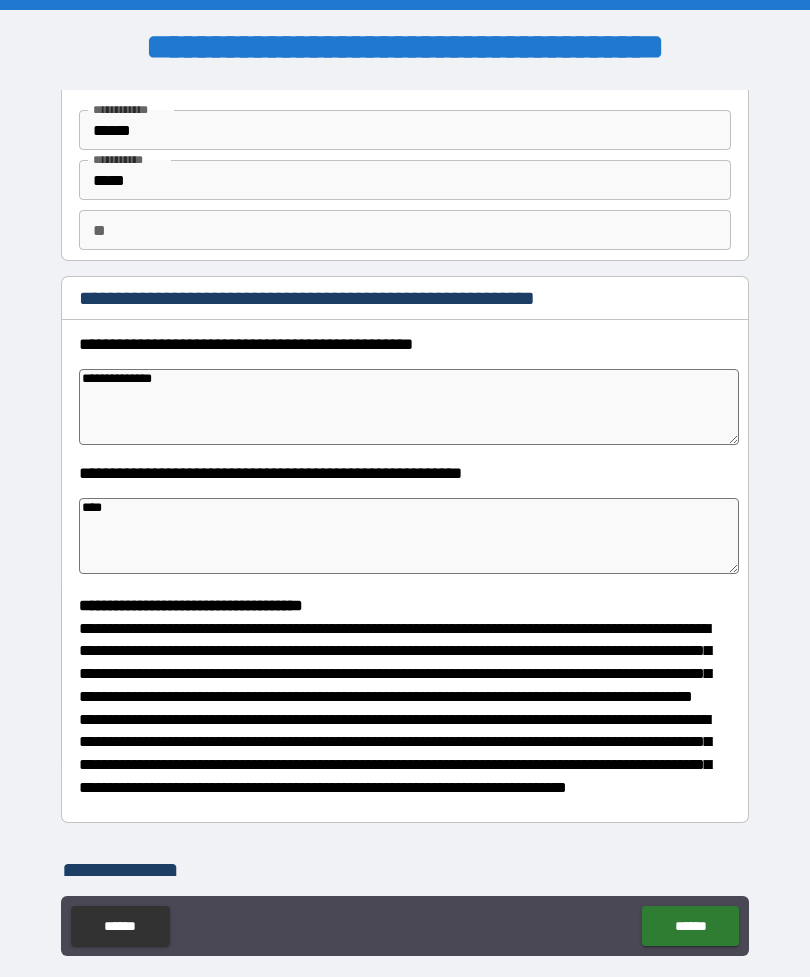 type on "*" 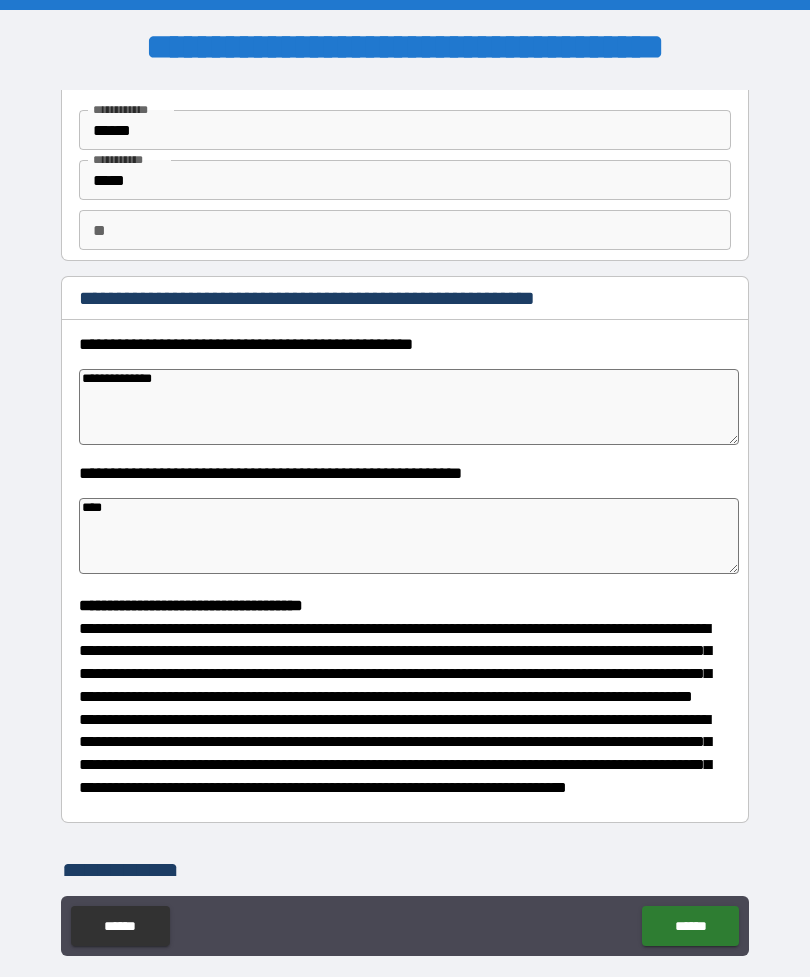 type on "****" 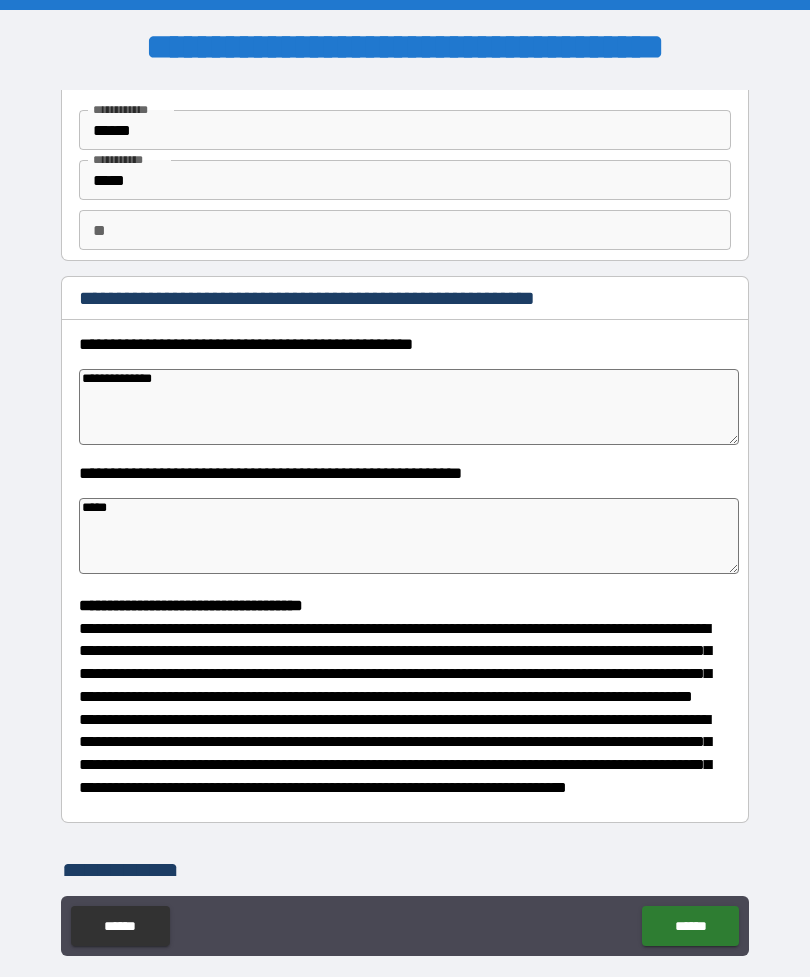 type on "*" 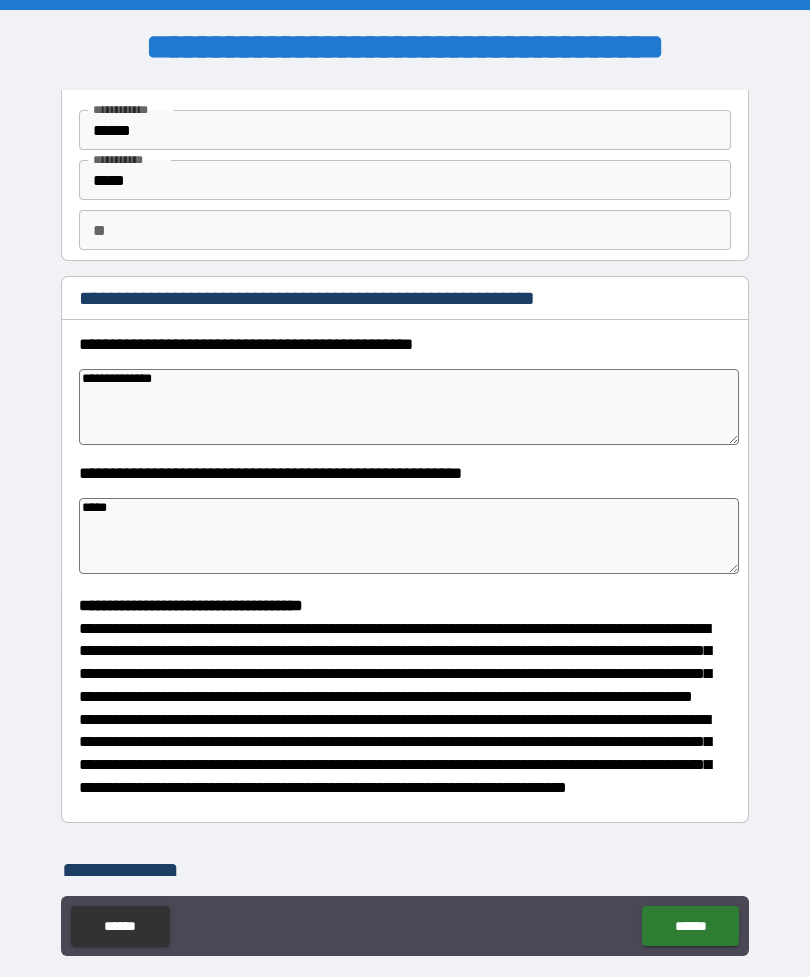 type on "*" 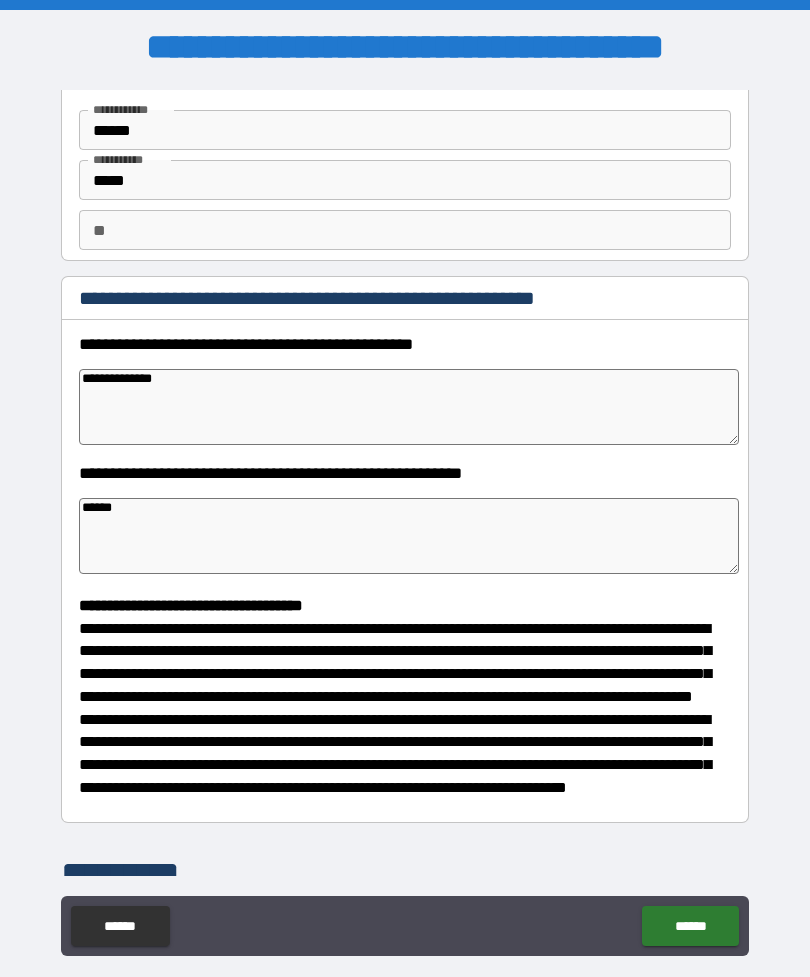 type on "*" 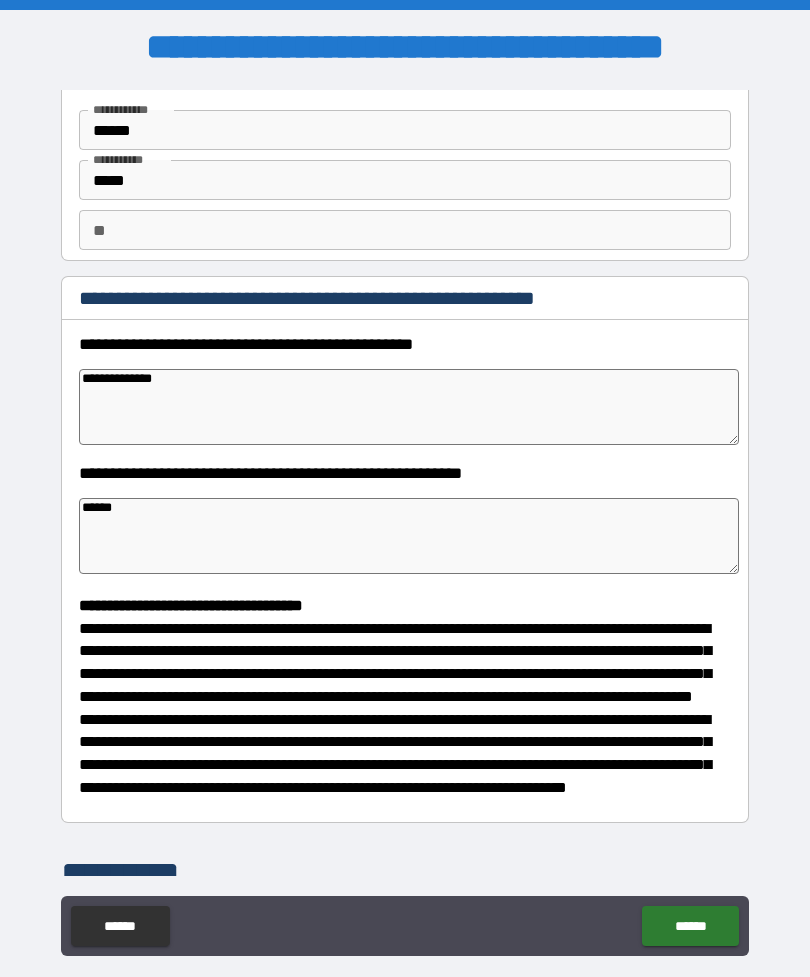 type on "*" 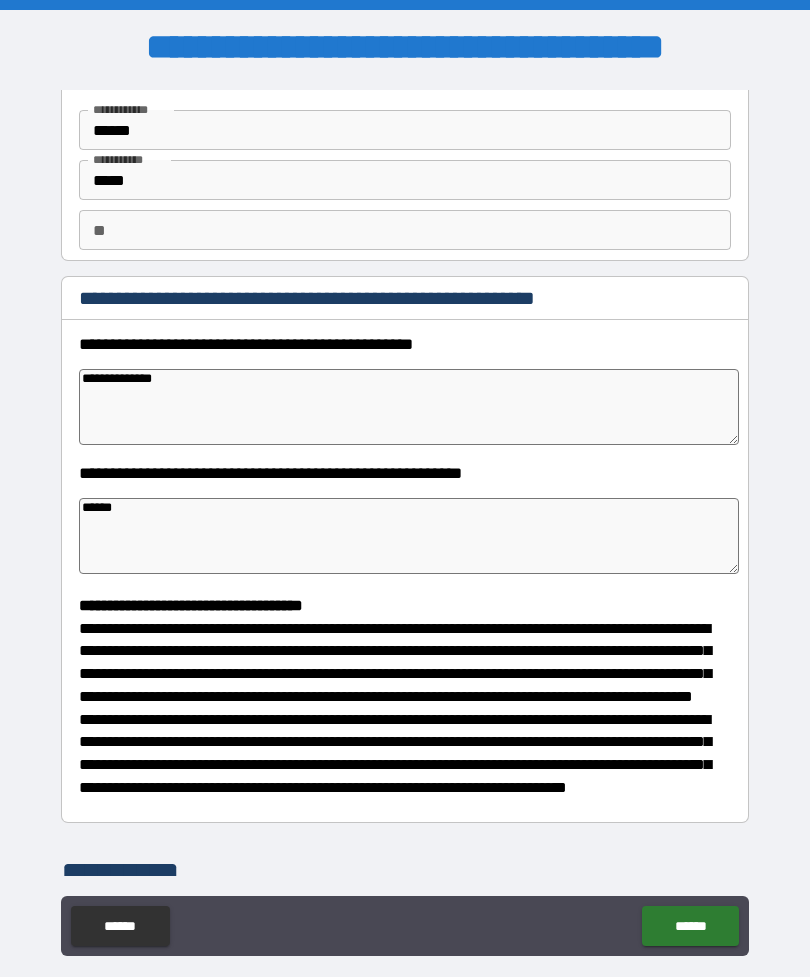 type on "*******" 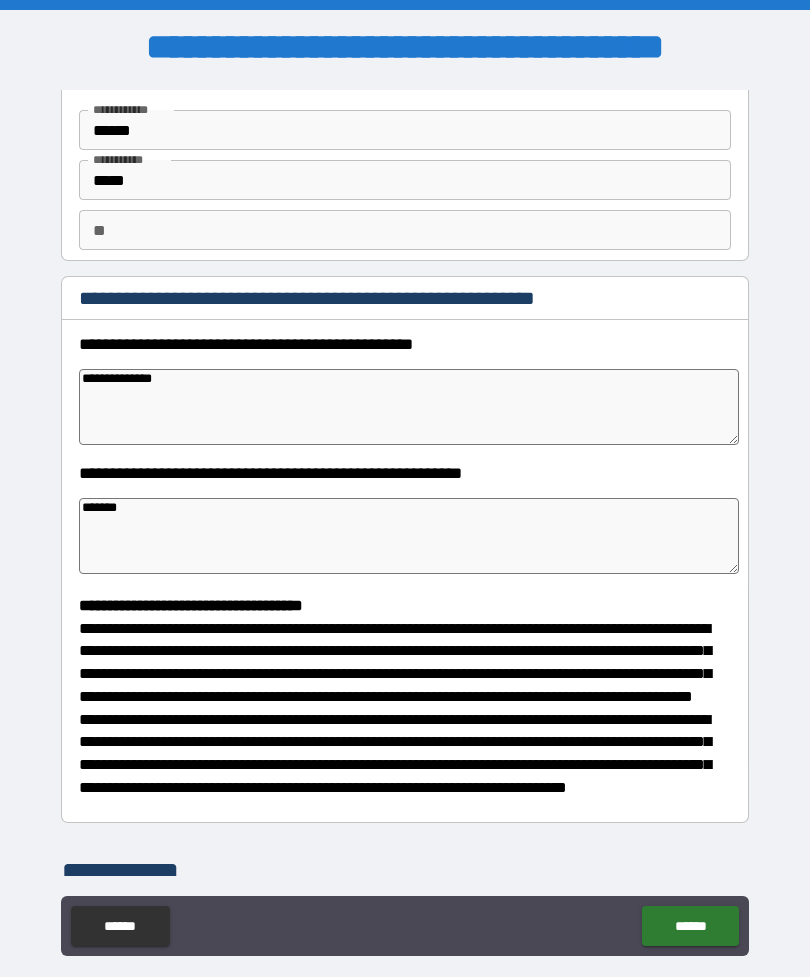 type on "*" 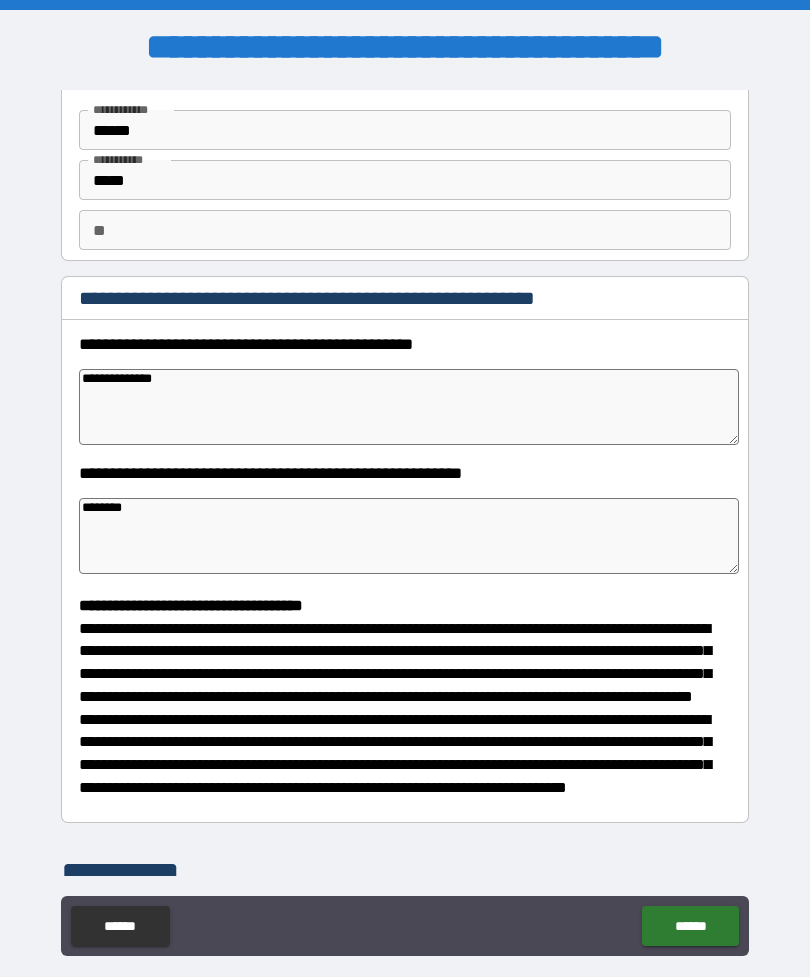 type on "*" 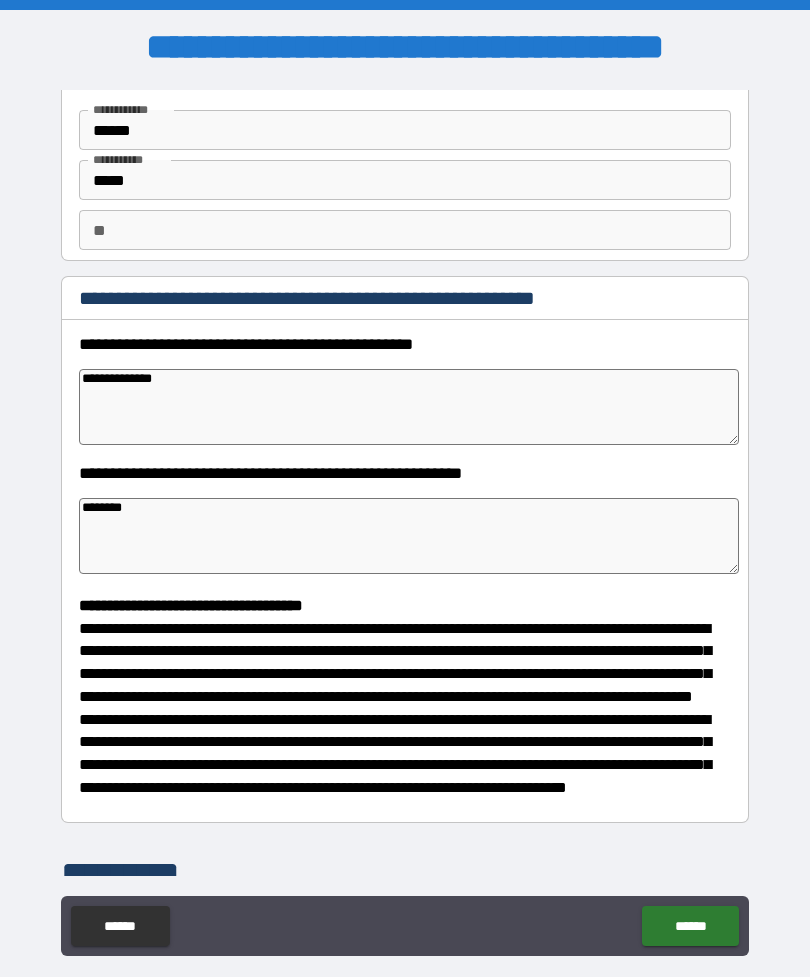 type on "*********" 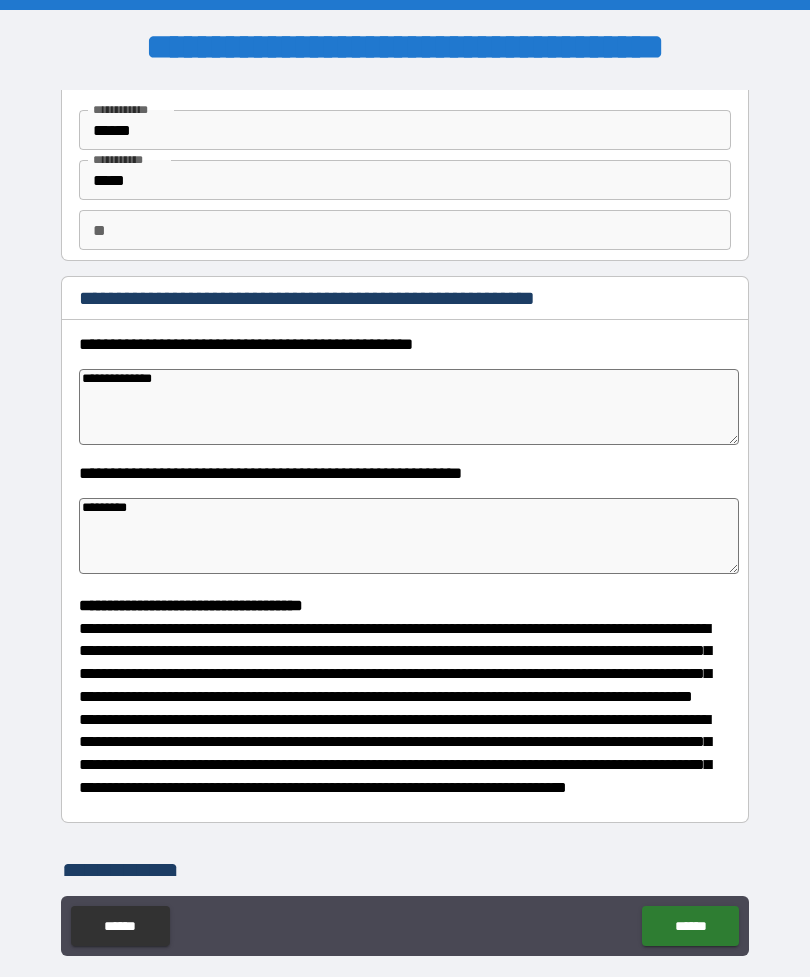 type on "*" 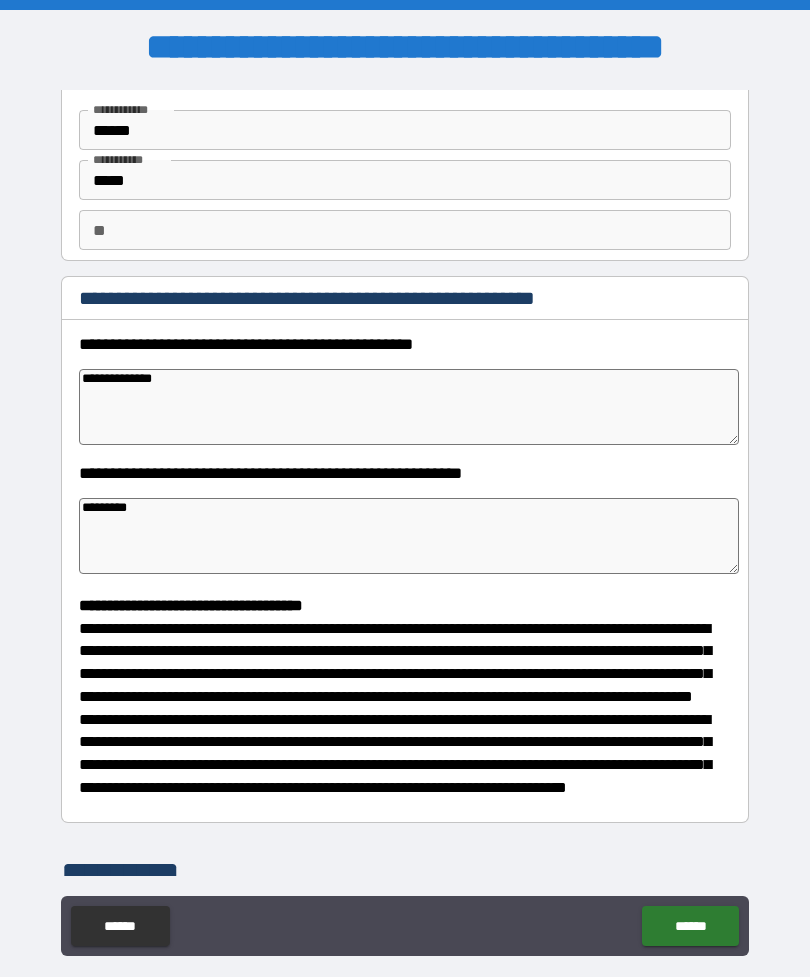 type on "*" 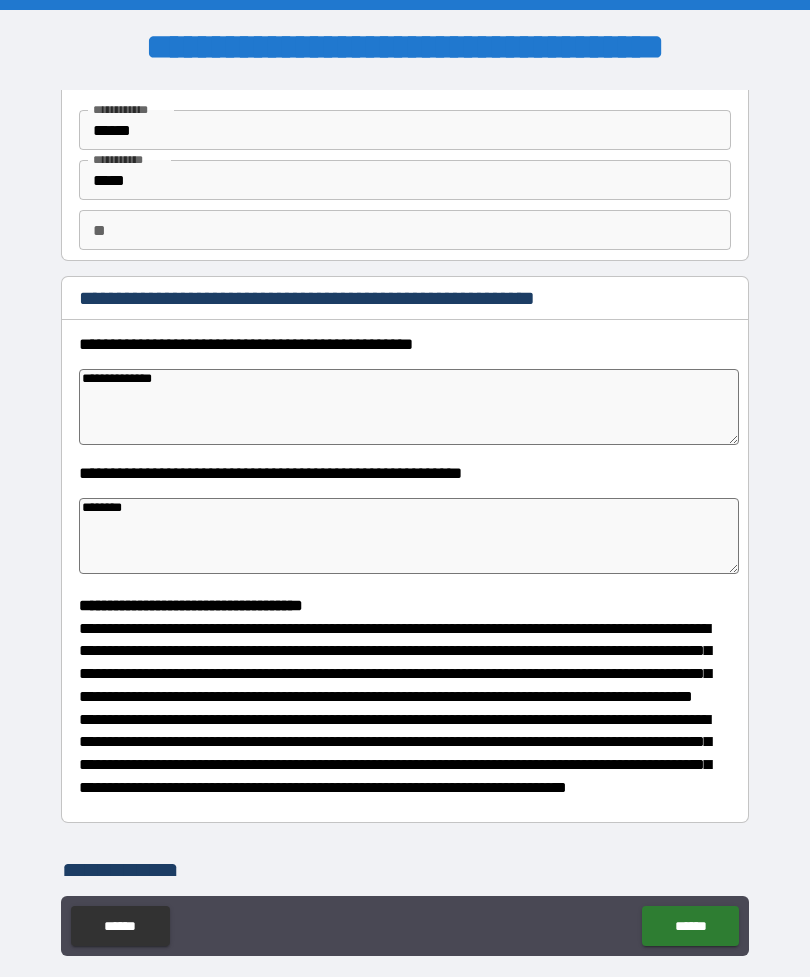 type on "*" 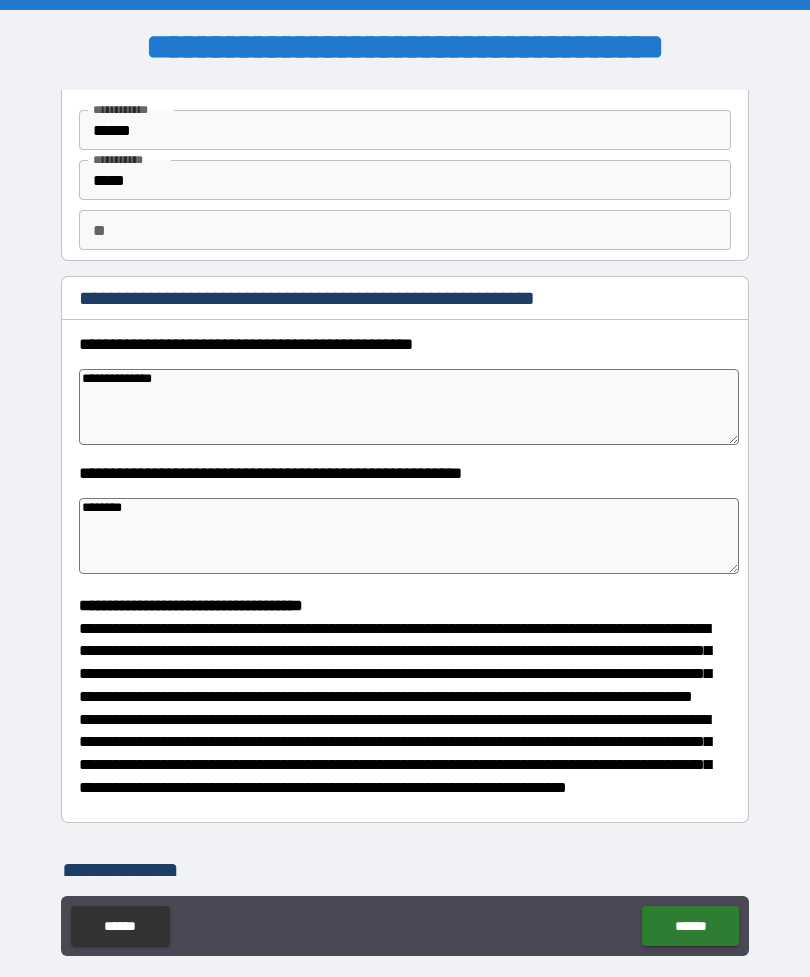 type on "*" 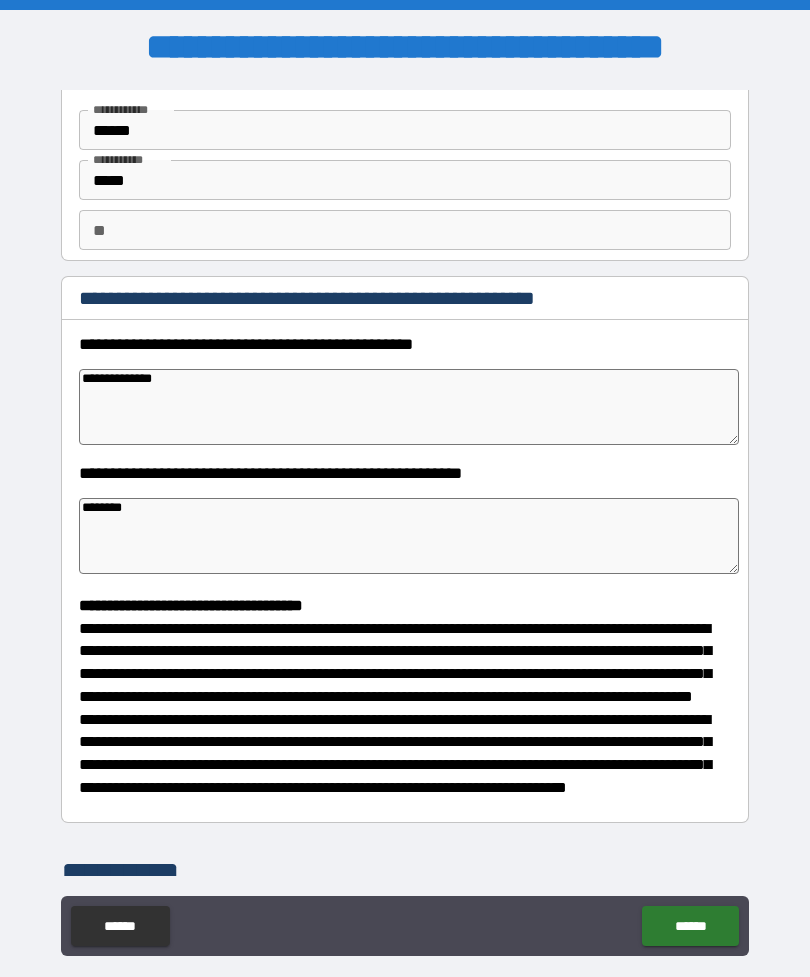 type on "*******" 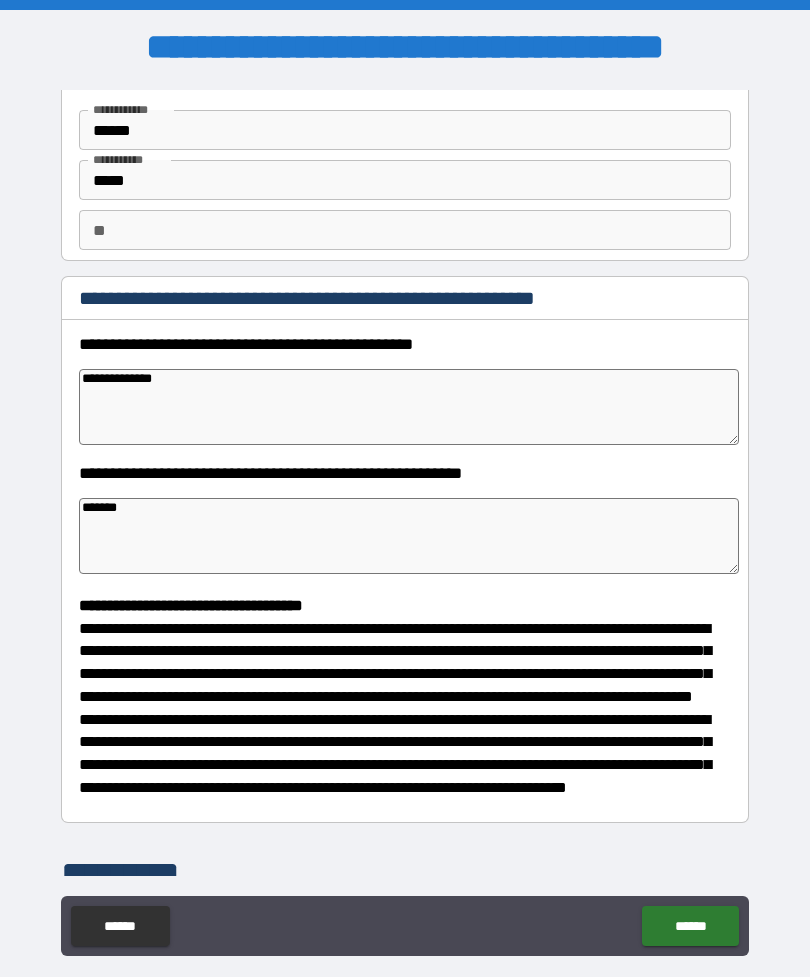 type on "******" 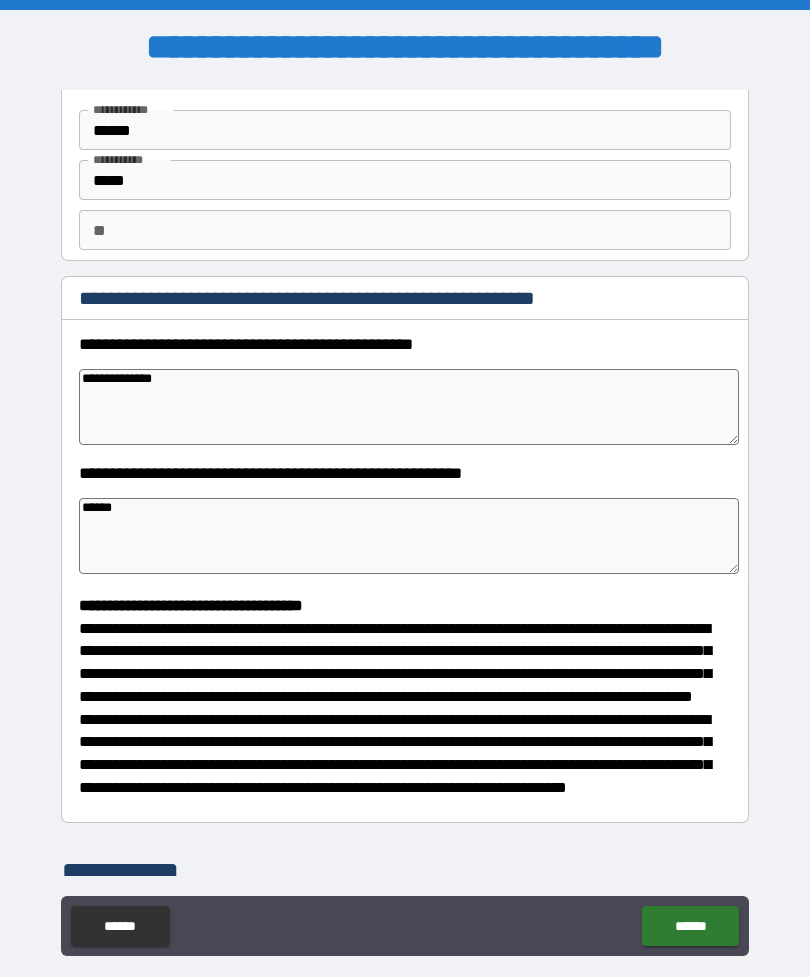 type on "*" 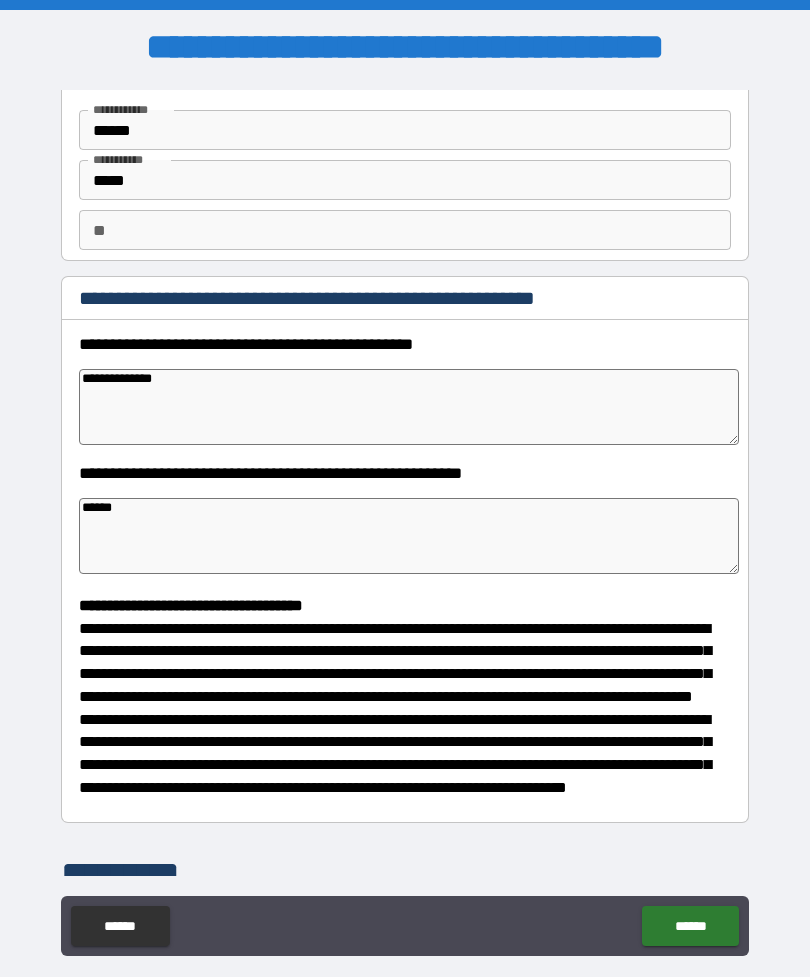 type on "****" 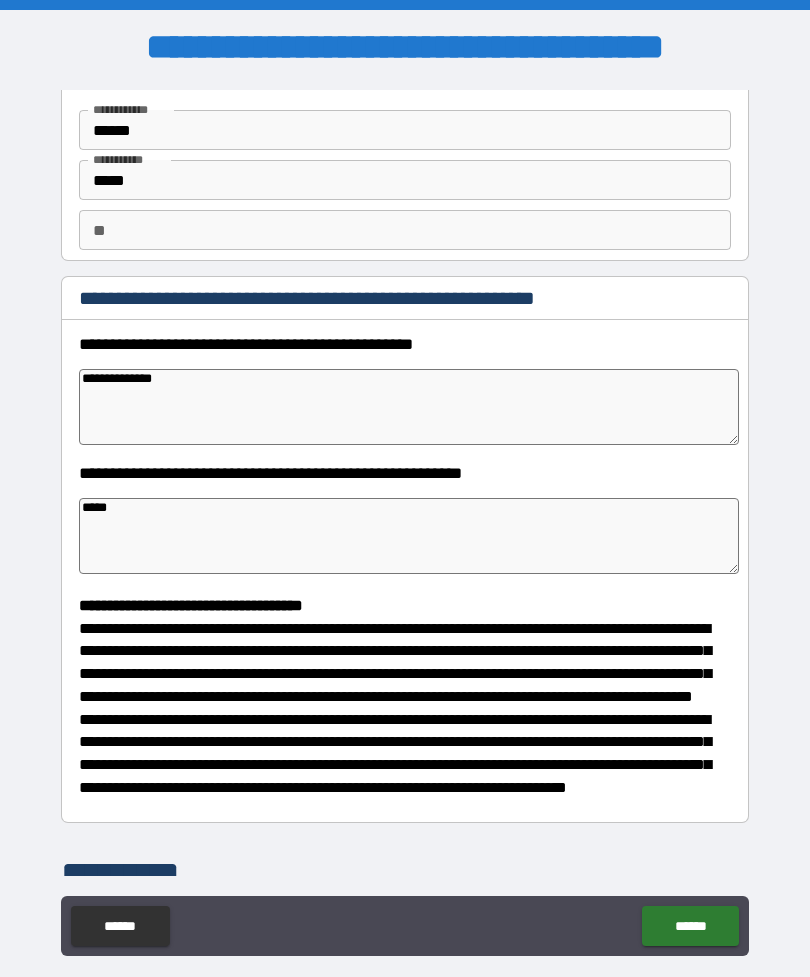 type on "*" 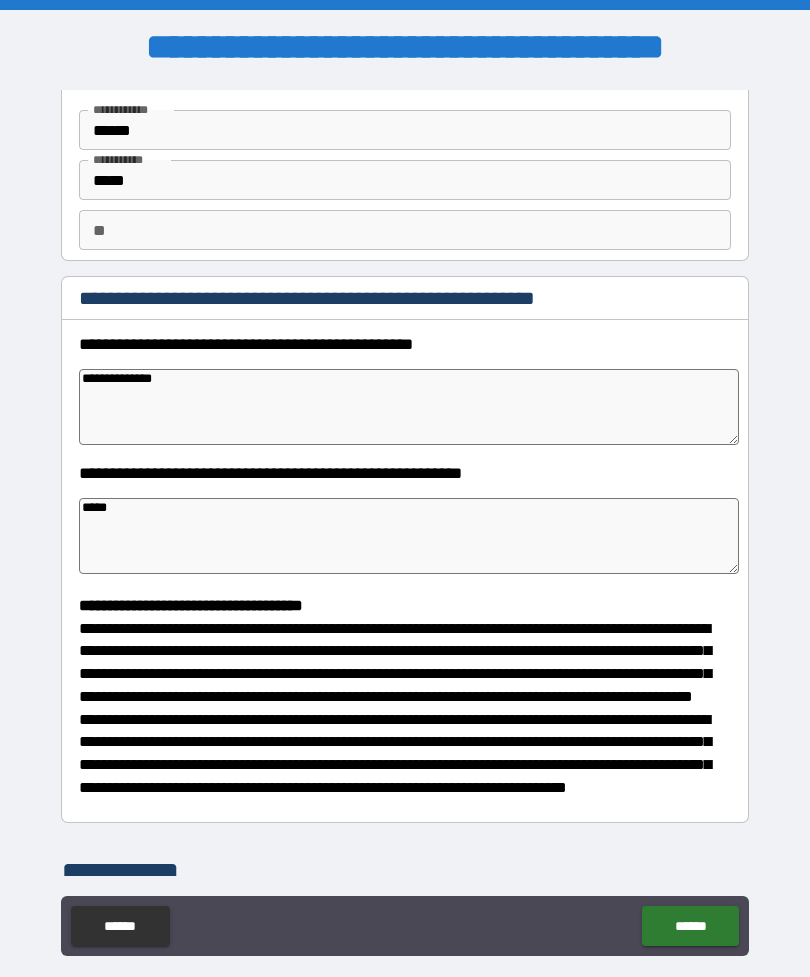 type on "*" 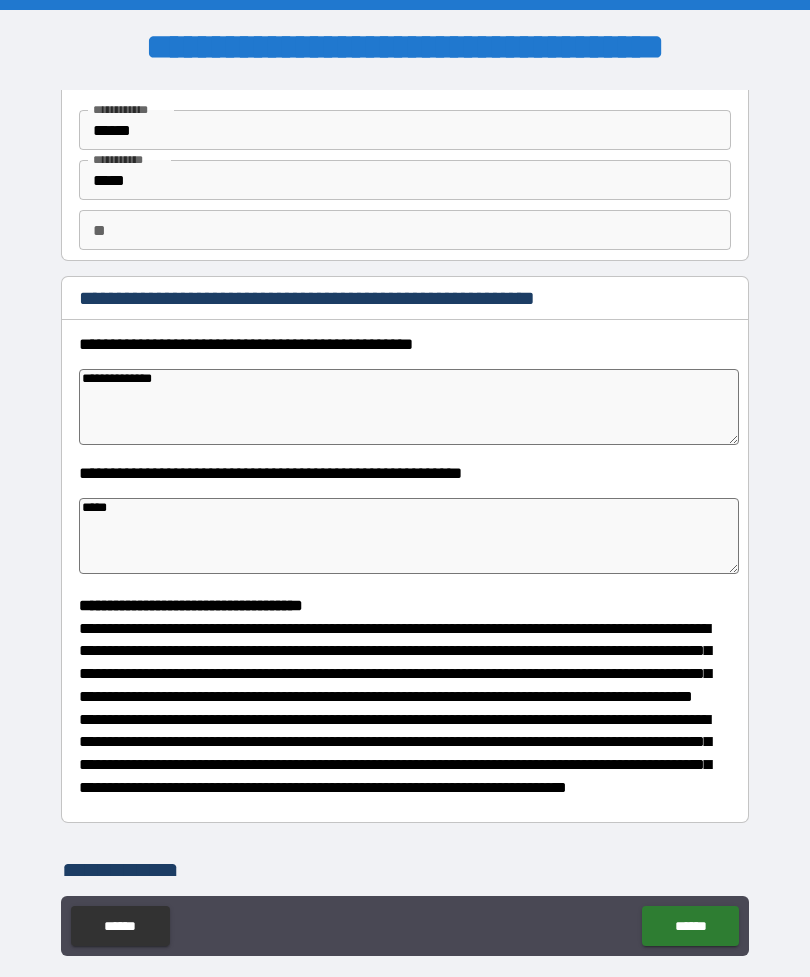 type on "****" 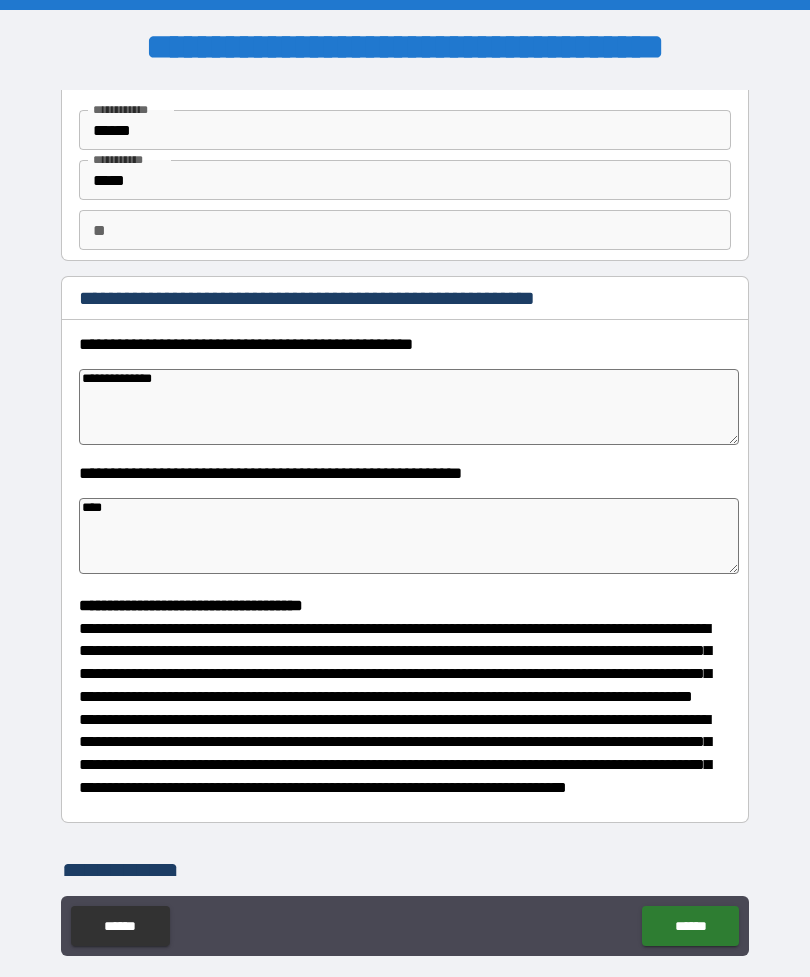 type on "*" 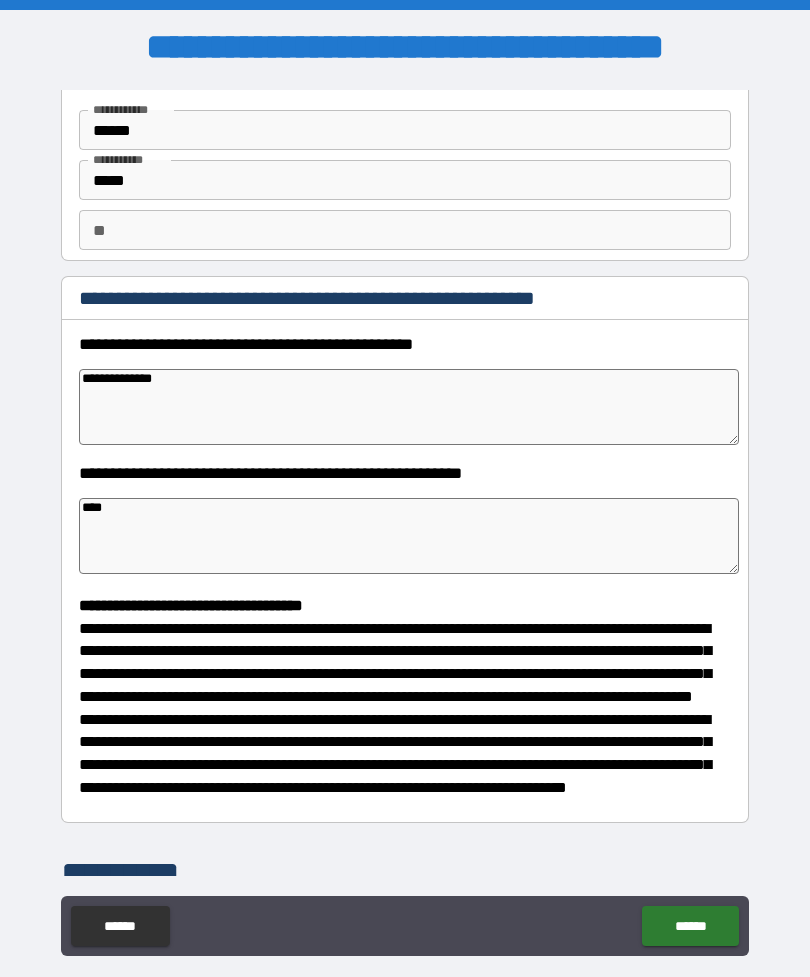 type on "***" 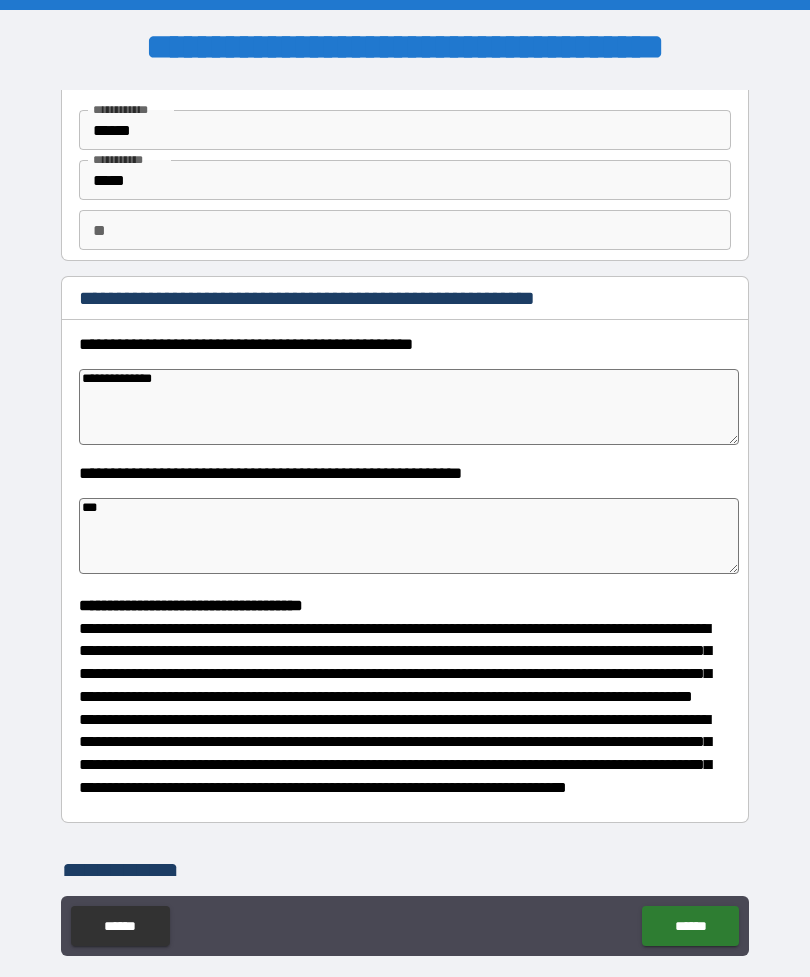 type on "**" 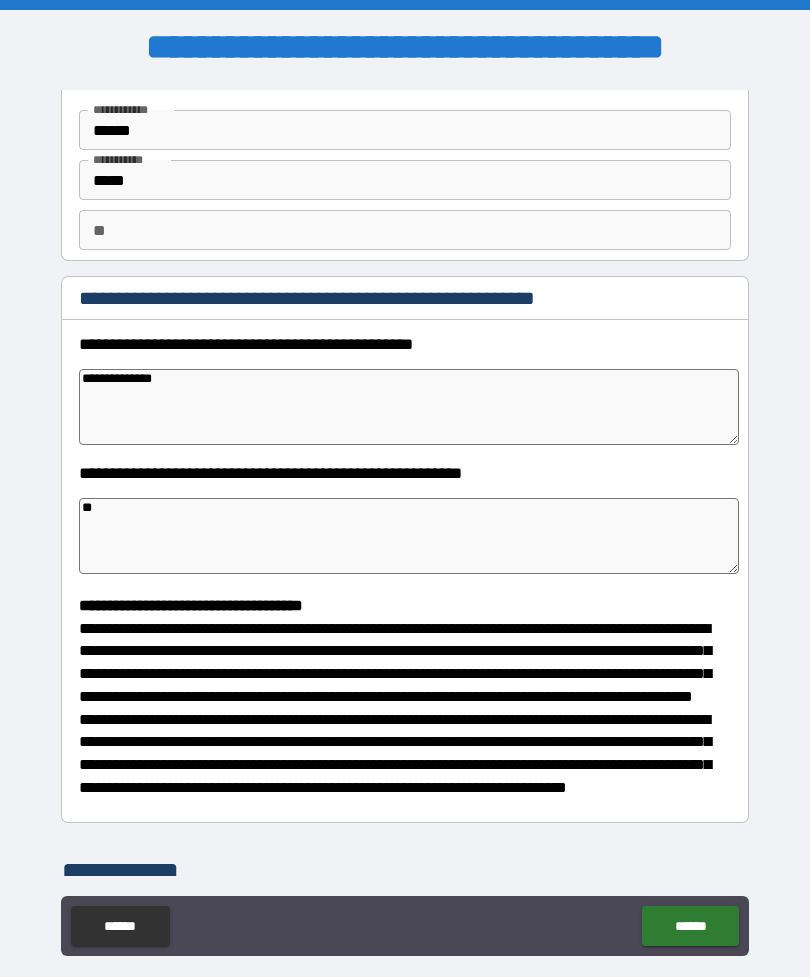 type on "*" 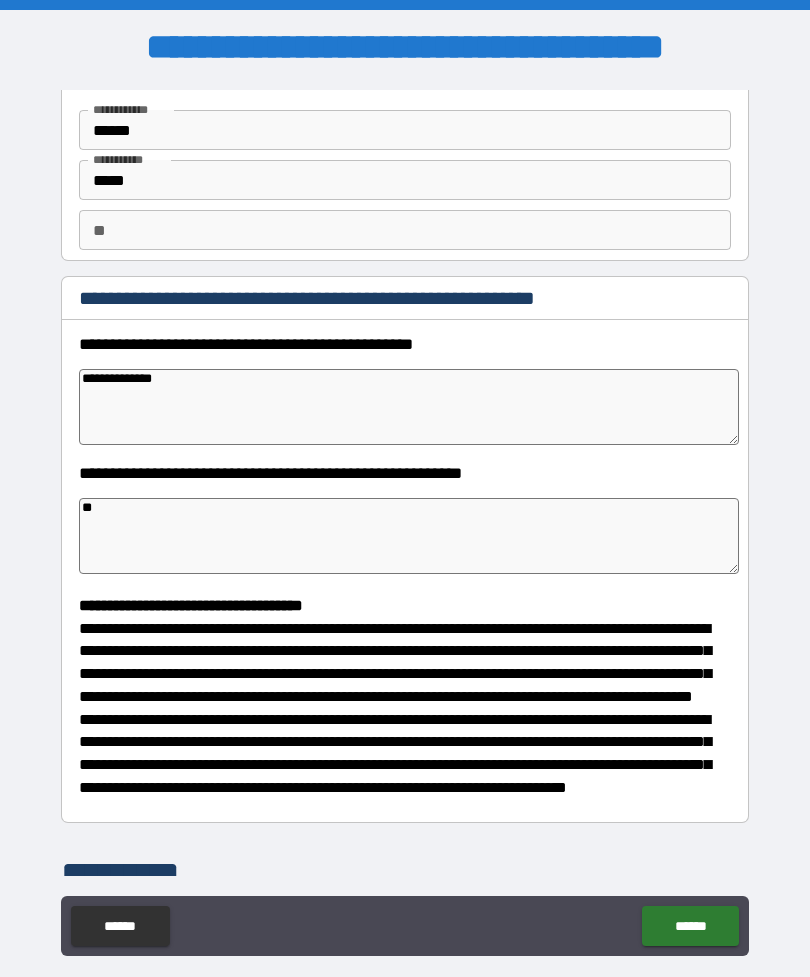 type on "*" 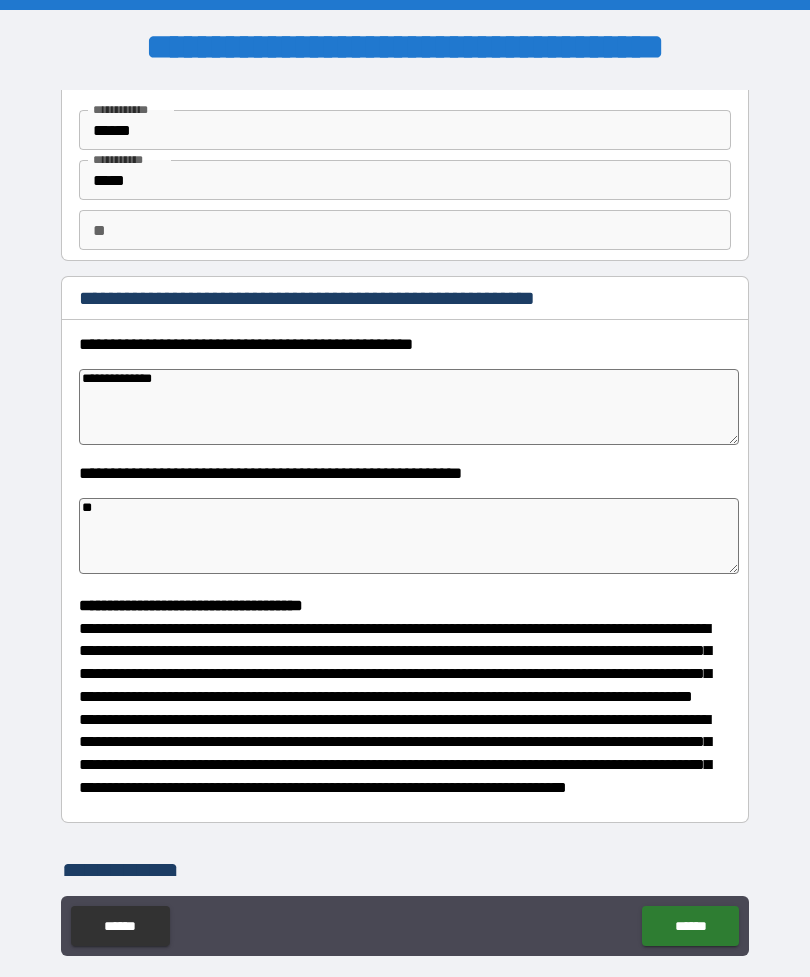 type on "*" 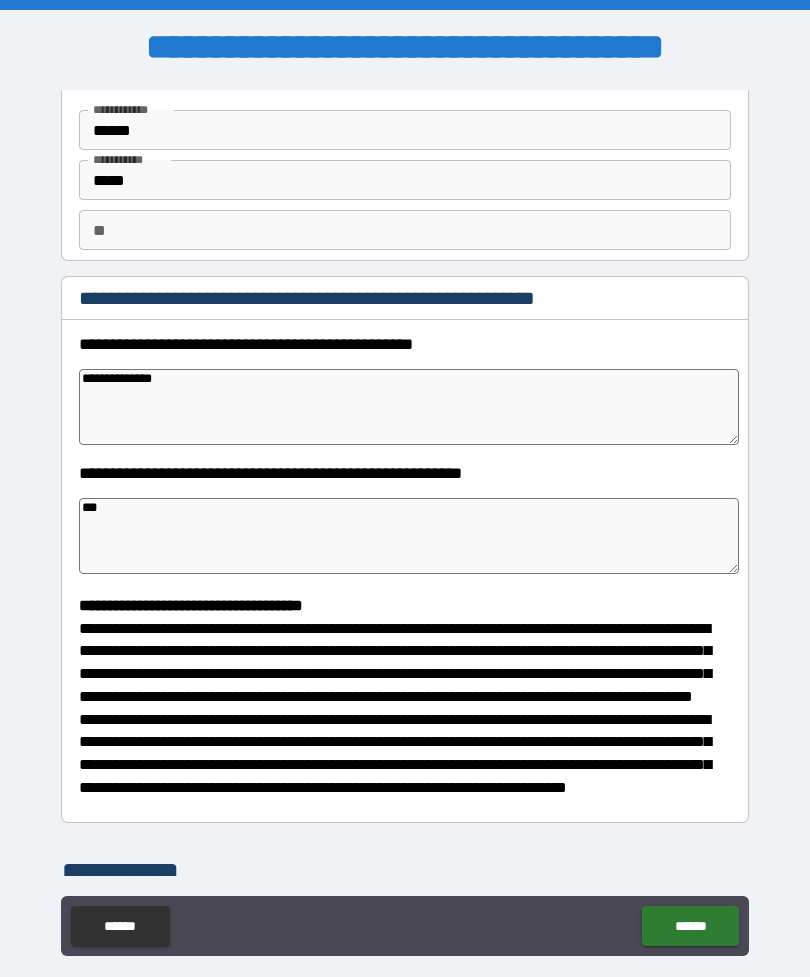 type on "*" 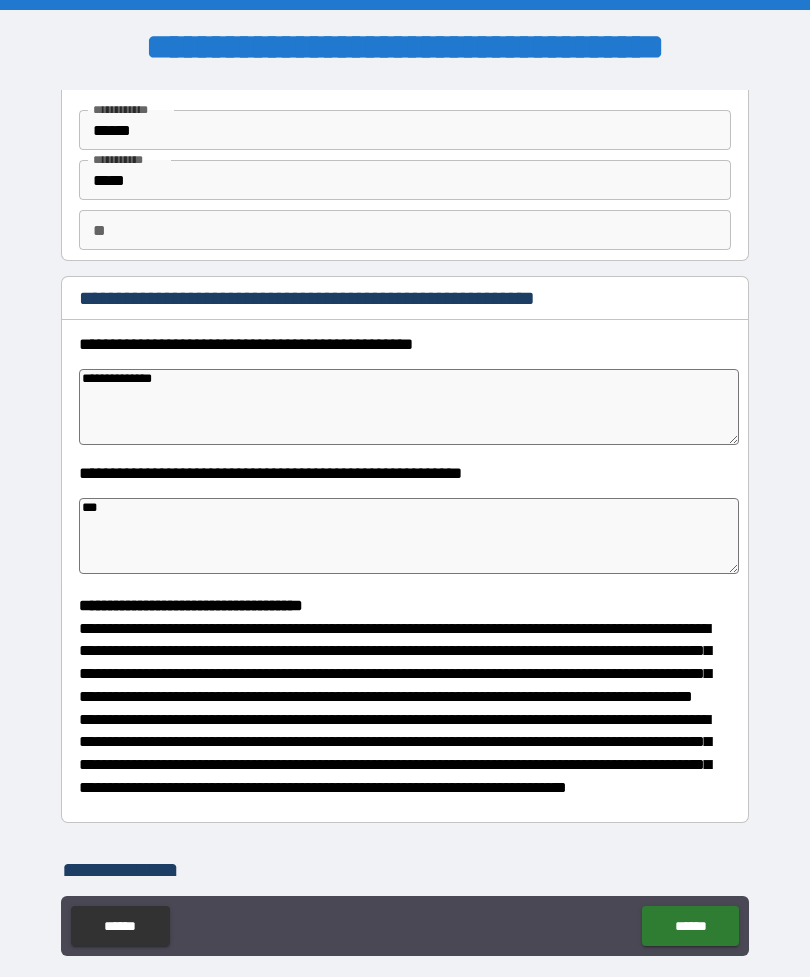 type on "*" 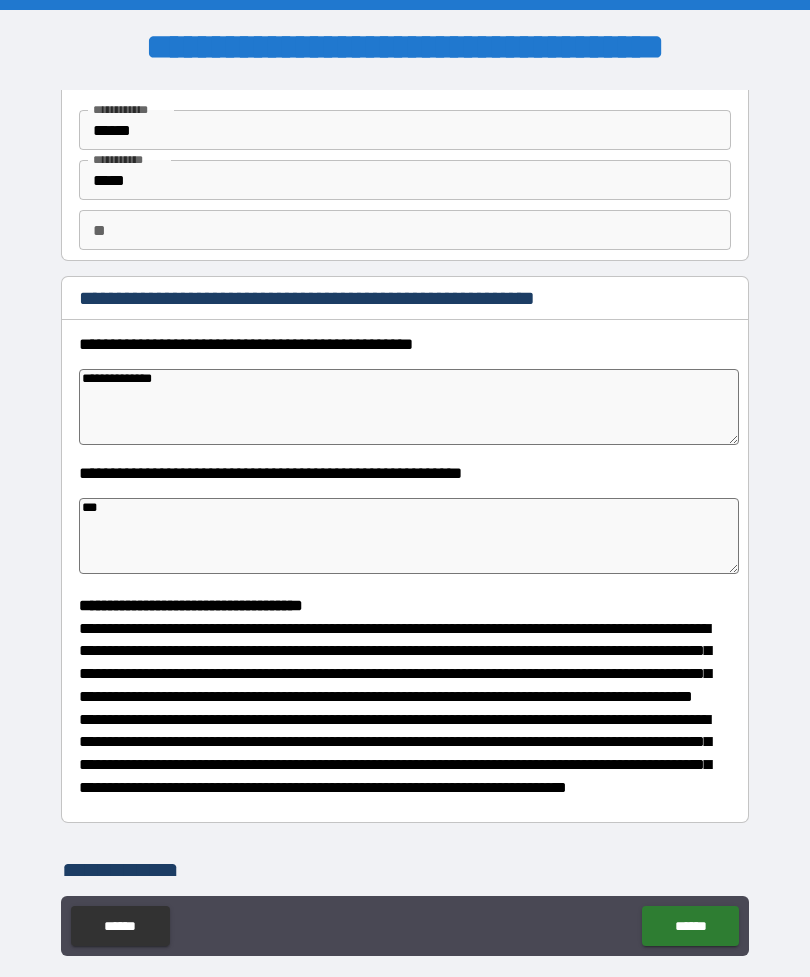 type on "****" 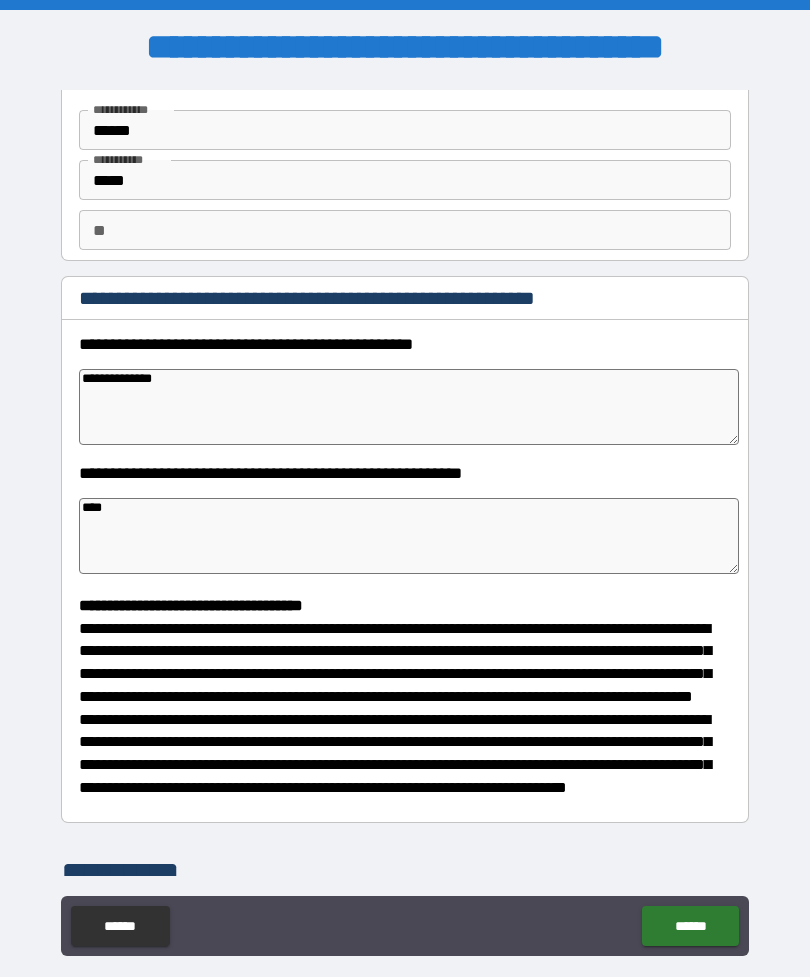 type on "*" 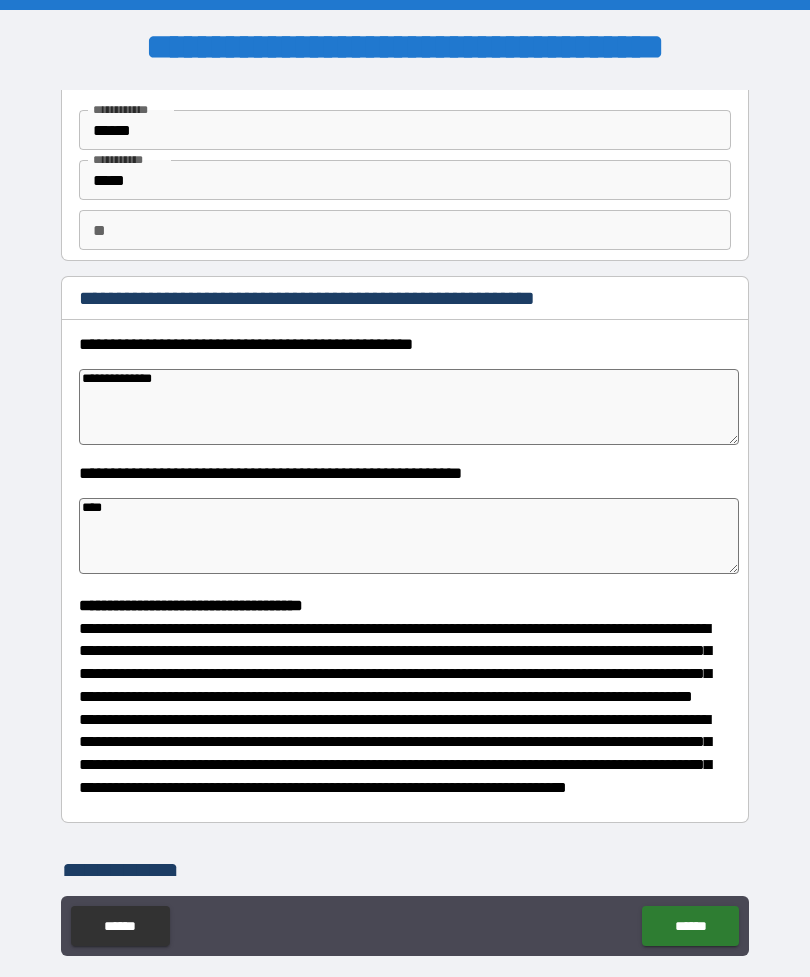 type on "*" 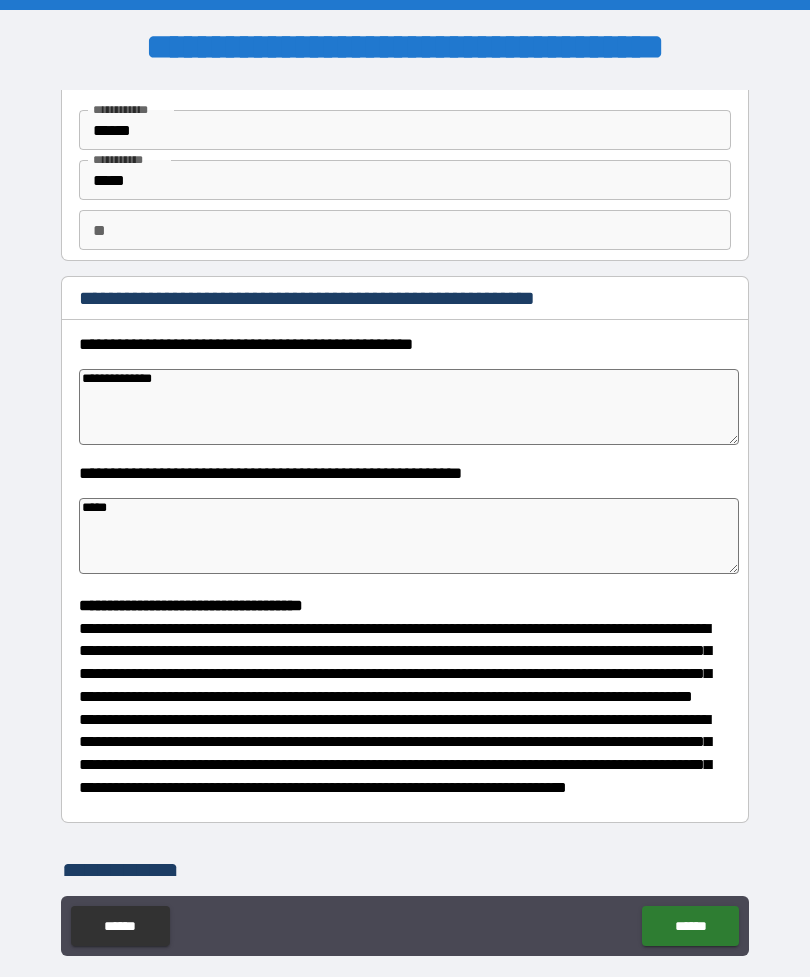 type on "*" 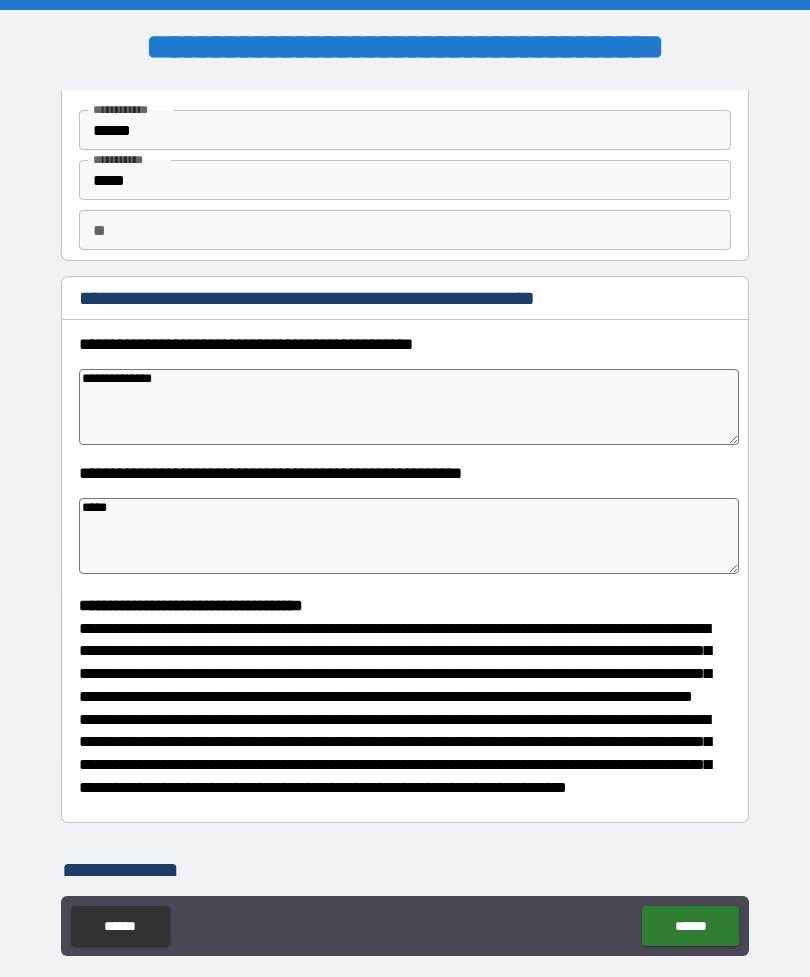 type on "*" 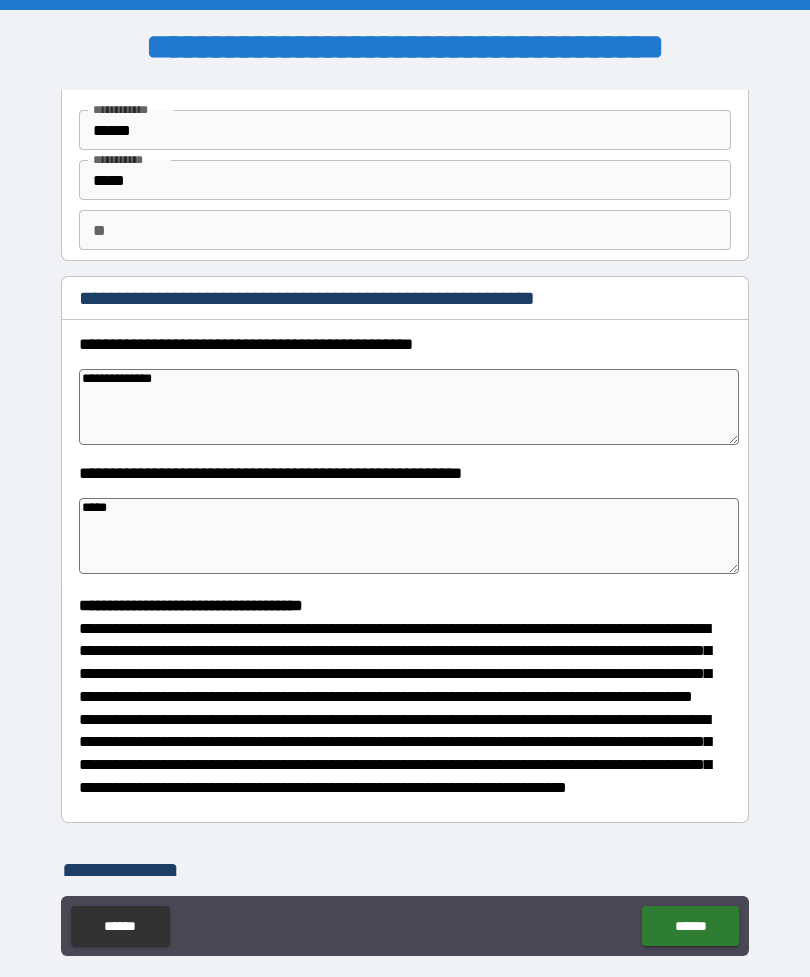 type on "*" 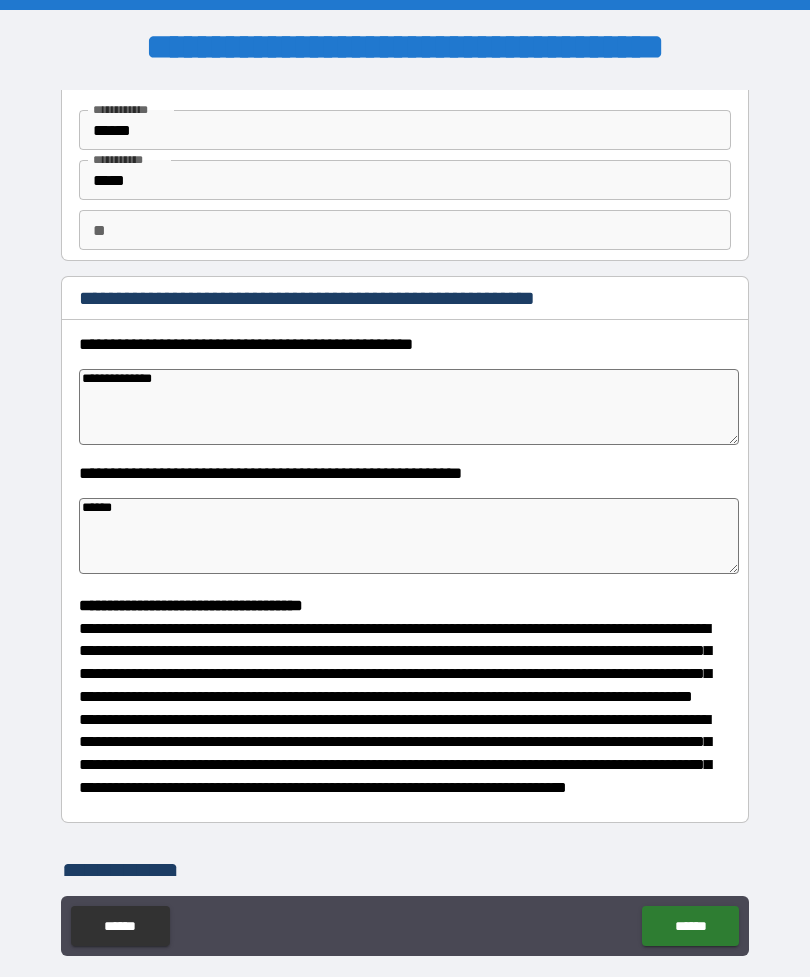type on "*" 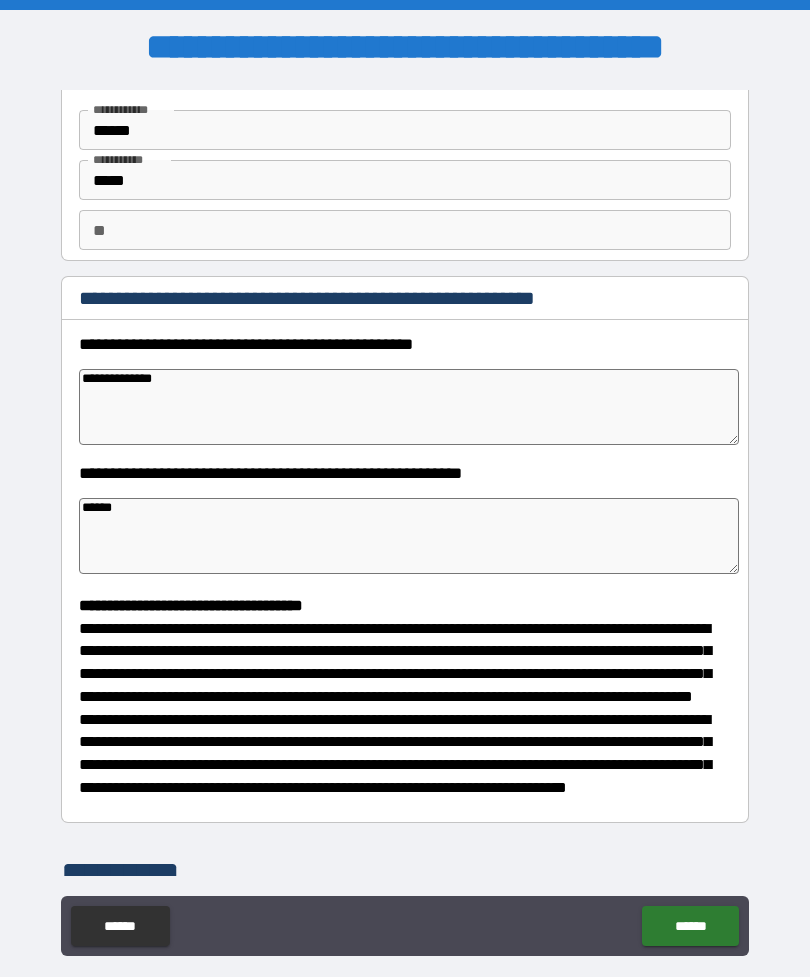 type on "*" 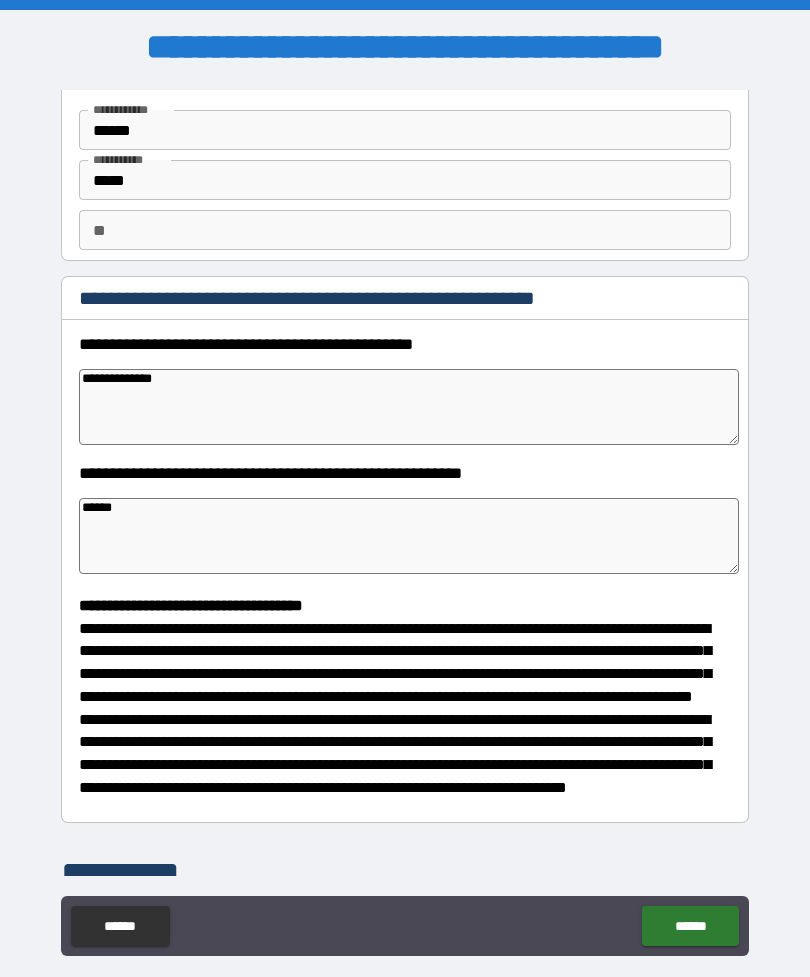 type on "*" 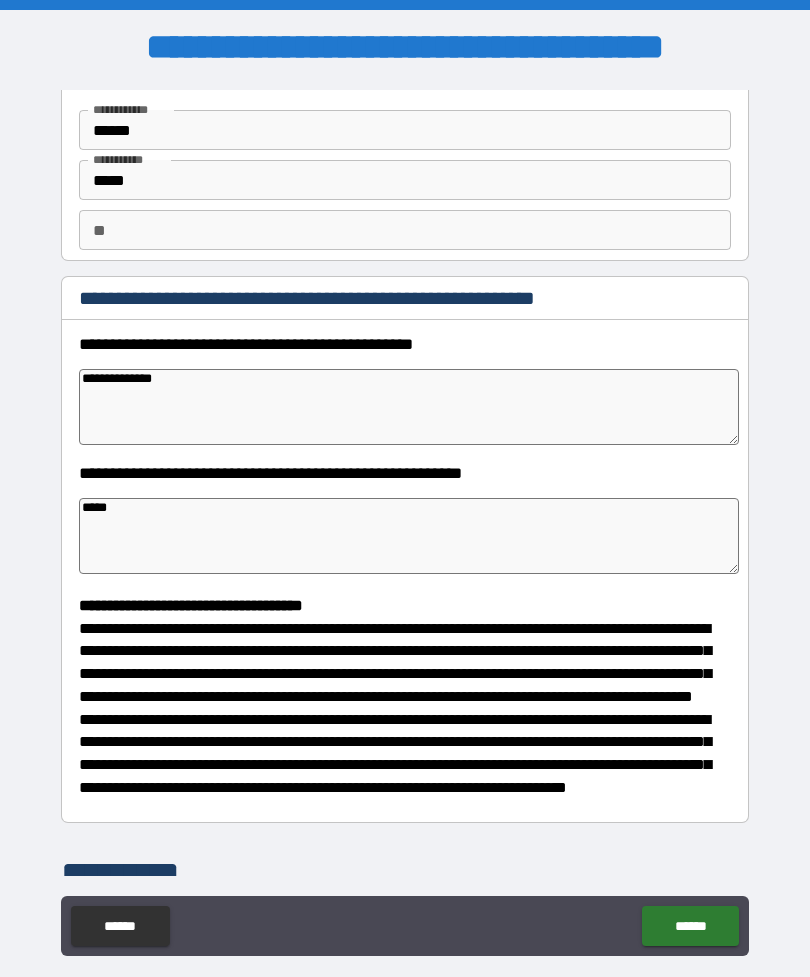type on "*" 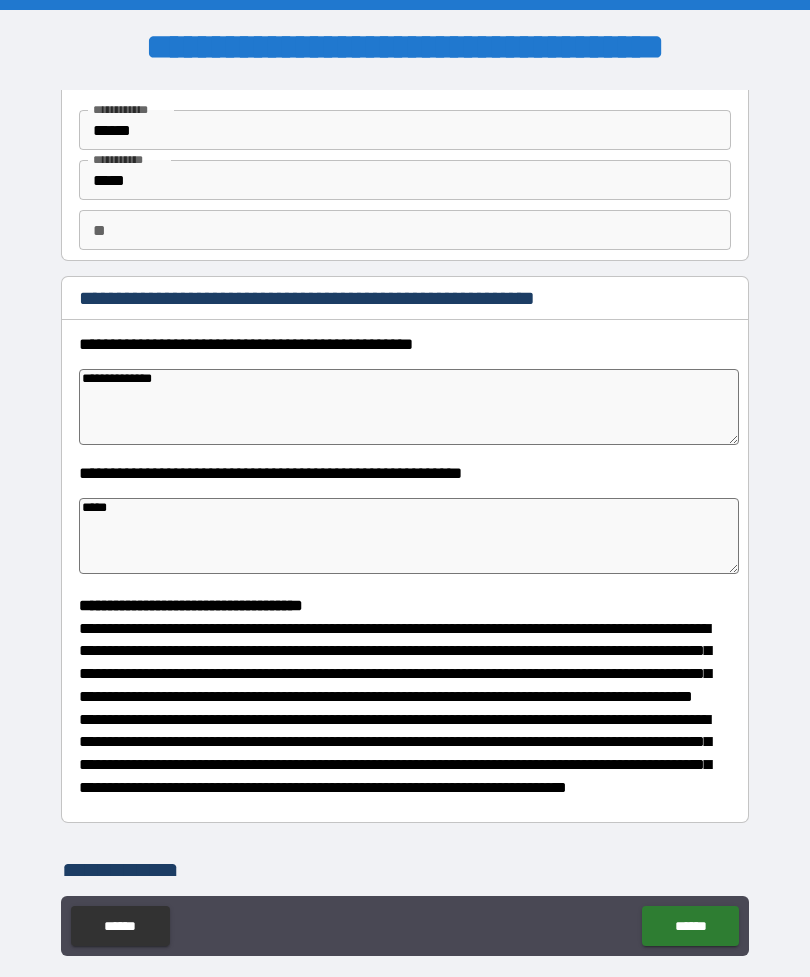 type on "******" 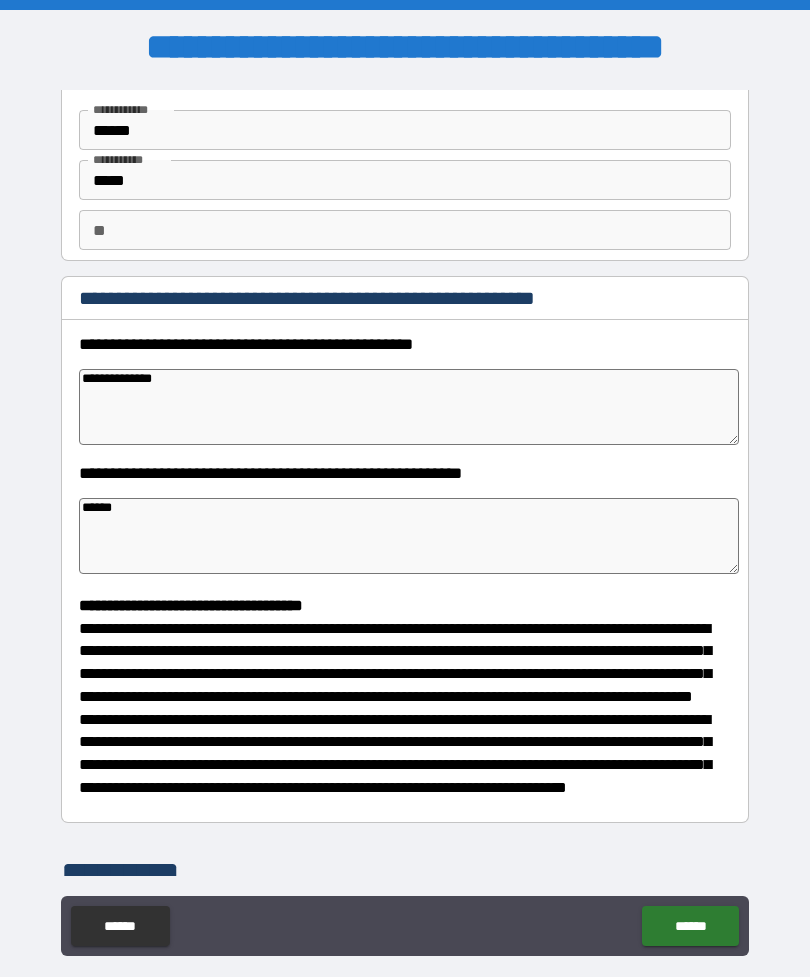 type on "*" 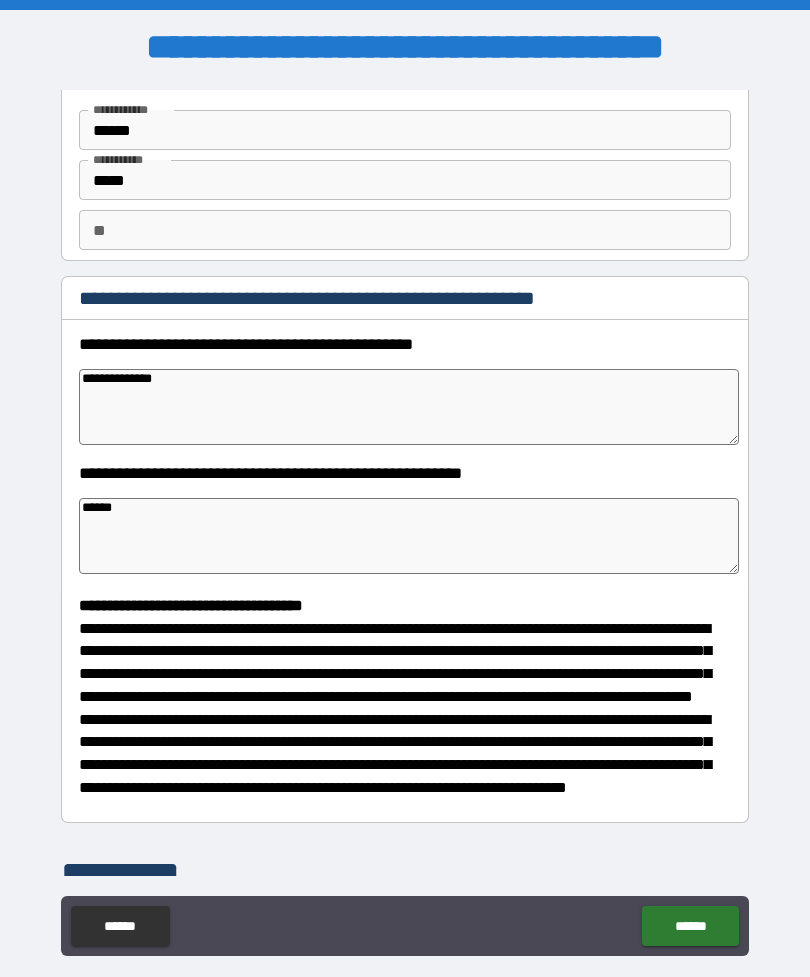type on "*" 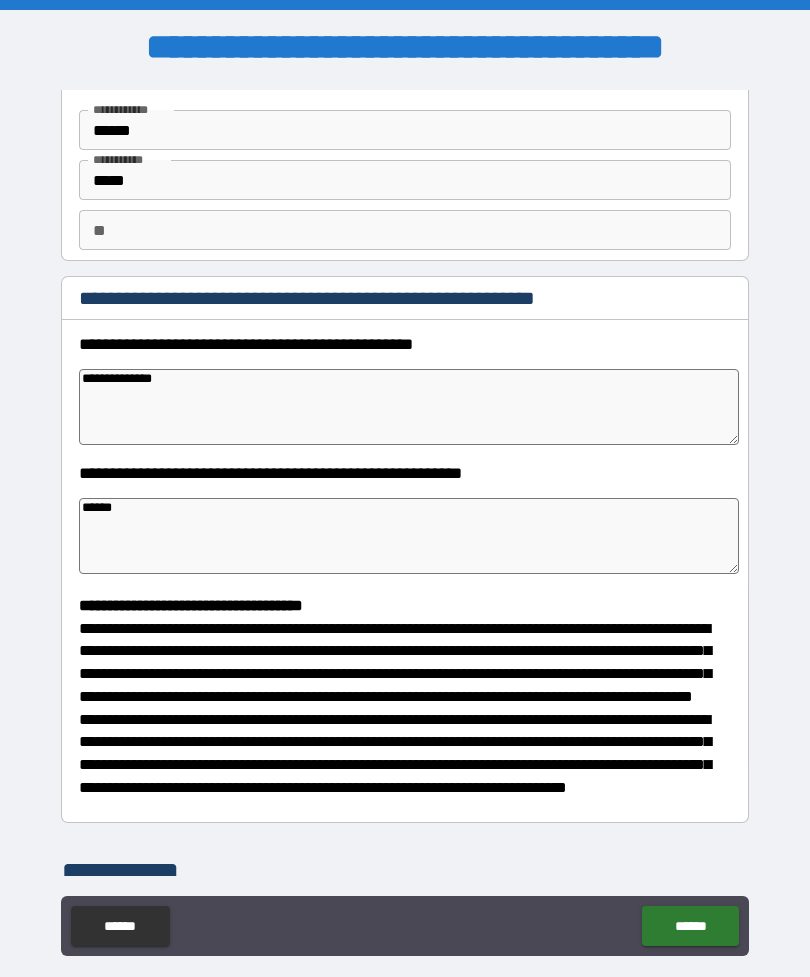 type on "*******" 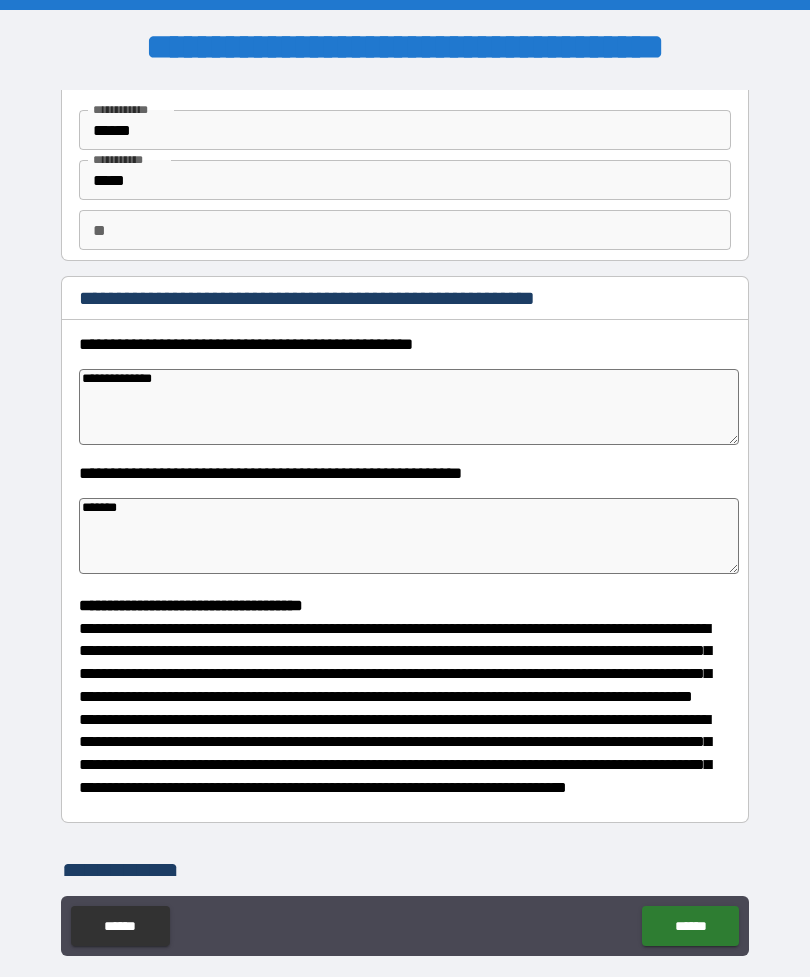 type on "********" 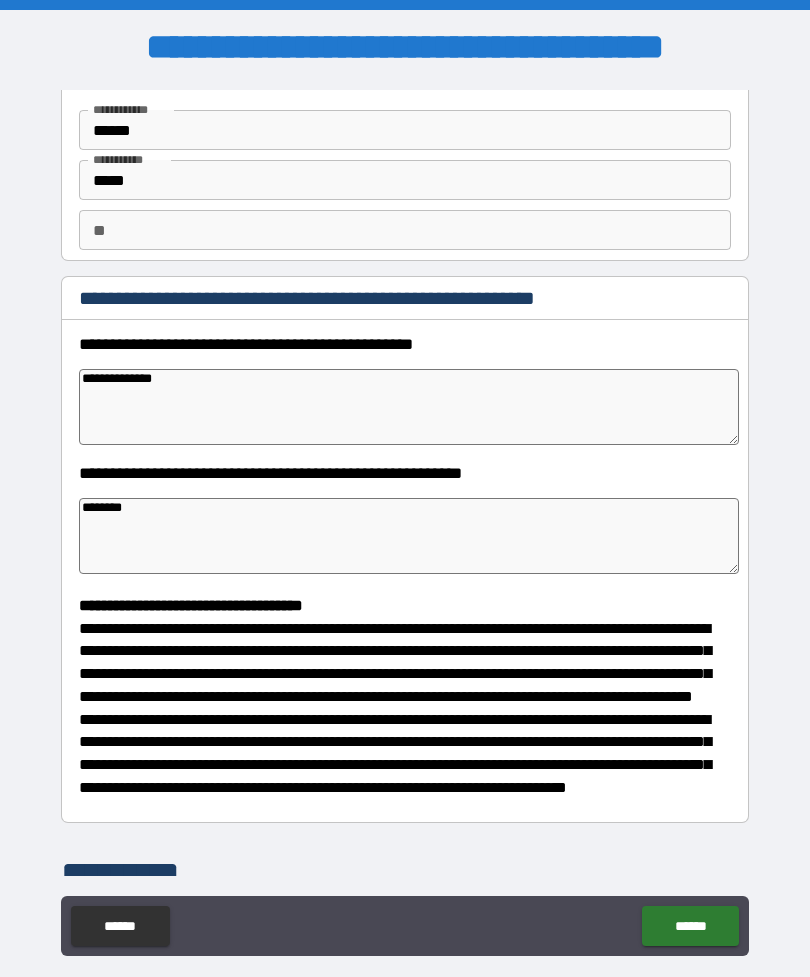 type on "*" 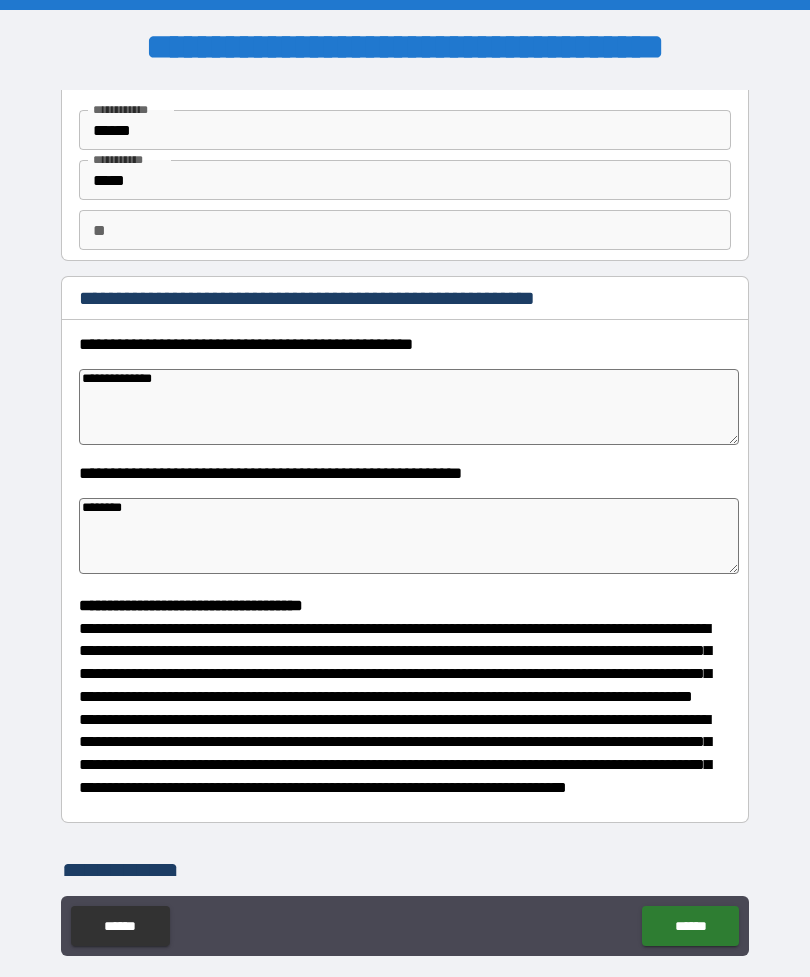 type on "*" 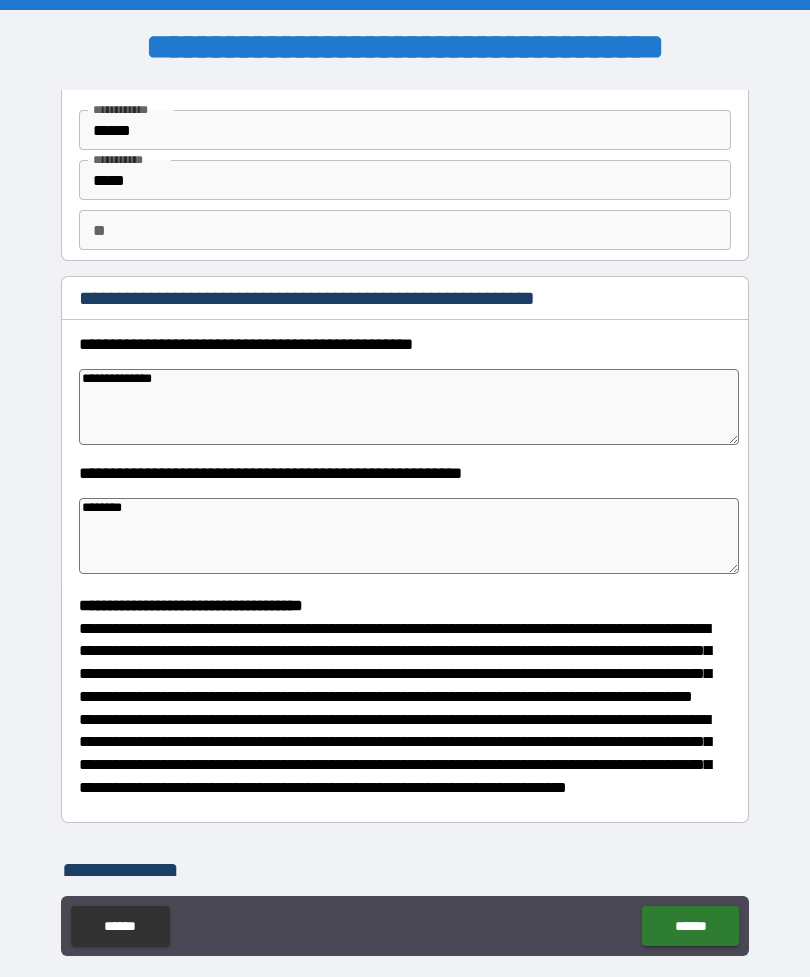 type on "*********" 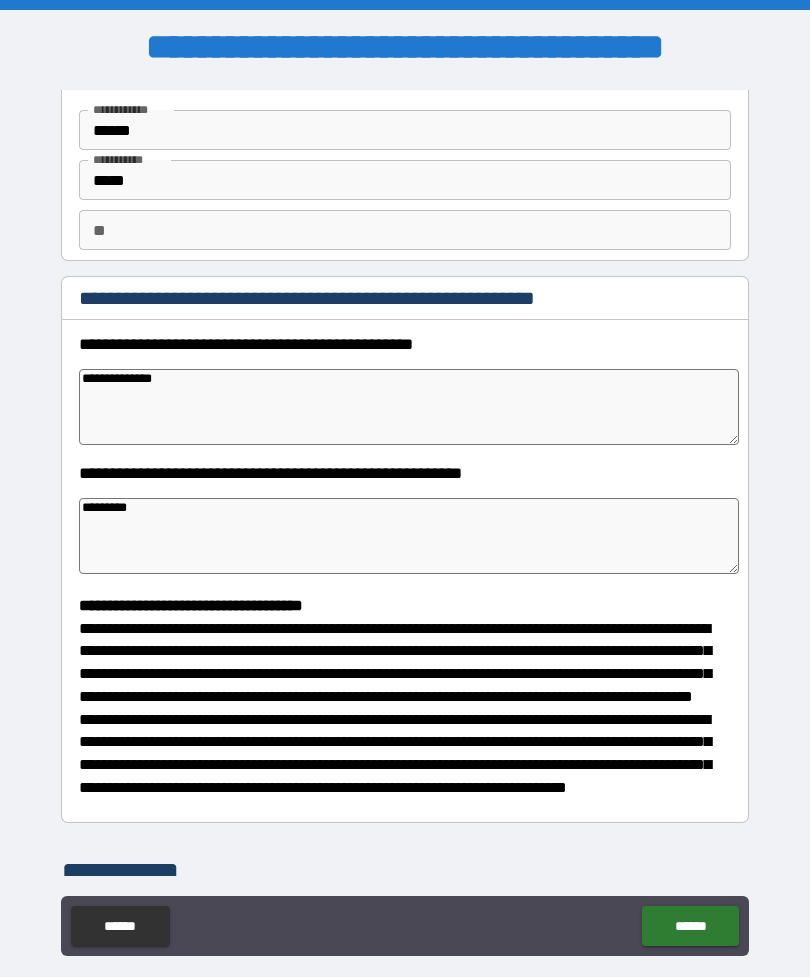 type on "*" 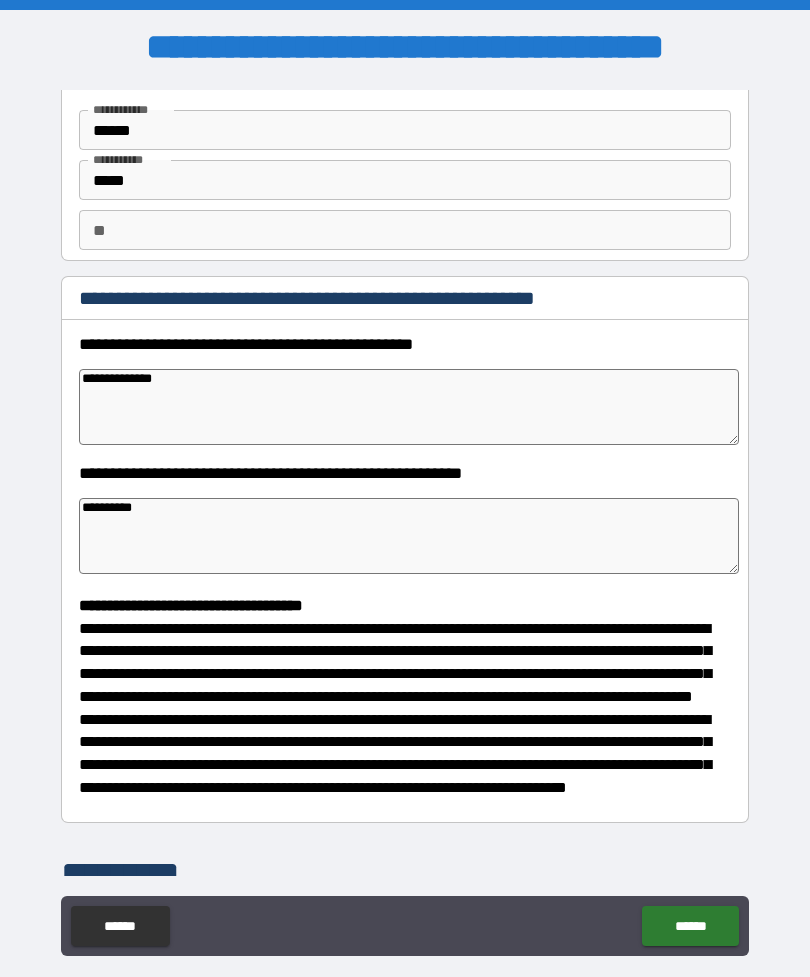 type on "*" 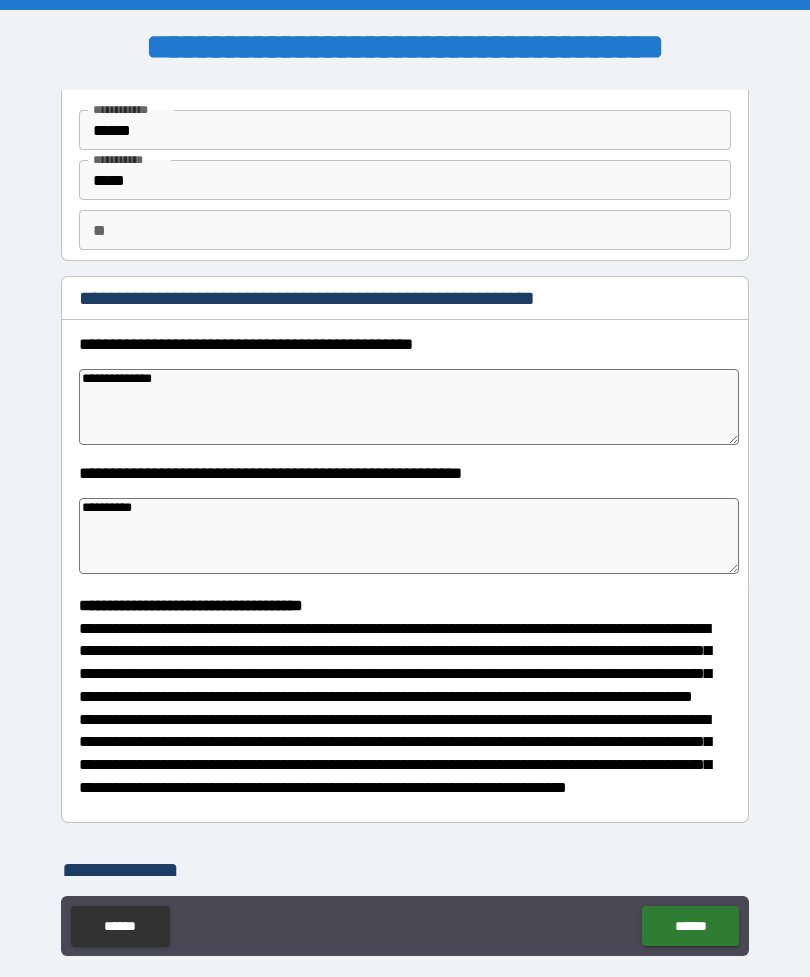 type on "*" 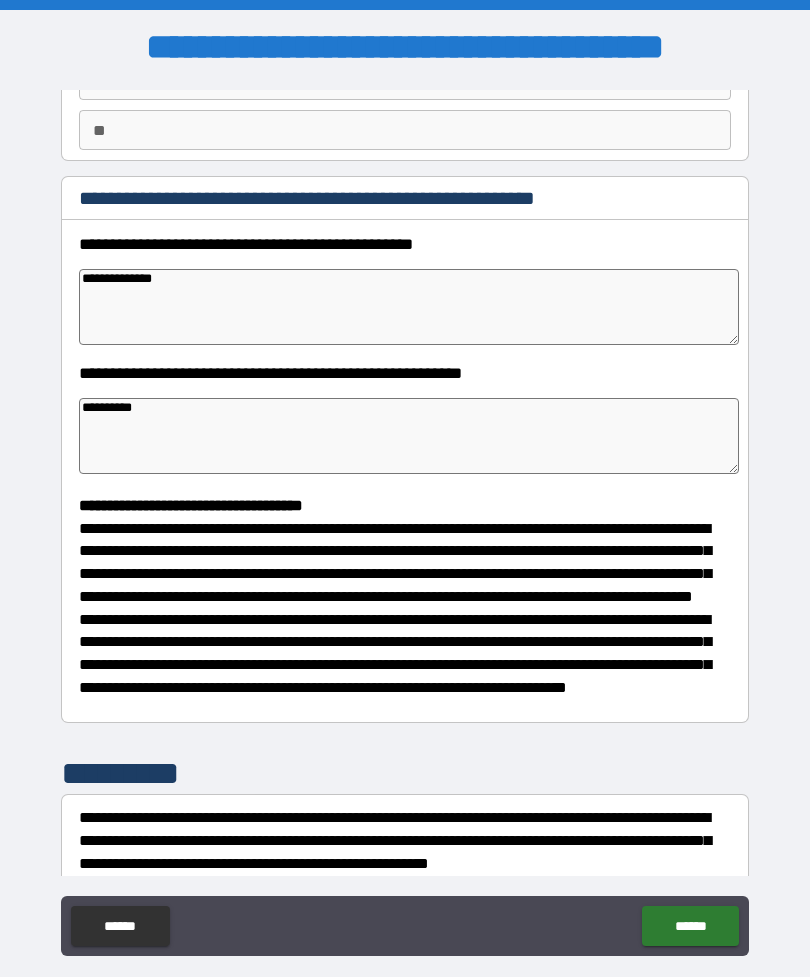 scroll, scrollTop: 185, scrollLeft: 0, axis: vertical 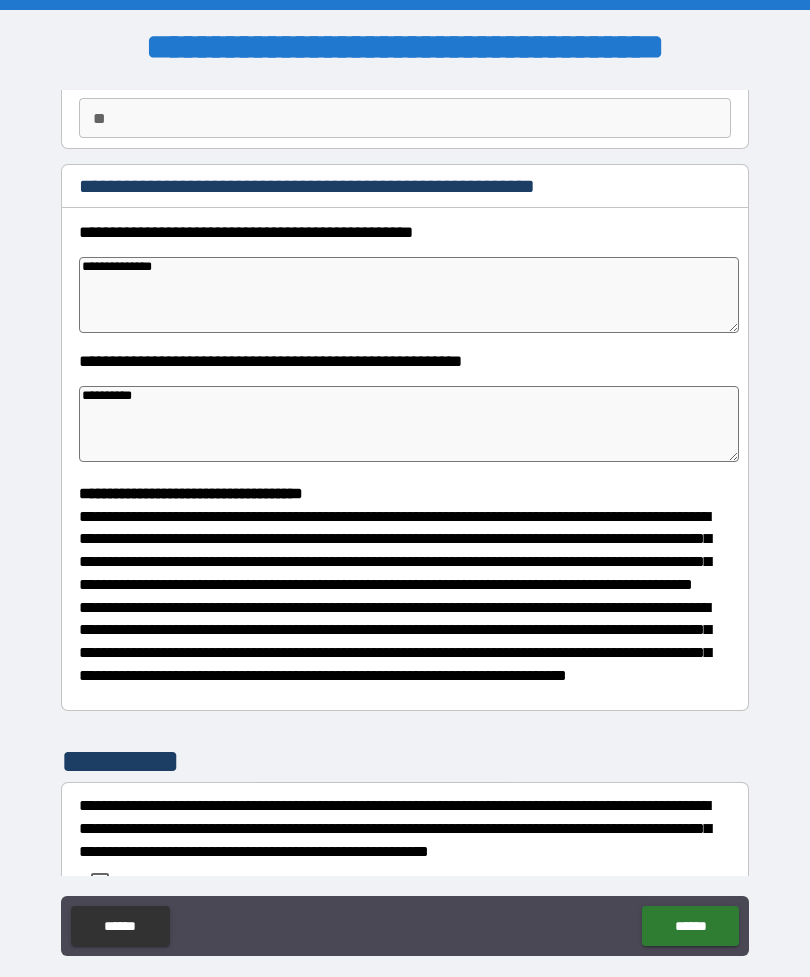 type on "**********" 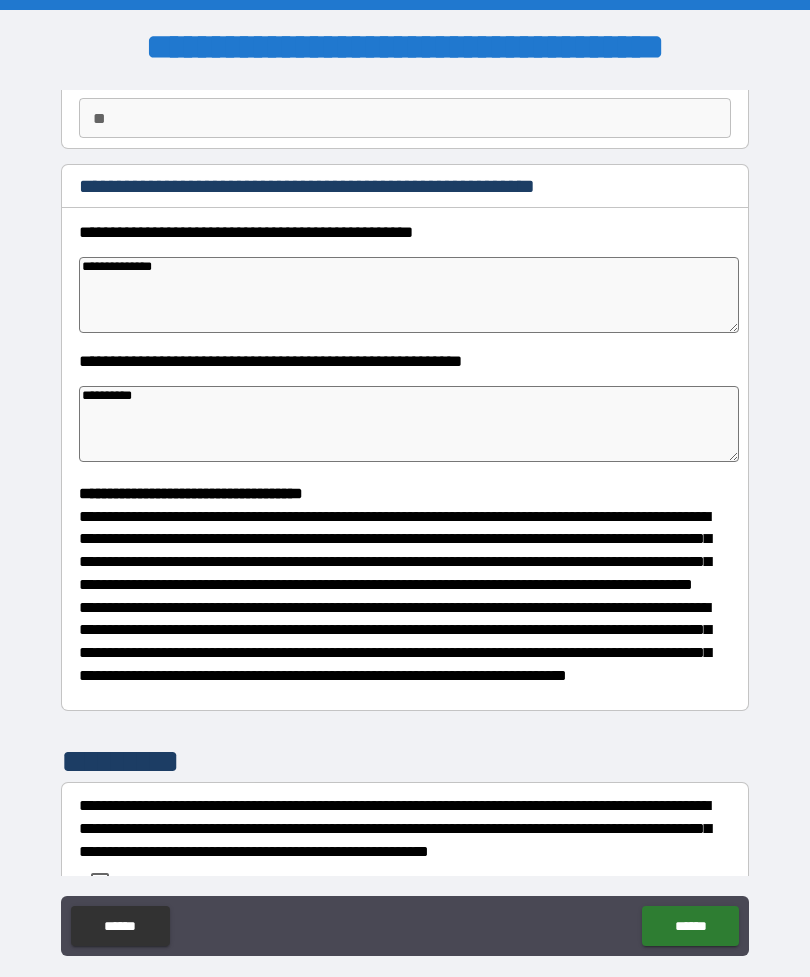 type on "**********" 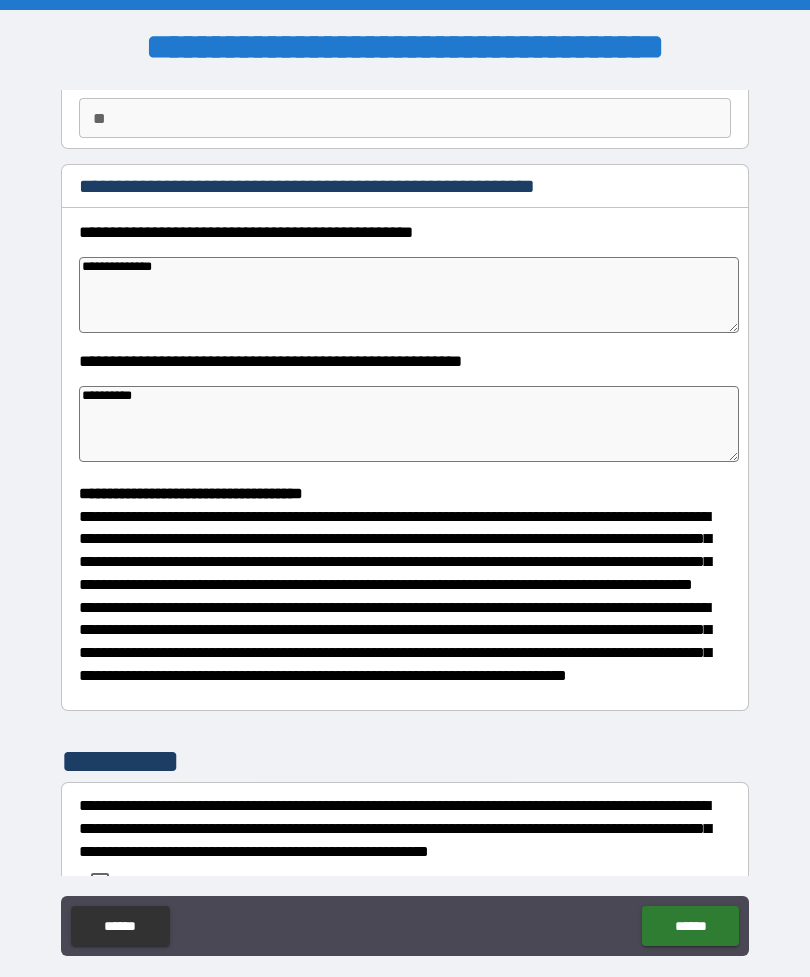 type on "*" 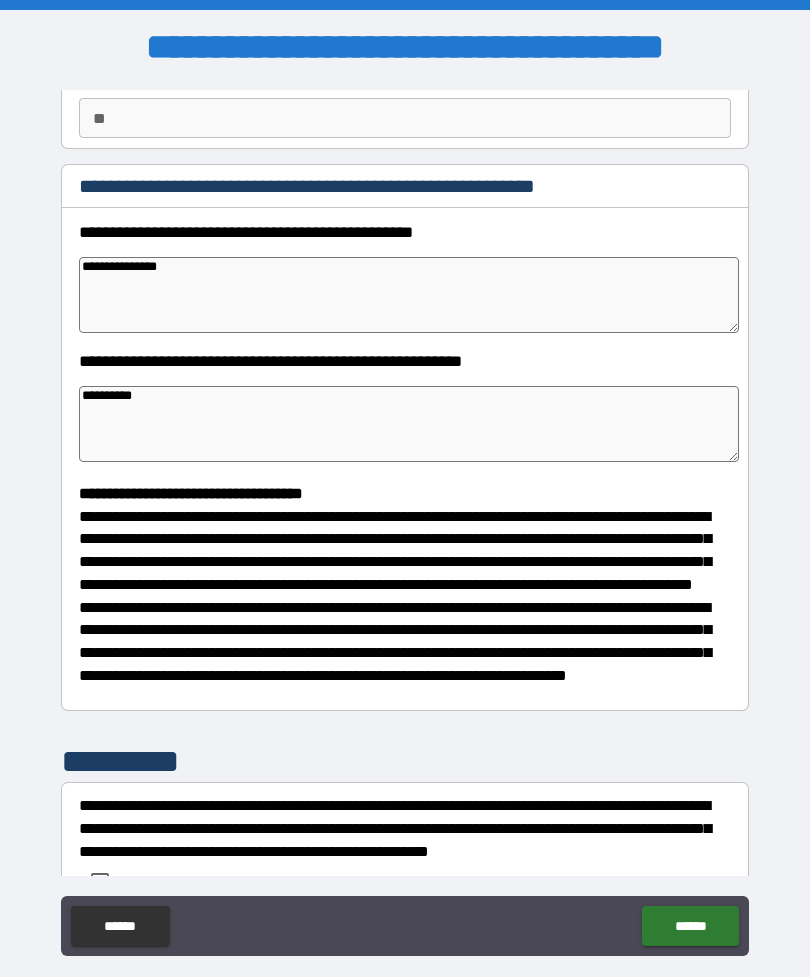 type on "*" 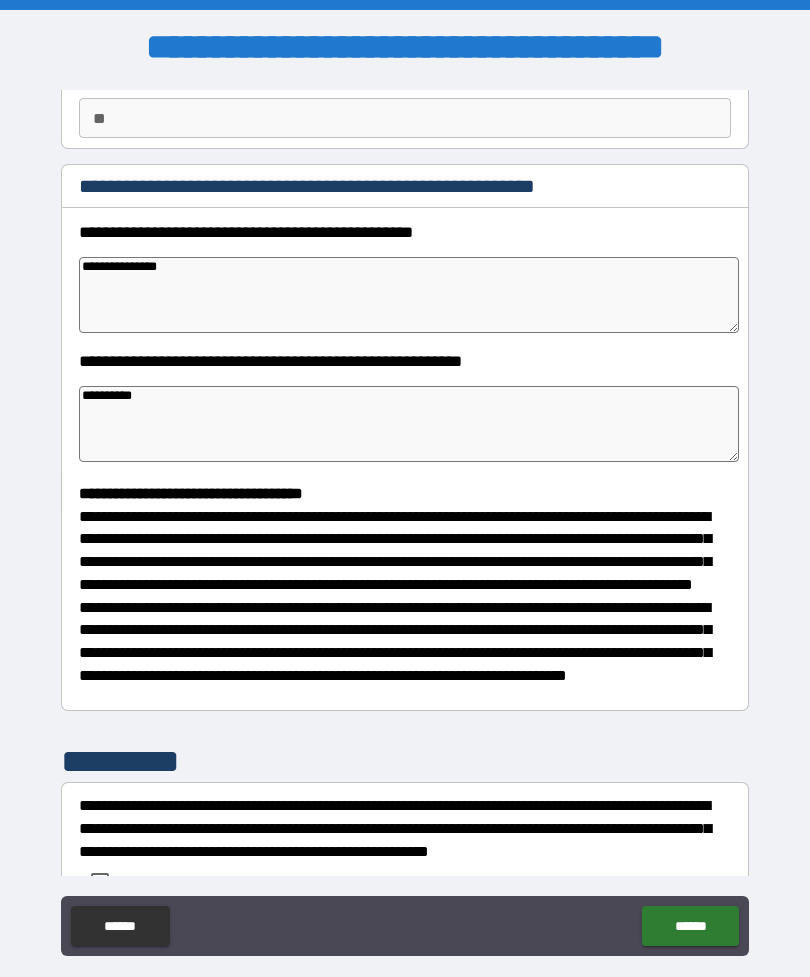 type on "**********" 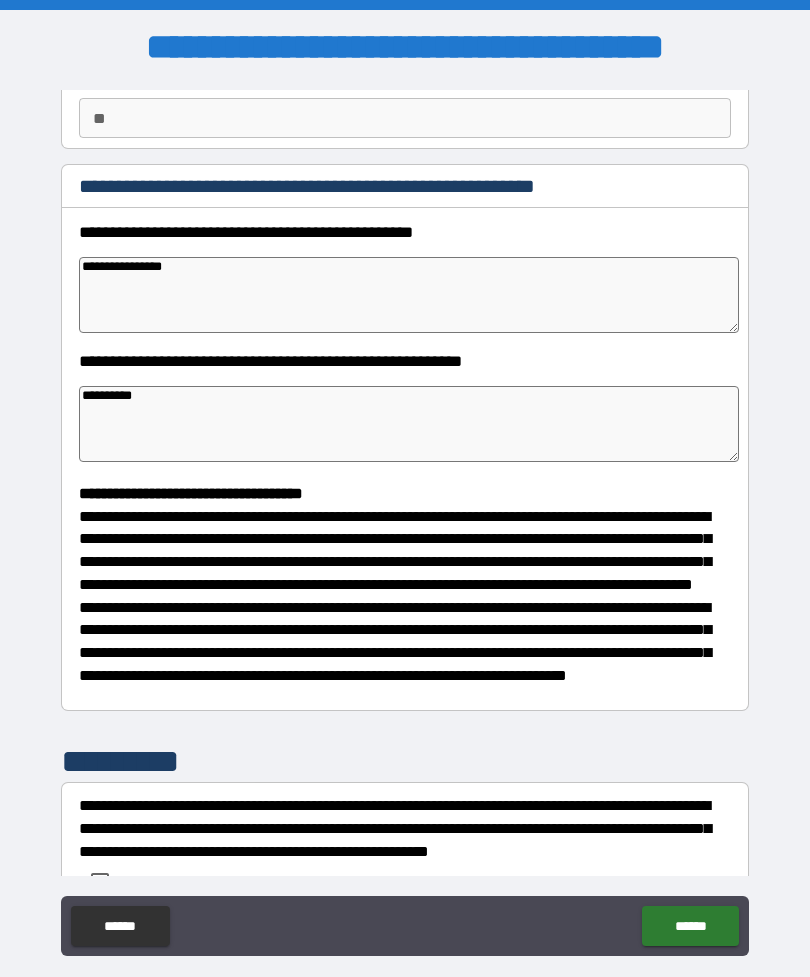 type on "*" 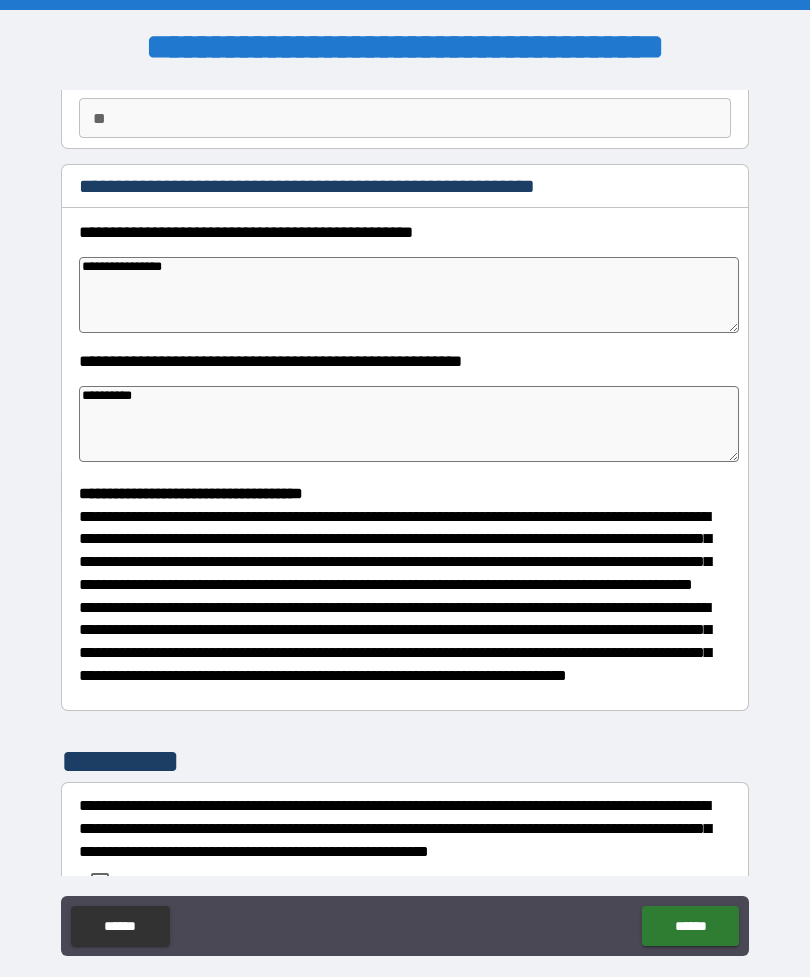 type on "*" 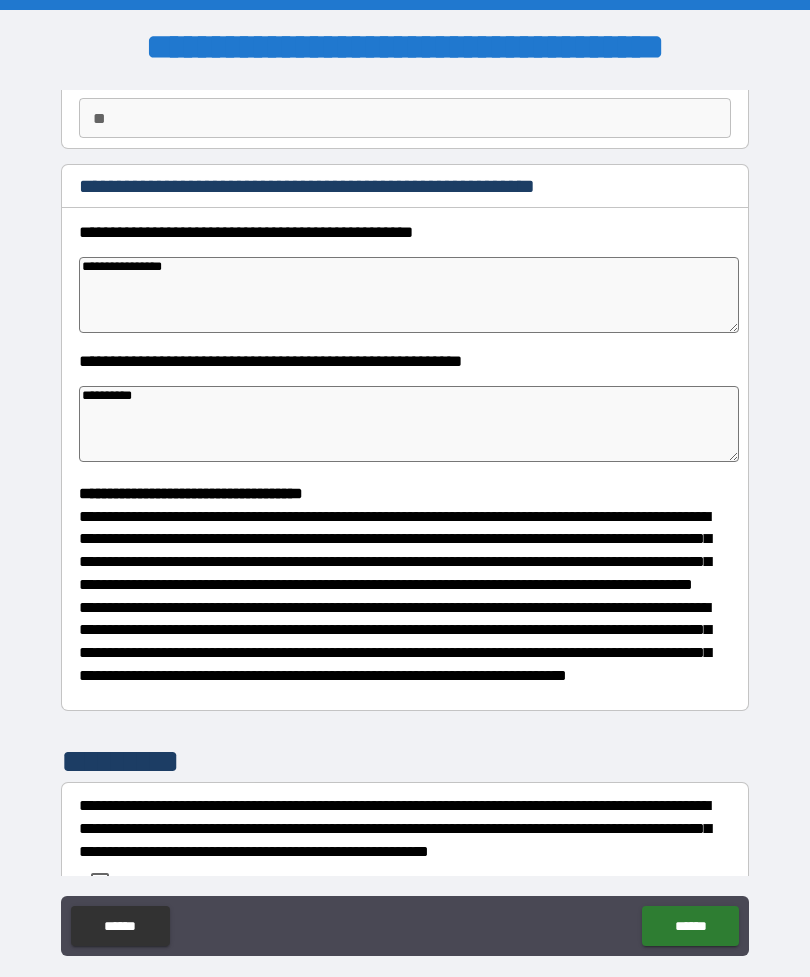 type on "*" 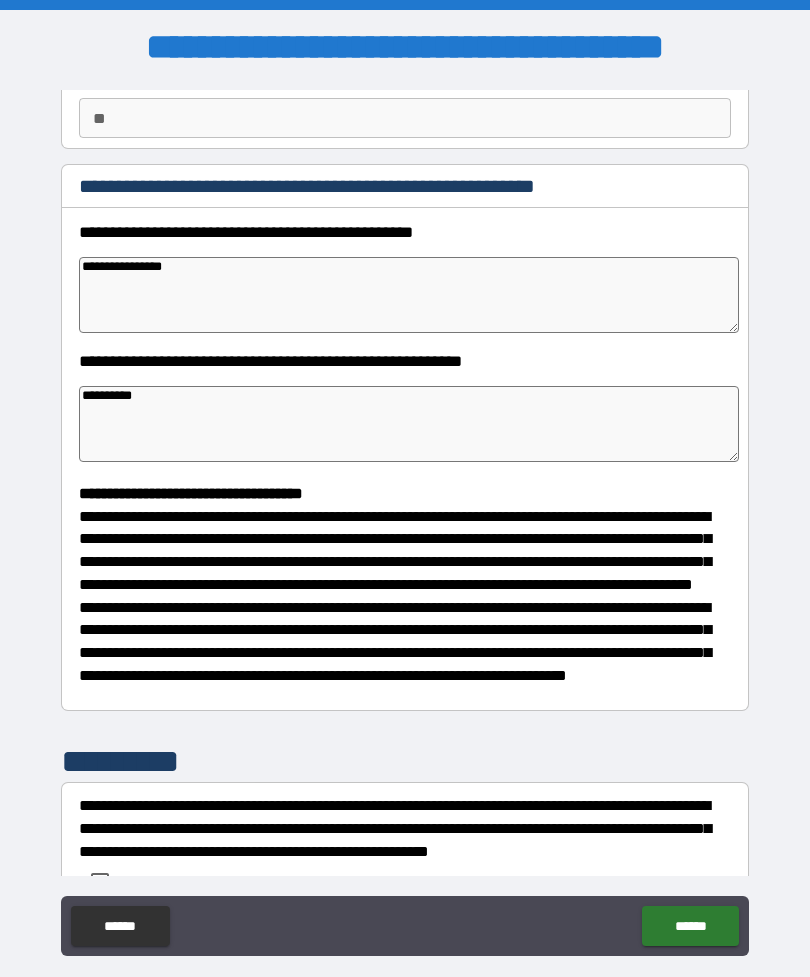 type on "**********" 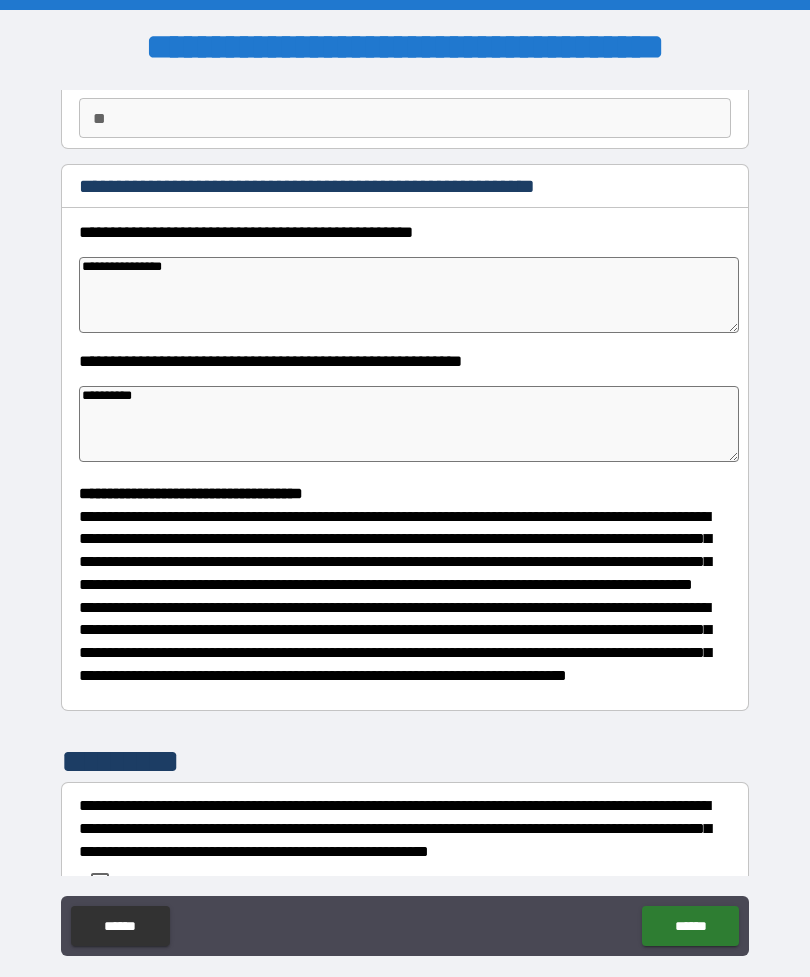 type on "*" 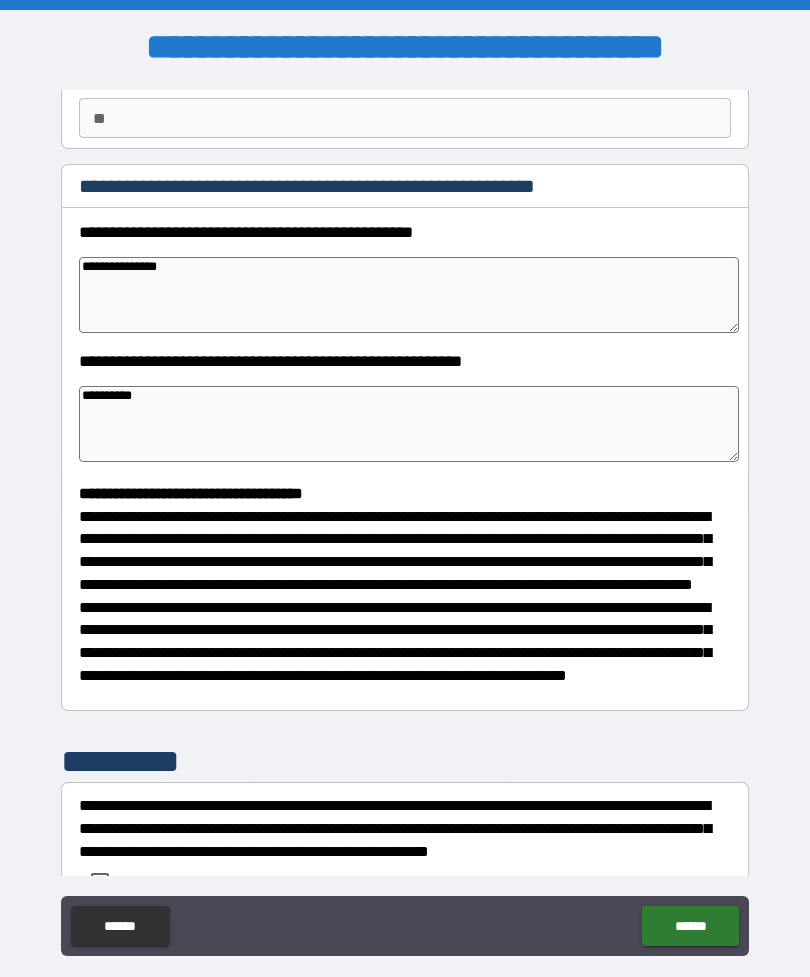 type on "*" 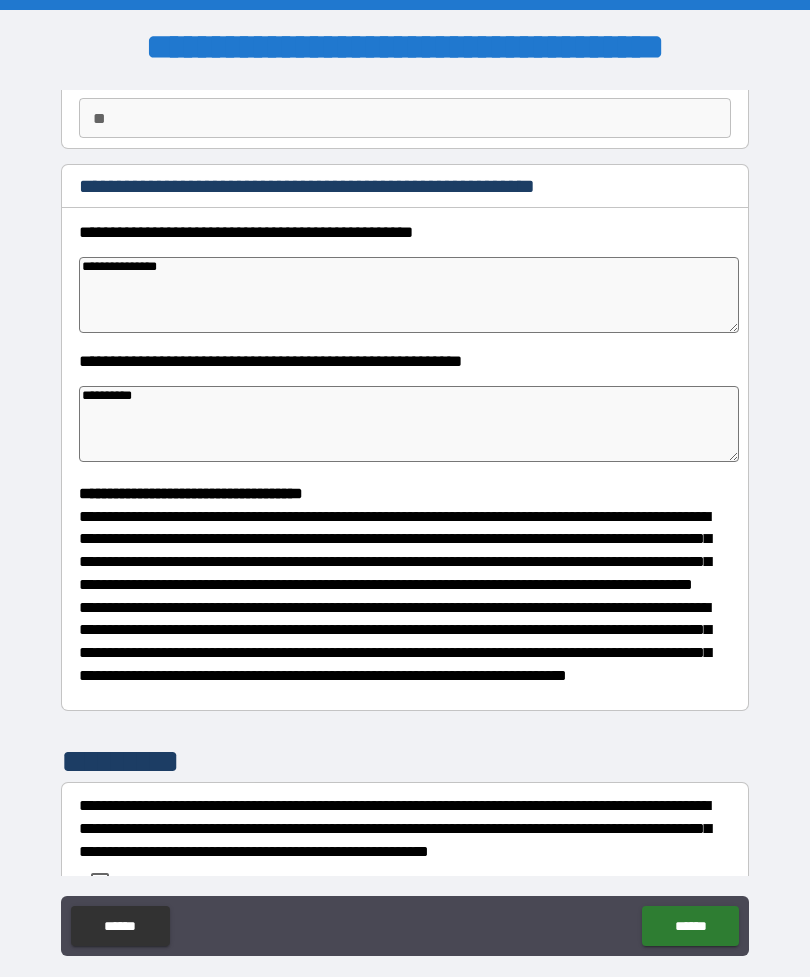 type on "*" 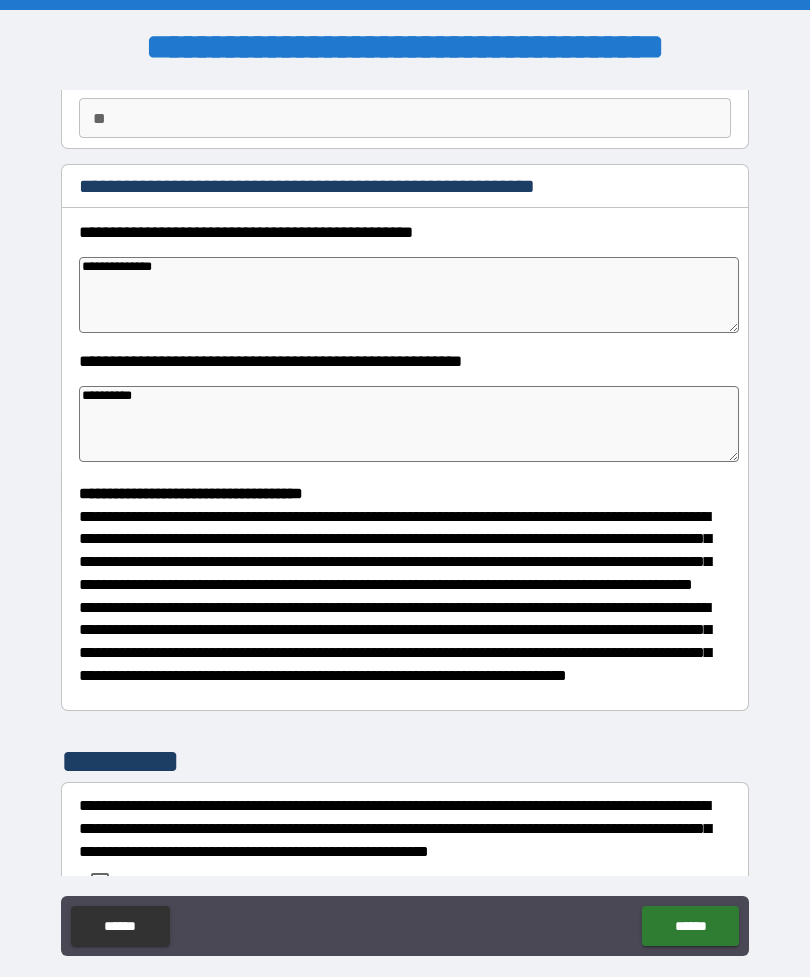type on "*" 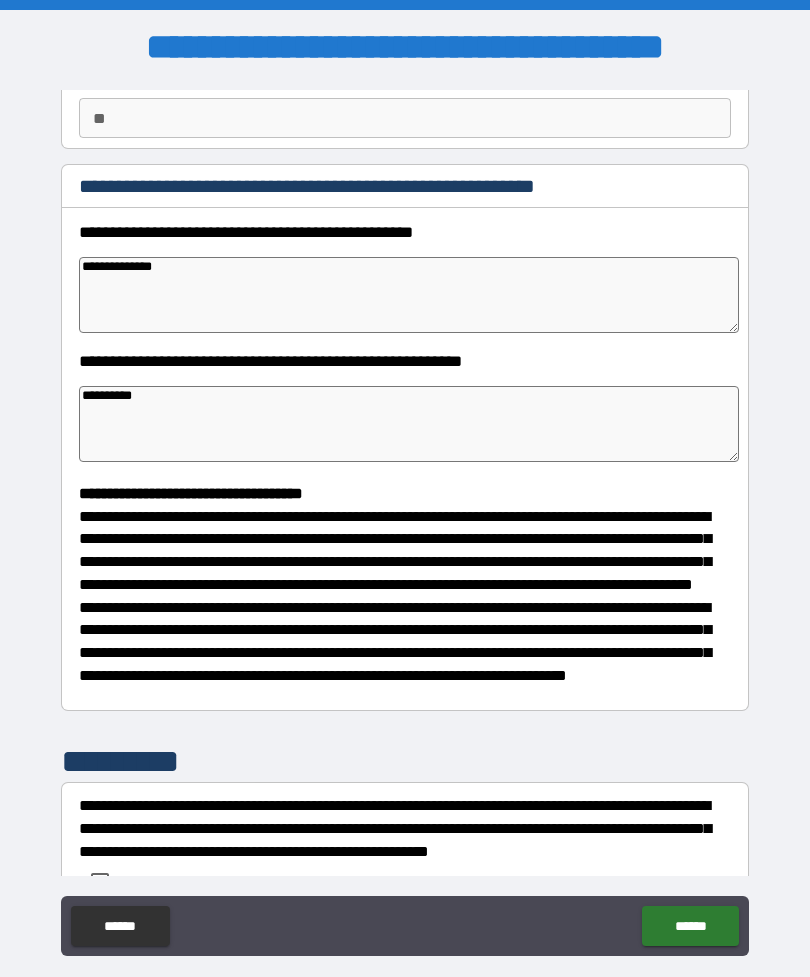 type on "**********" 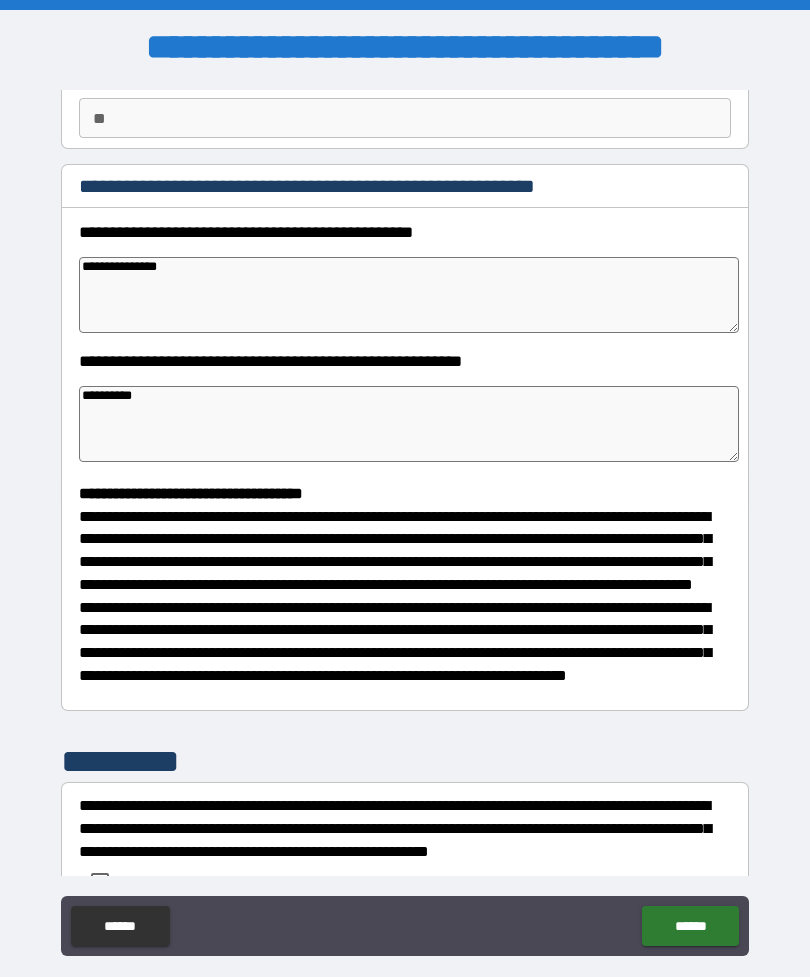 type on "*" 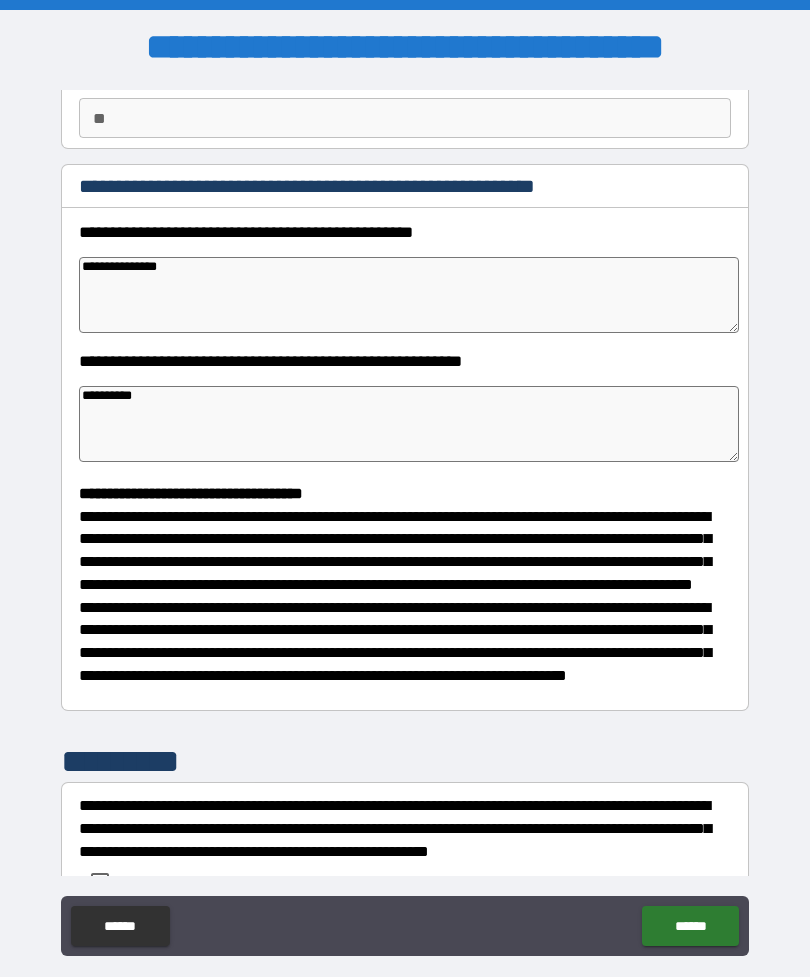 type on "*" 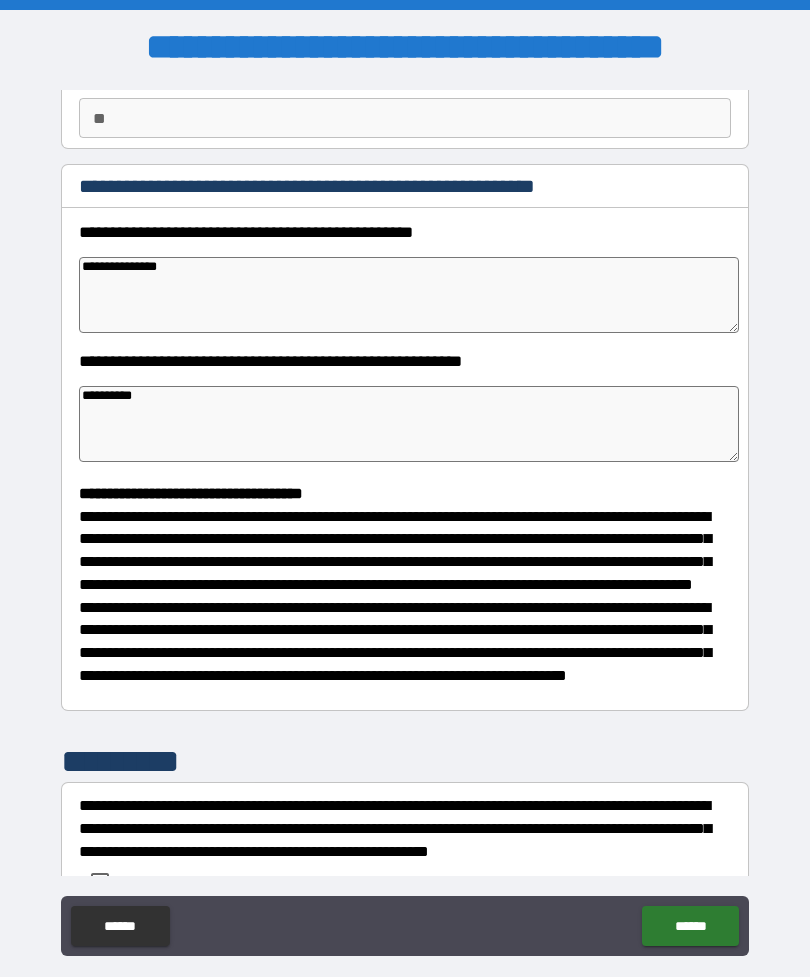 type on "*" 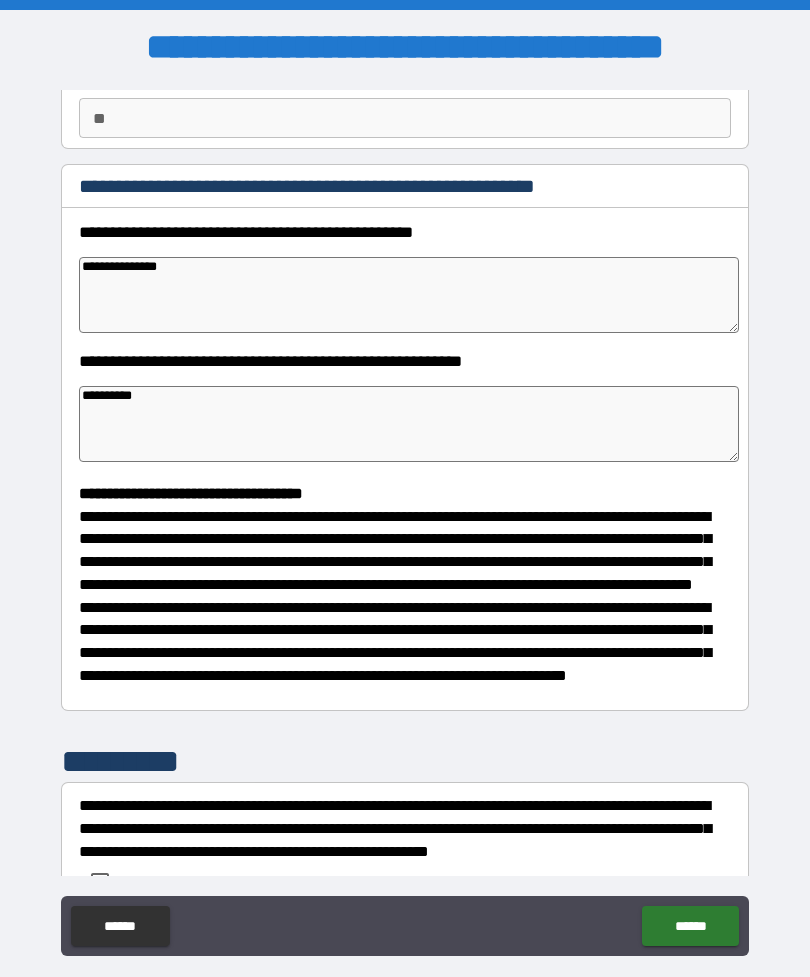 type on "**********" 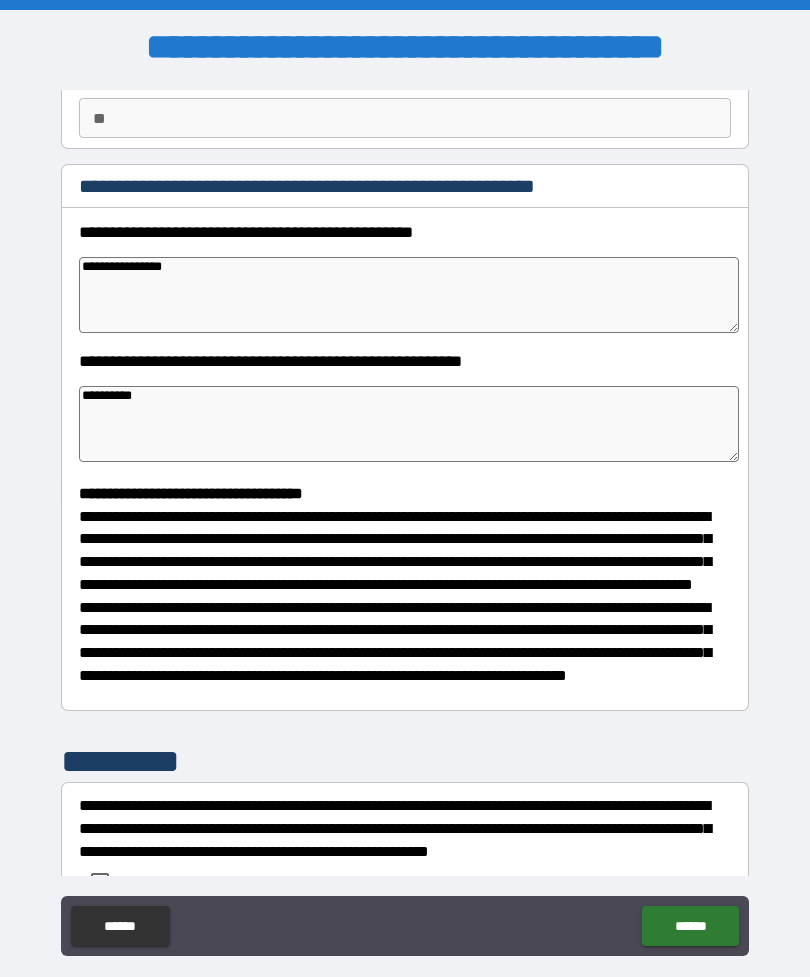 type on "*" 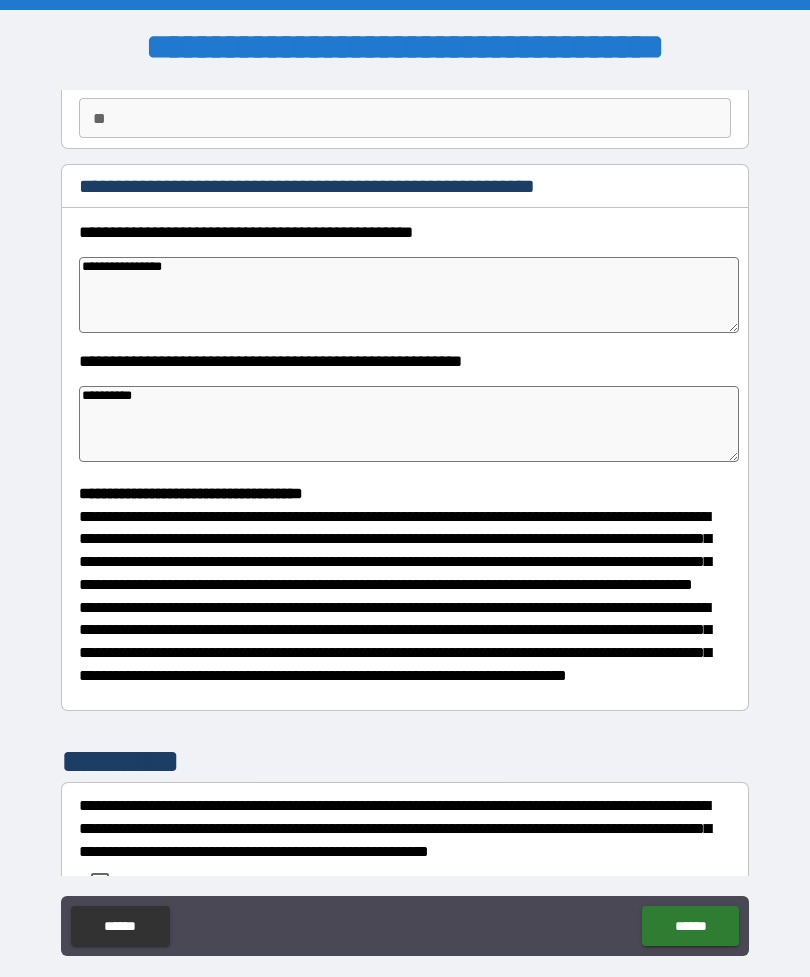 type on "*" 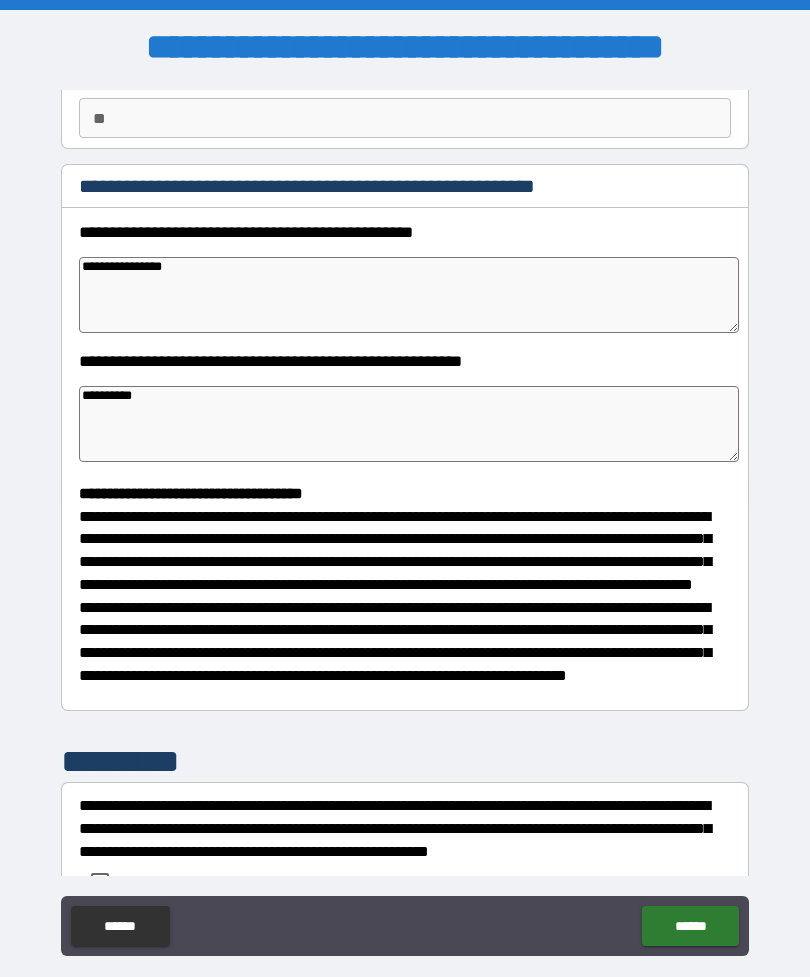 type on "*" 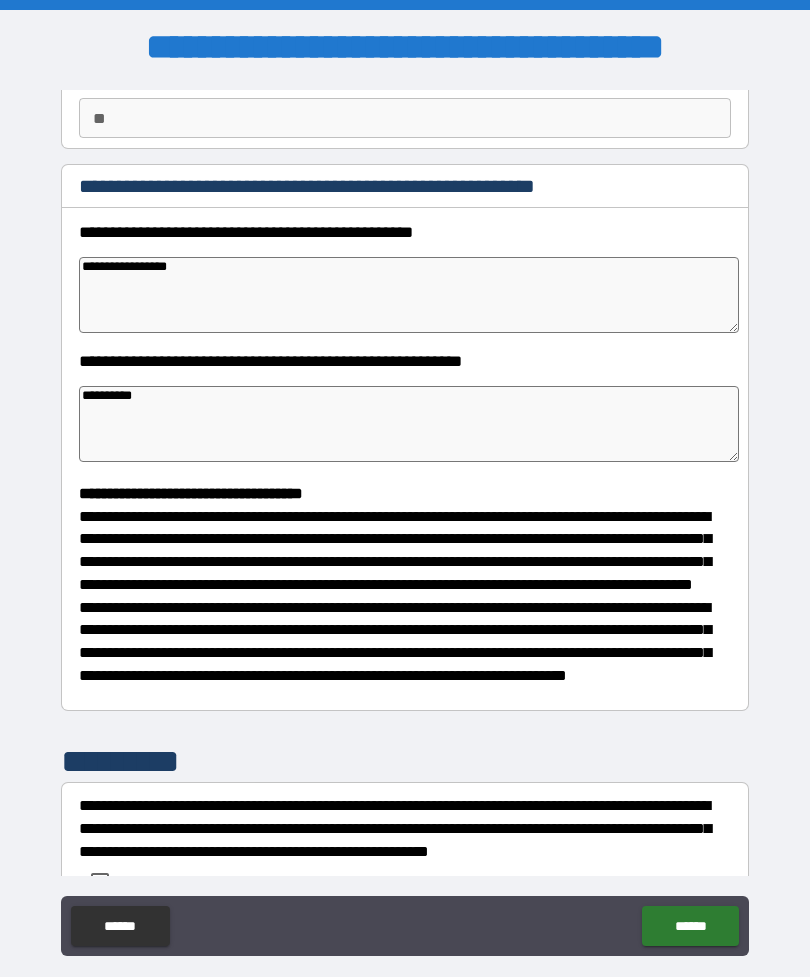 type on "**********" 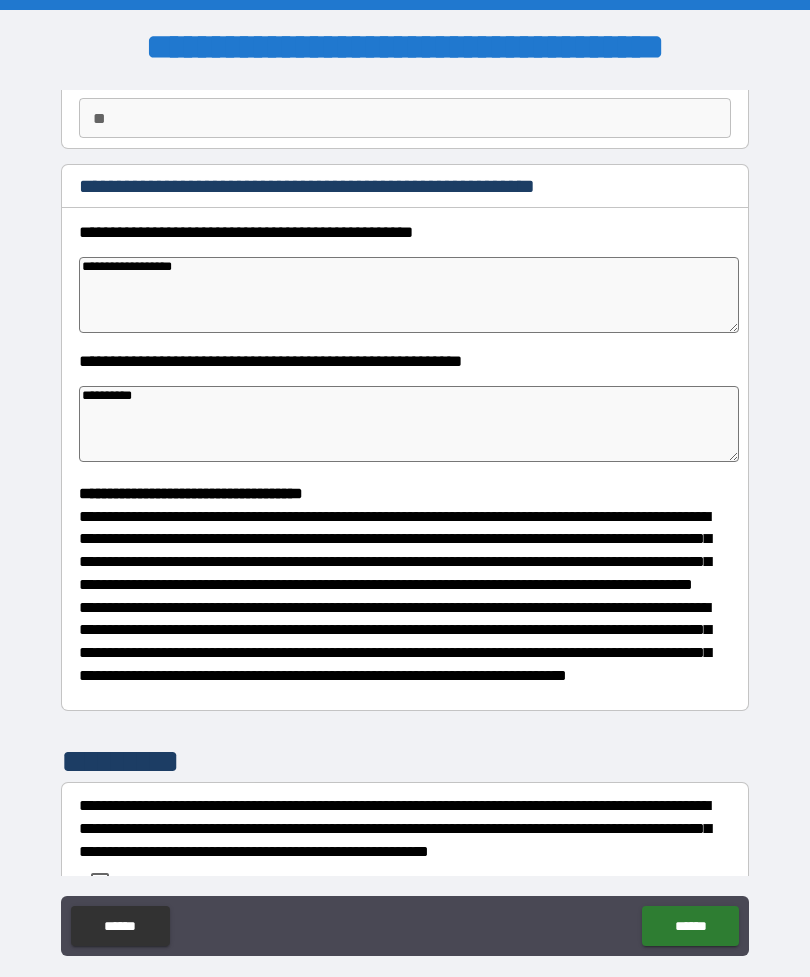 type on "*" 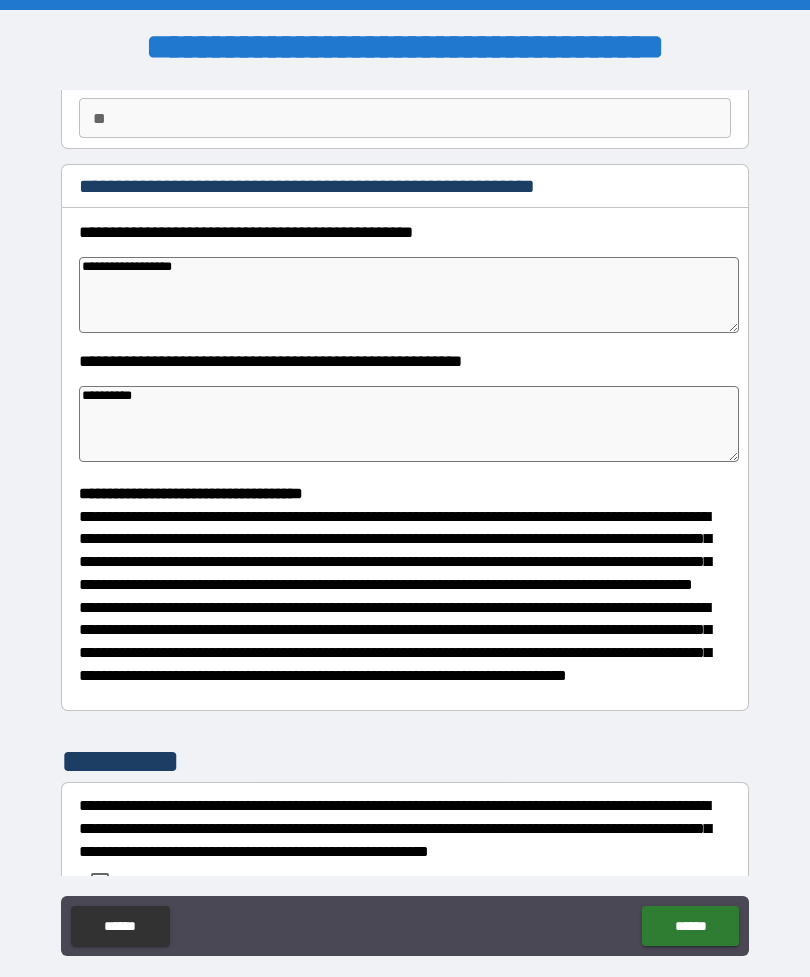 type on "**********" 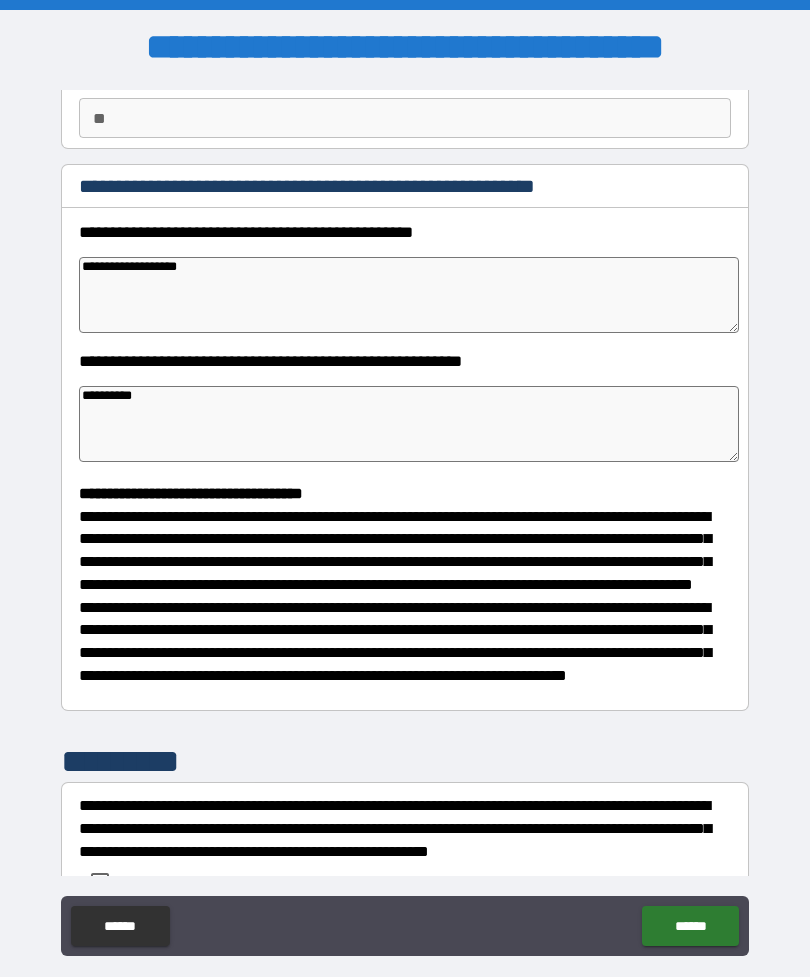 type on "*" 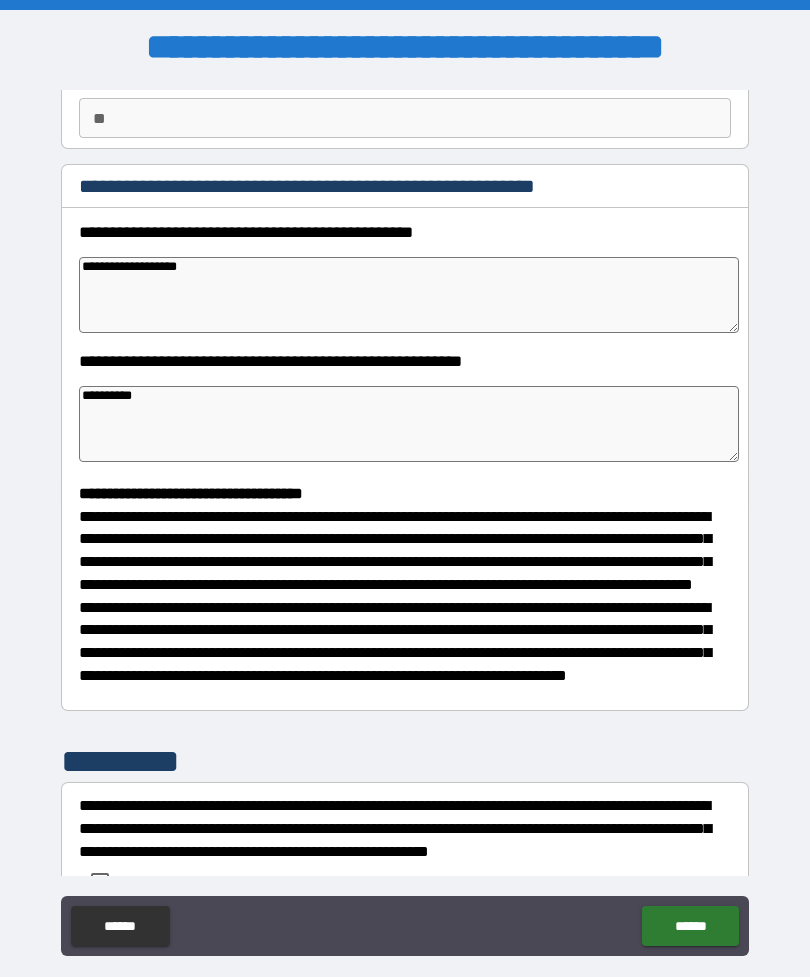 type on "**********" 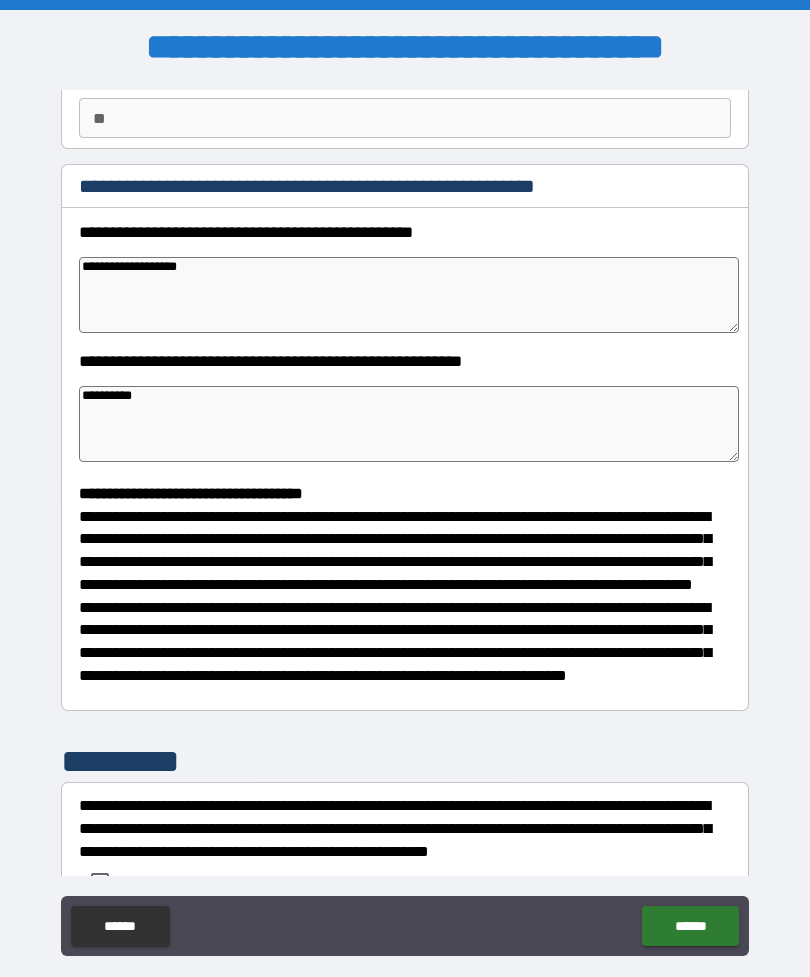 type on "*" 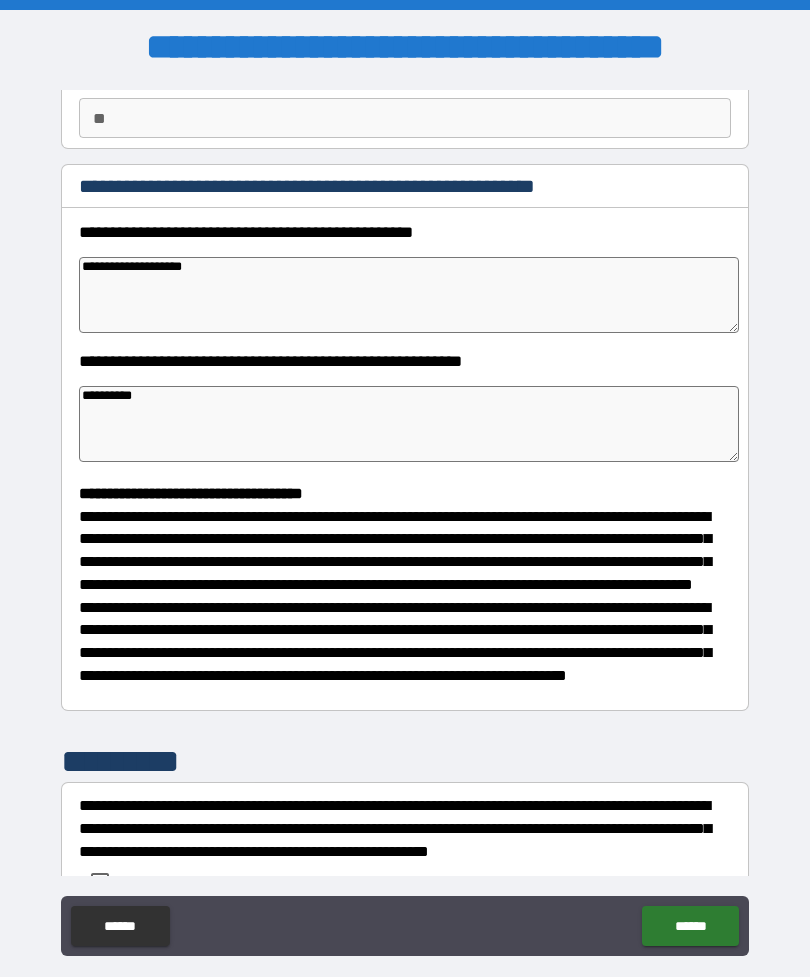 type on "**********" 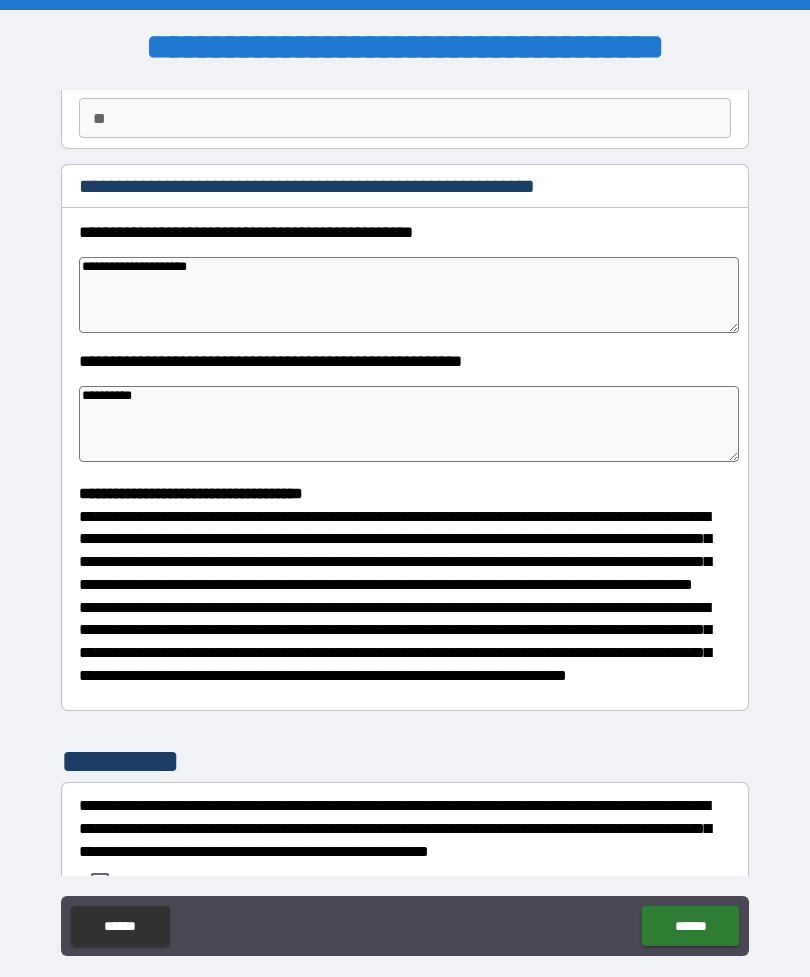type on "*" 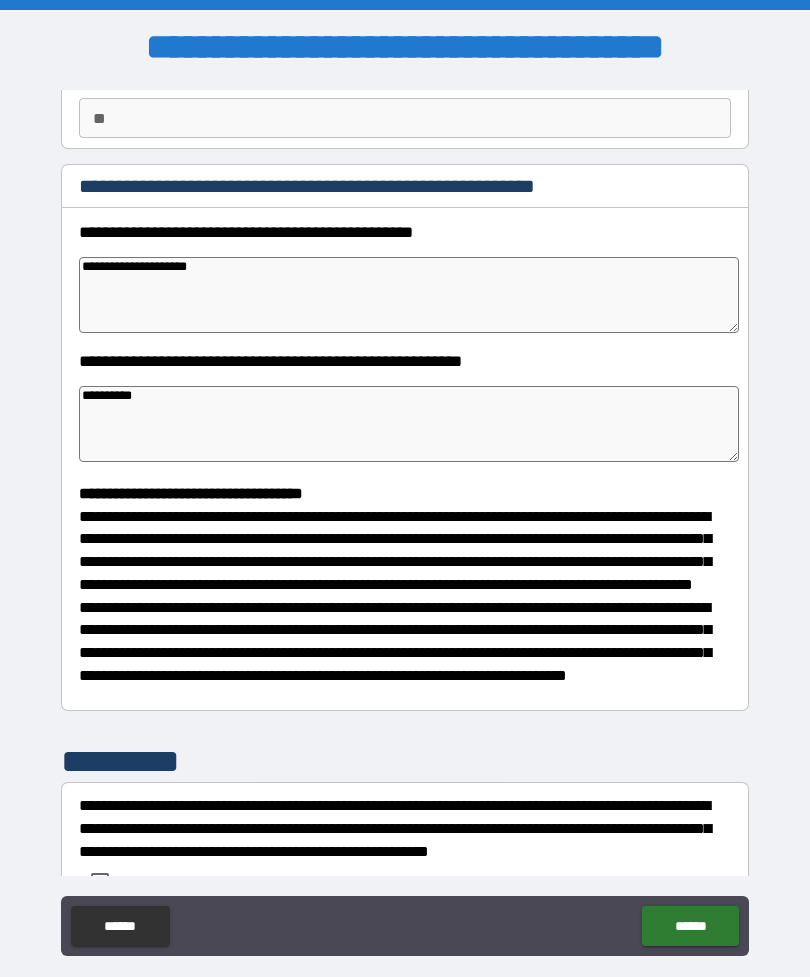 type on "*" 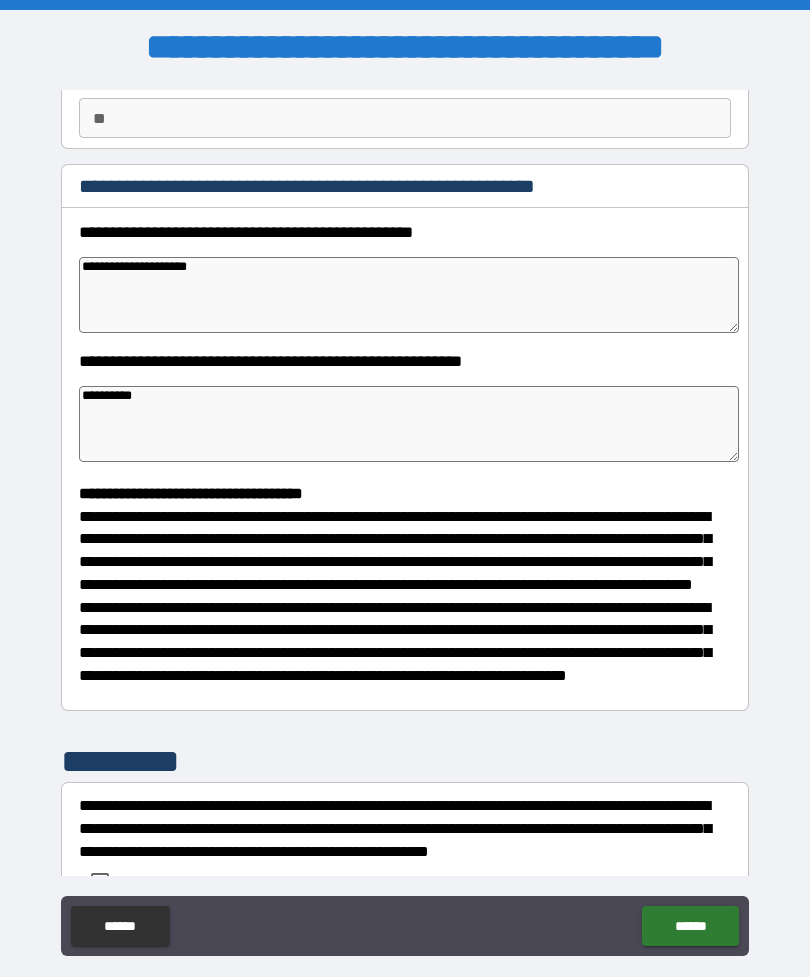 type on "*" 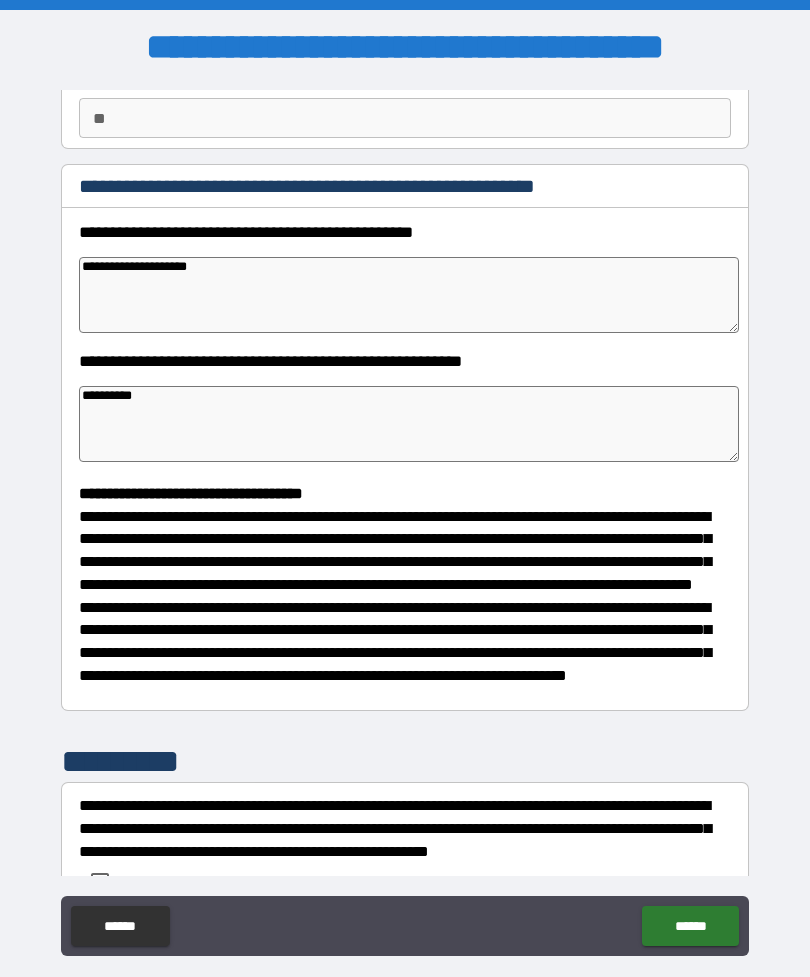 type 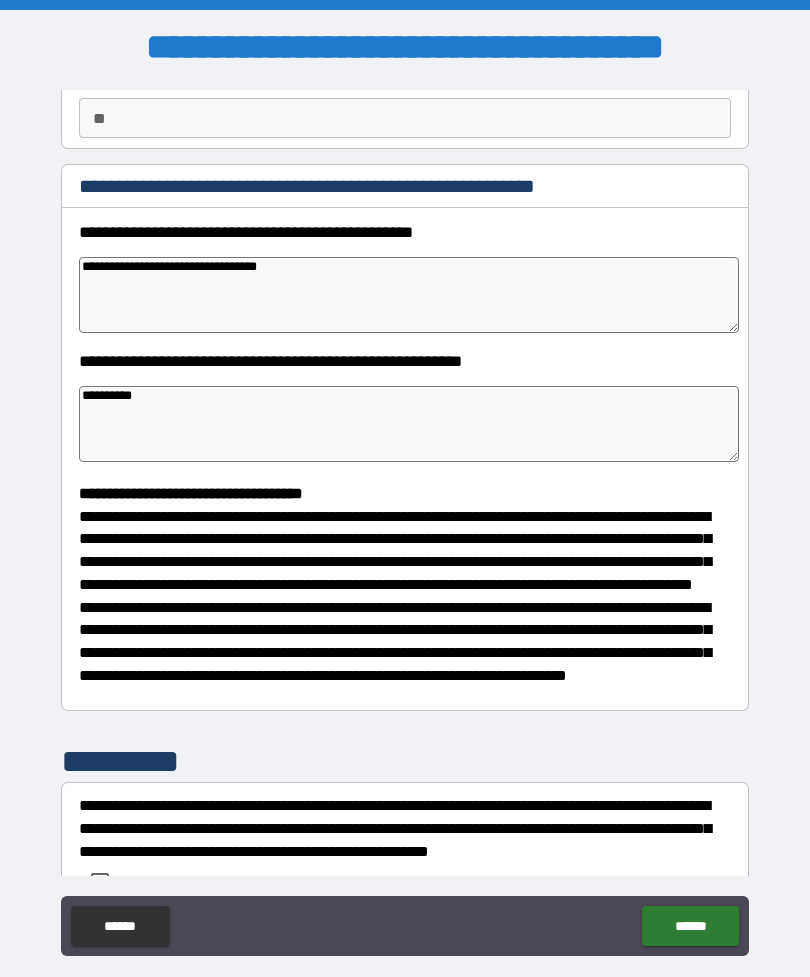 click on "**********" at bounding box center [409, 424] 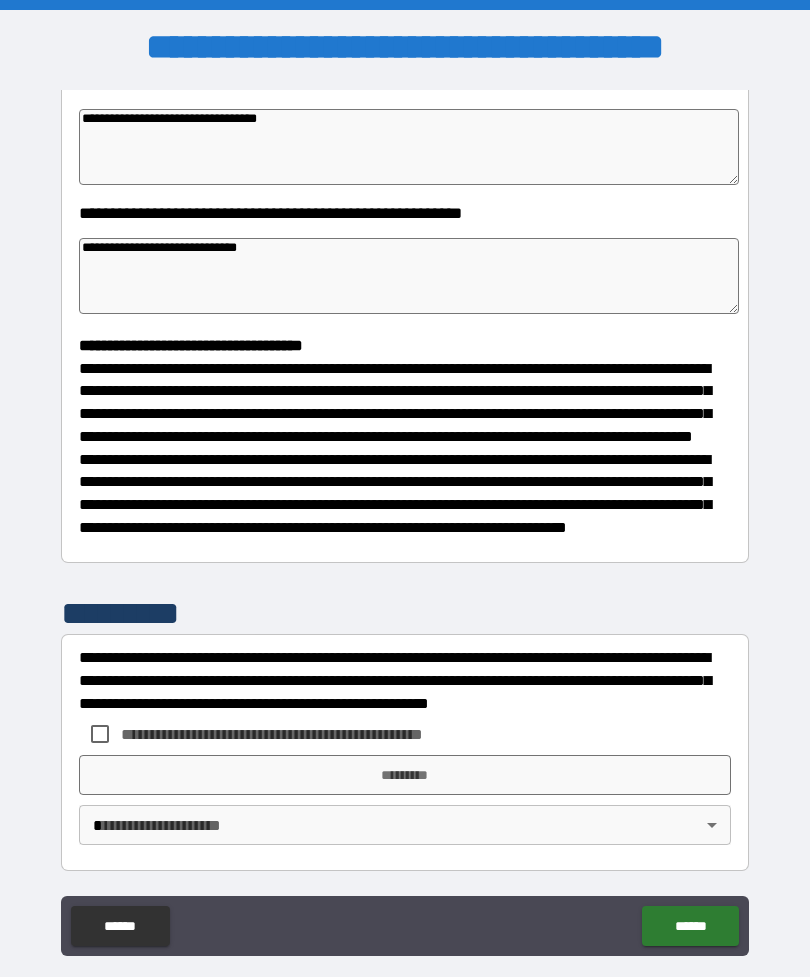scroll, scrollTop: 370, scrollLeft: 0, axis: vertical 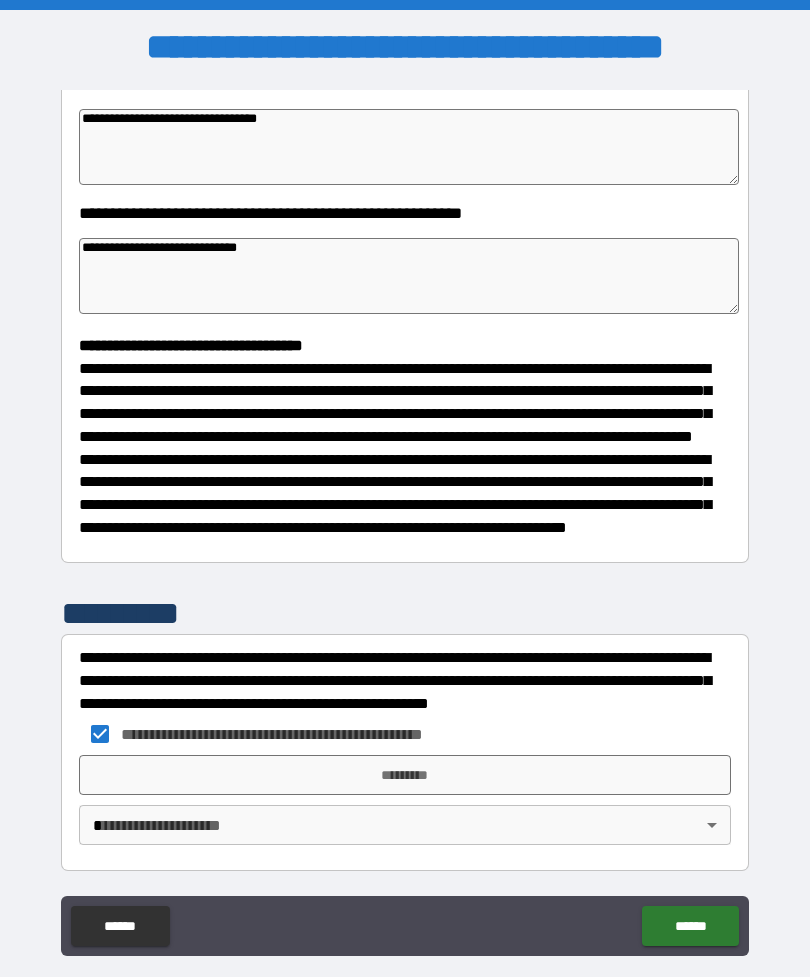 click on "*********" at bounding box center (405, 775) 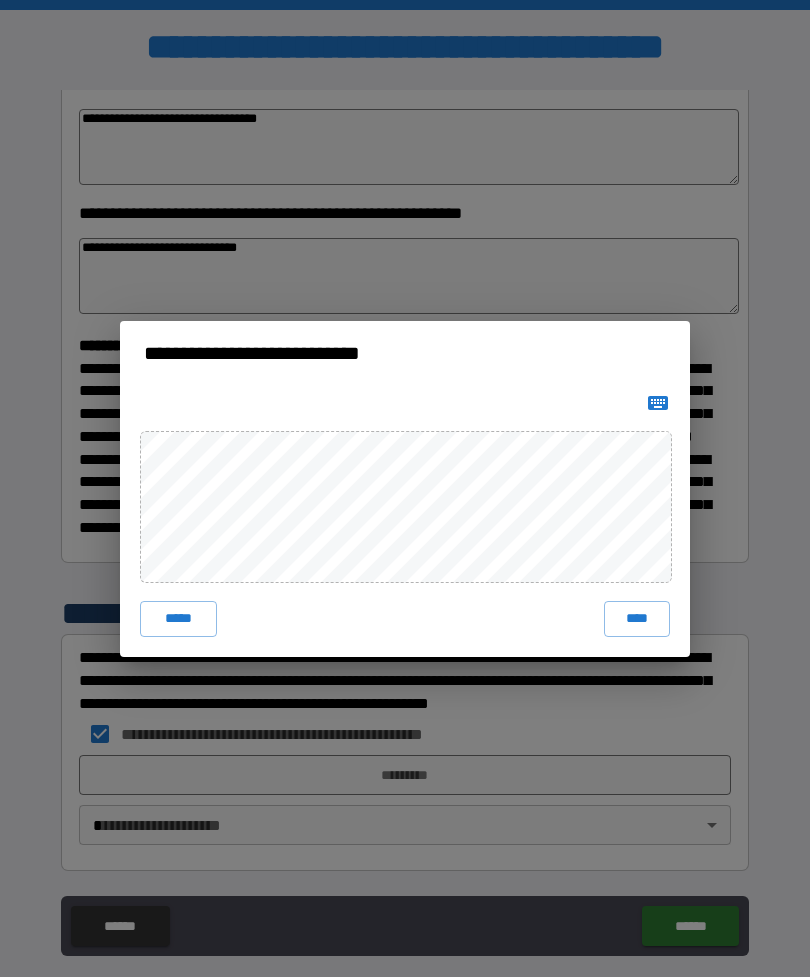 click on "*****" at bounding box center [178, 619] 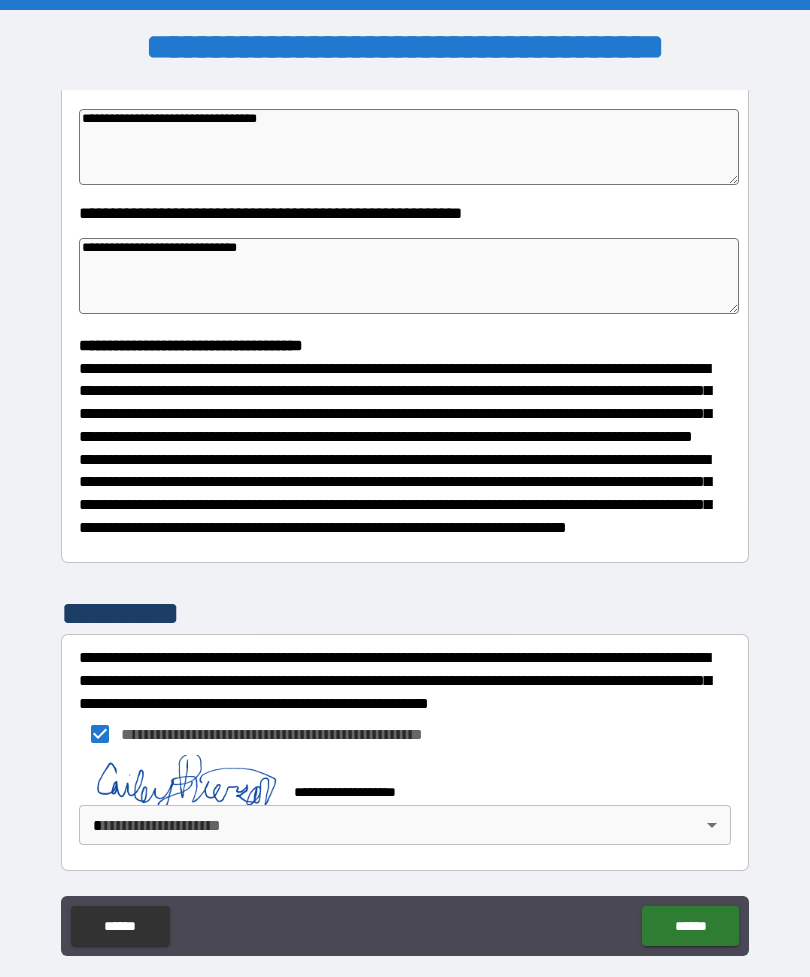 scroll, scrollTop: 360, scrollLeft: 0, axis: vertical 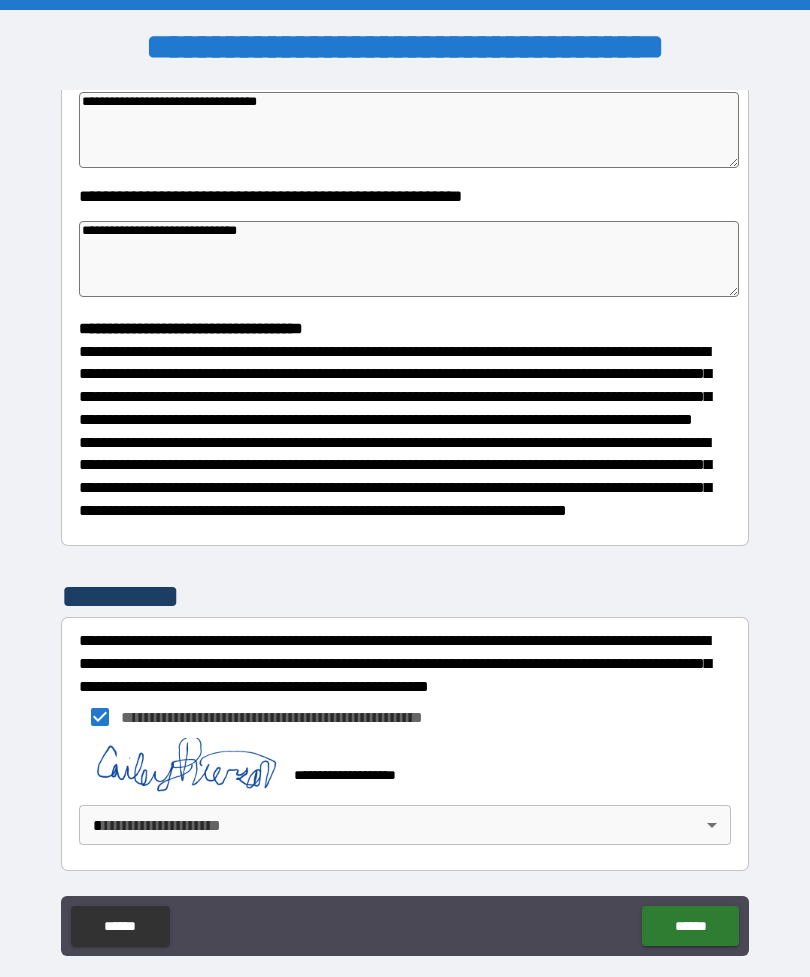click on "[FIRST] [LAST] [STREET_NAME] [CITY] [STATE] [ZIP_CODE] [COUNTRY] [PHONE] [EMAIL] [SSN] [CREDIT_CARD] [DRIVER_LICENSE] [PASSPORT] [BIRTH_DATE] [AGE]" at bounding box center [405, 520] 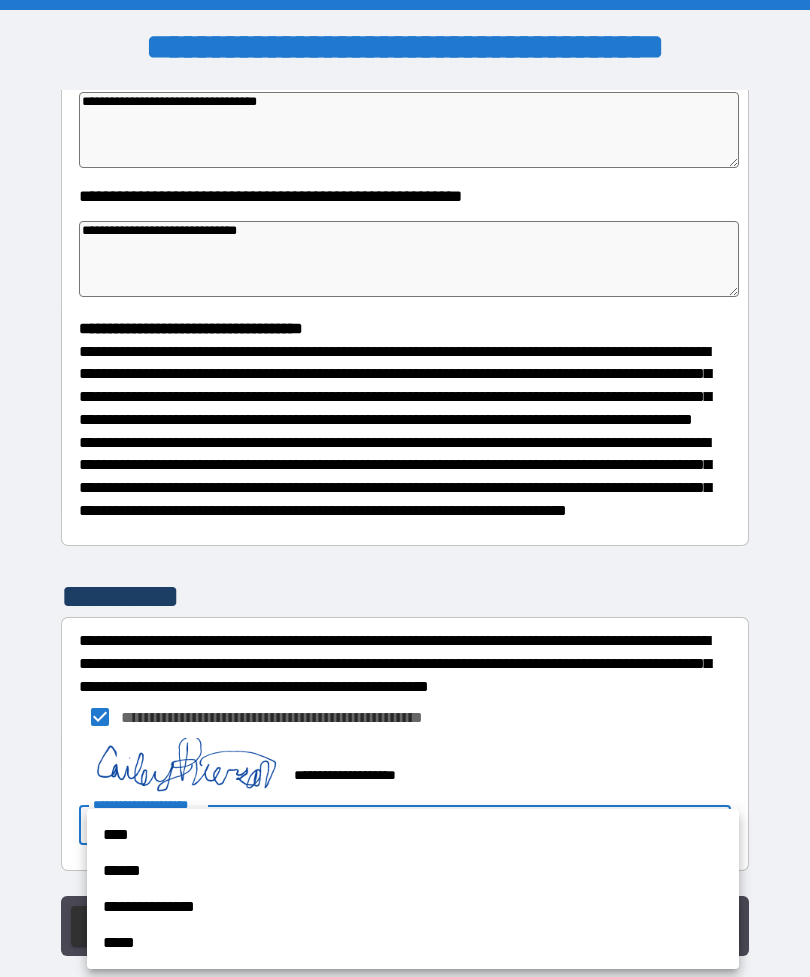 click on "**********" at bounding box center (413, 907) 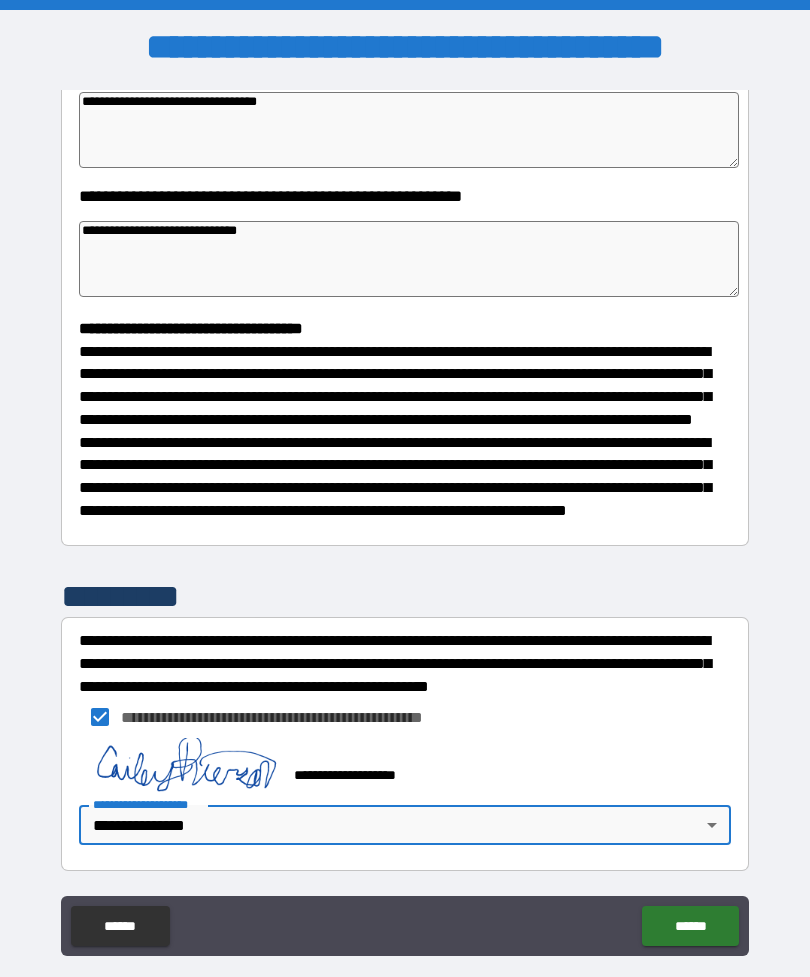 scroll, scrollTop: 389, scrollLeft: 0, axis: vertical 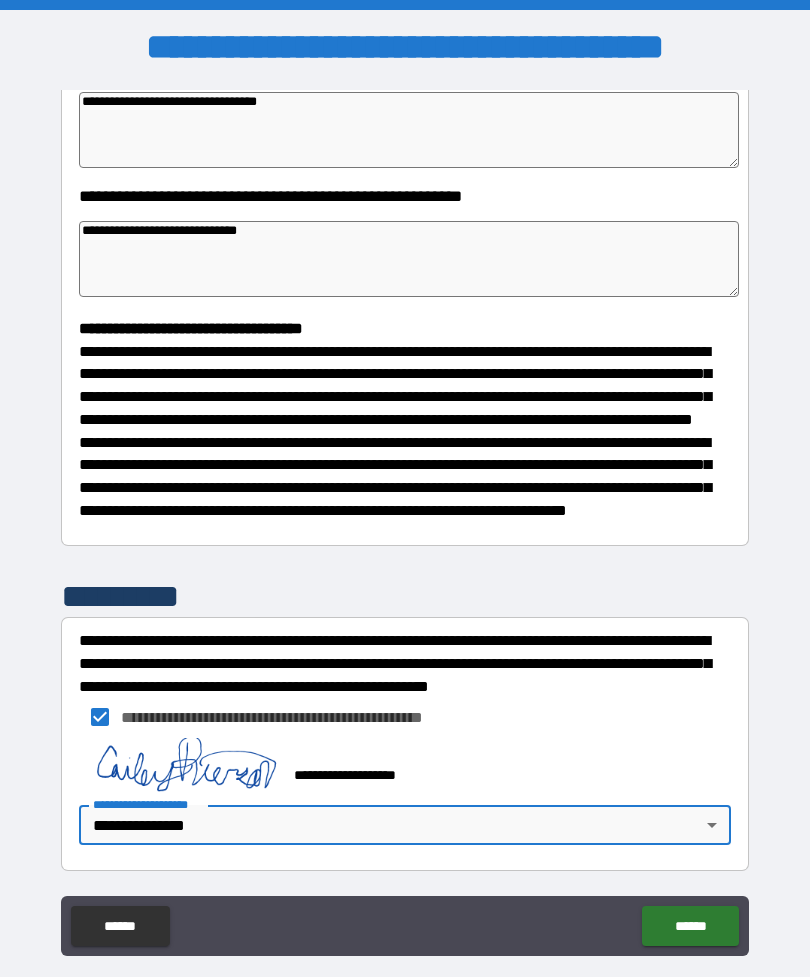 click on "******" at bounding box center (690, 926) 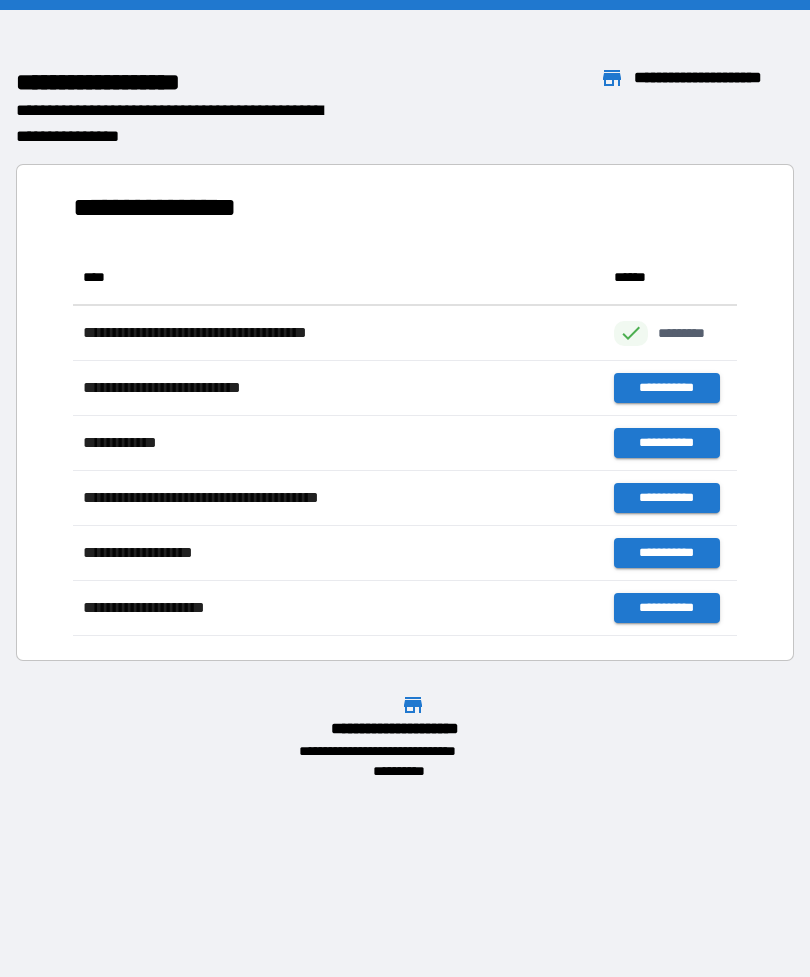 scroll, scrollTop: 1, scrollLeft: 1, axis: both 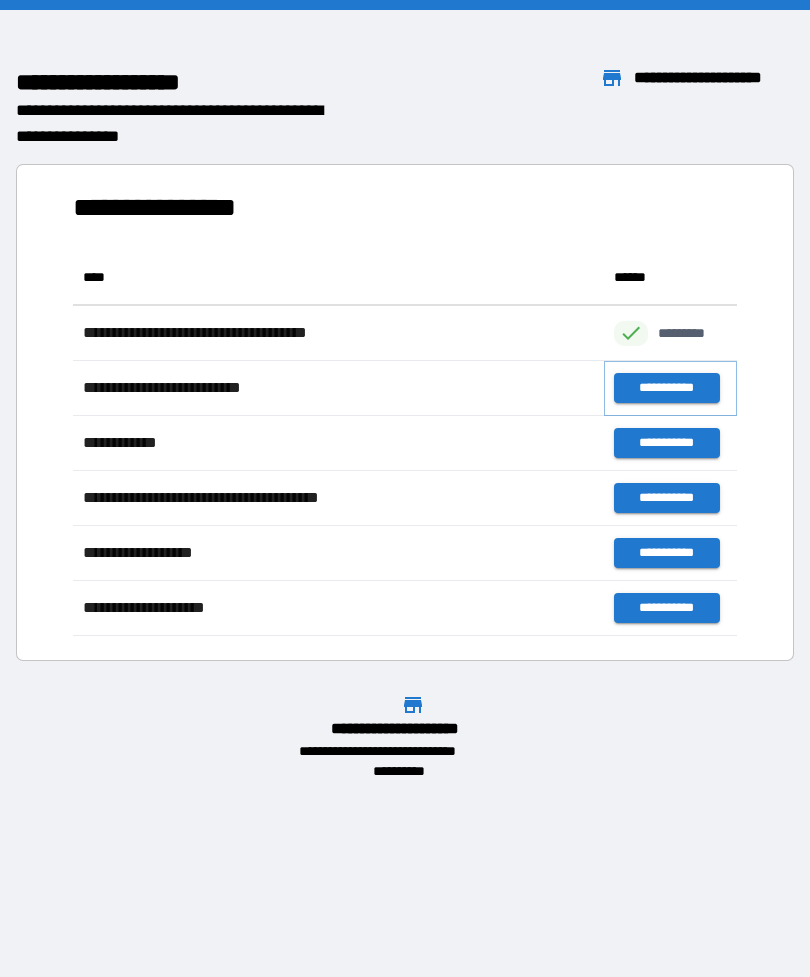 click on "**********" at bounding box center [666, 388] 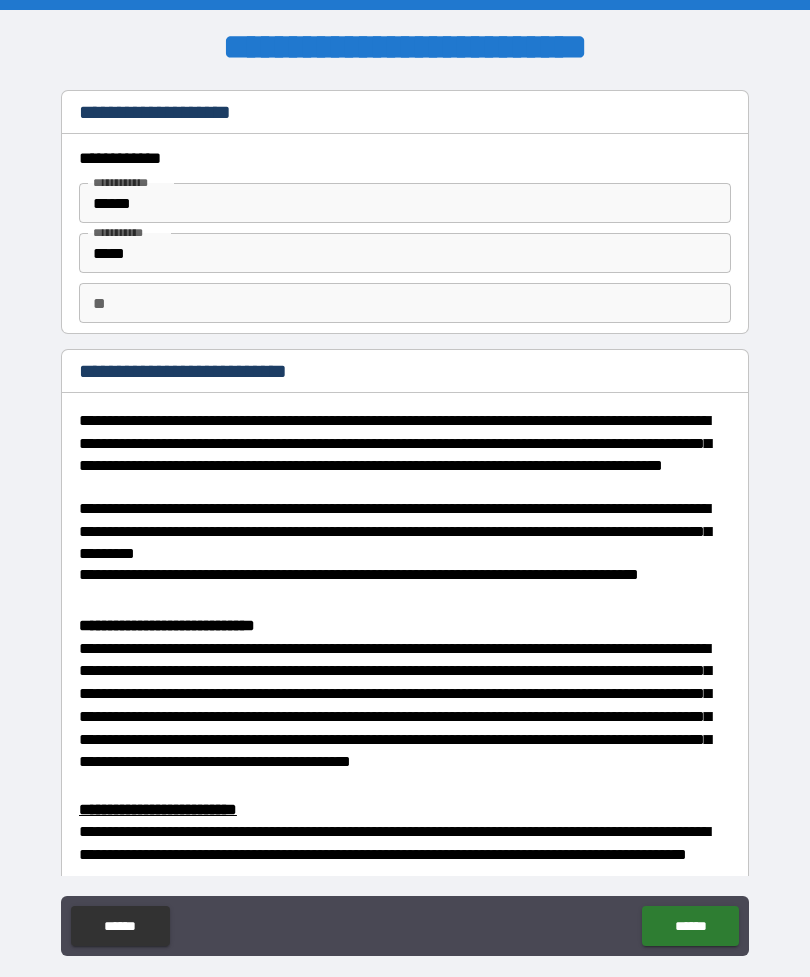 click on "**" at bounding box center [405, 303] 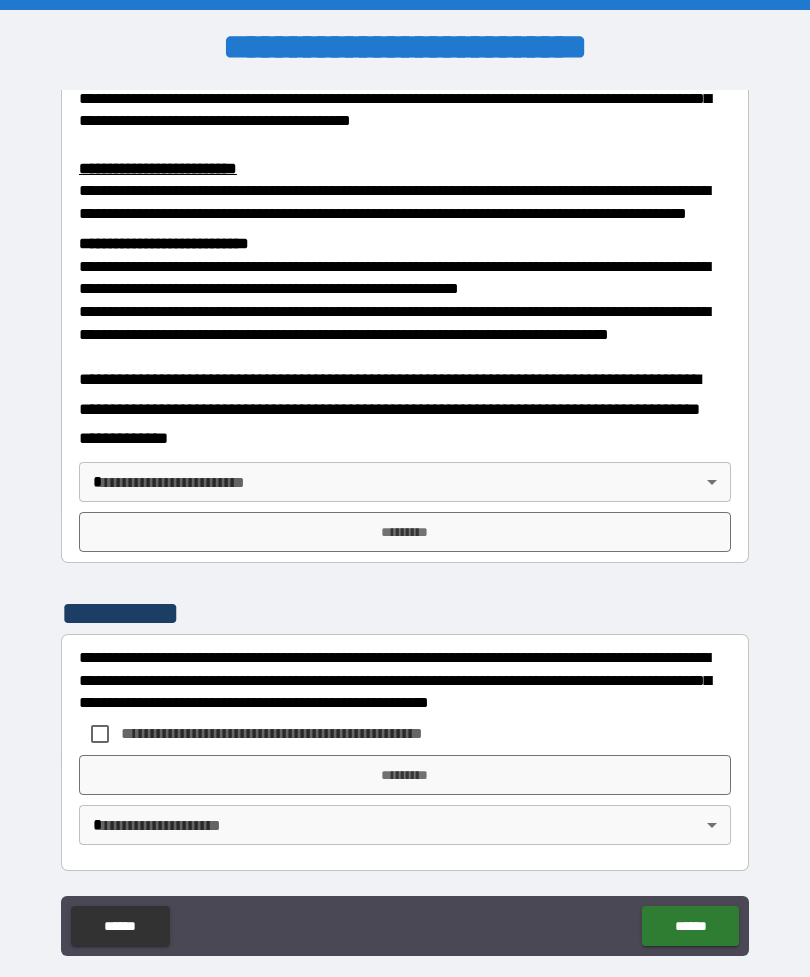 scroll, scrollTop: 660, scrollLeft: 0, axis: vertical 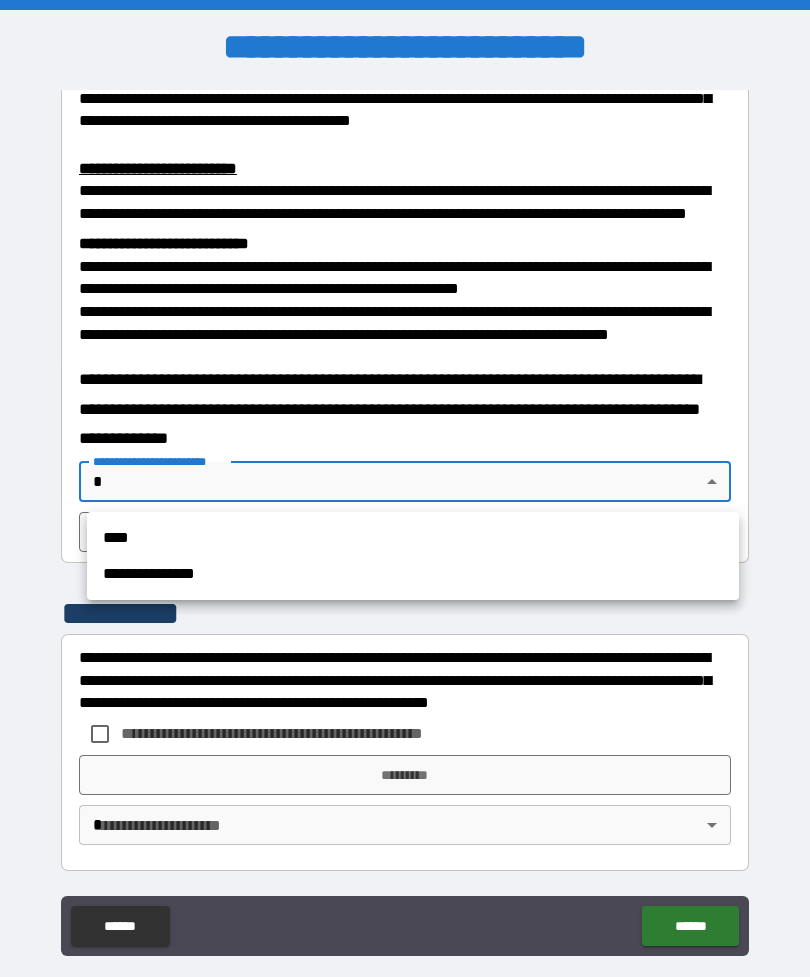 click on "**********" at bounding box center [413, 574] 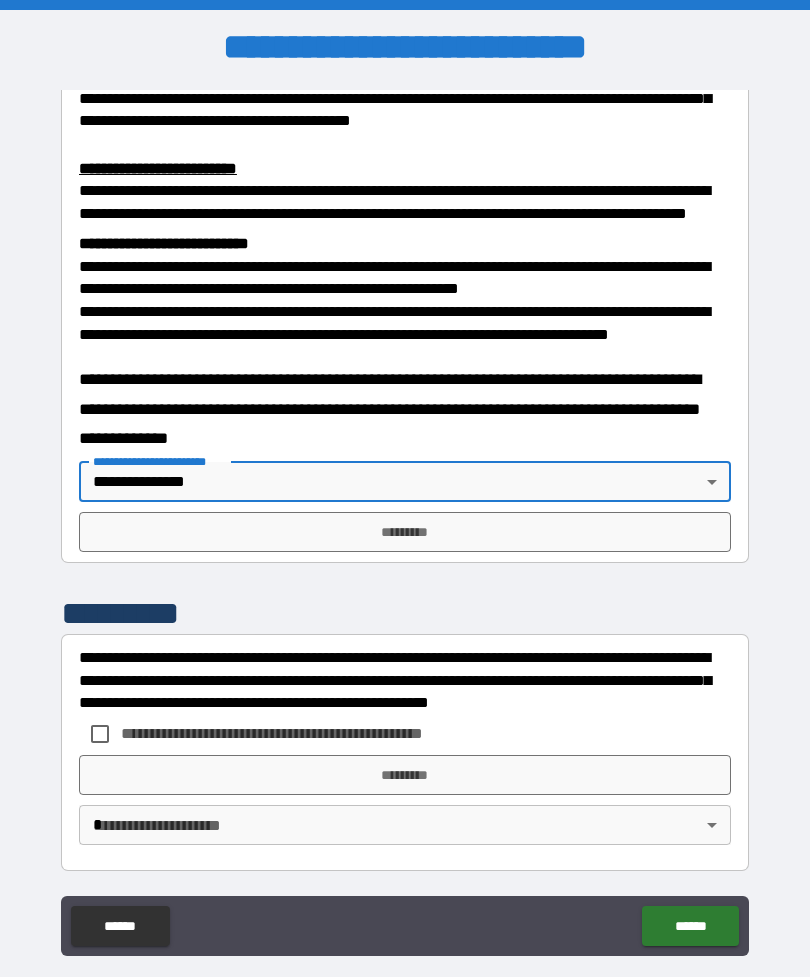 click on "*********" at bounding box center (405, 532) 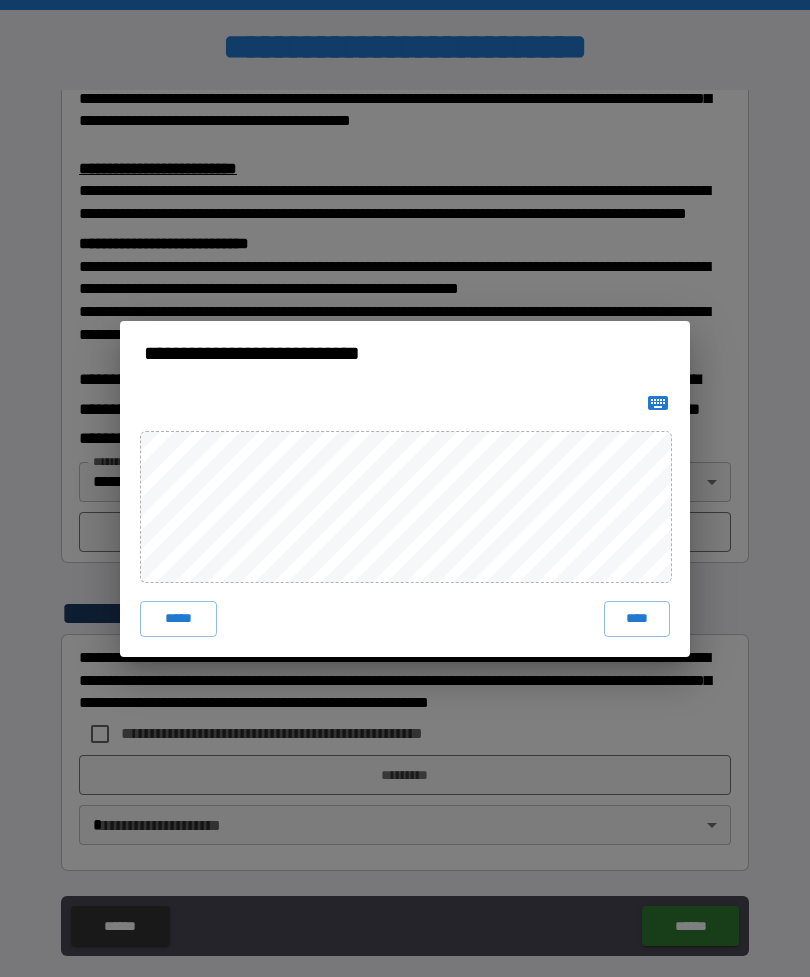 click on "****" at bounding box center [637, 619] 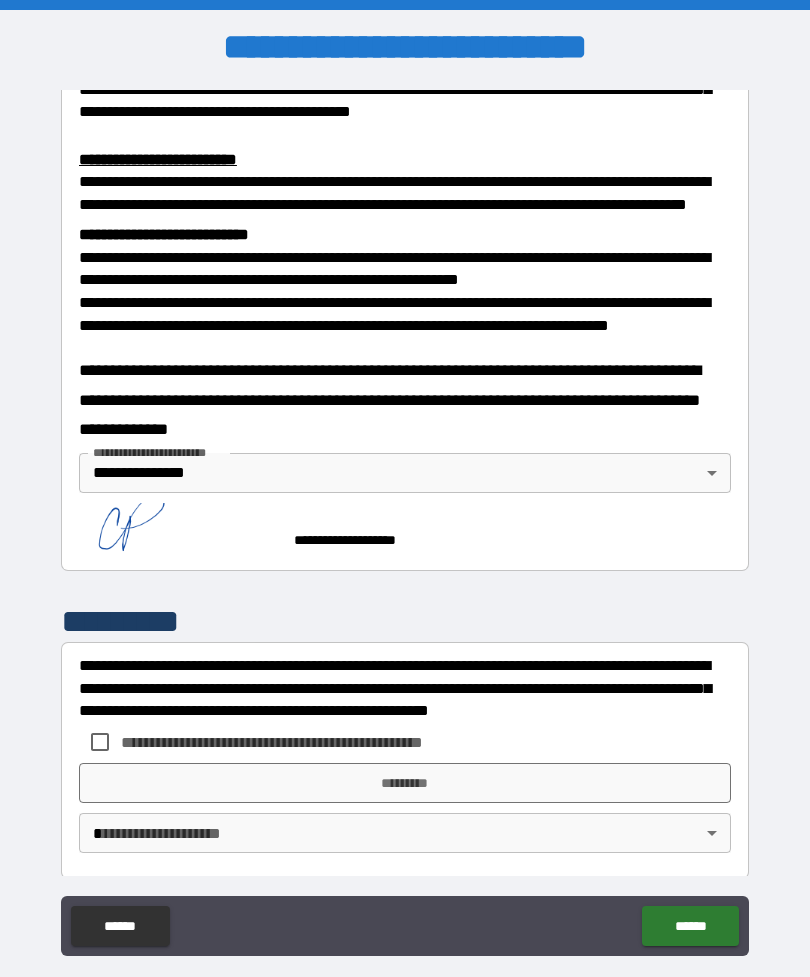 click at bounding box center (179, 531) 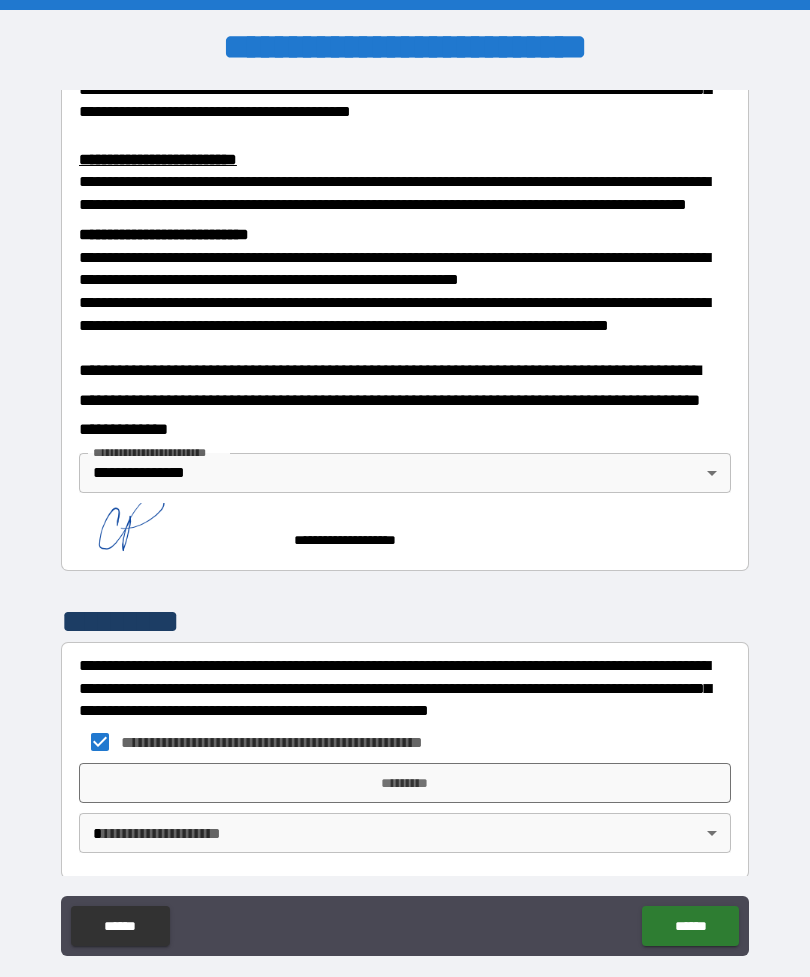 click on "*********" at bounding box center [405, 783] 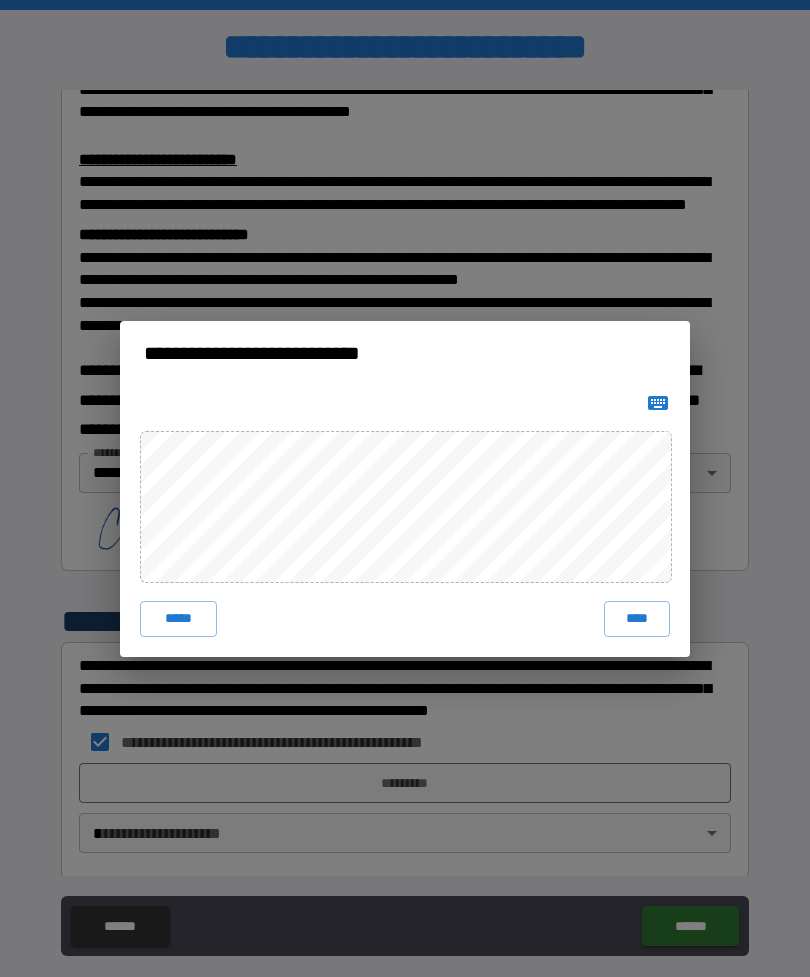 click on "****" at bounding box center (637, 619) 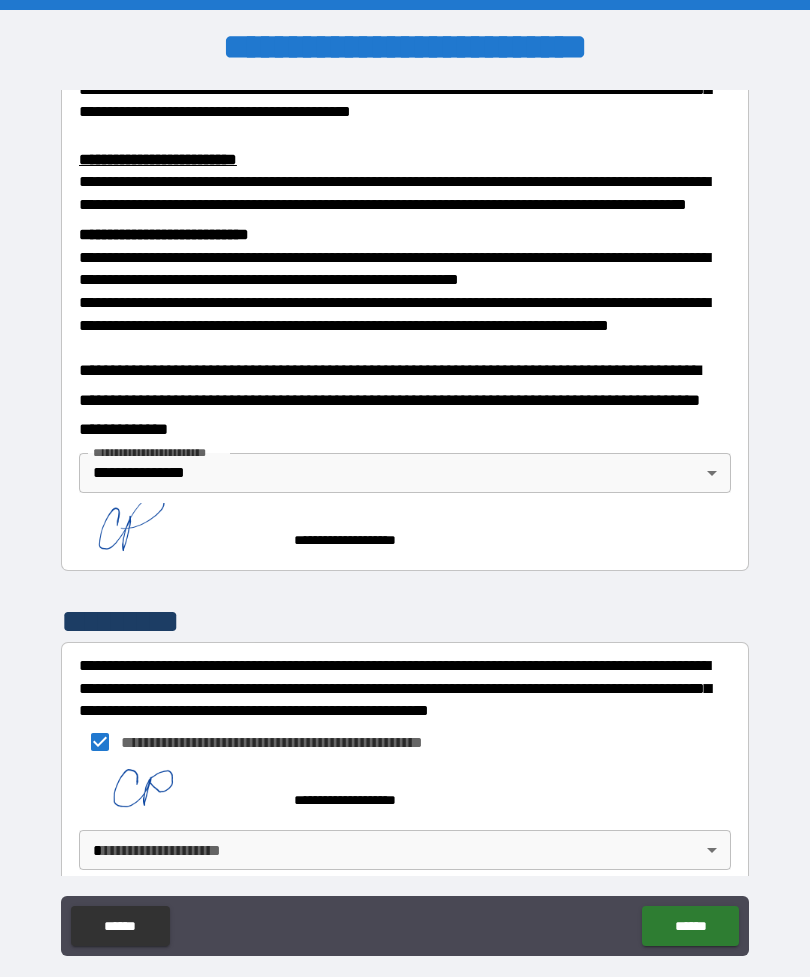 click on "[FIRST] [LAST] [STREET_NAME] [CITY] [STATE] [ZIP_CODE] [COUNTRY] [PHONE] [EMAIL] [SSN] [CREDIT_CARD] [DRIVER_LICENSE] [PASSPORT] [BIRTH_DATE] [AGE]" at bounding box center (405, 520) 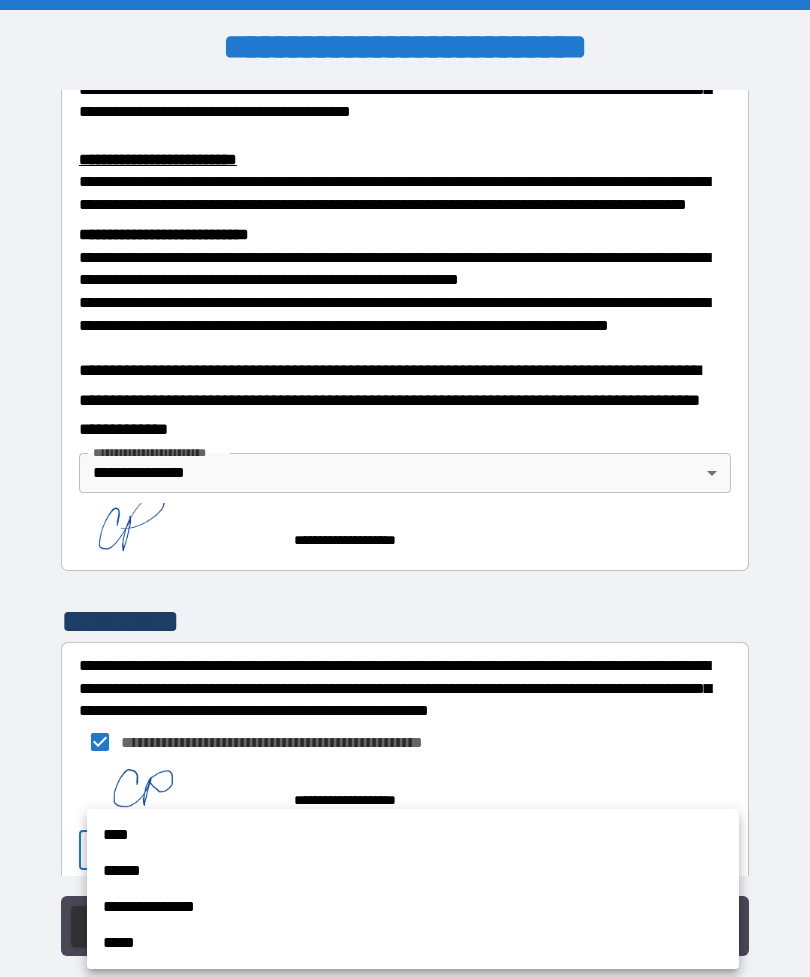 click on "**********" at bounding box center (413, 907) 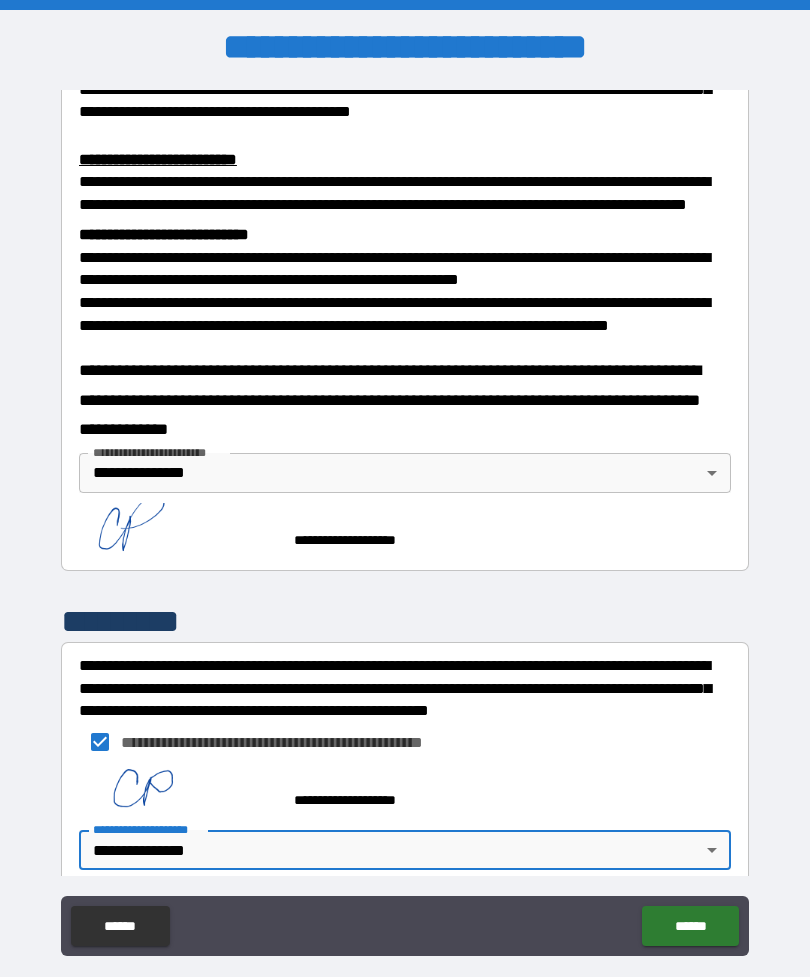 scroll, scrollTop: 663, scrollLeft: 0, axis: vertical 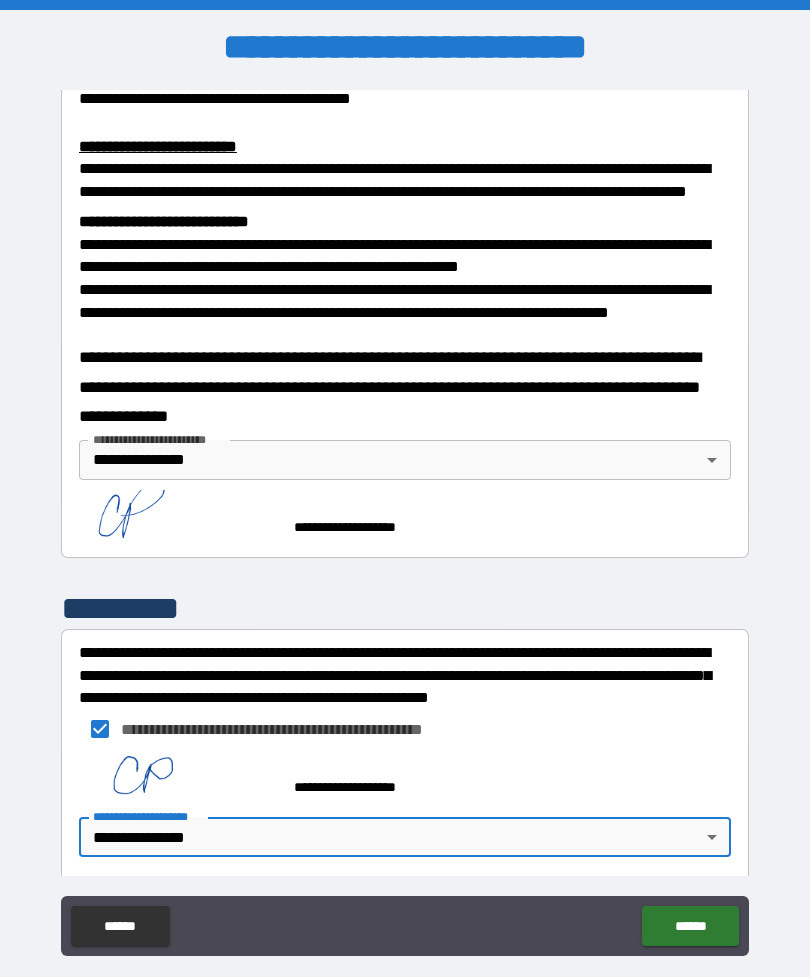 click on "******" at bounding box center [690, 926] 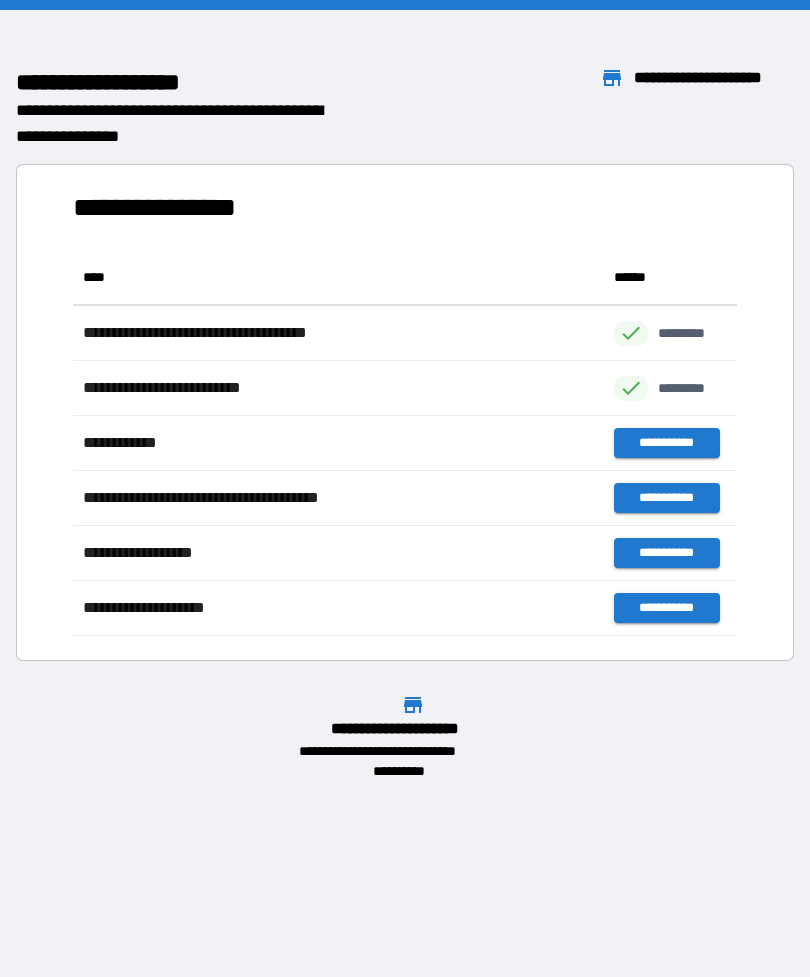 scroll, scrollTop: 1, scrollLeft: 1, axis: both 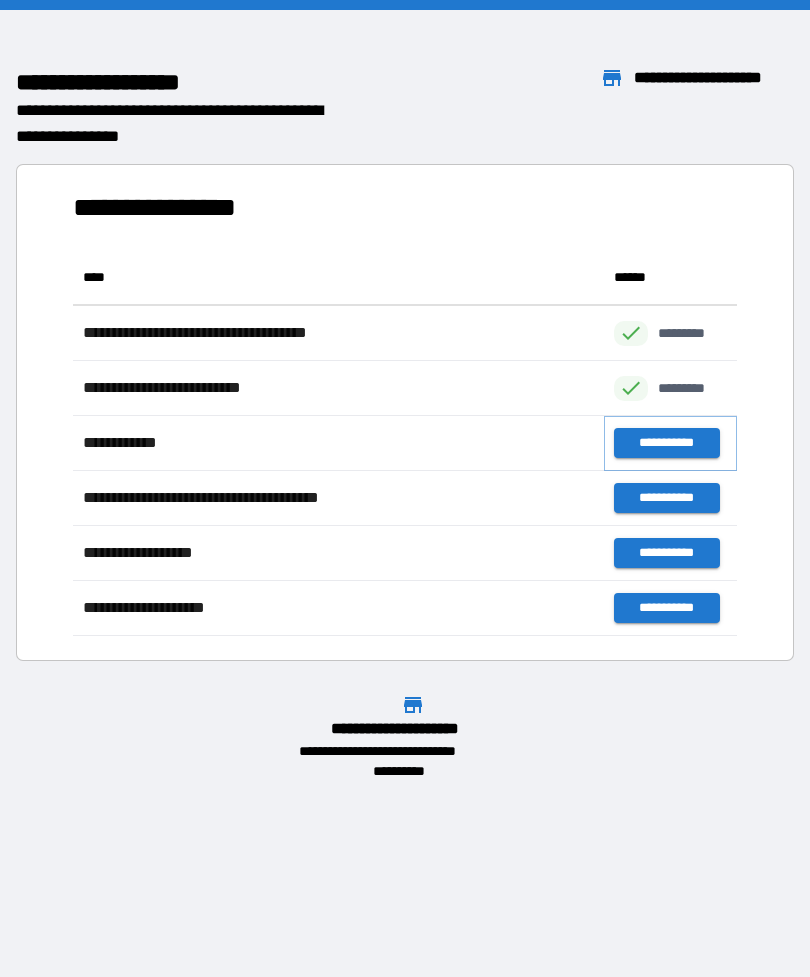 click on "**********" at bounding box center (666, 443) 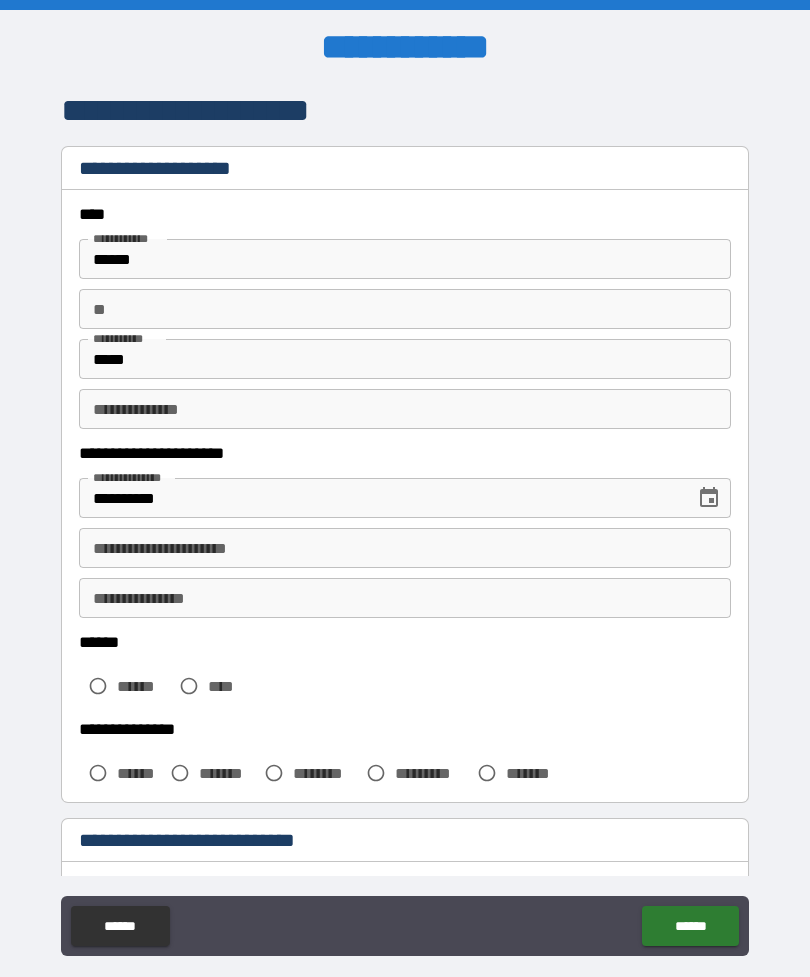 click on "**" at bounding box center (405, 309) 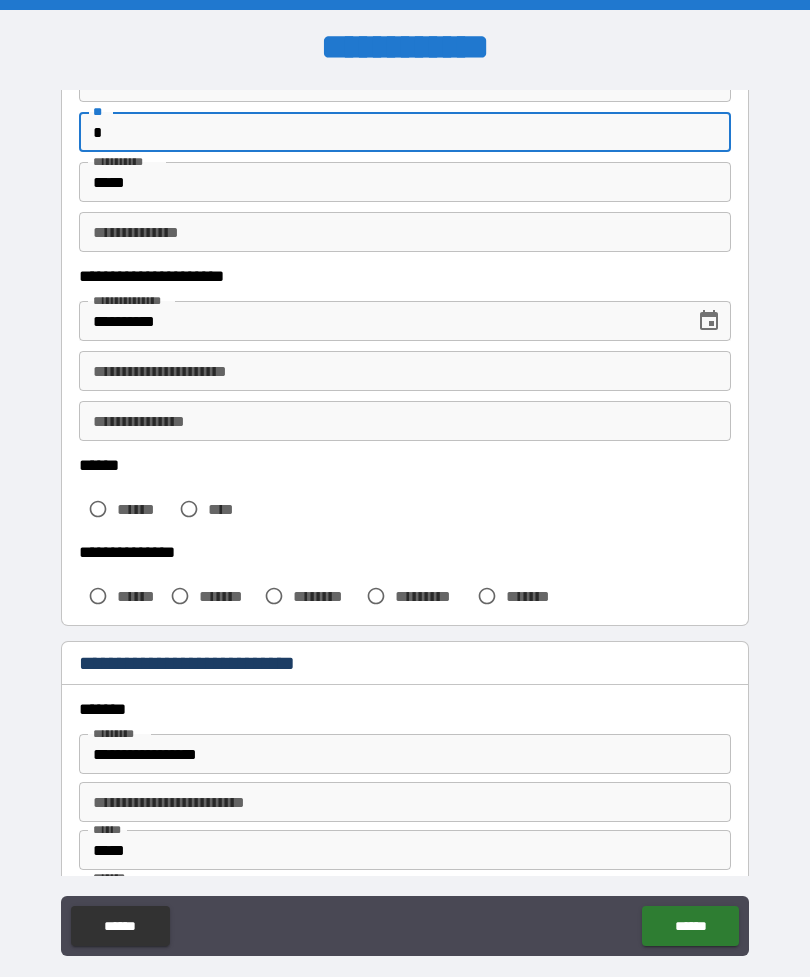 scroll, scrollTop: 174, scrollLeft: 0, axis: vertical 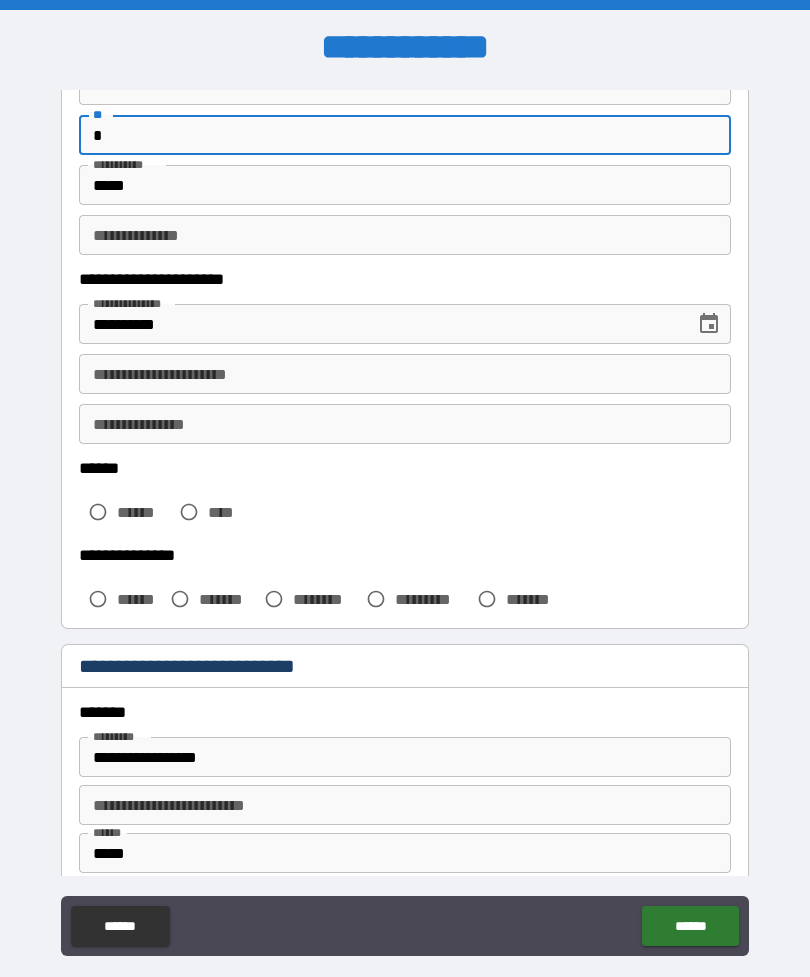 click on "**********" at bounding box center [405, 374] 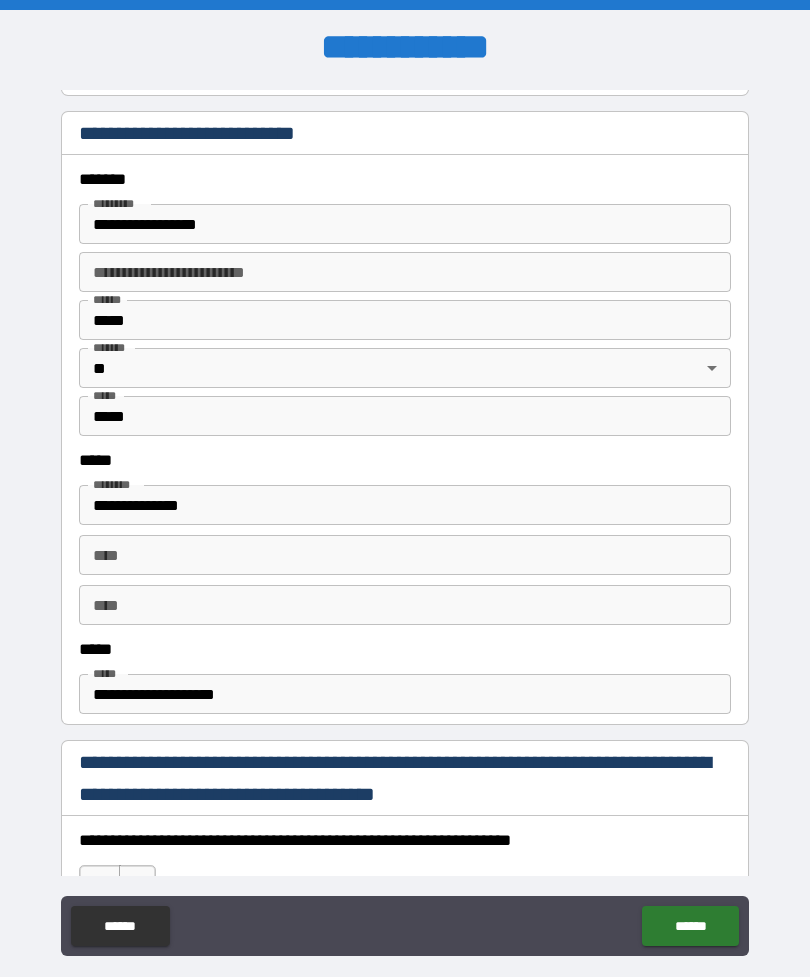 scroll, scrollTop: 715, scrollLeft: 0, axis: vertical 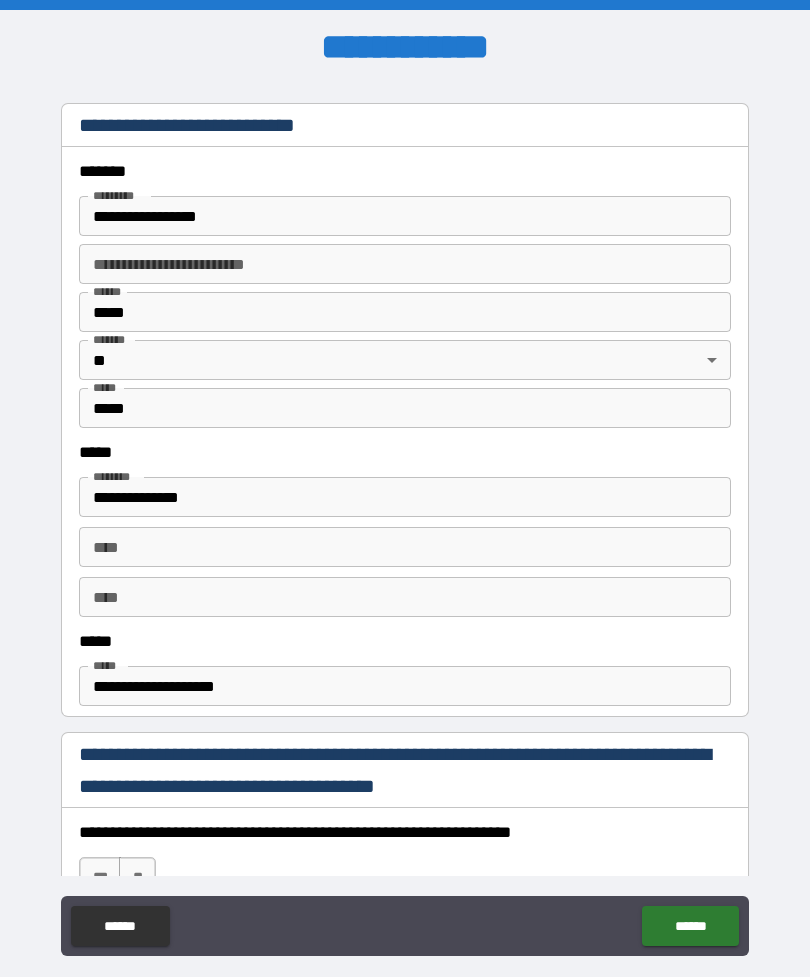 click on "**********" at bounding box center [405, 216] 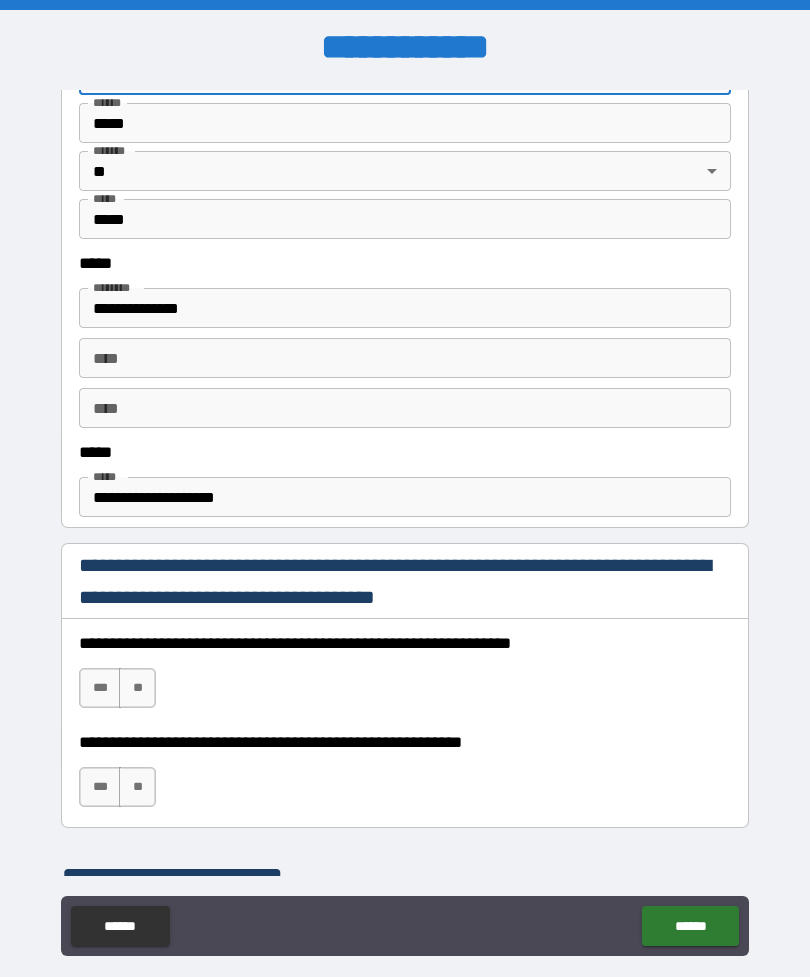 scroll, scrollTop: 910, scrollLeft: 0, axis: vertical 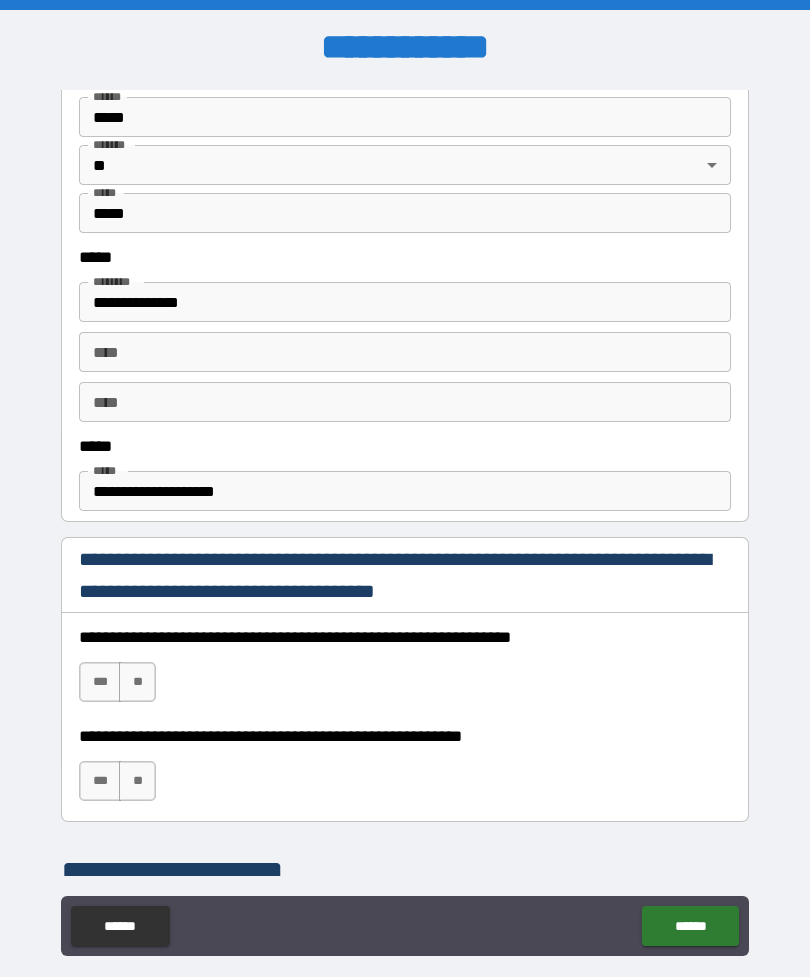 click on "**********" at bounding box center [405, 302] 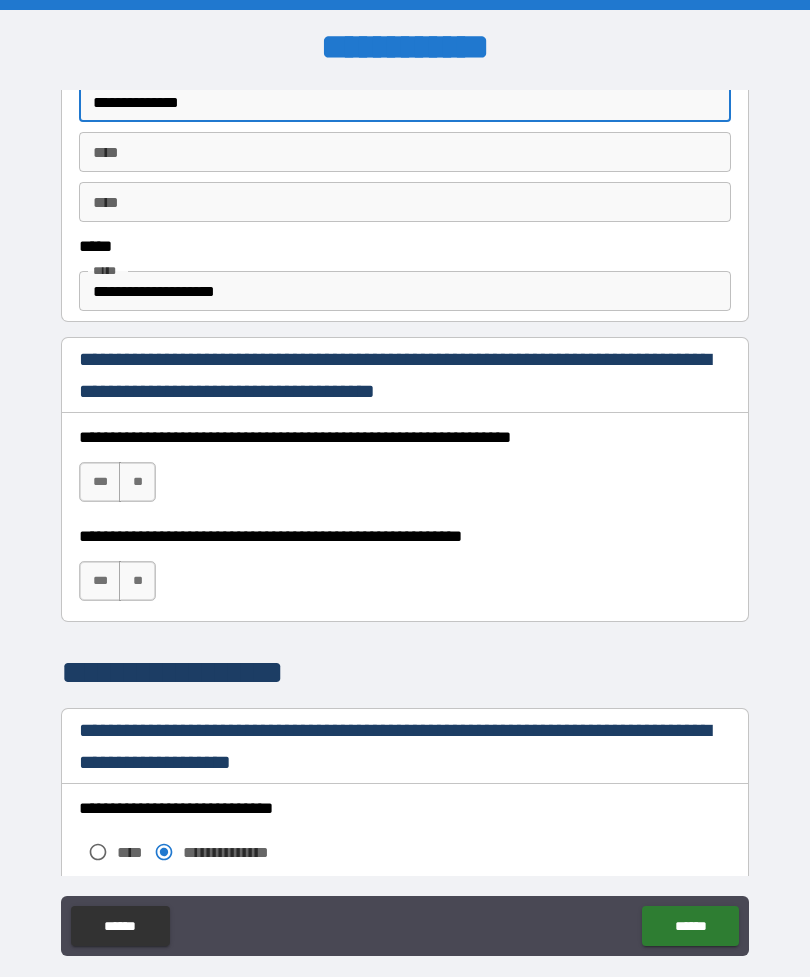 scroll, scrollTop: 1108, scrollLeft: 0, axis: vertical 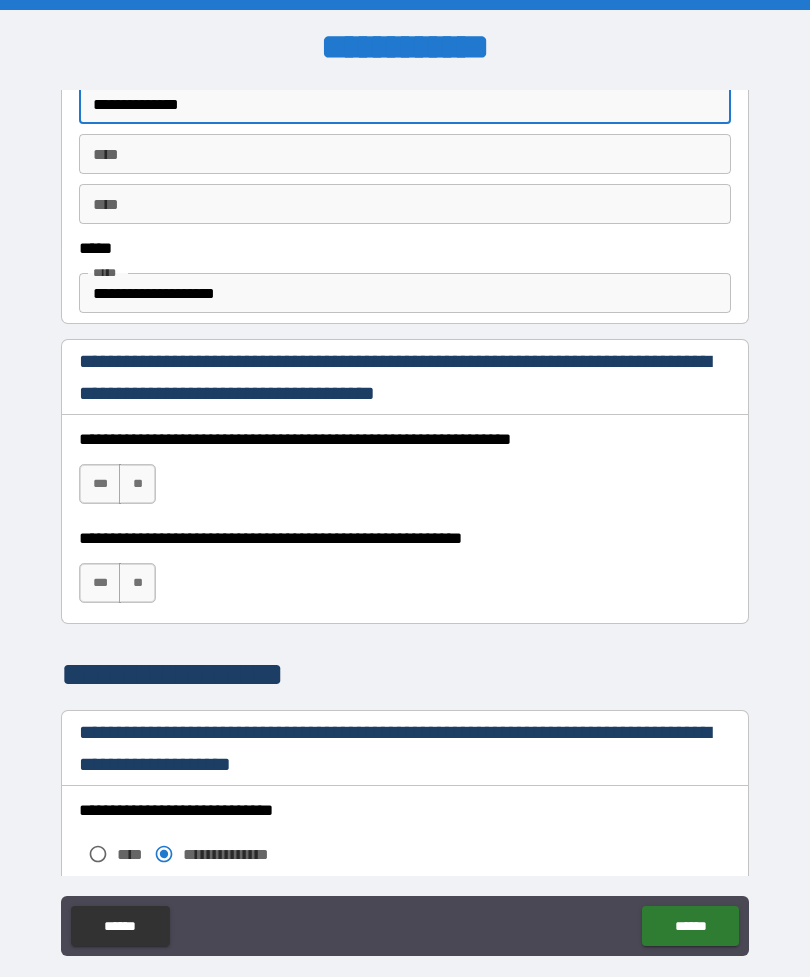 click on "***" at bounding box center (100, 484) 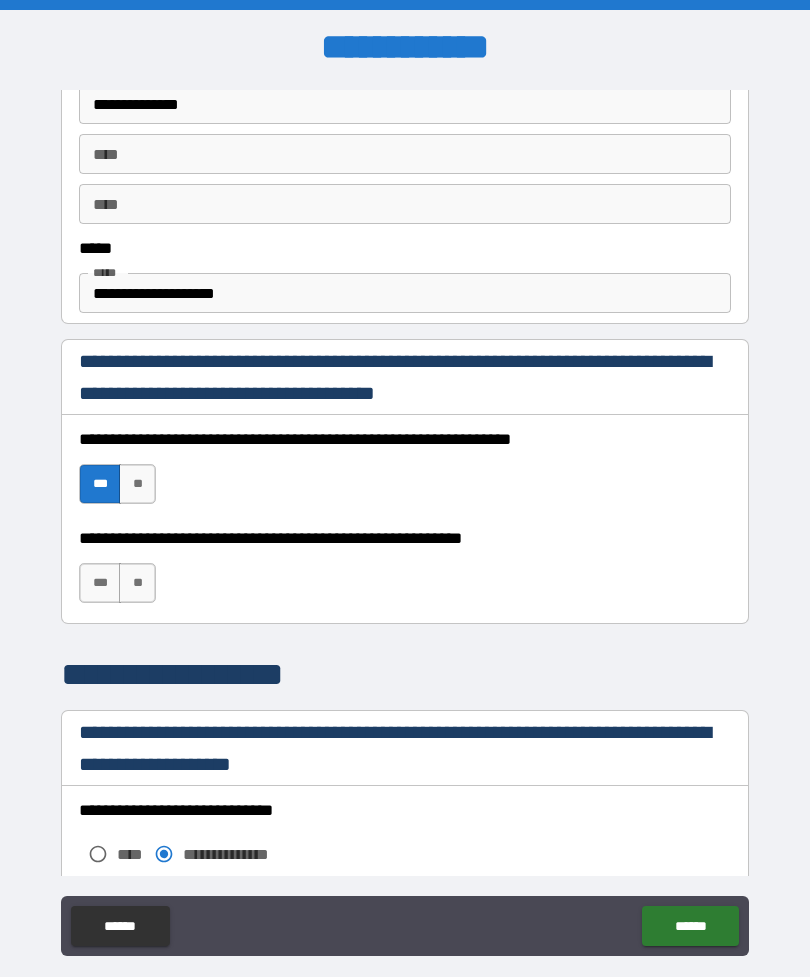 click on "***" at bounding box center [100, 583] 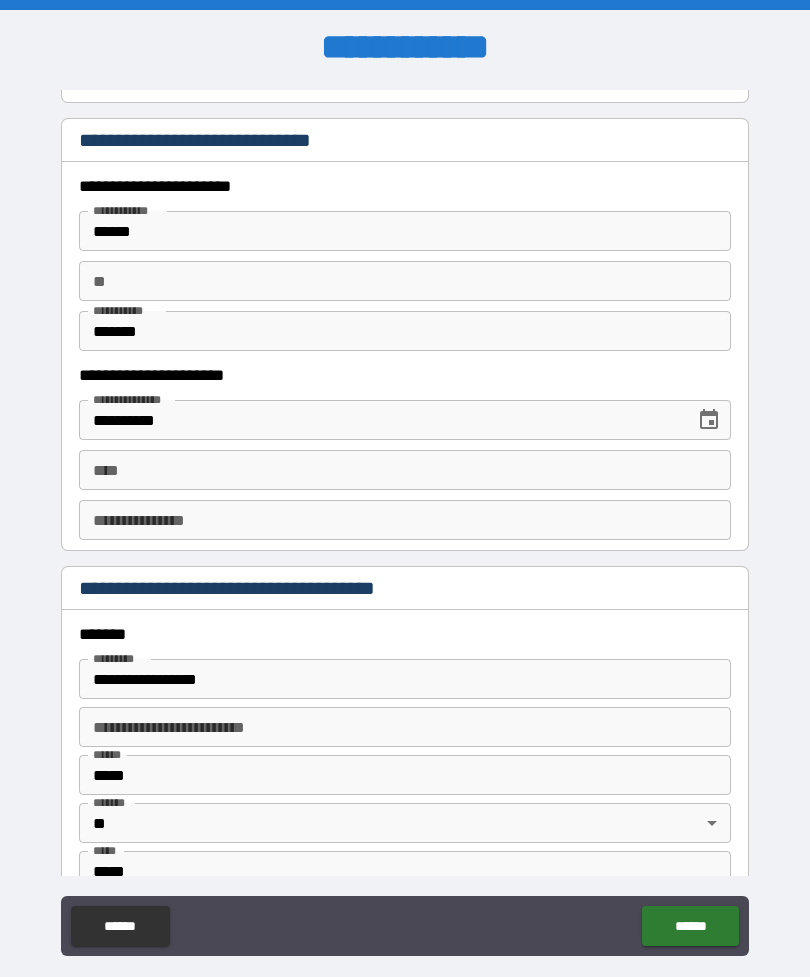 scroll, scrollTop: 1891, scrollLeft: 0, axis: vertical 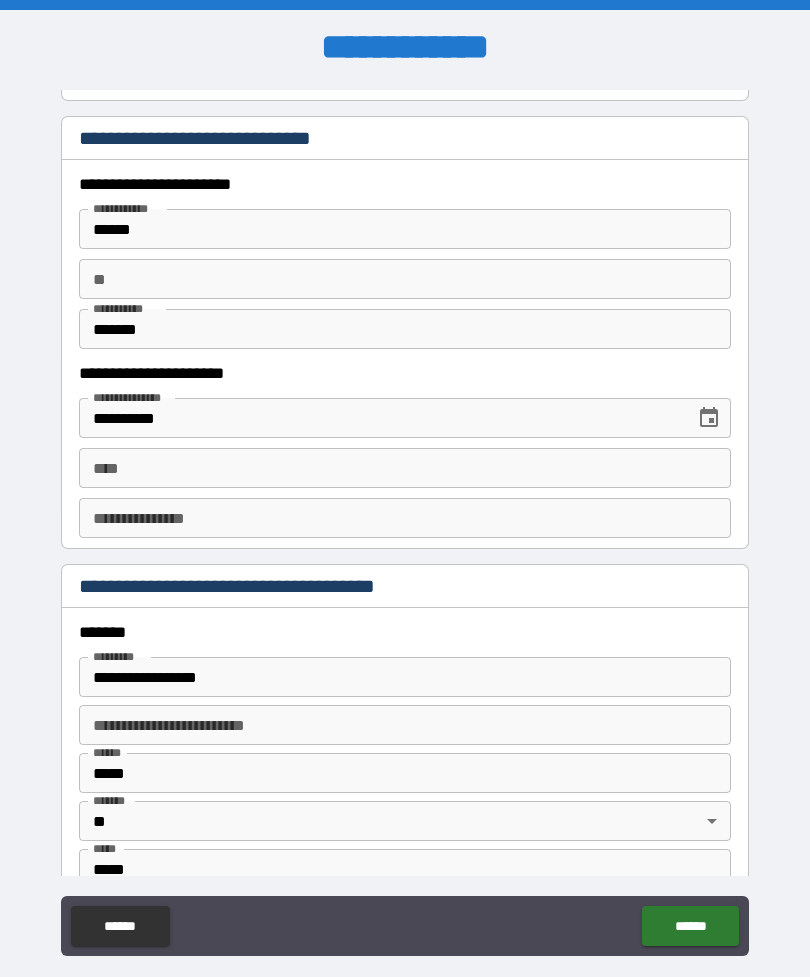 click on "****" at bounding box center [405, 468] 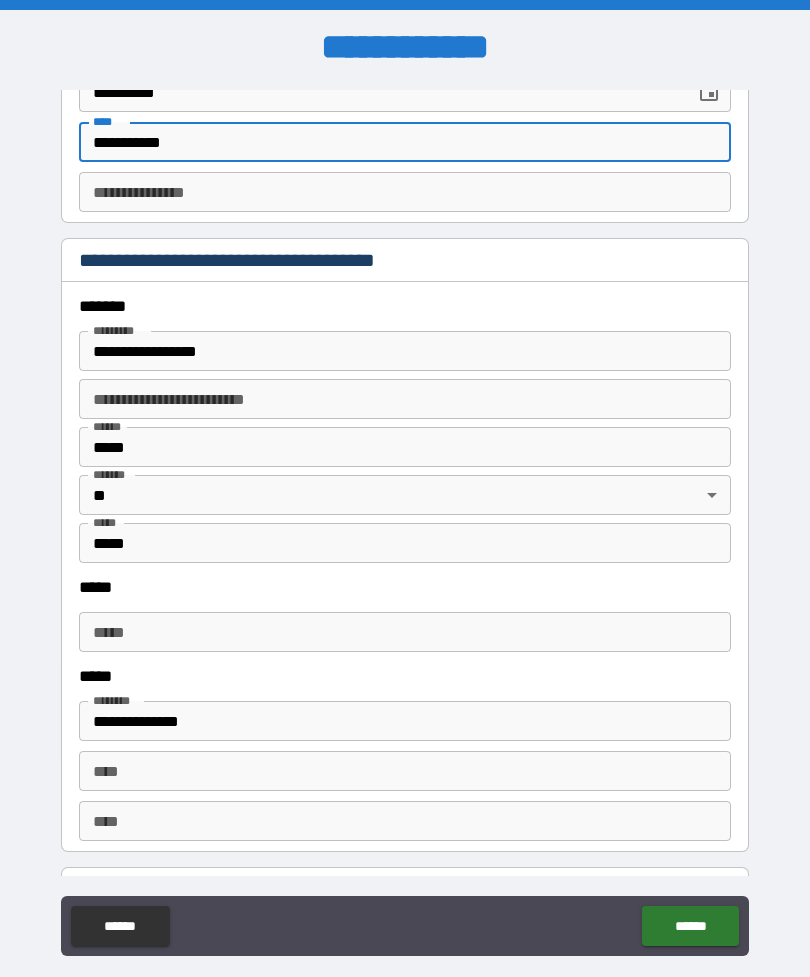 scroll, scrollTop: 2215, scrollLeft: 0, axis: vertical 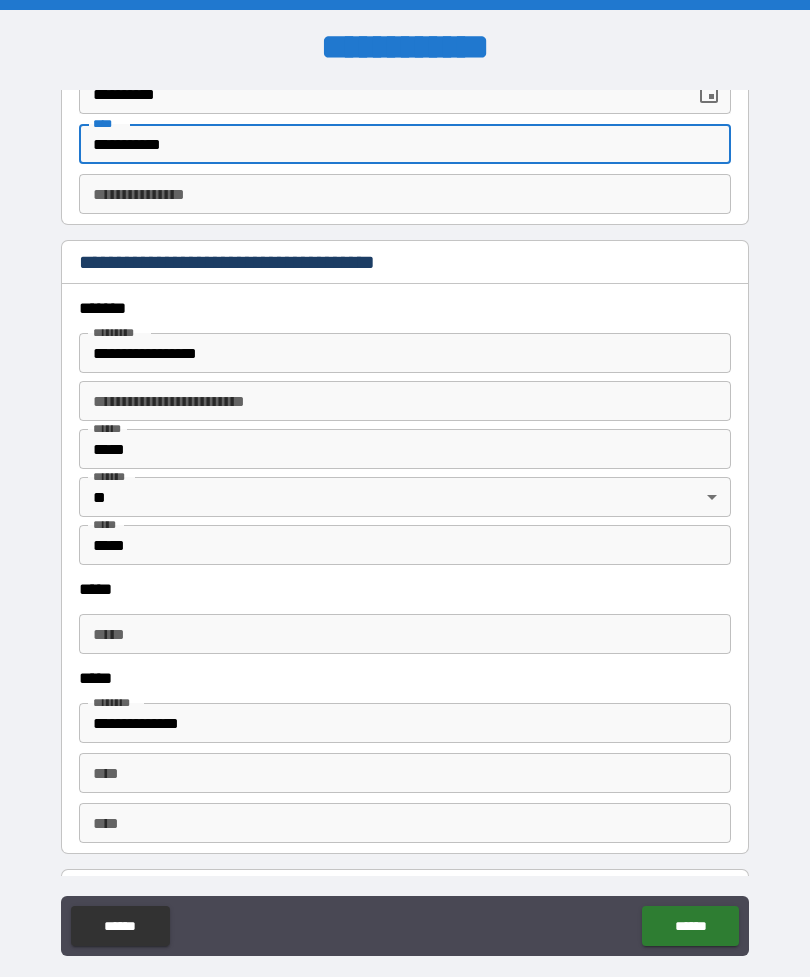 click on "**********" at bounding box center [405, 353] 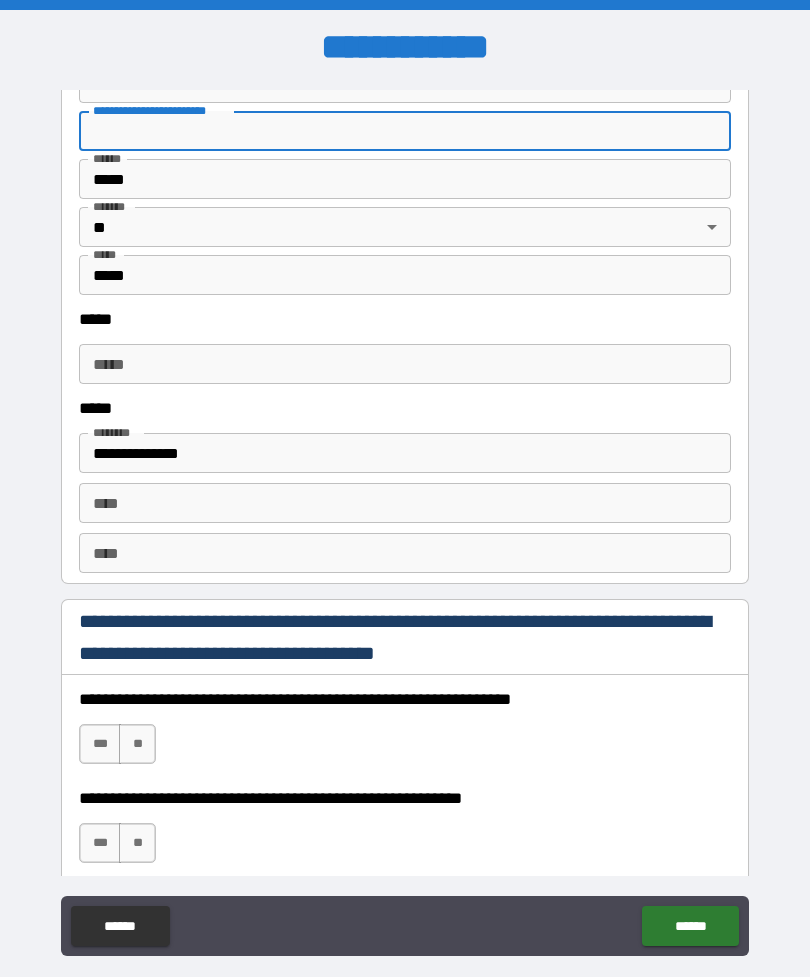 scroll, scrollTop: 2491, scrollLeft: 0, axis: vertical 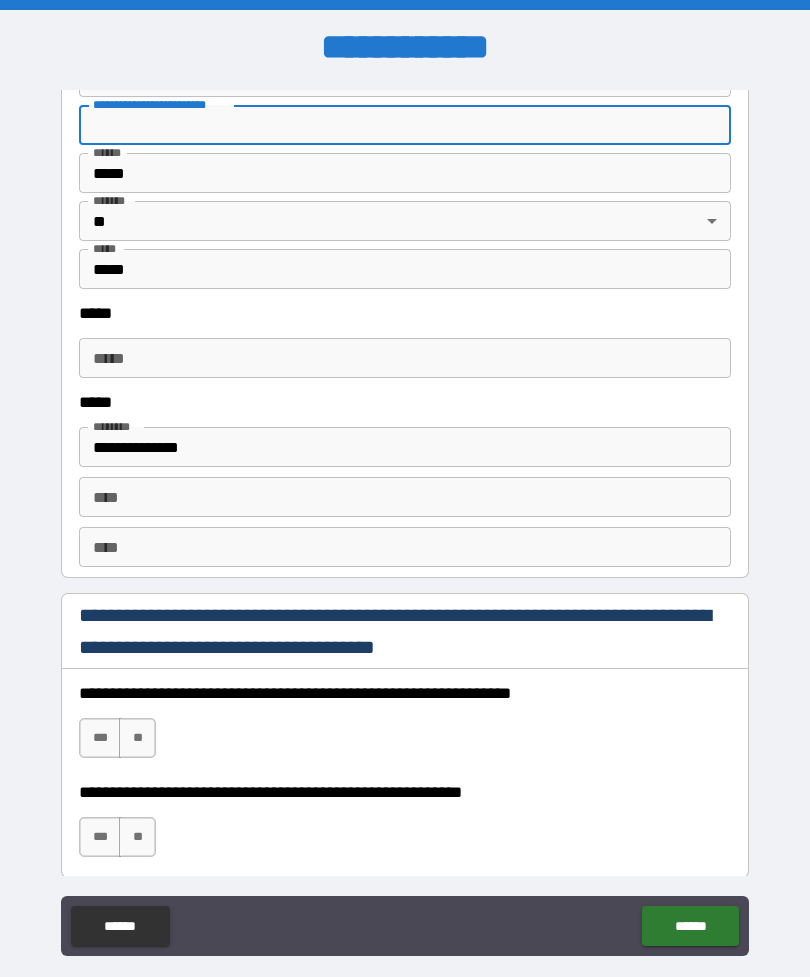 click on "*****" at bounding box center (405, 358) 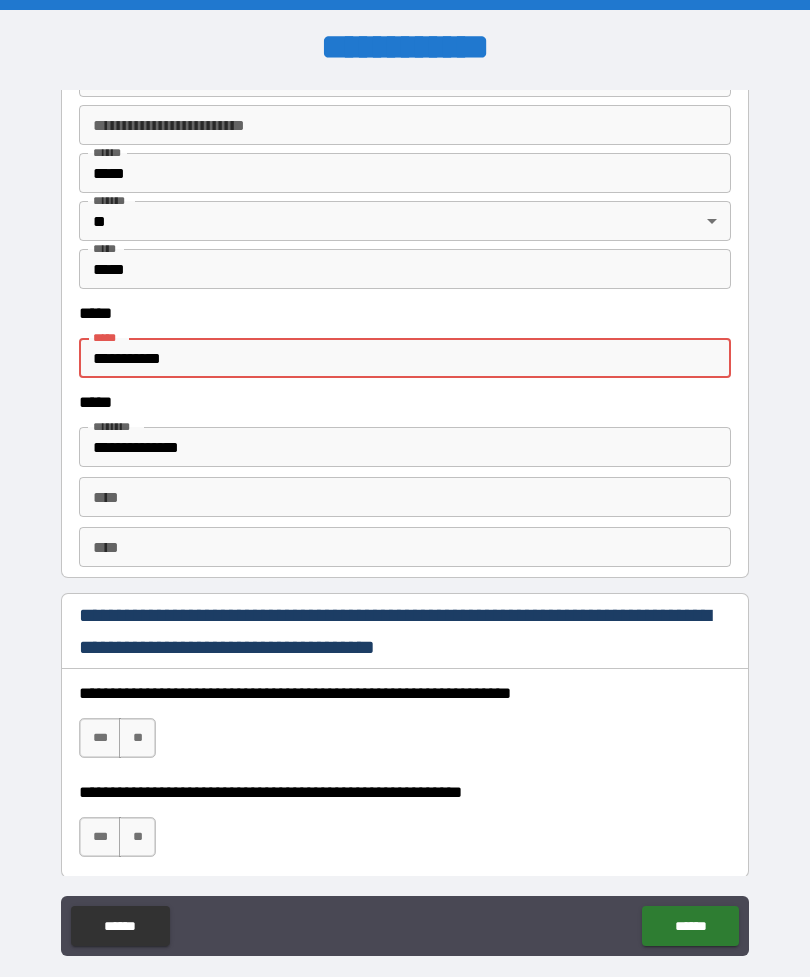click on "**********" at bounding box center [405, 358] 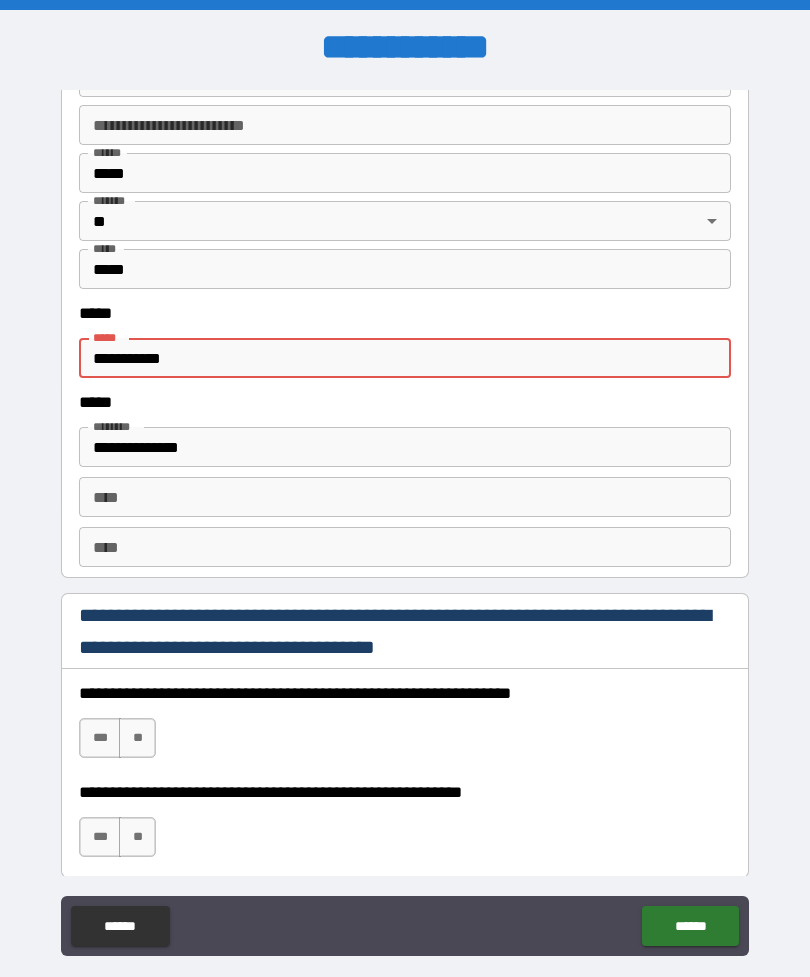 click on "**********" at bounding box center (405, 358) 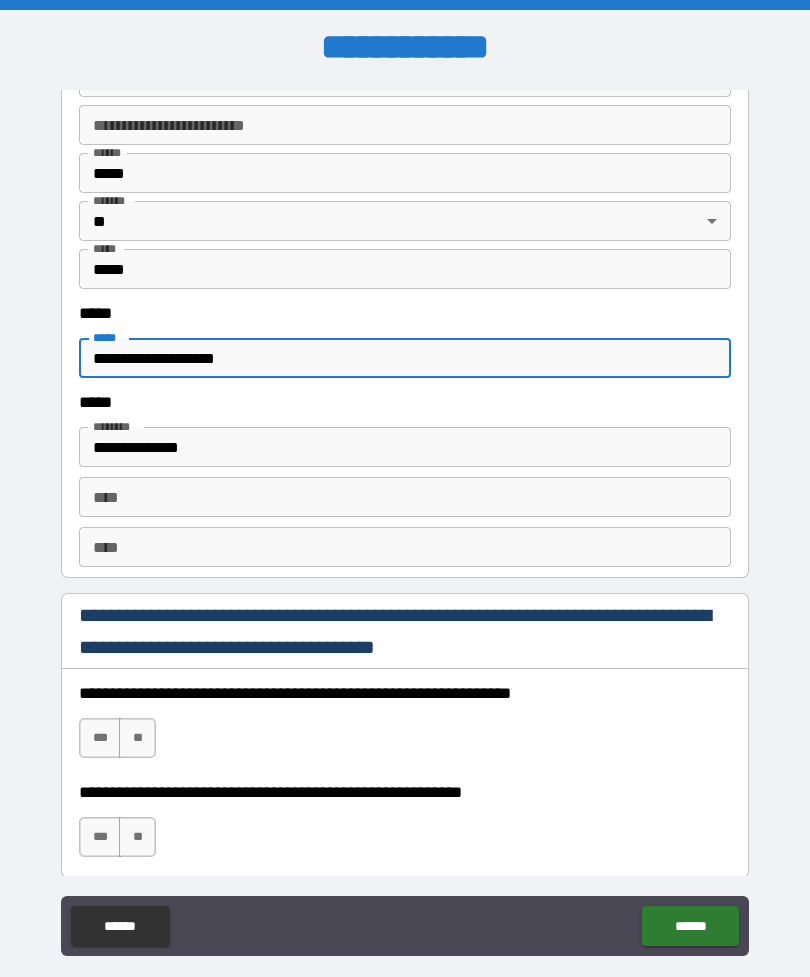 click on "**********" at bounding box center (405, 447) 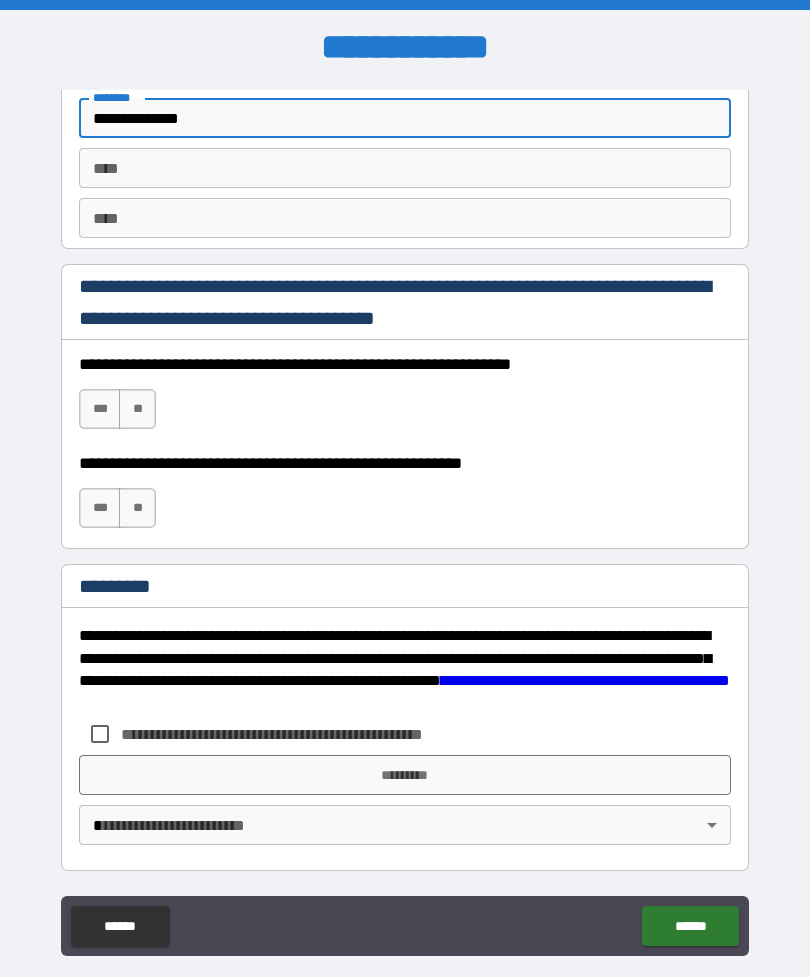 scroll, scrollTop: 2820, scrollLeft: 0, axis: vertical 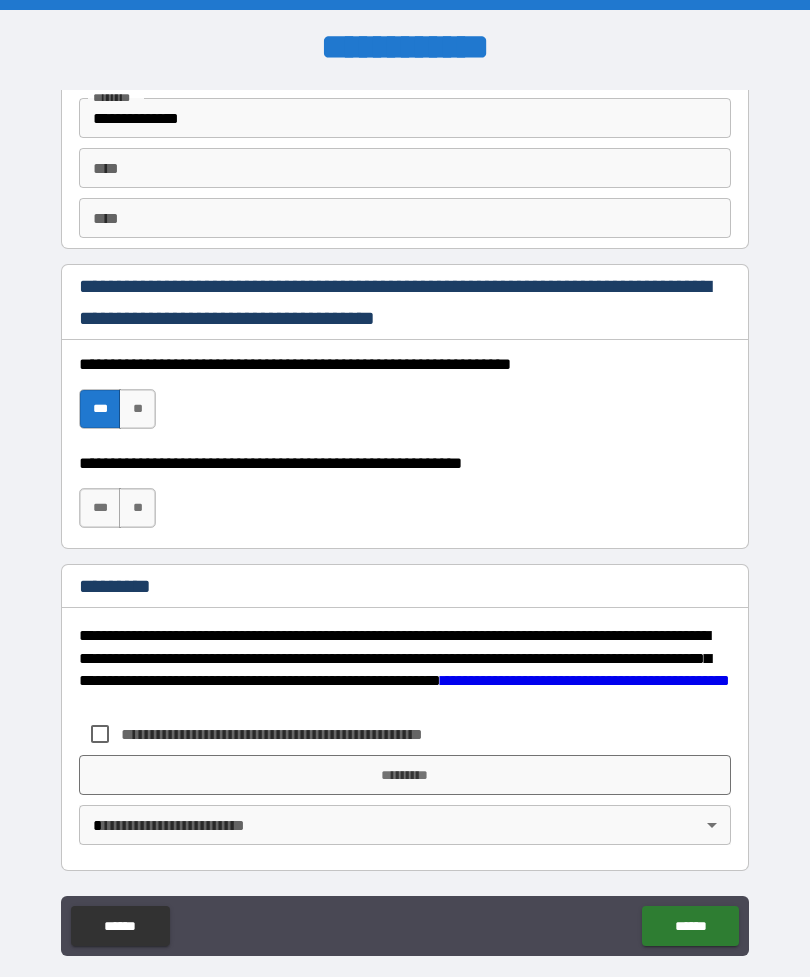 click on "***" at bounding box center (100, 508) 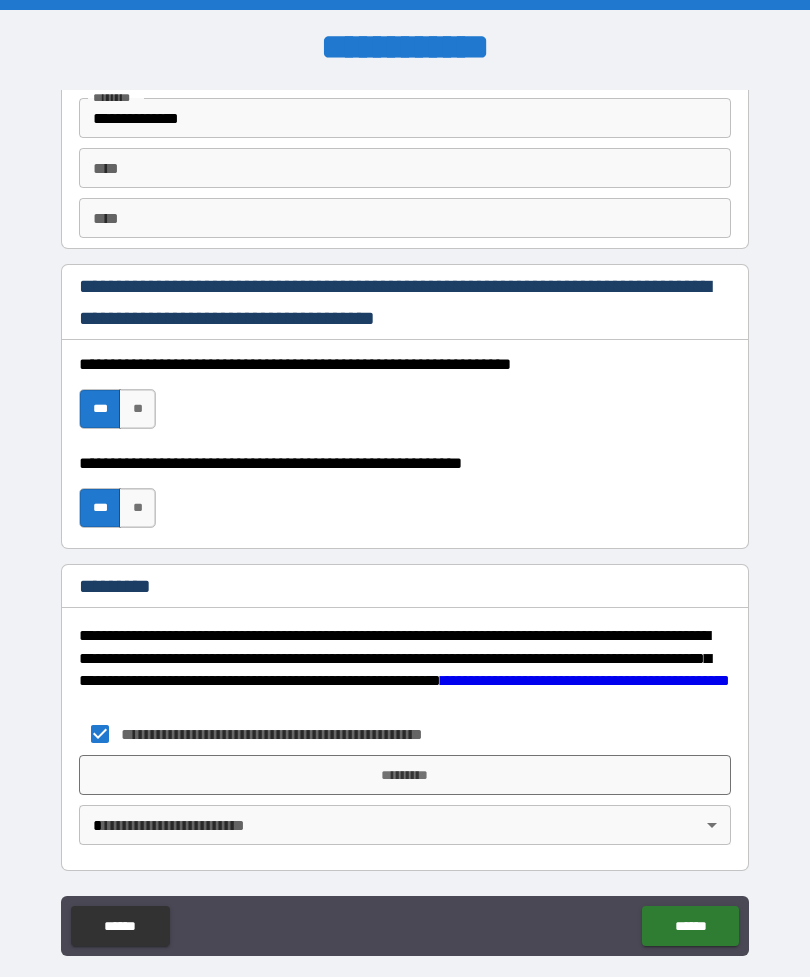 click on "*********" at bounding box center (405, 775) 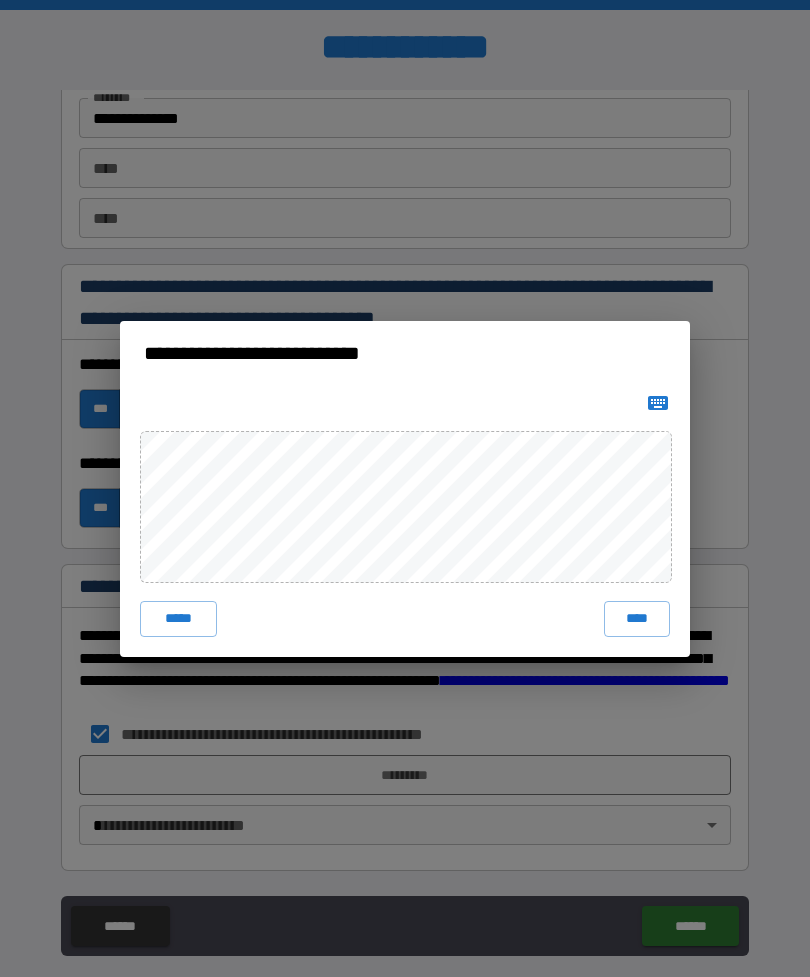 click on "****" at bounding box center (637, 619) 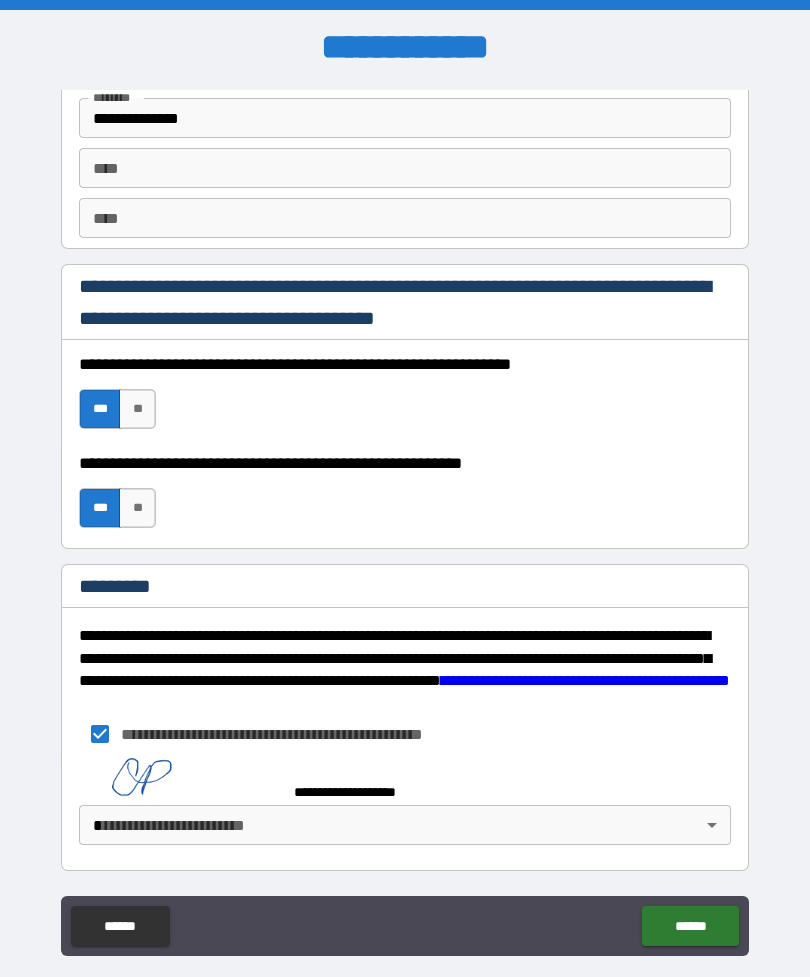 scroll, scrollTop: 2810, scrollLeft: 0, axis: vertical 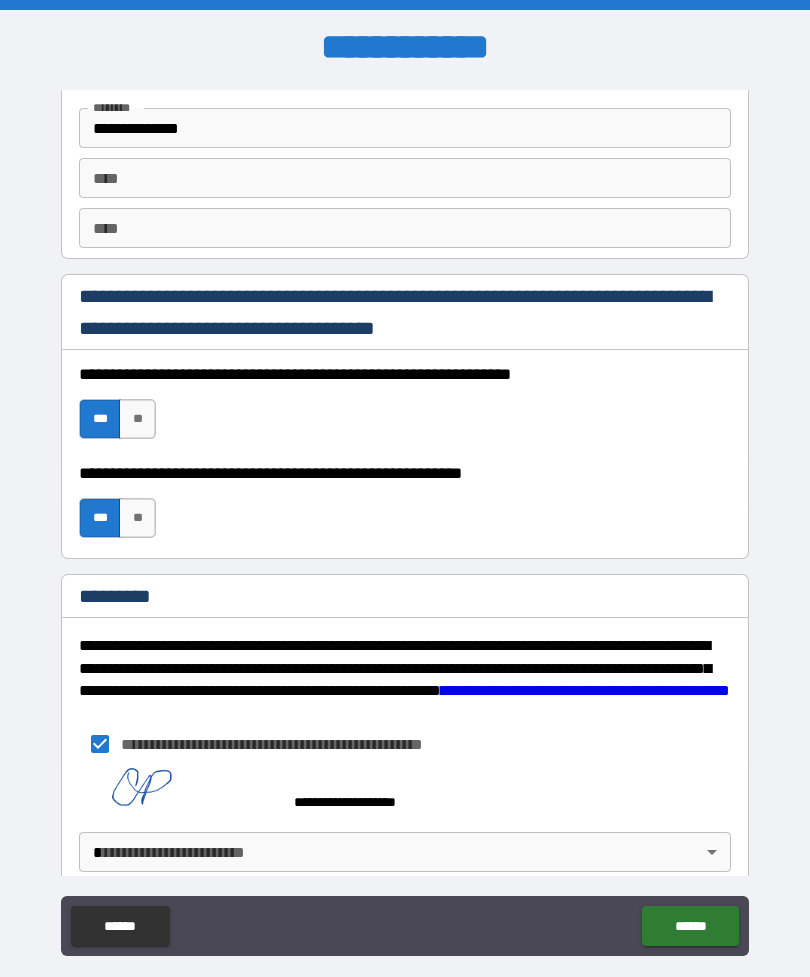 click on "[FIRST] [LAST] [STREET_NAME] [CITY] [STATE] [ZIP_CODE] [COUNTRY] [PHONE] [EMAIL] [SSN] [CREDIT_CARD] [DRIVER_LICENSE] [PASSPORT] [BIRTH_DATE] [AGE]" at bounding box center (405, 520) 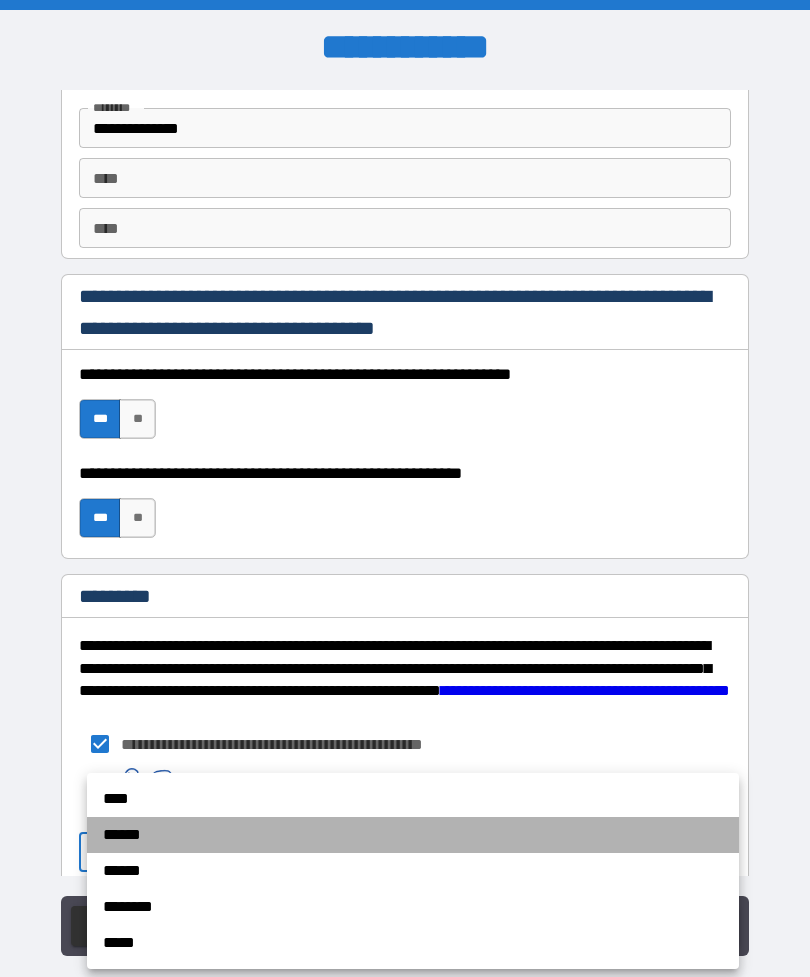 click on "******" at bounding box center [413, 835] 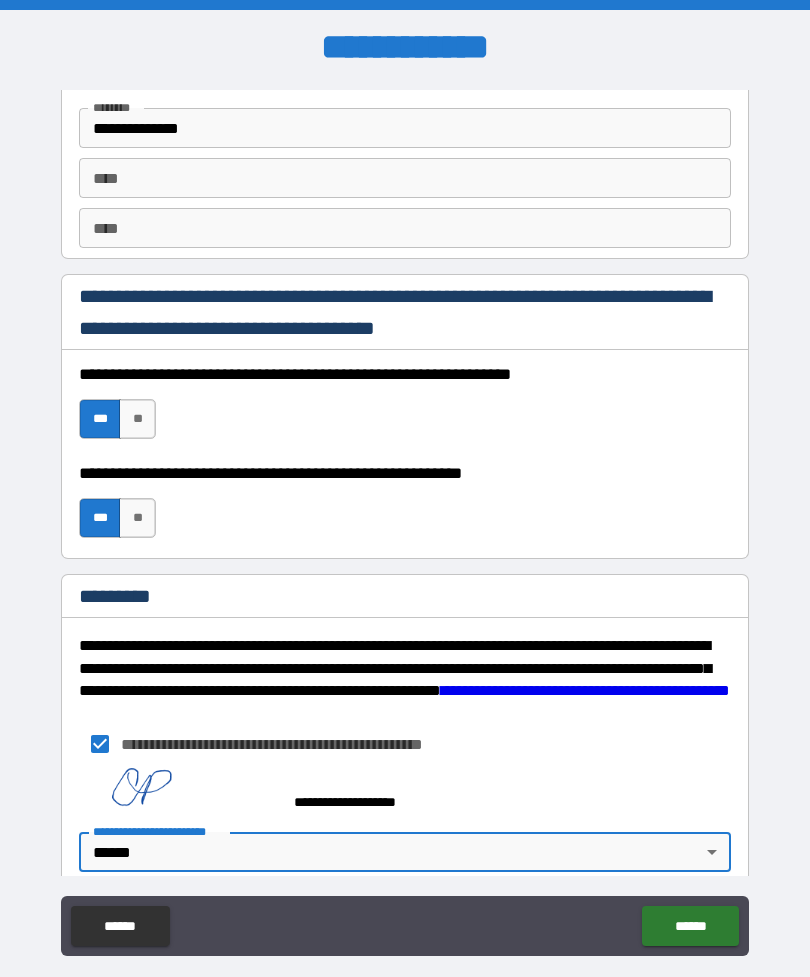 click on "******" at bounding box center [690, 926] 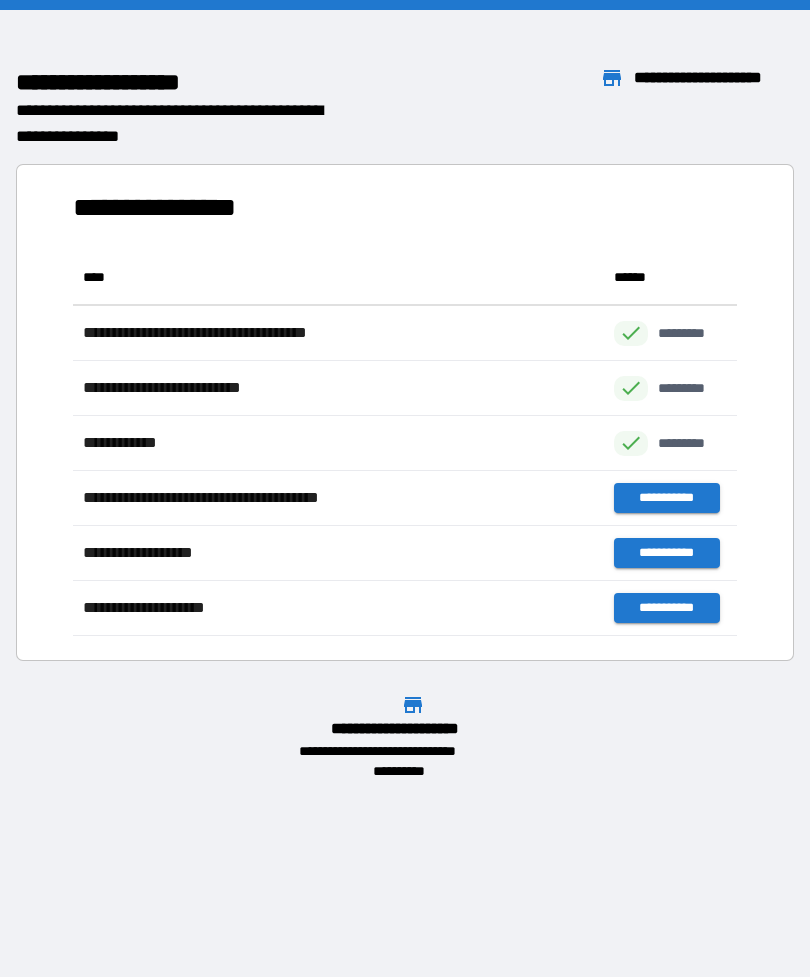 scroll, scrollTop: 1, scrollLeft: 1, axis: both 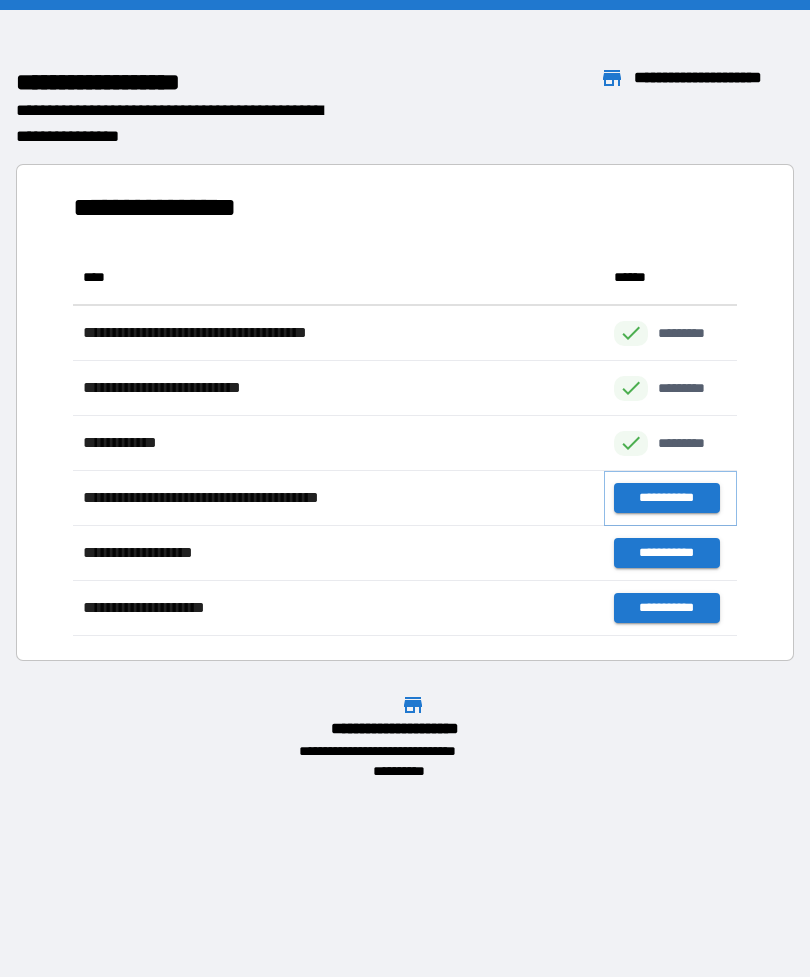 click on "**********" at bounding box center (666, 498) 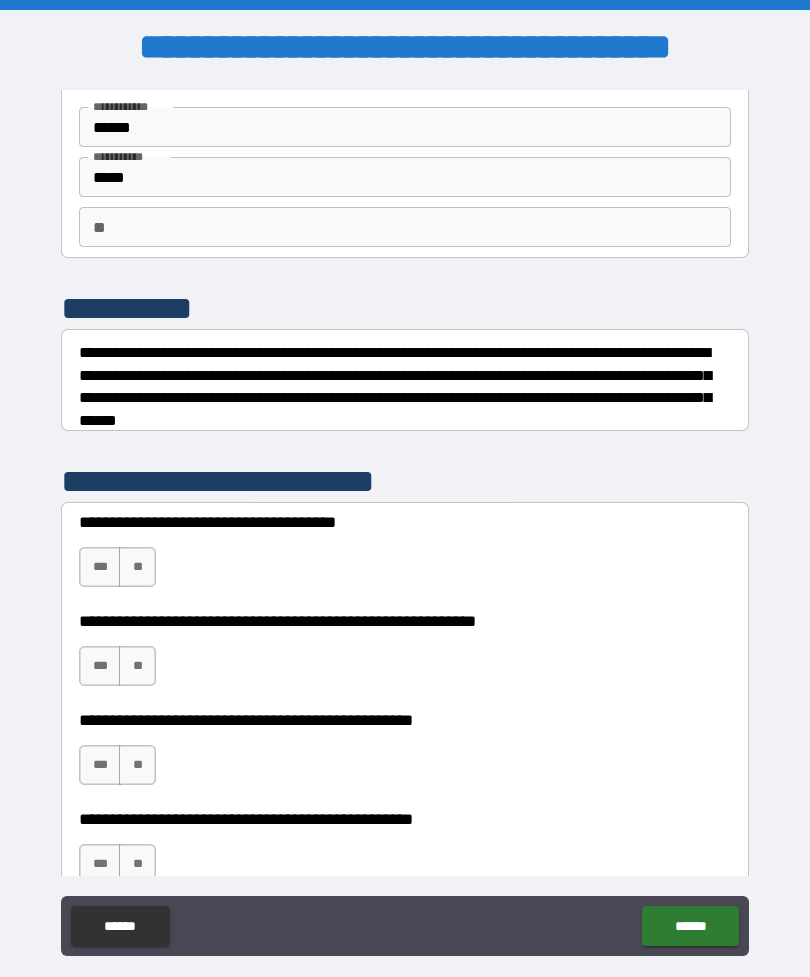 scroll, scrollTop: 81, scrollLeft: 0, axis: vertical 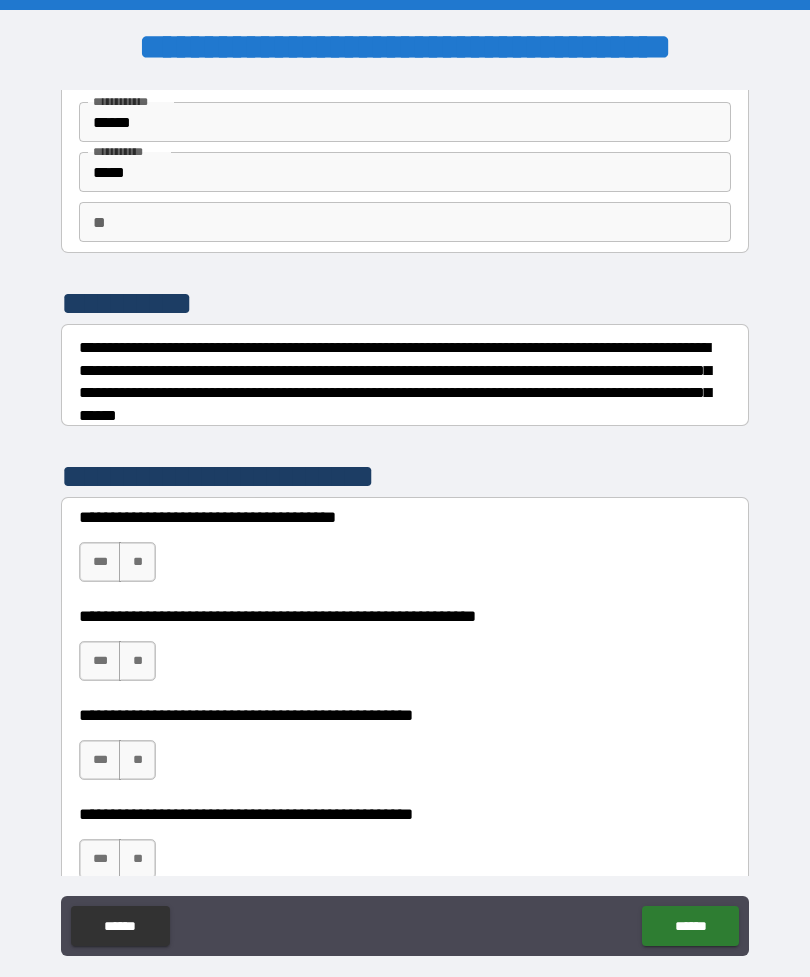 click on "**" at bounding box center [405, 222] 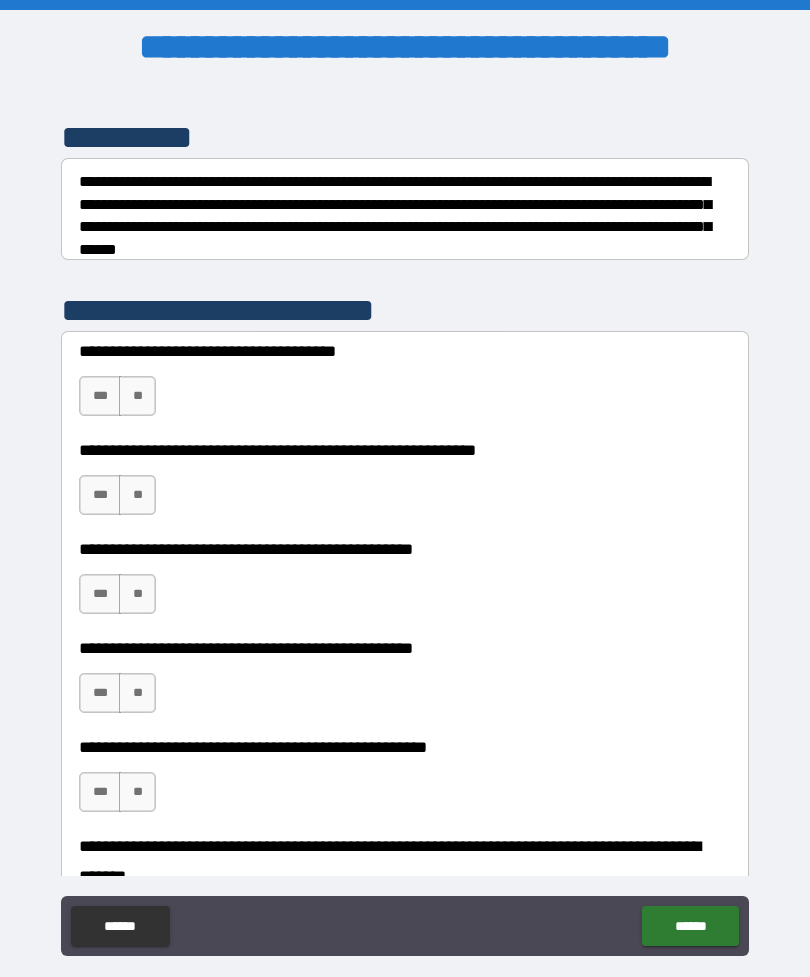 scroll, scrollTop: 249, scrollLeft: 0, axis: vertical 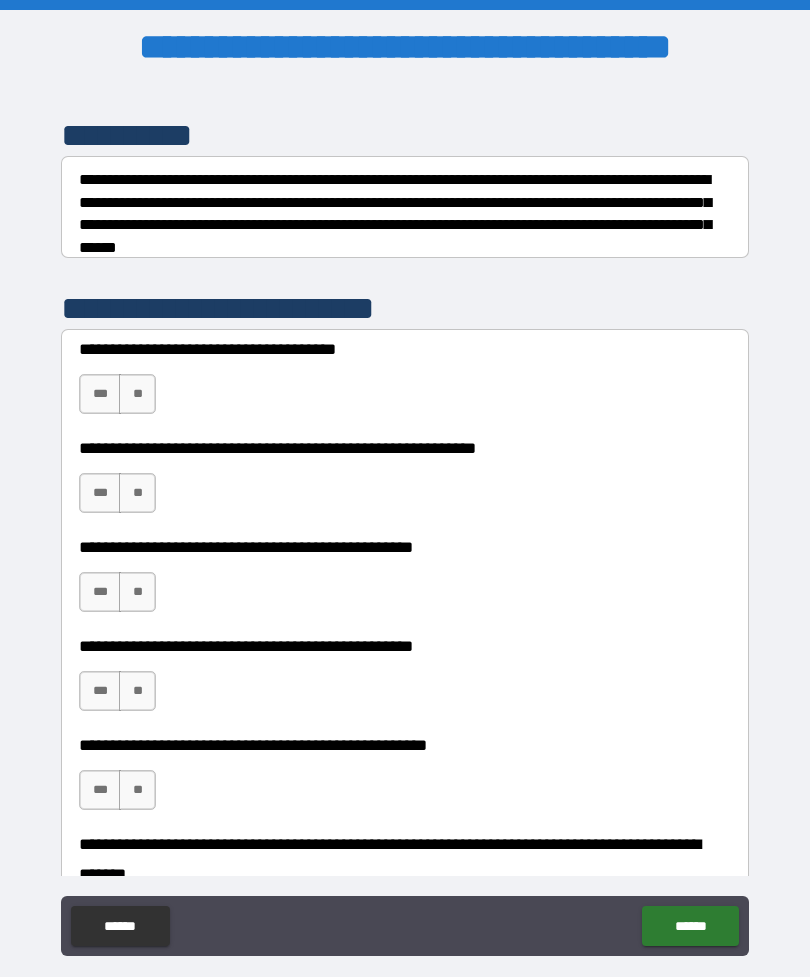 click on "**" at bounding box center (137, 394) 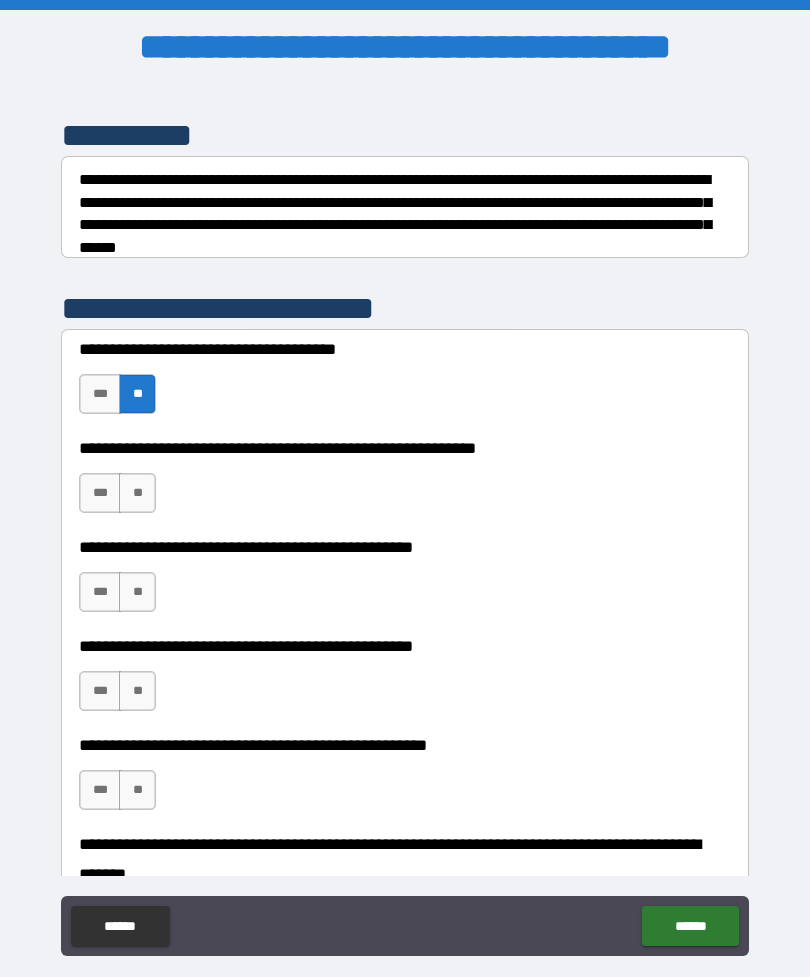 click on "**" at bounding box center [137, 493] 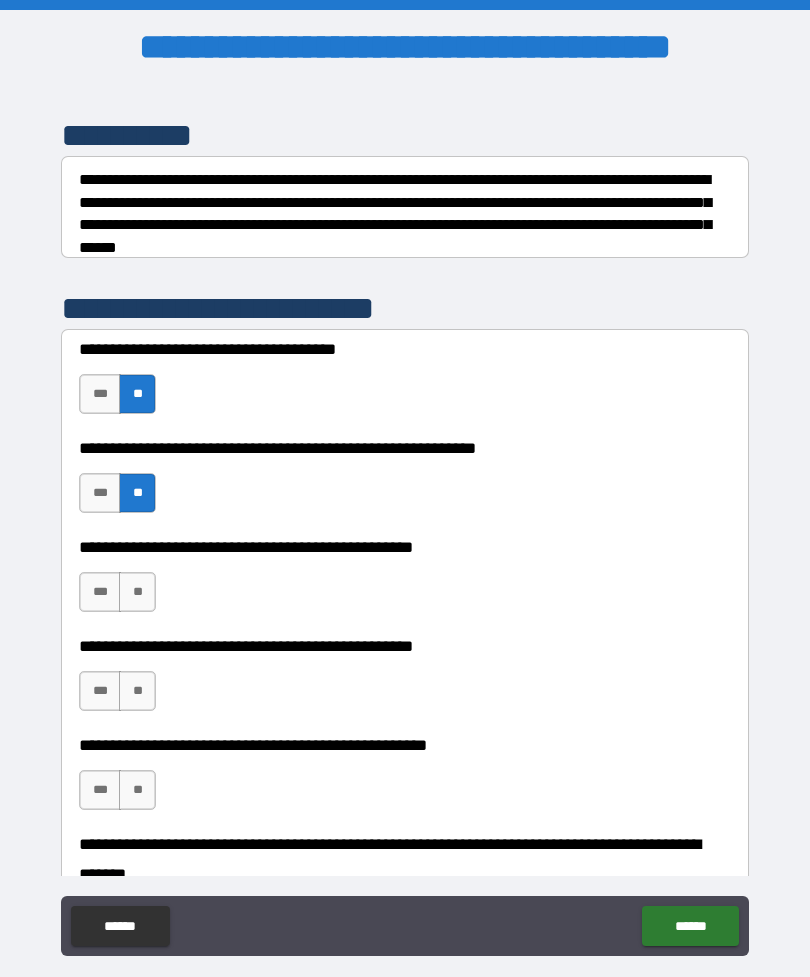 click on "**" at bounding box center (137, 592) 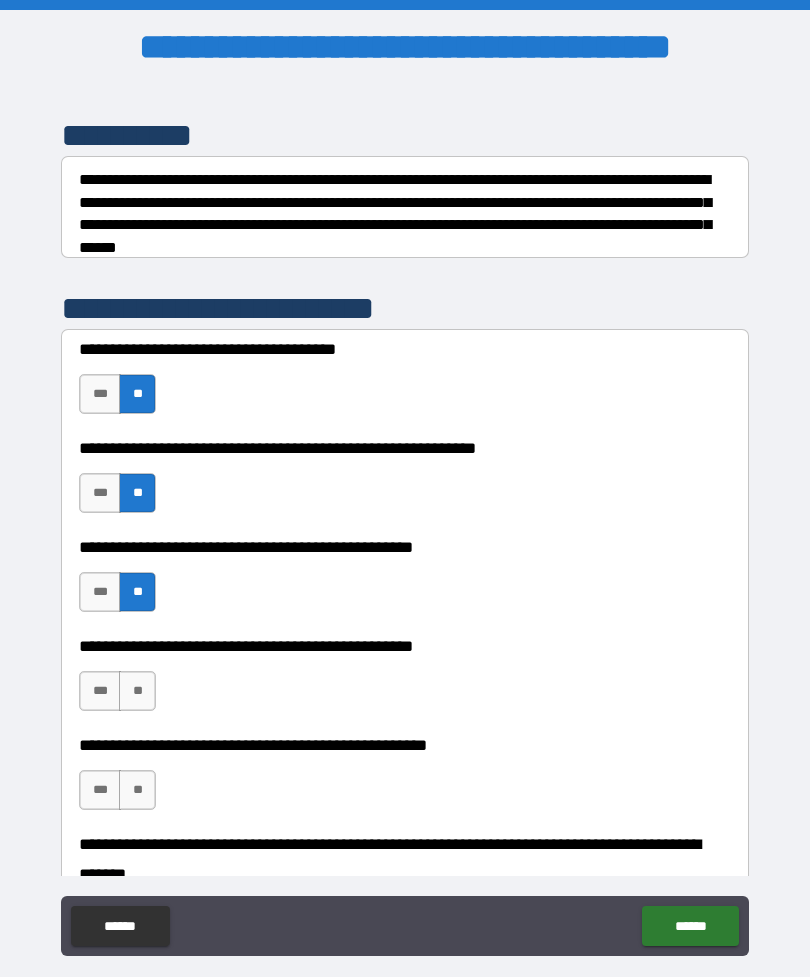 click on "**" at bounding box center (137, 691) 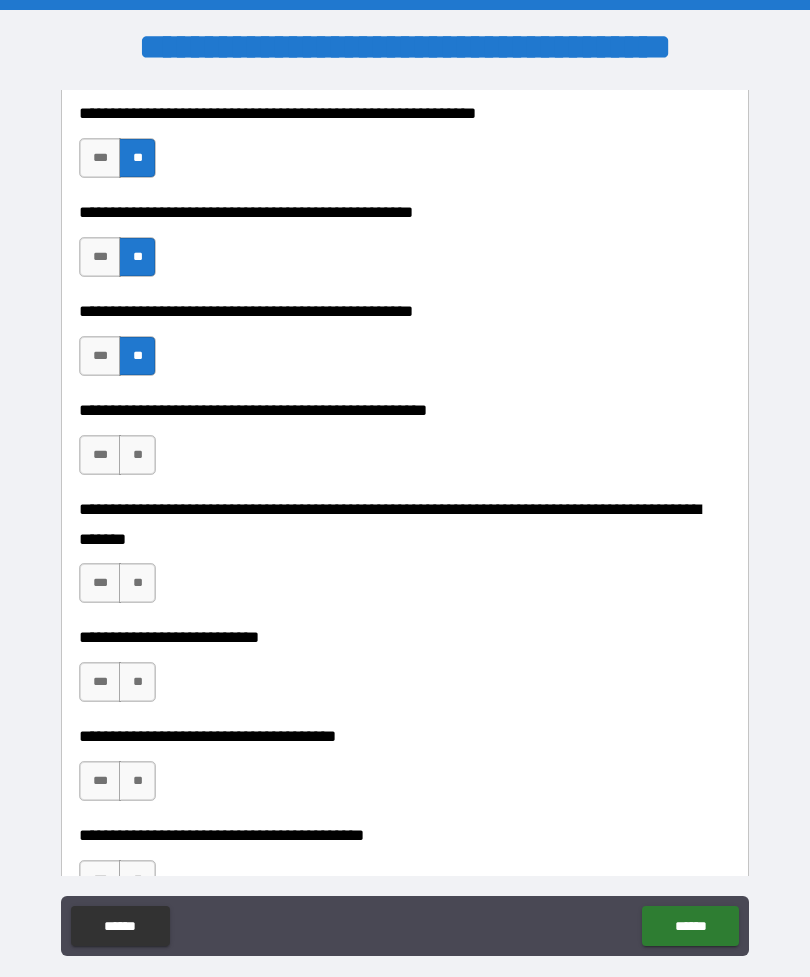 scroll, scrollTop: 589, scrollLeft: 0, axis: vertical 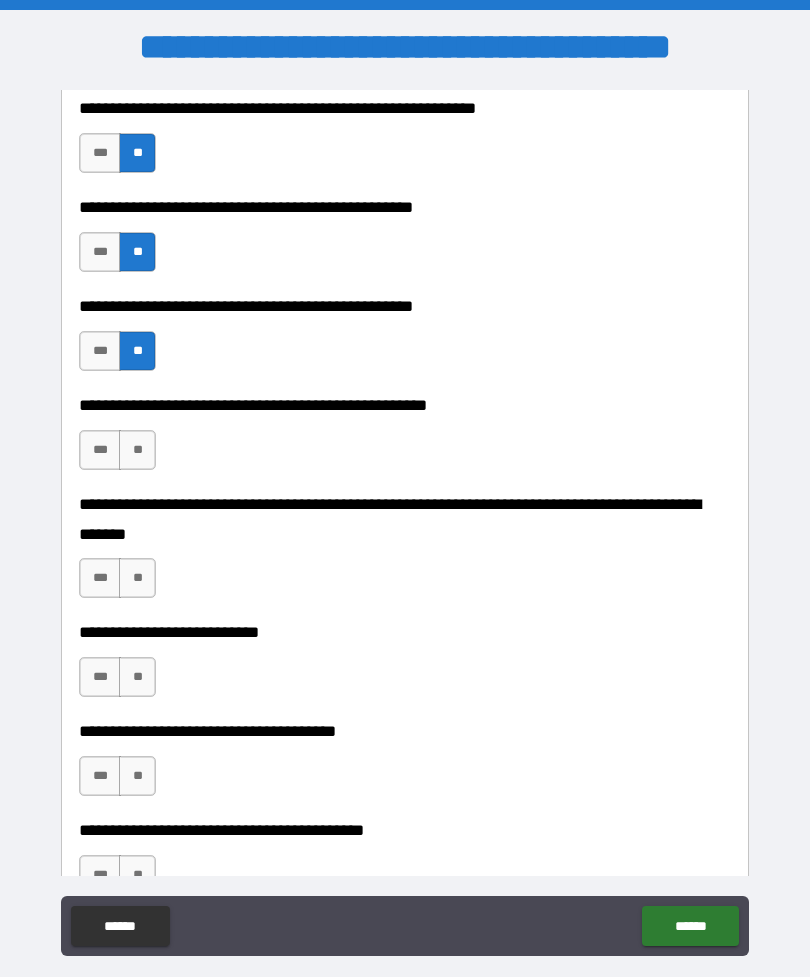click on "**" at bounding box center [137, 450] 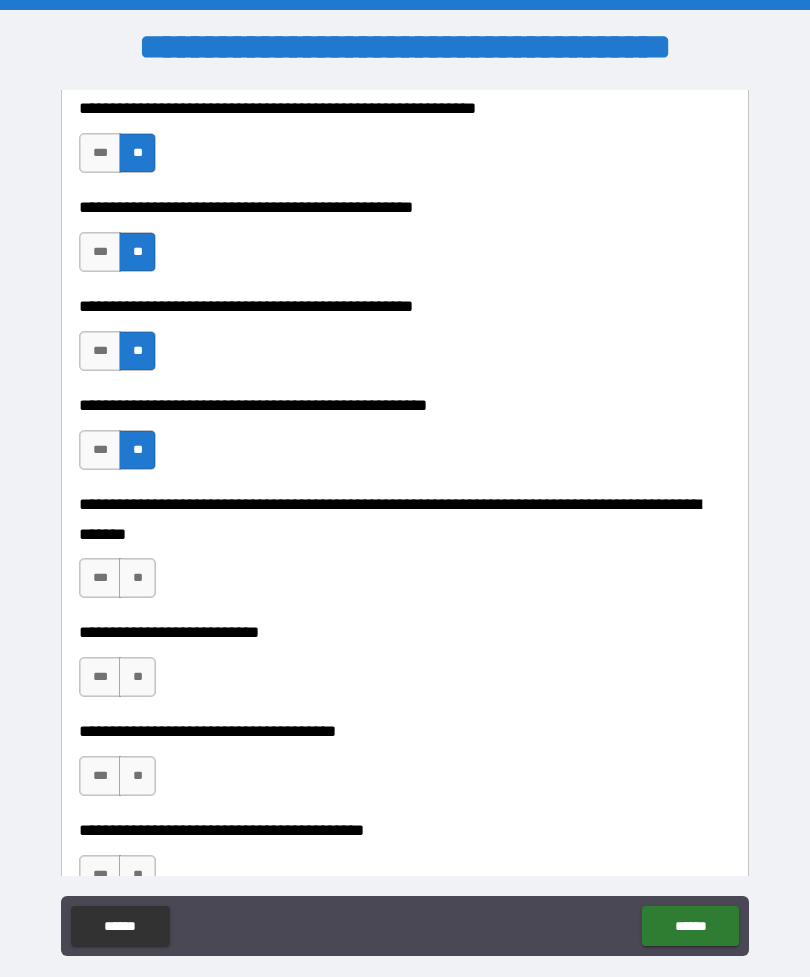 click on "**" at bounding box center [137, 578] 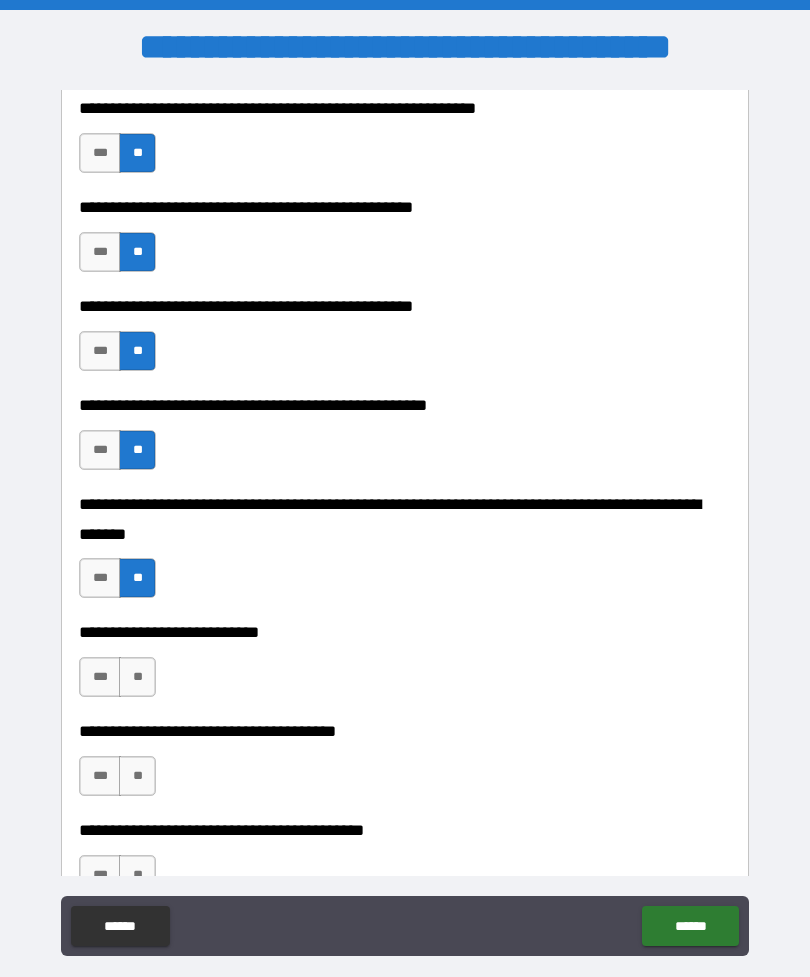 click on "**" at bounding box center [137, 677] 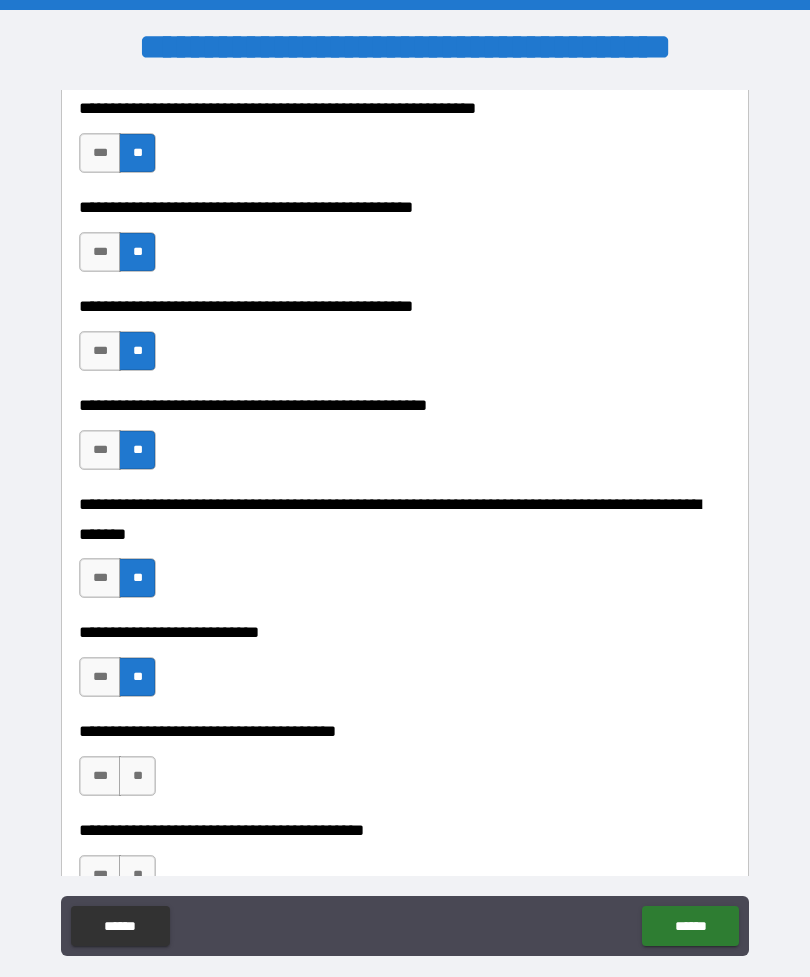 click on "**" at bounding box center [137, 776] 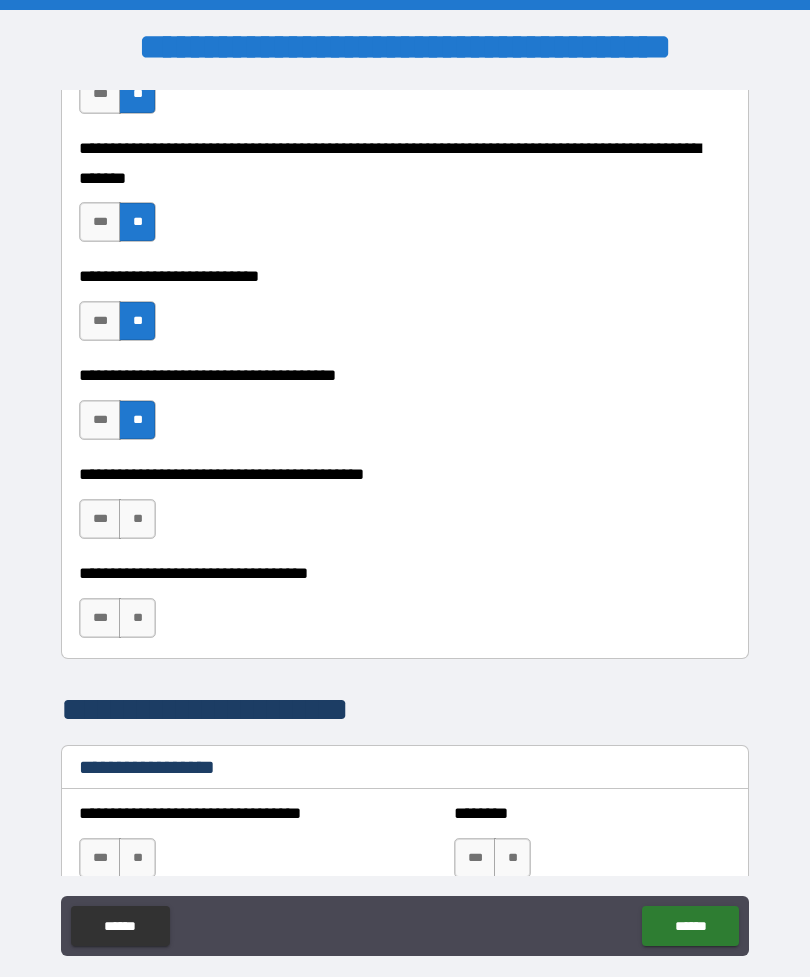 scroll, scrollTop: 947, scrollLeft: 0, axis: vertical 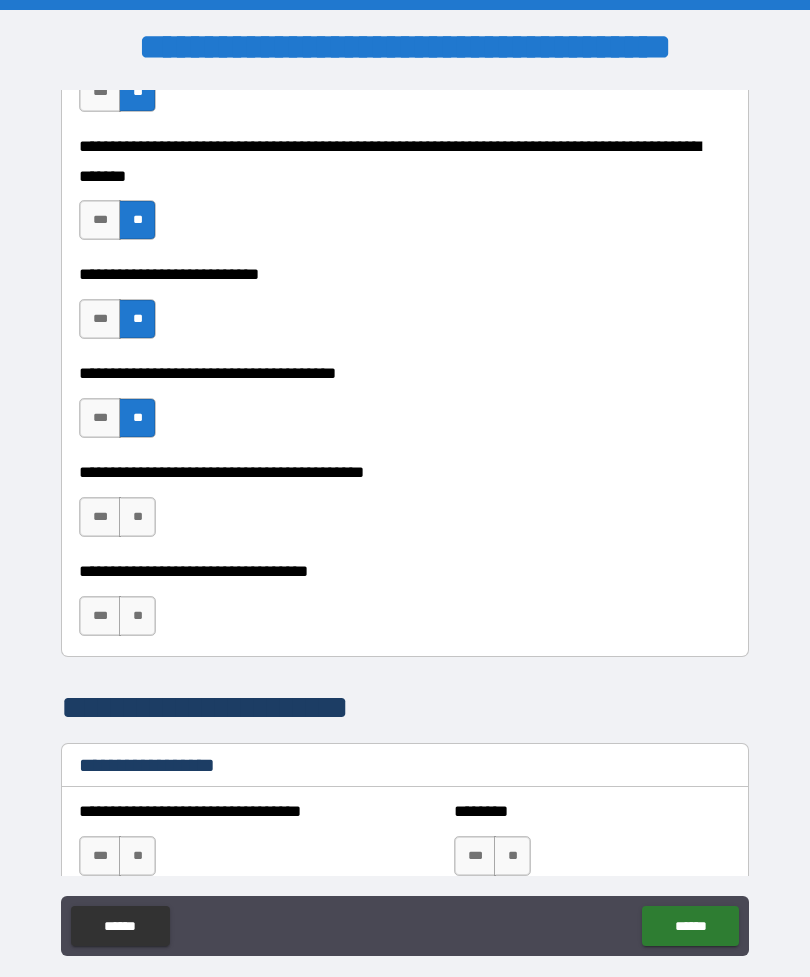 click on "**" at bounding box center [137, 517] 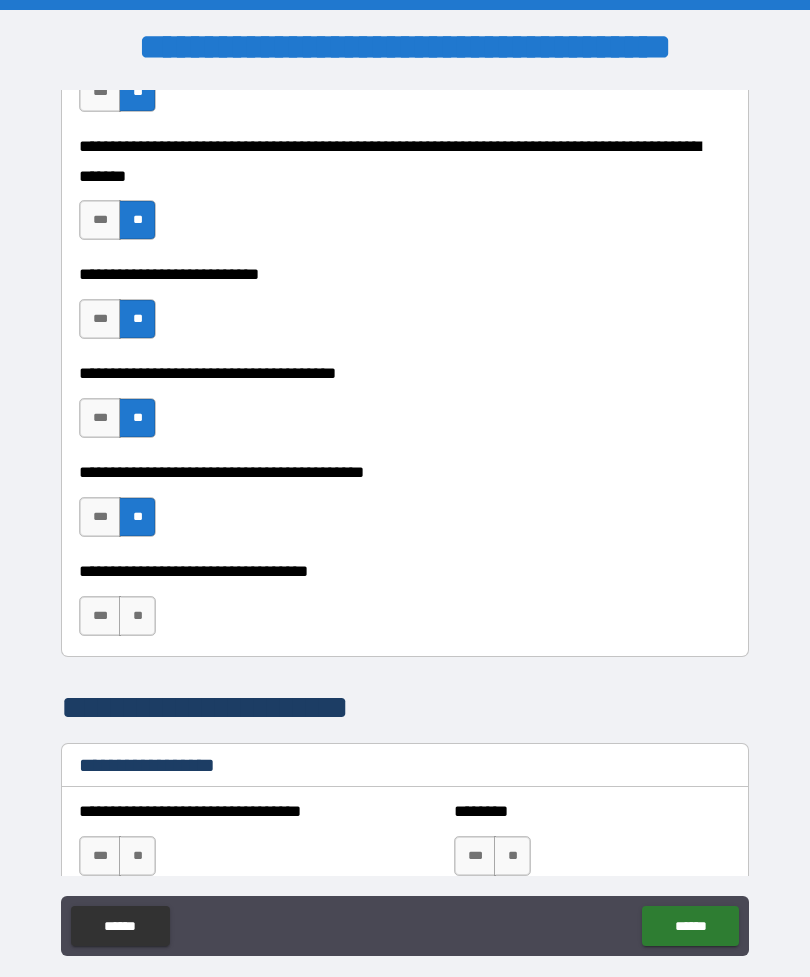 click on "**" at bounding box center [137, 616] 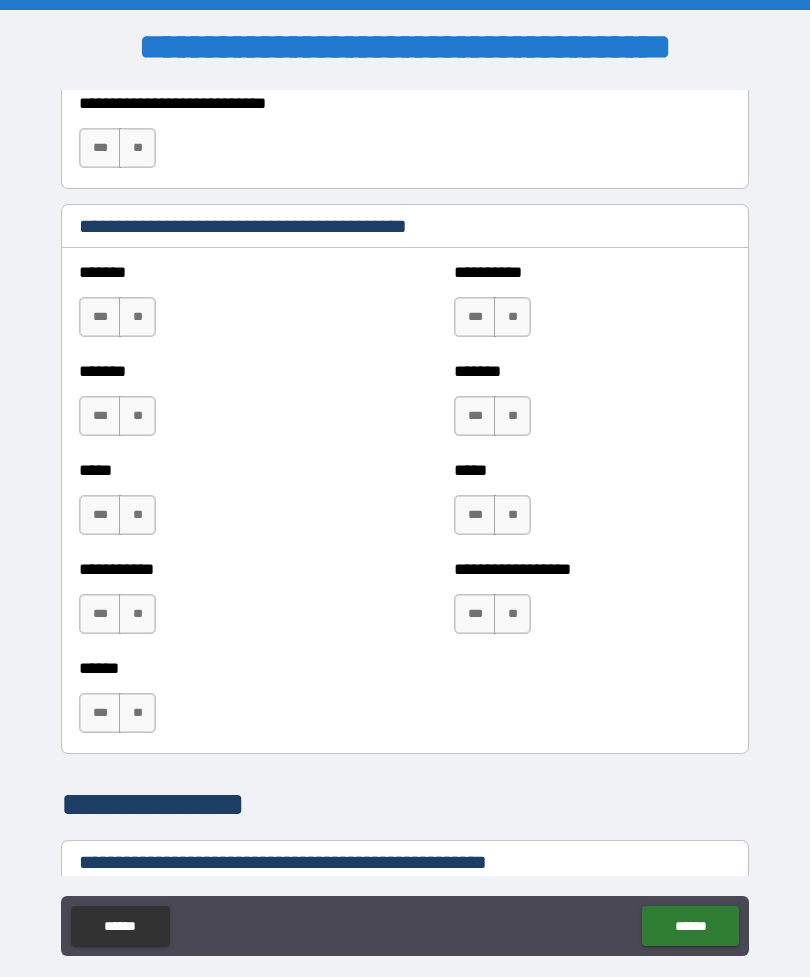 scroll, scrollTop: 1757, scrollLeft: 0, axis: vertical 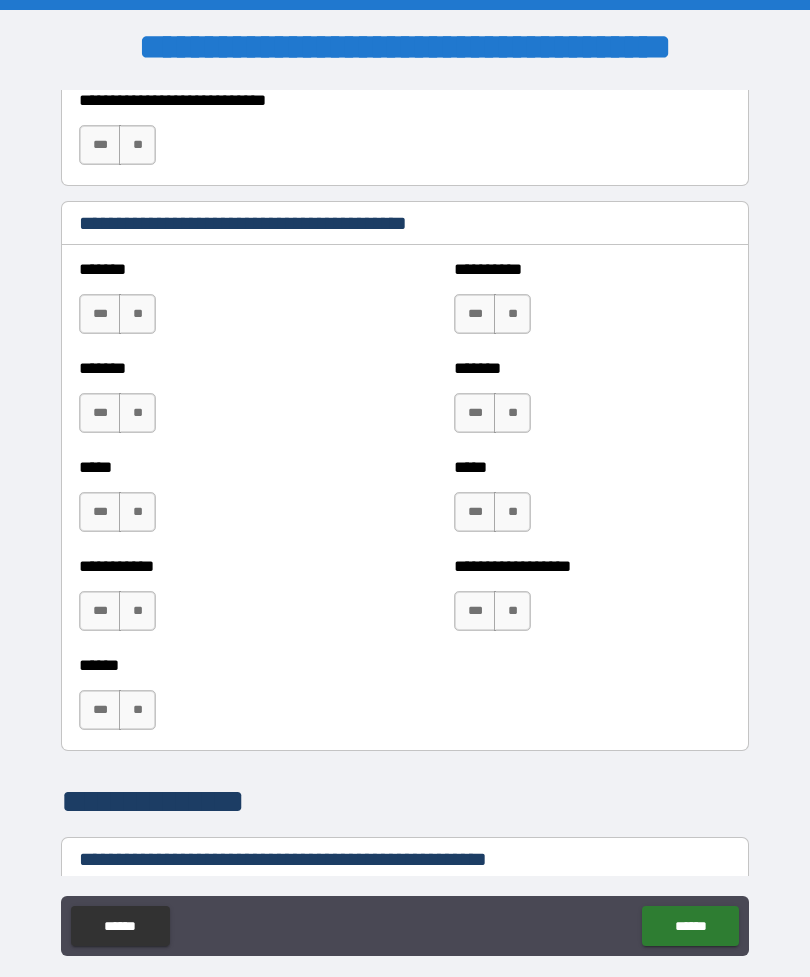 click on "**" at bounding box center [137, 314] 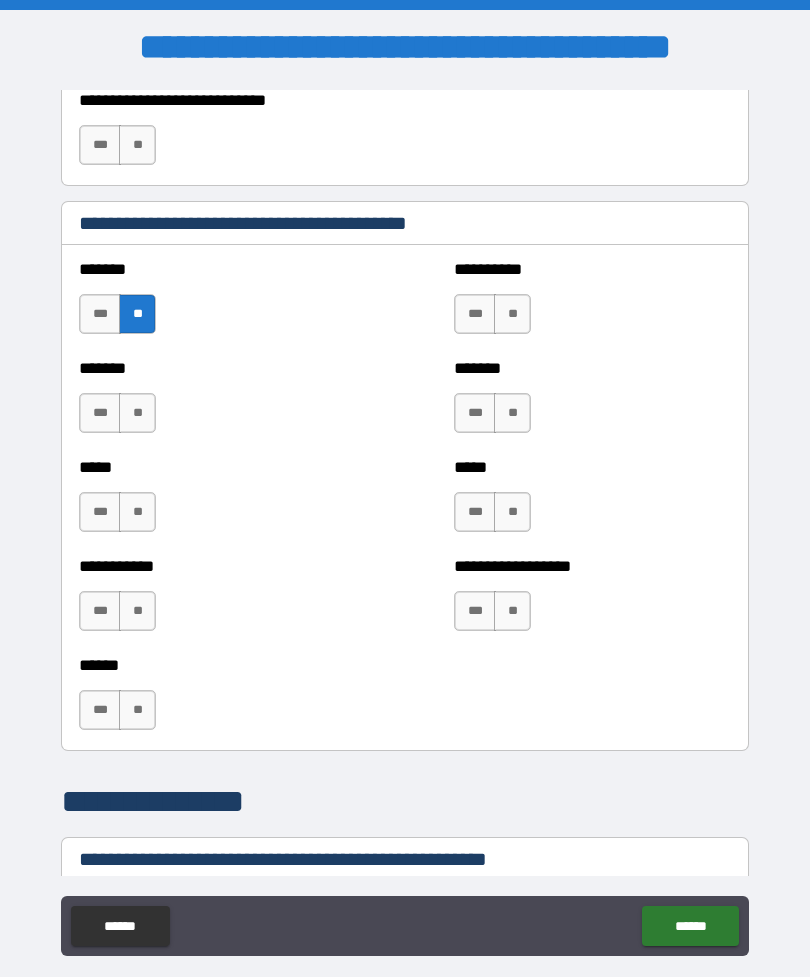click on "**" at bounding box center (137, 413) 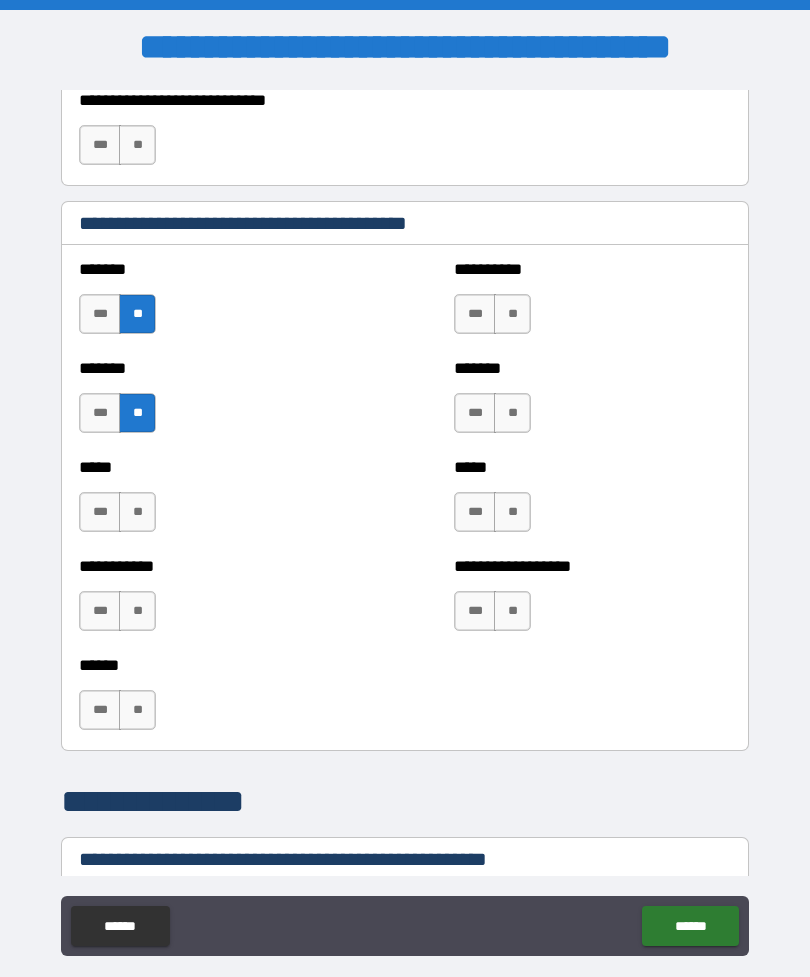 click on "**" at bounding box center [137, 512] 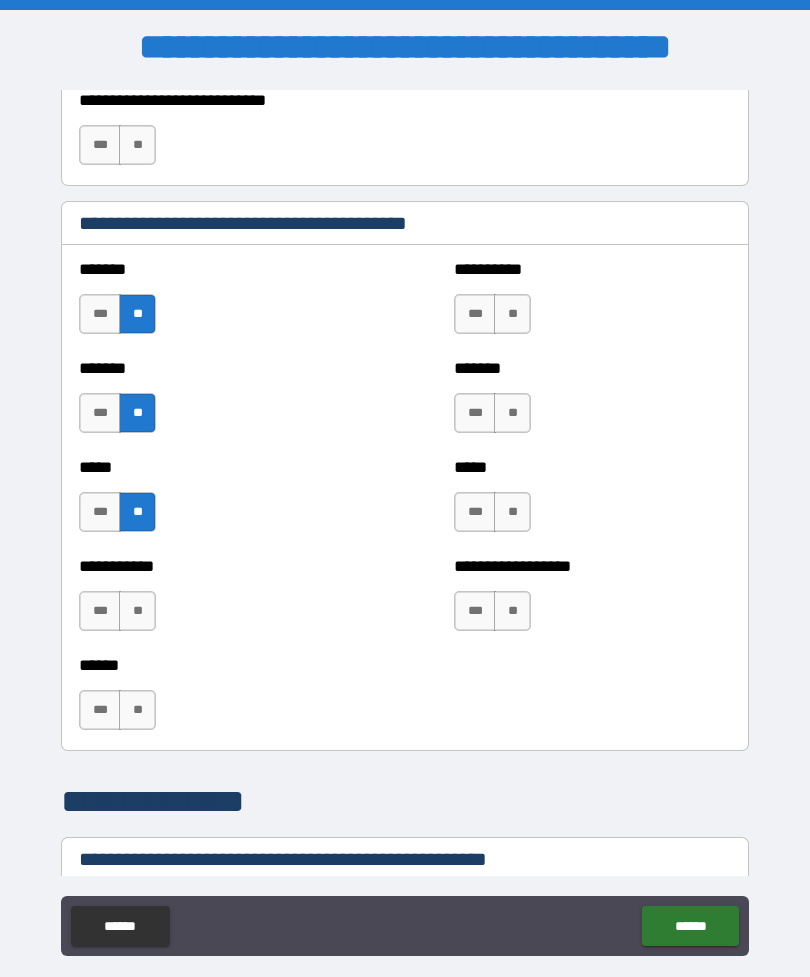 click on "**" at bounding box center (137, 611) 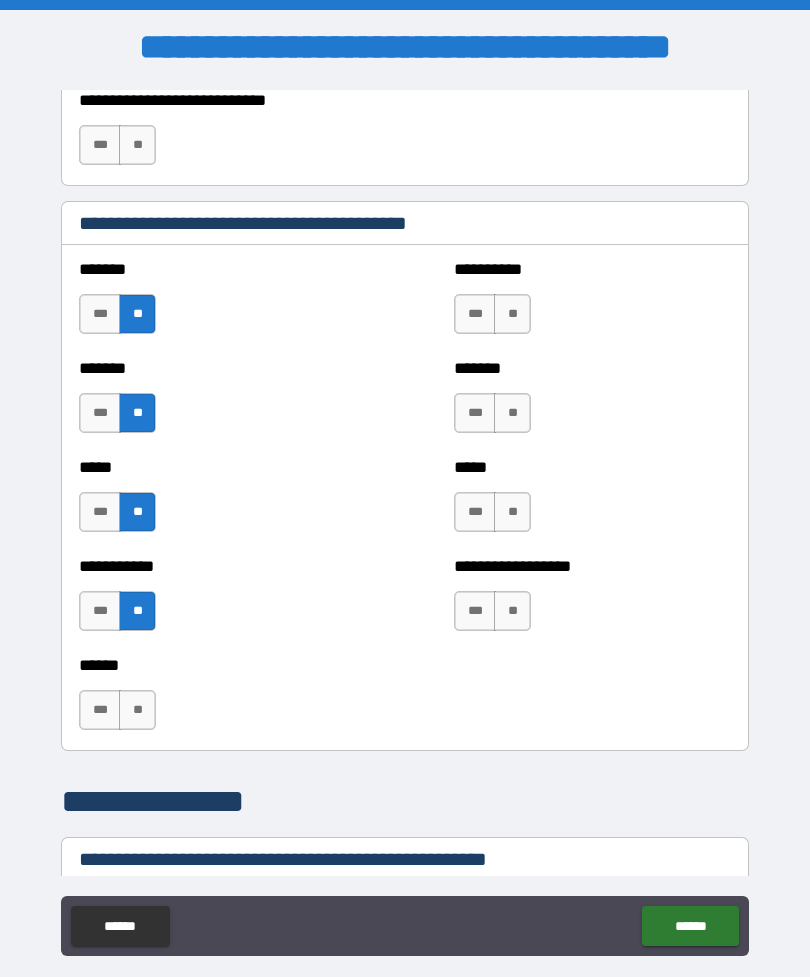 click on "**" at bounding box center (137, 710) 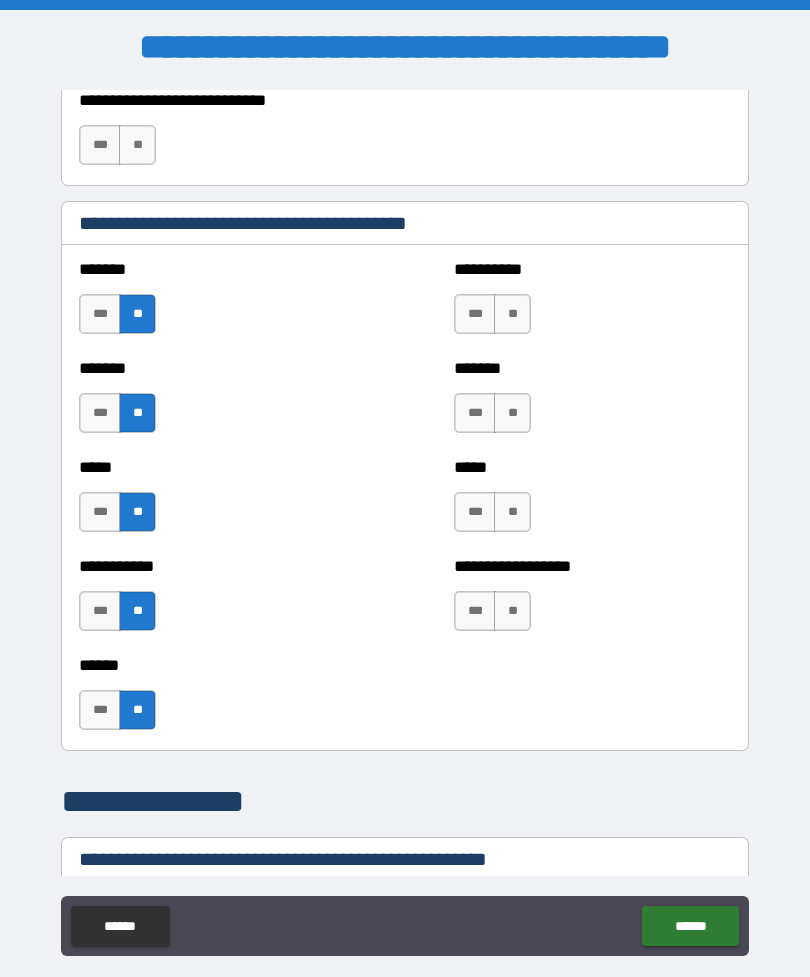 click on "**" at bounding box center [512, 611] 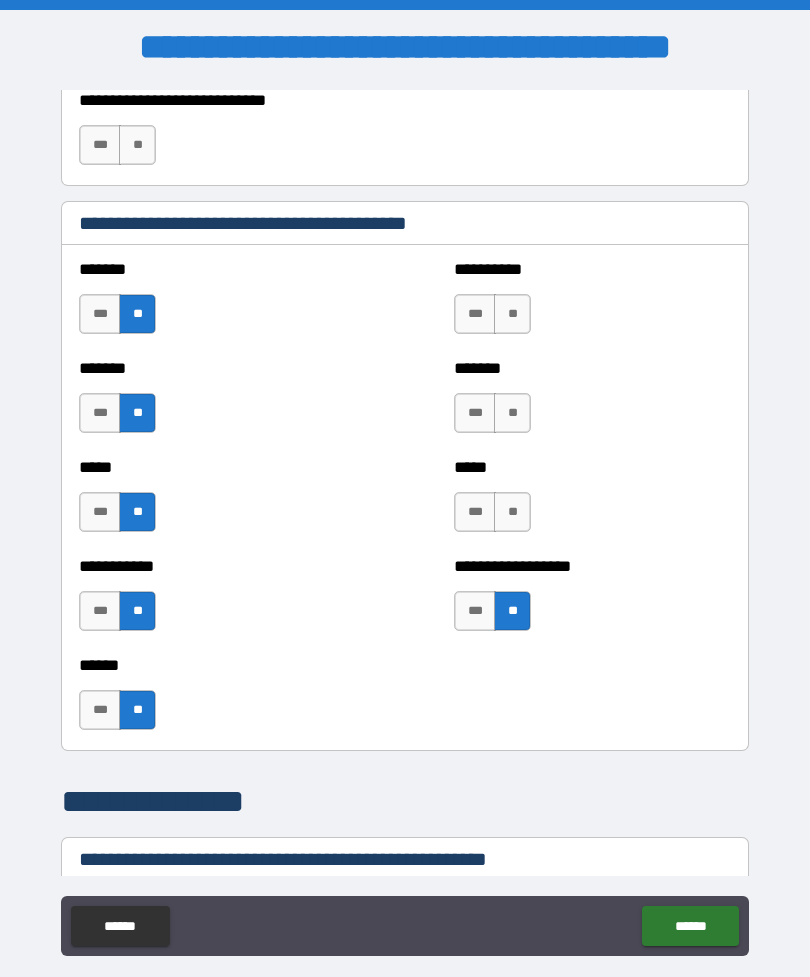 click on "**" at bounding box center (512, 512) 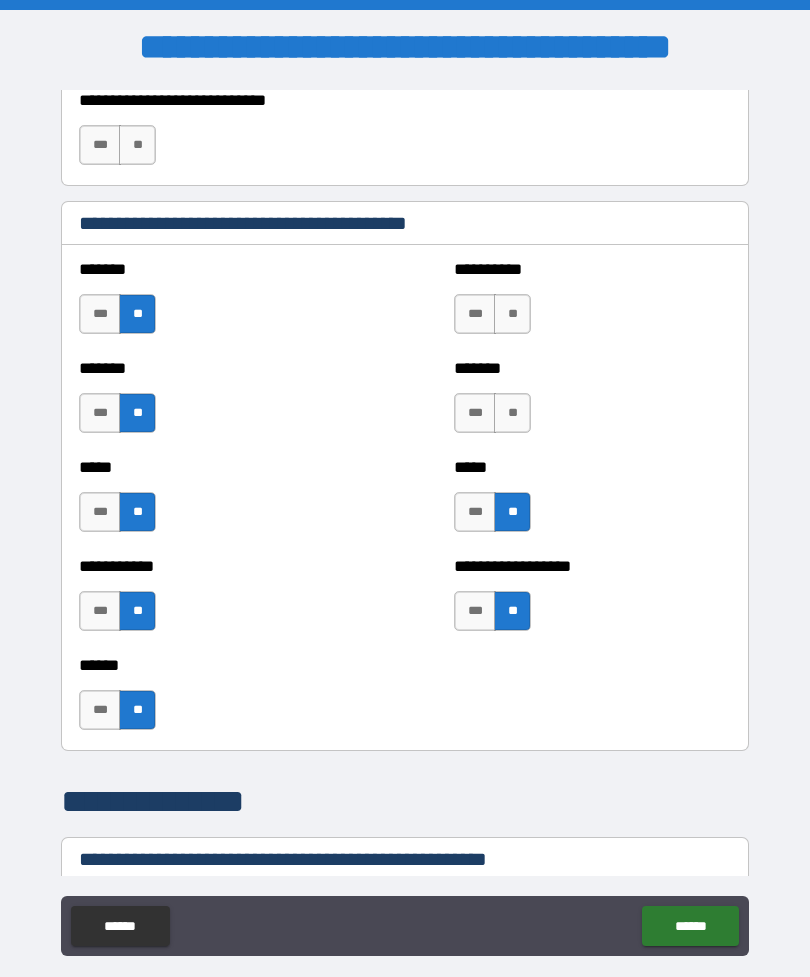 click on "**" at bounding box center (512, 413) 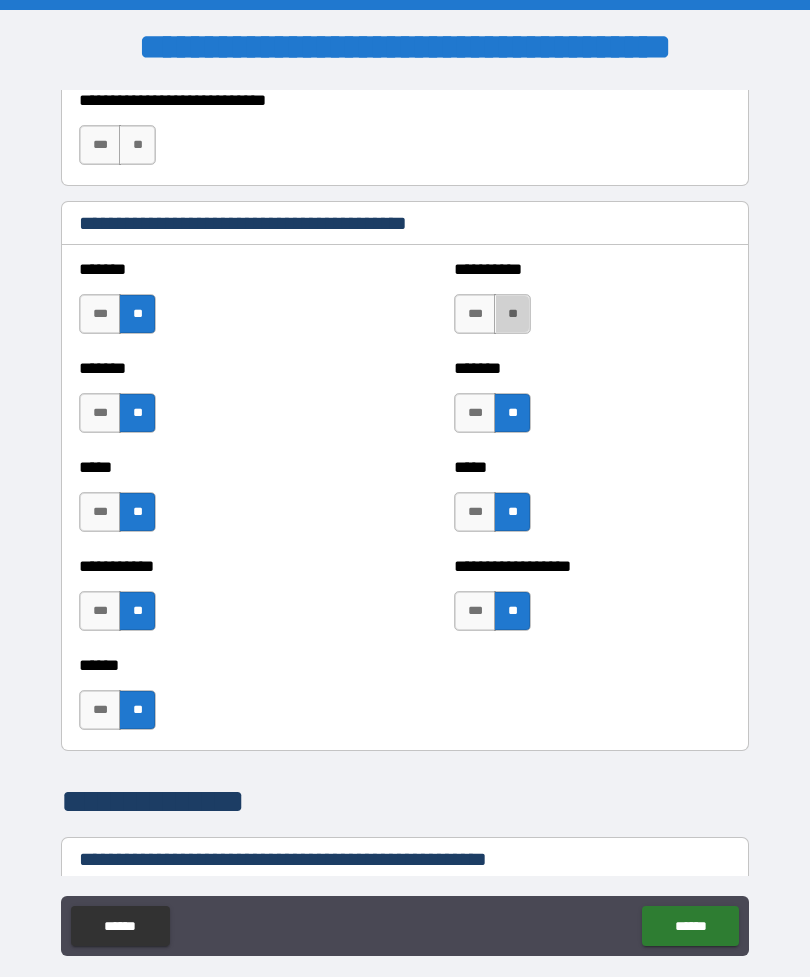 click on "**" at bounding box center (512, 314) 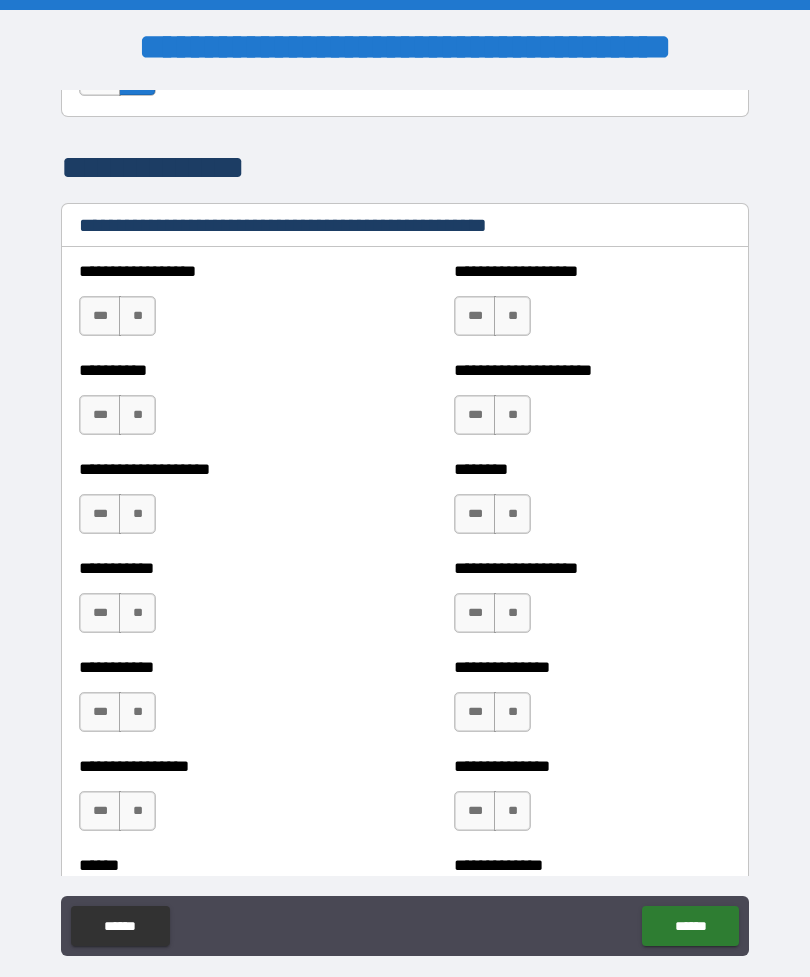 scroll, scrollTop: 2420, scrollLeft: 0, axis: vertical 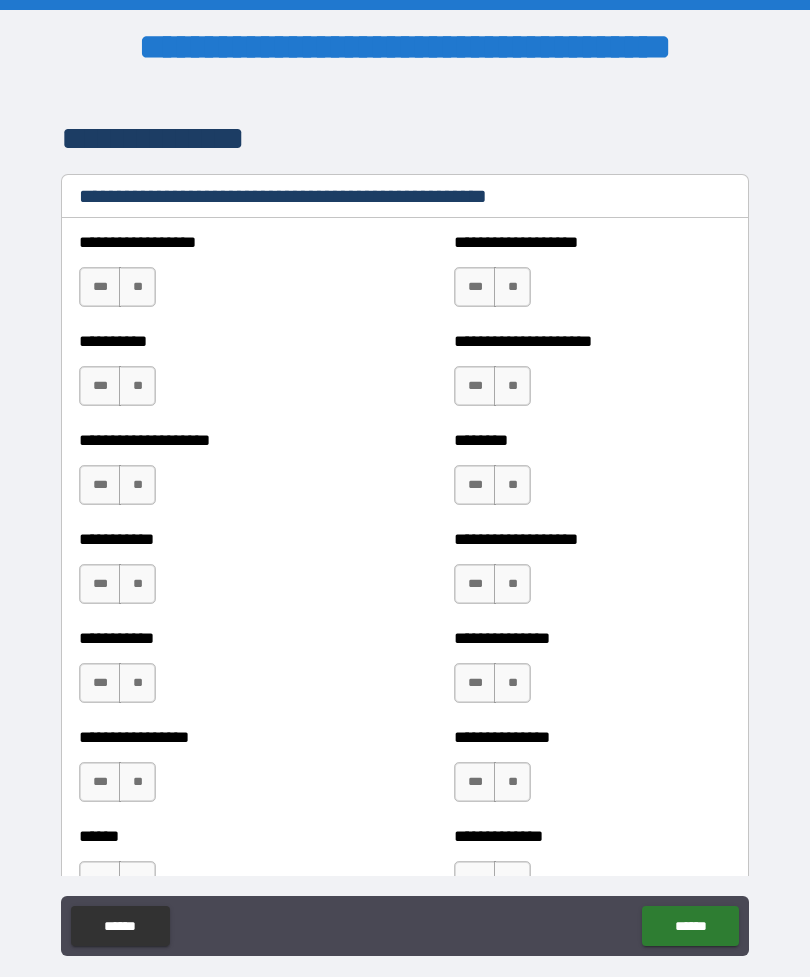 click on "**" at bounding box center (137, 287) 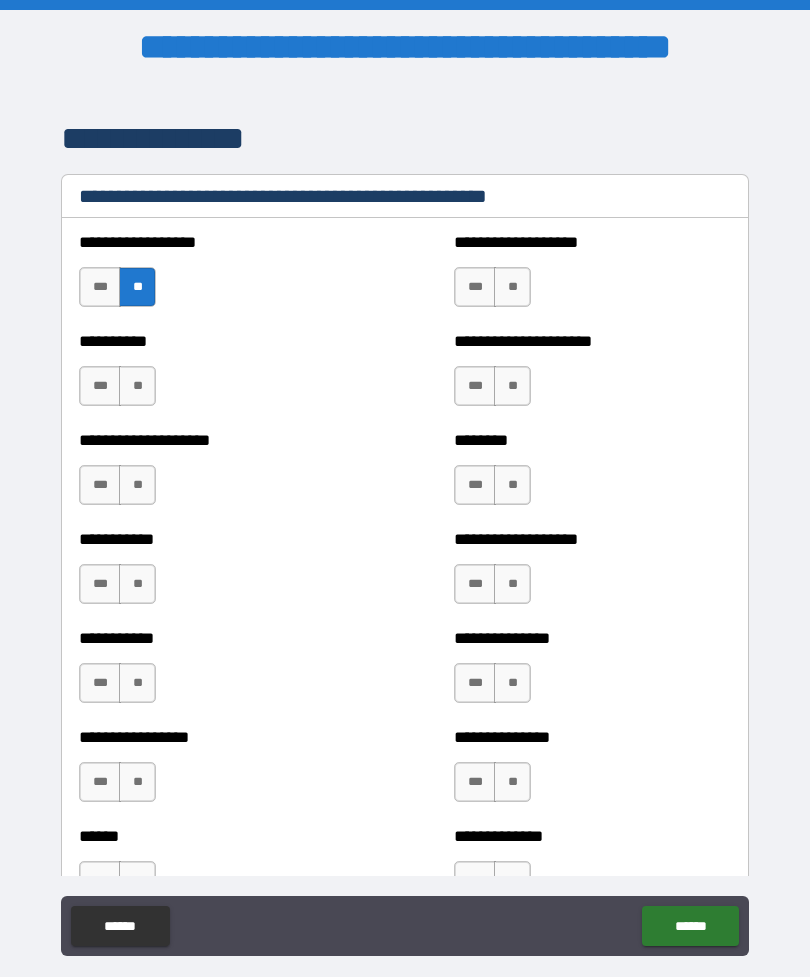 click on "**" at bounding box center (137, 386) 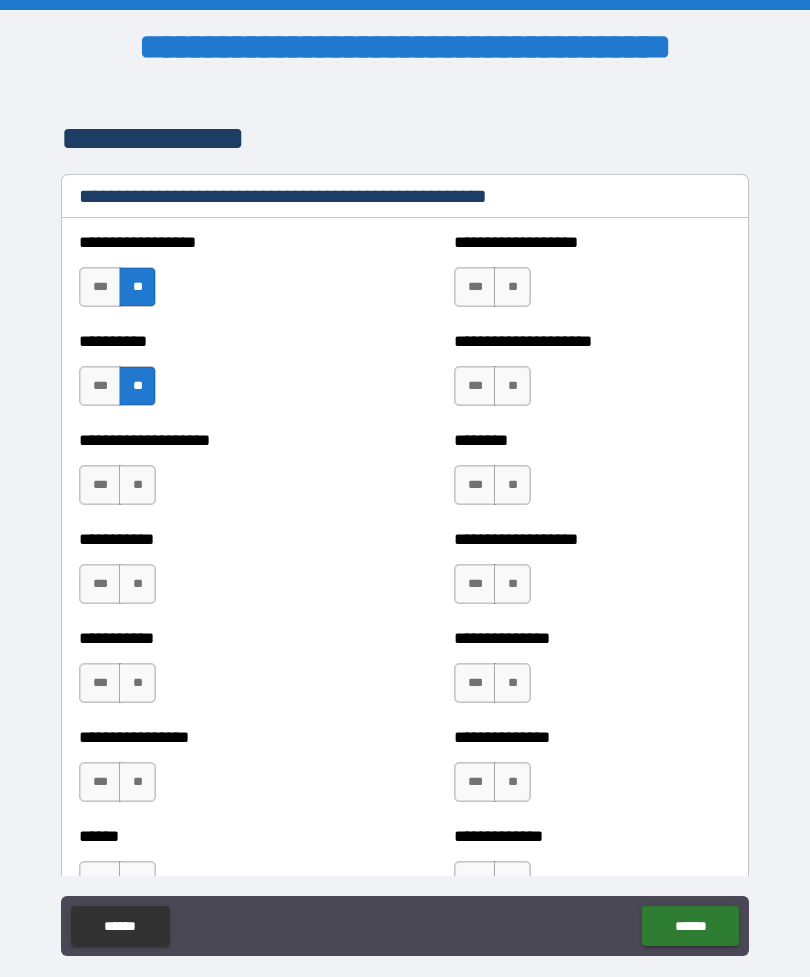 click on "**" at bounding box center (512, 287) 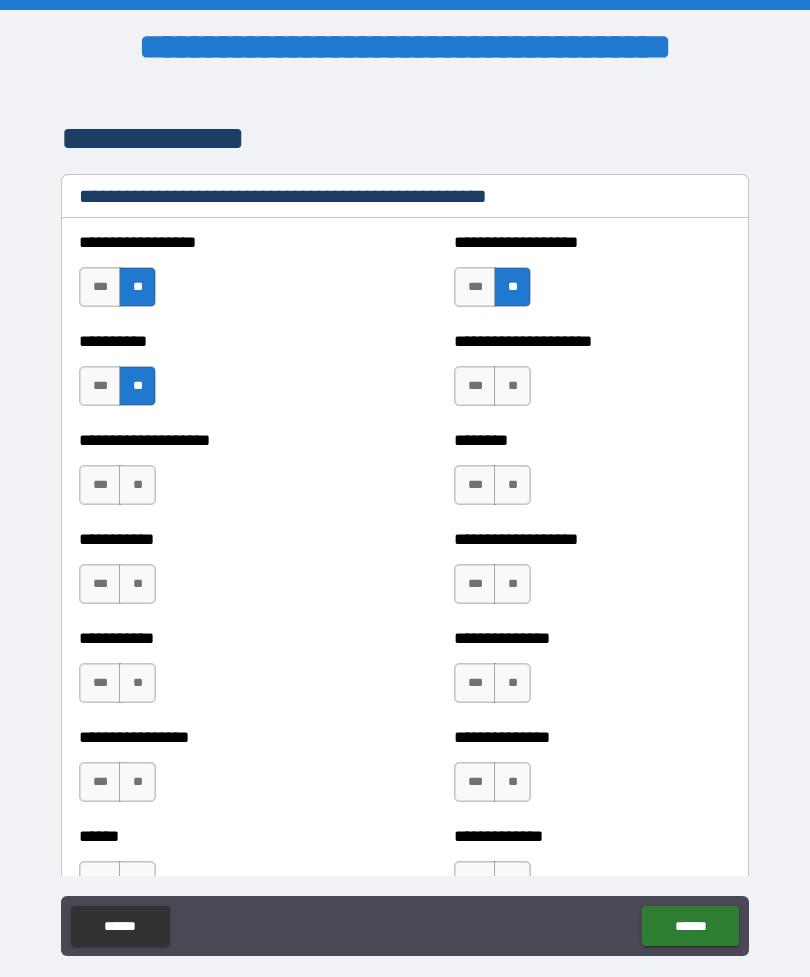 click on "**" at bounding box center [512, 386] 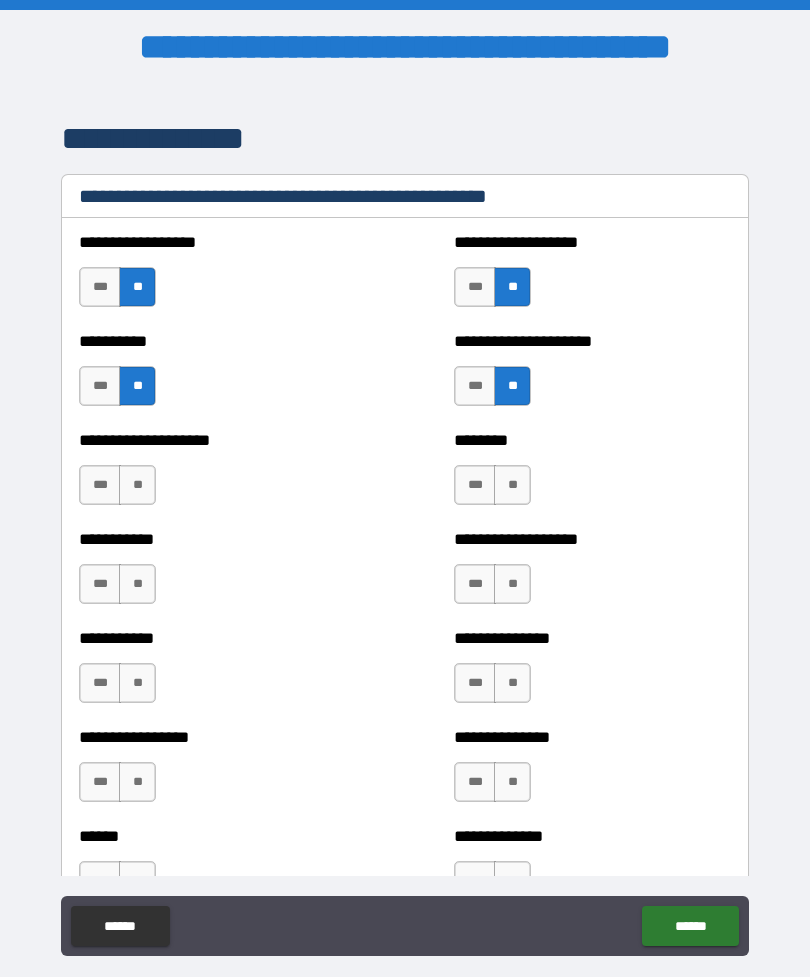 click on "**" at bounding box center (512, 485) 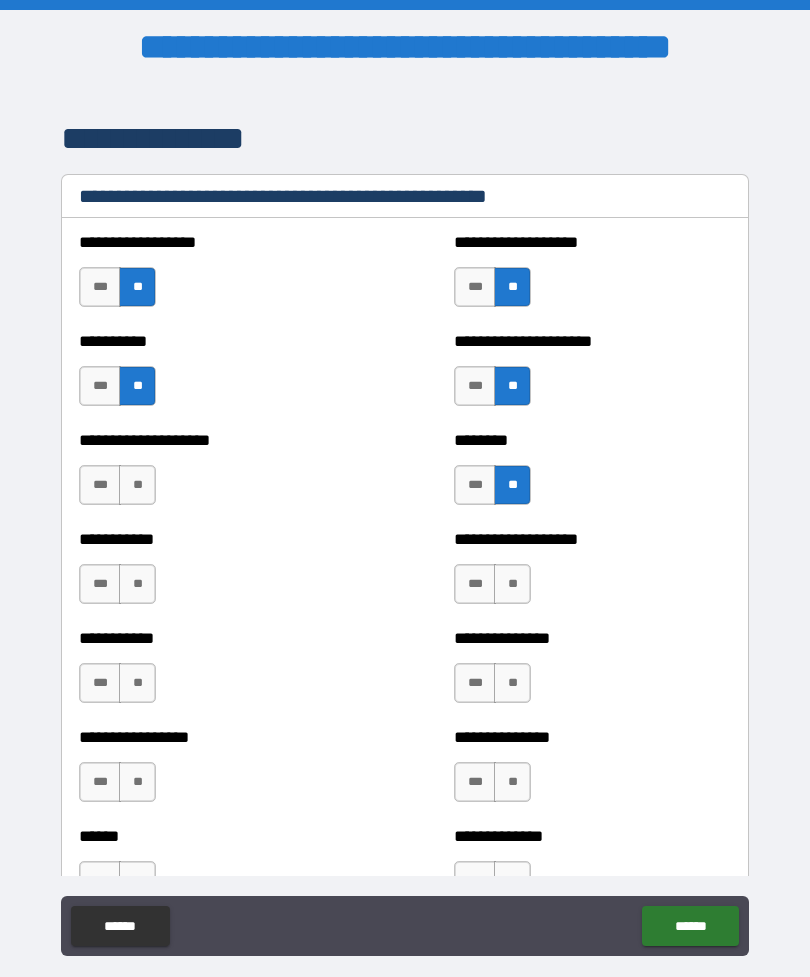 click on "**" at bounding box center (137, 485) 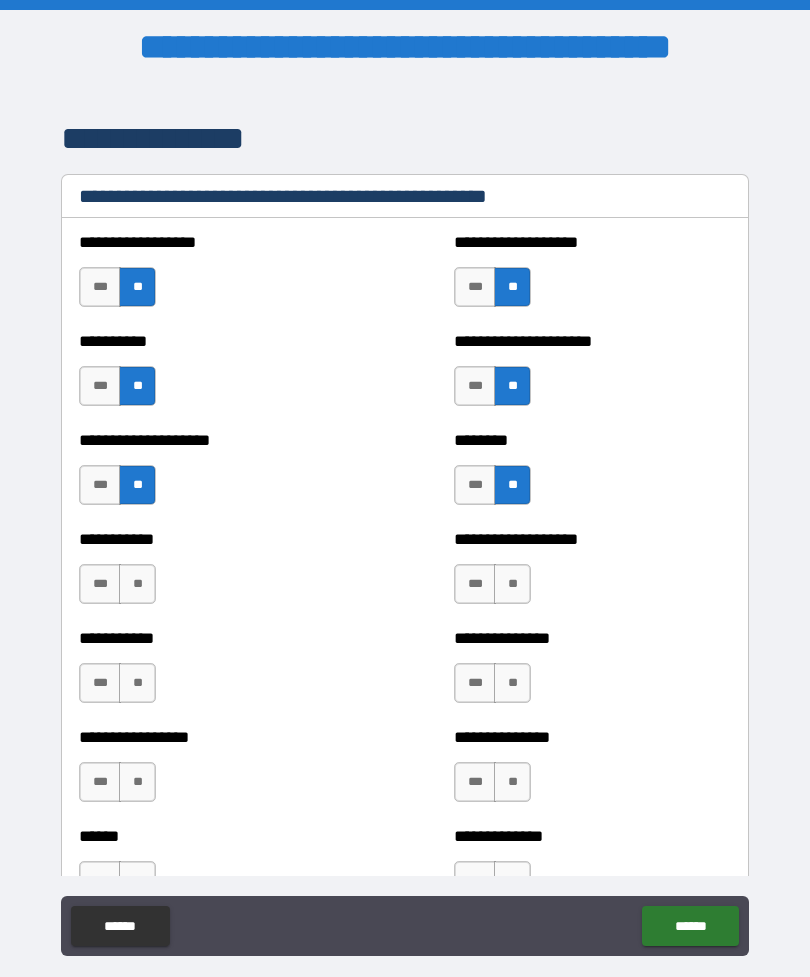 click on "**" at bounding box center (137, 584) 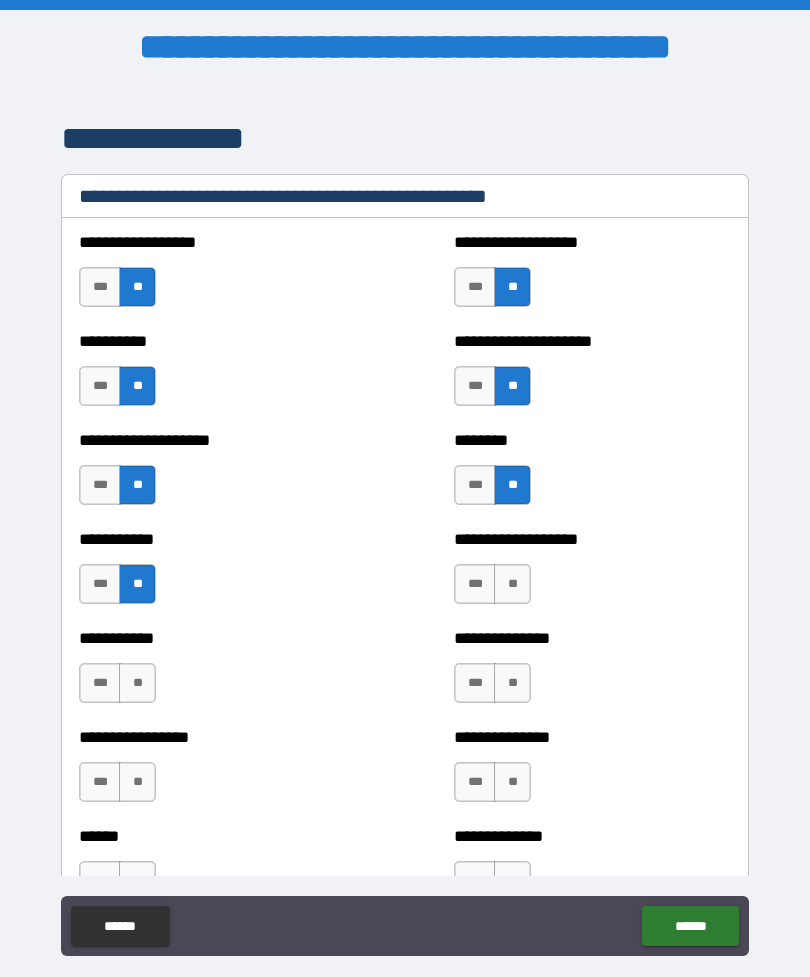 click on "**" at bounding box center [512, 584] 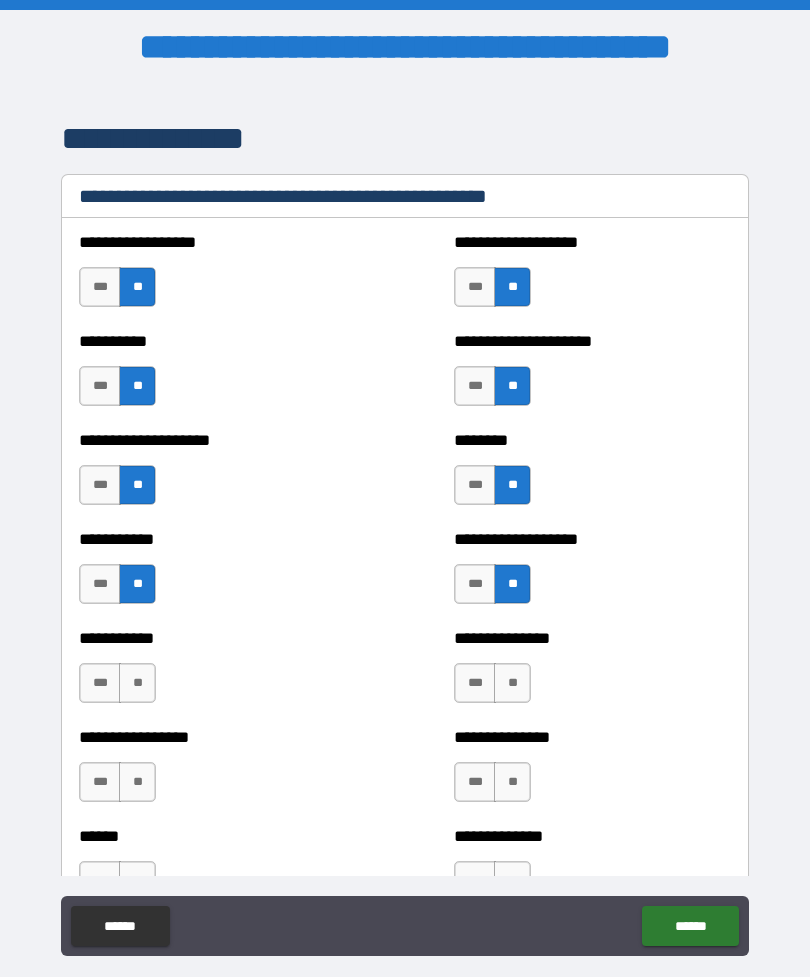 click on "**" at bounding box center [512, 683] 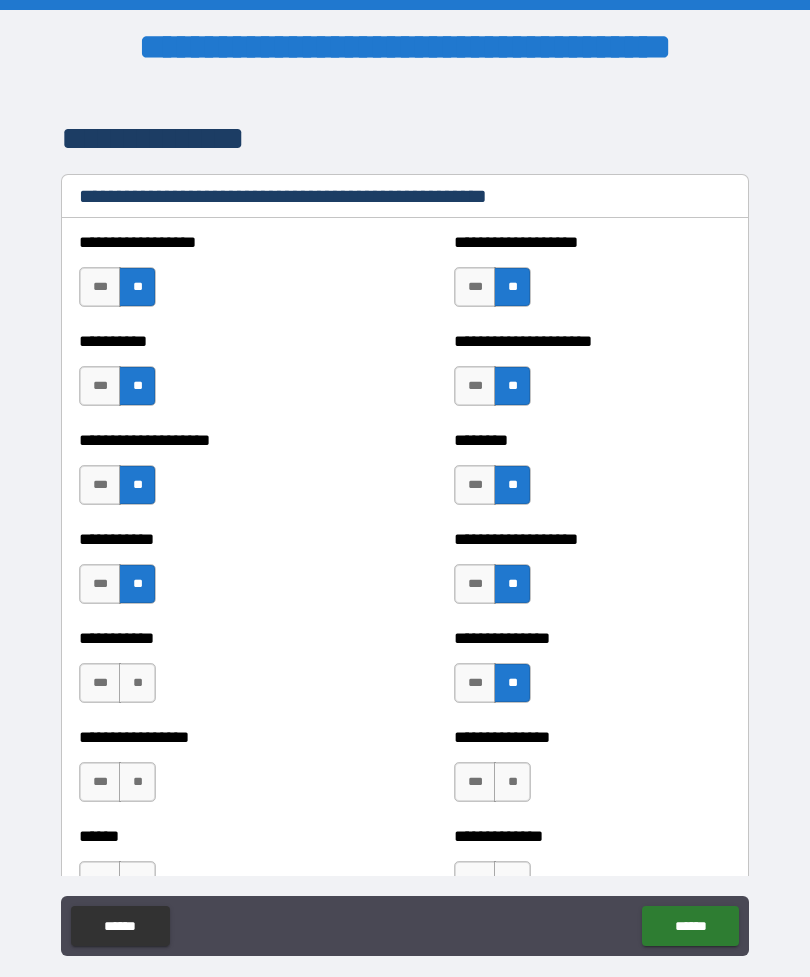 click on "**" at bounding box center [137, 683] 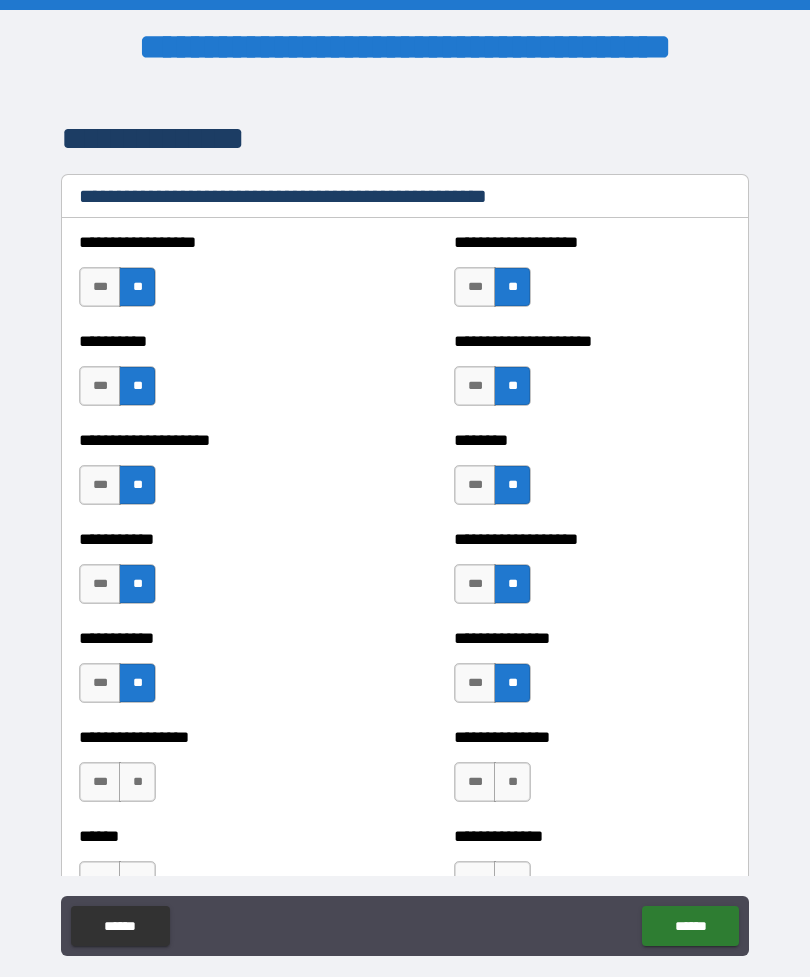 click on "**" at bounding box center [137, 782] 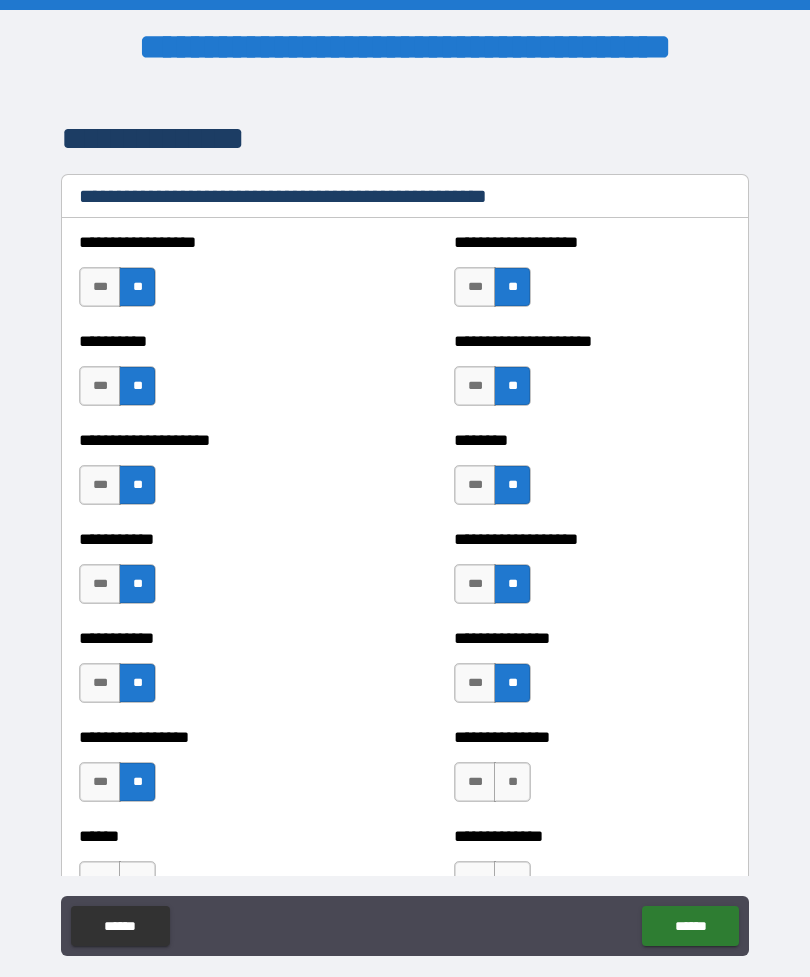 click on "**" at bounding box center (512, 782) 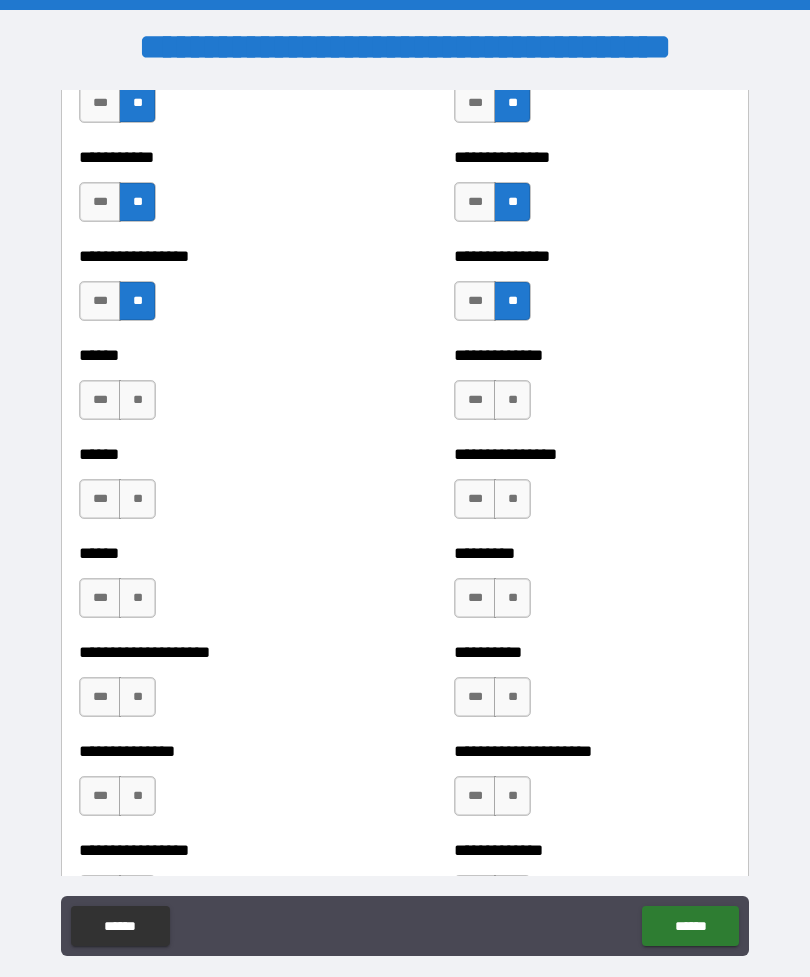 scroll, scrollTop: 2898, scrollLeft: 0, axis: vertical 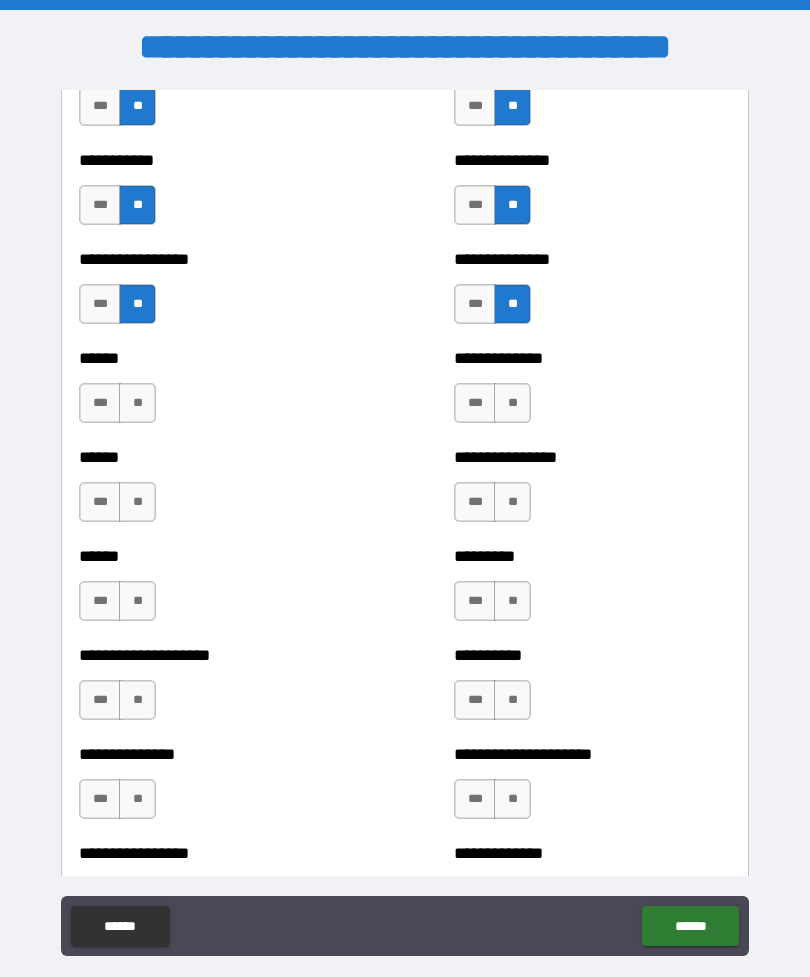 click on "**" at bounding box center (512, 403) 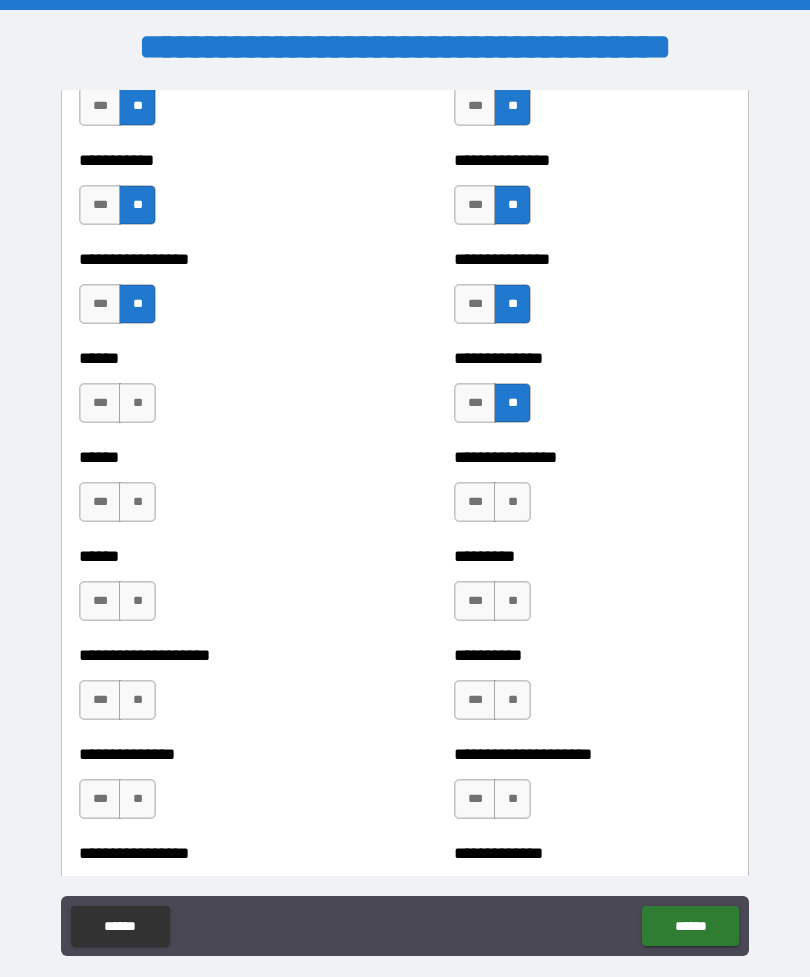 click on "**" at bounding box center (137, 403) 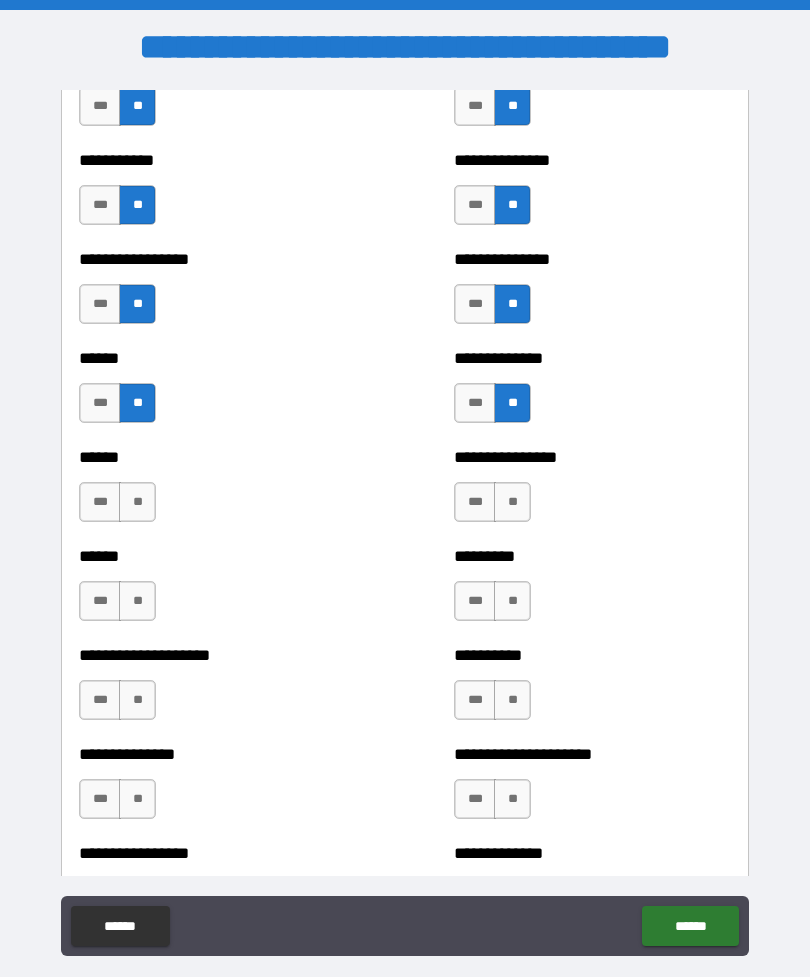 click on "**" at bounding box center (137, 502) 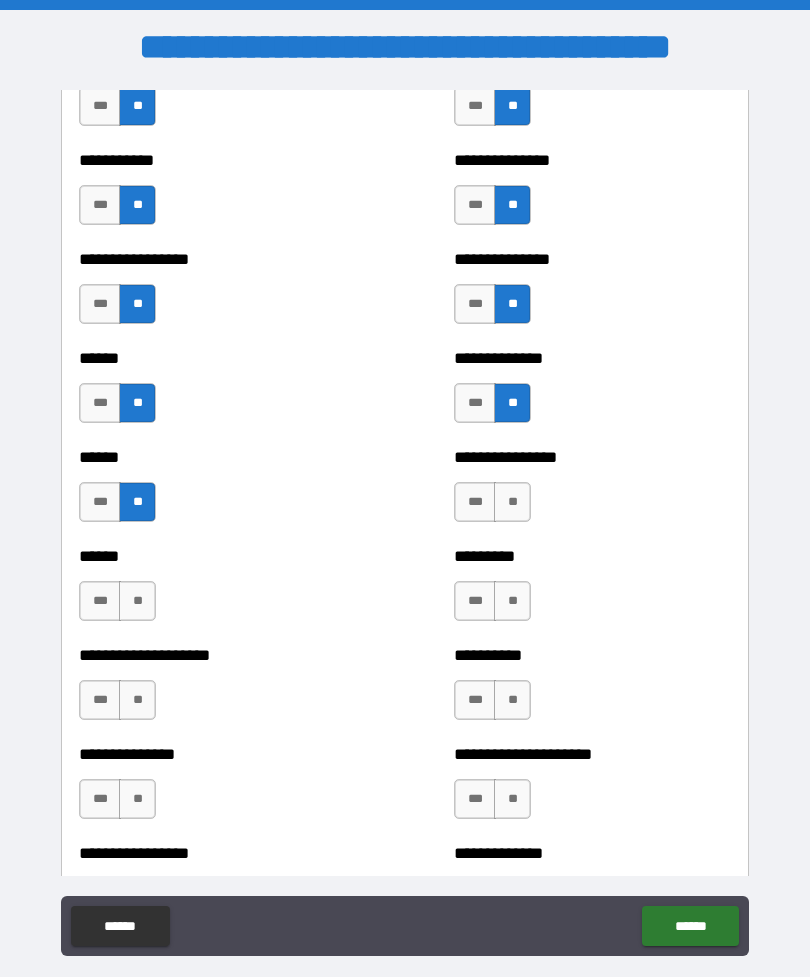 click on "**" at bounding box center [512, 502] 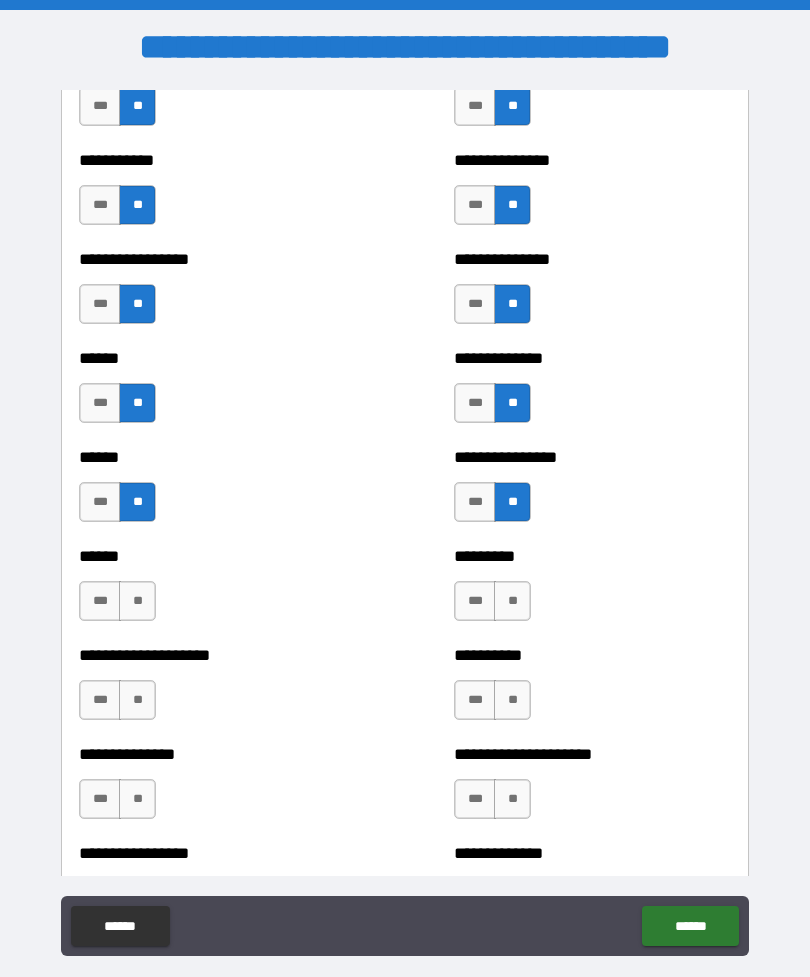 click on "**" at bounding box center (512, 601) 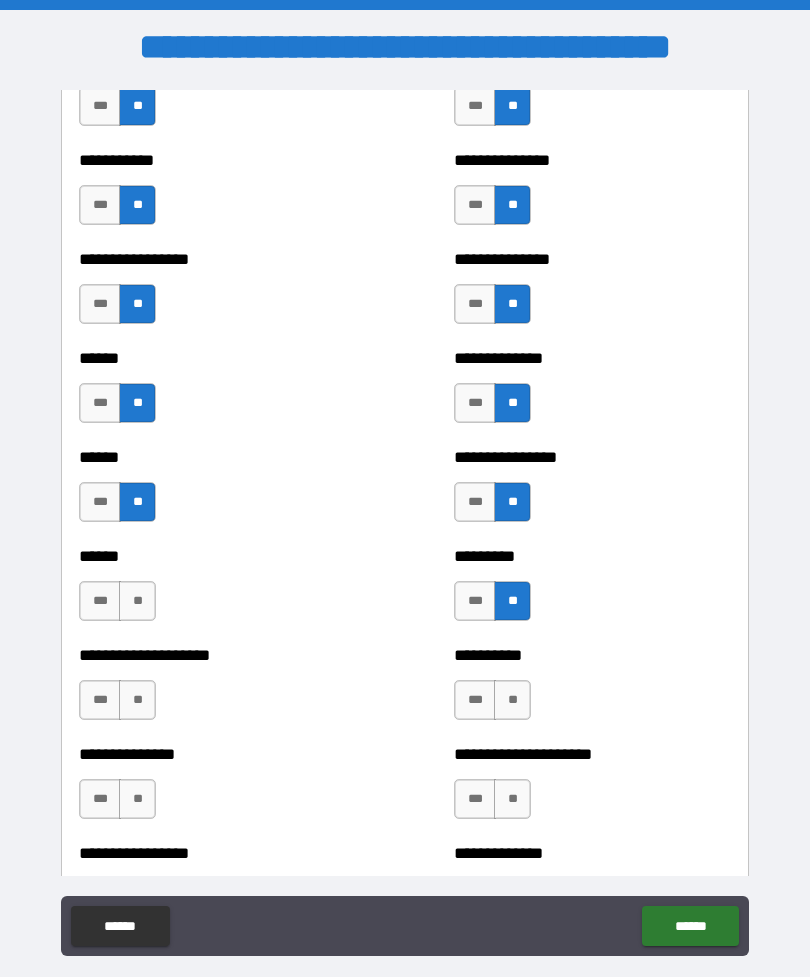 click on "**" at bounding box center [137, 601] 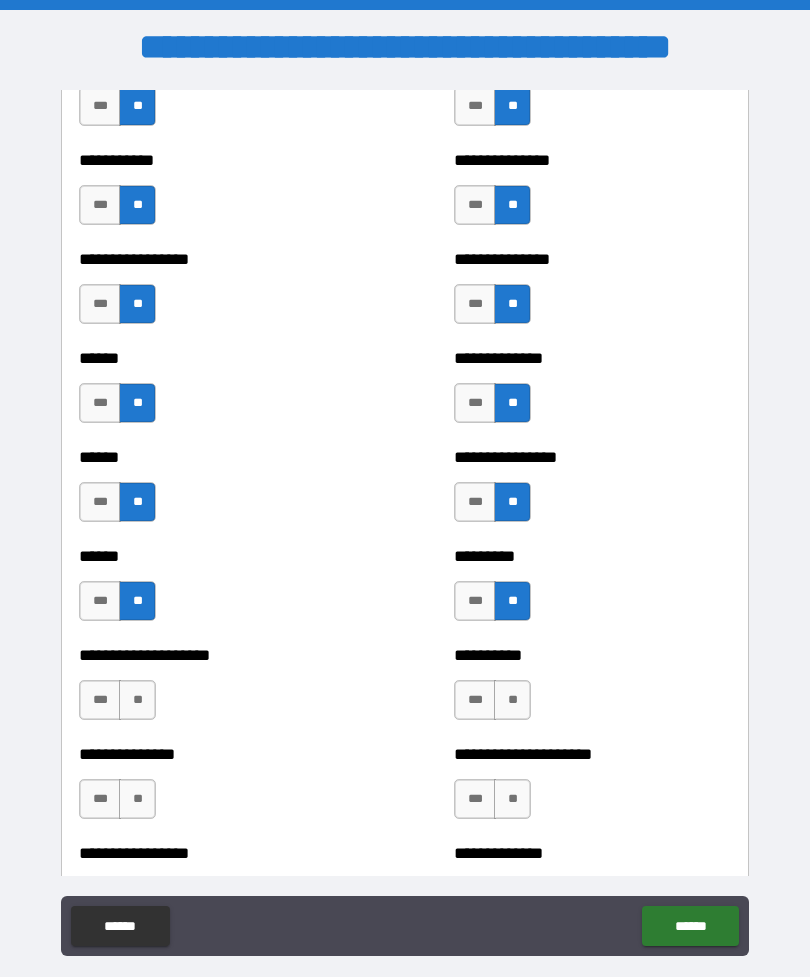 click on "**" at bounding box center [137, 700] 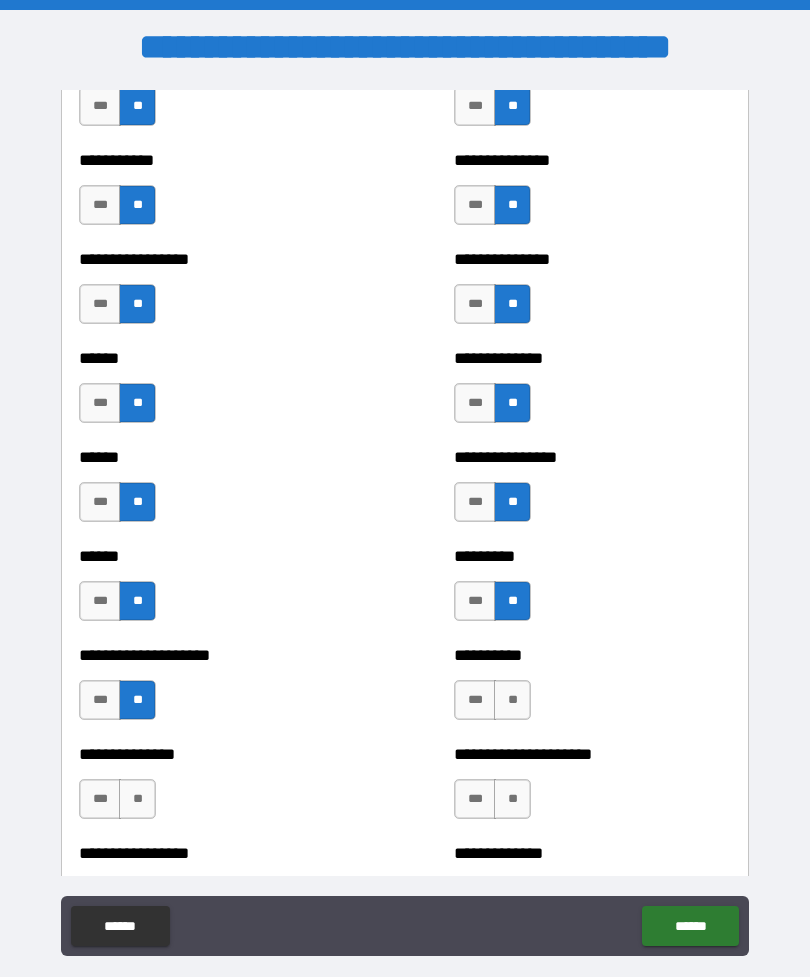 click on "**" at bounding box center [512, 700] 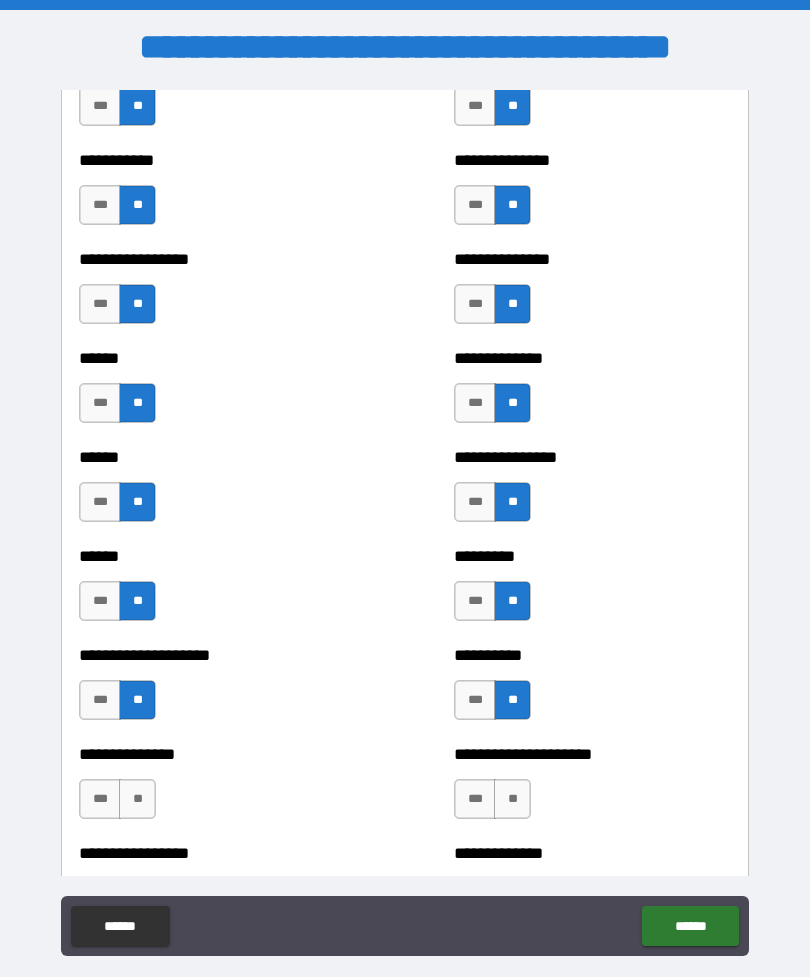 click on "**" at bounding box center (512, 799) 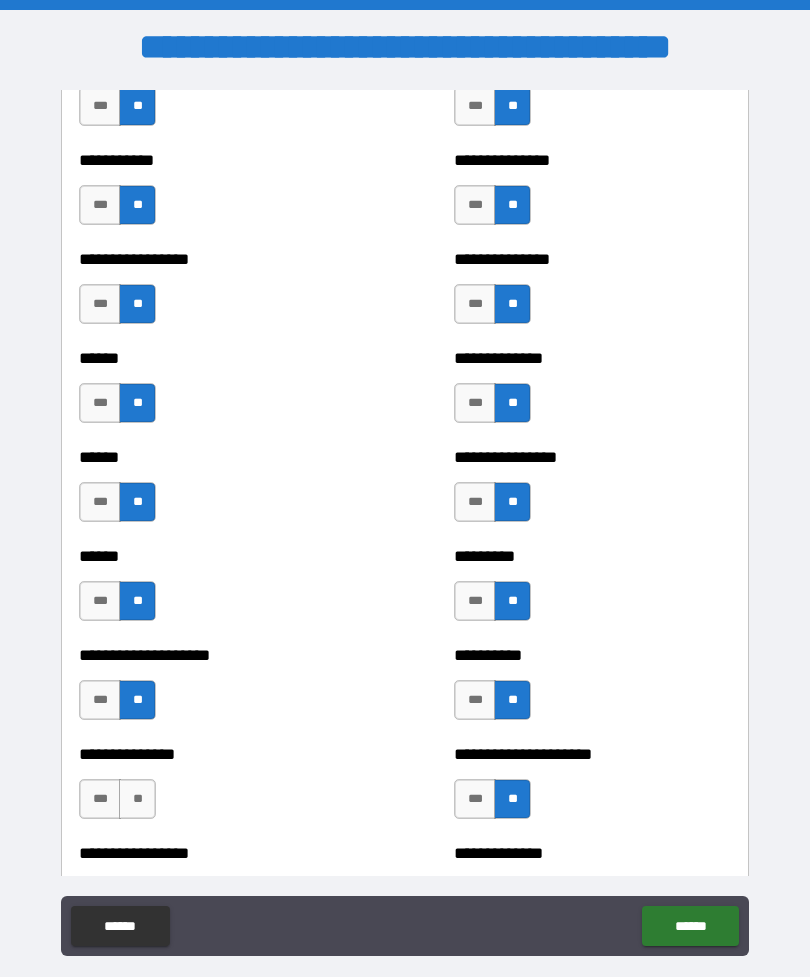 click on "**" at bounding box center [137, 799] 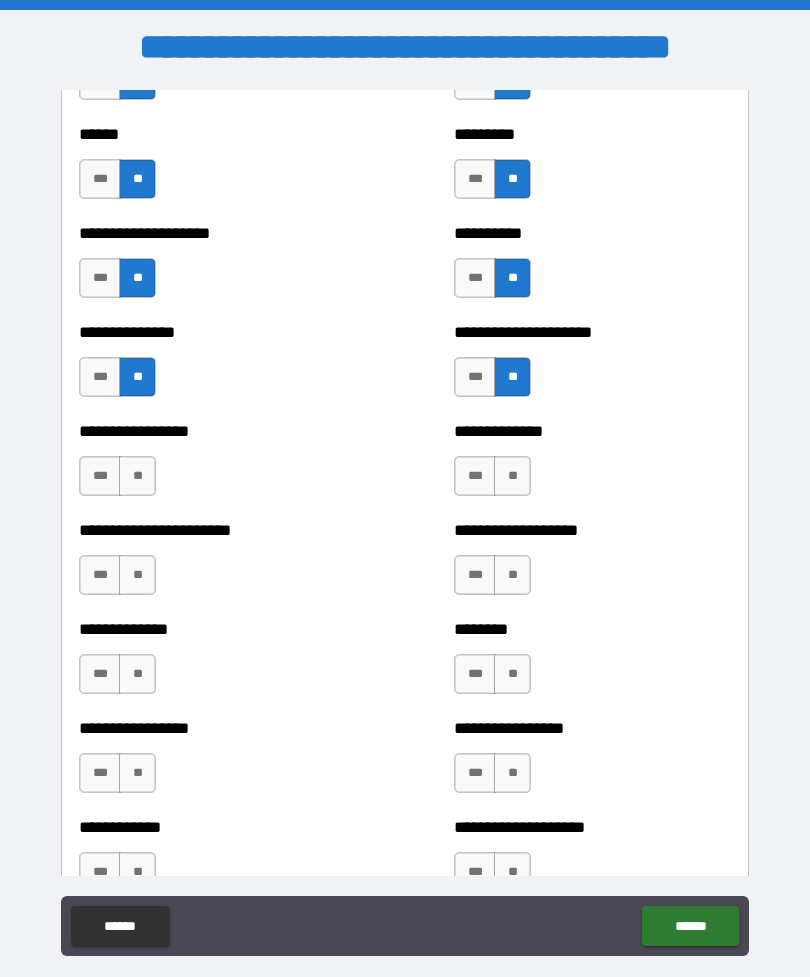 scroll, scrollTop: 3328, scrollLeft: 0, axis: vertical 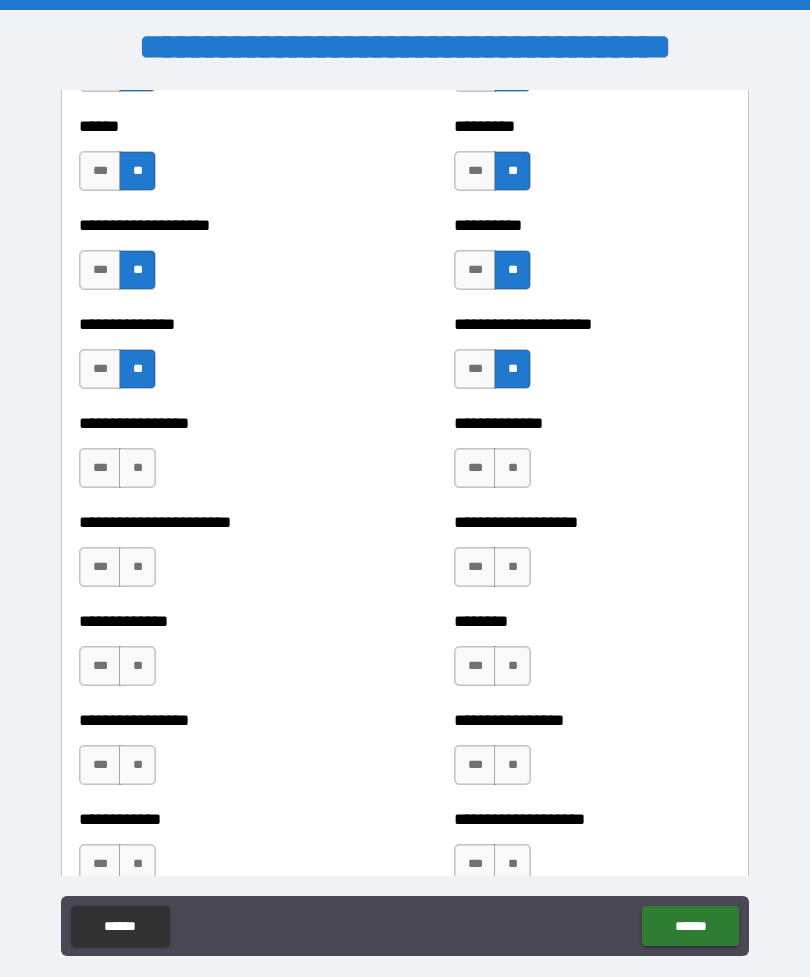 click on "**" at bounding box center [137, 468] 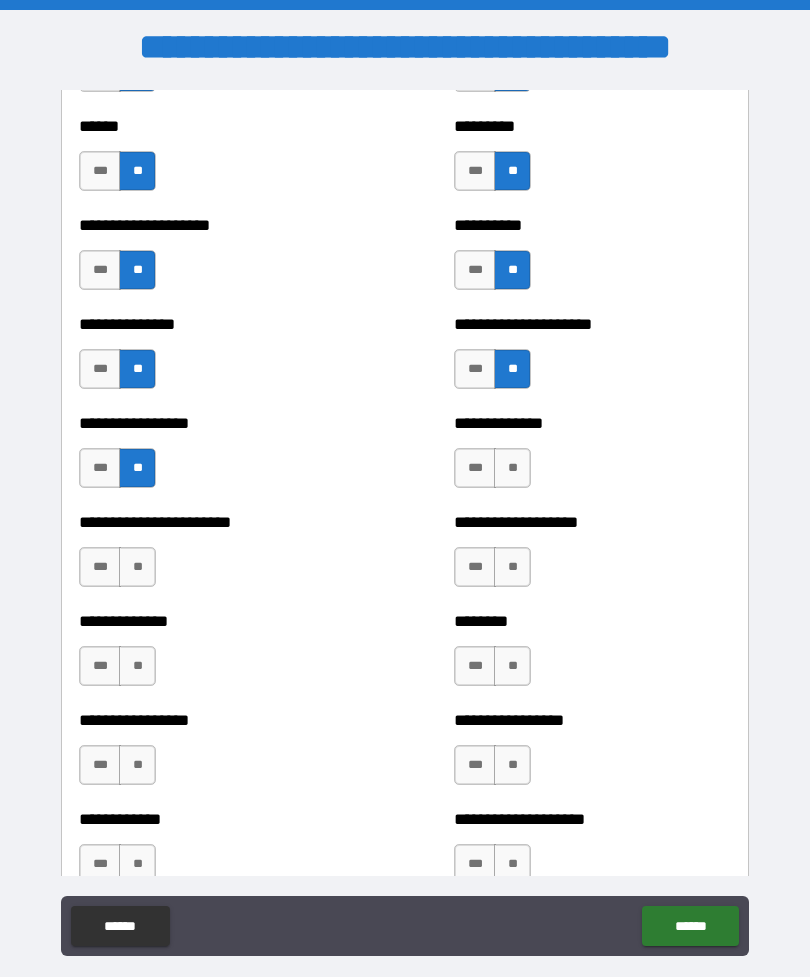 click on "**" at bounding box center [137, 567] 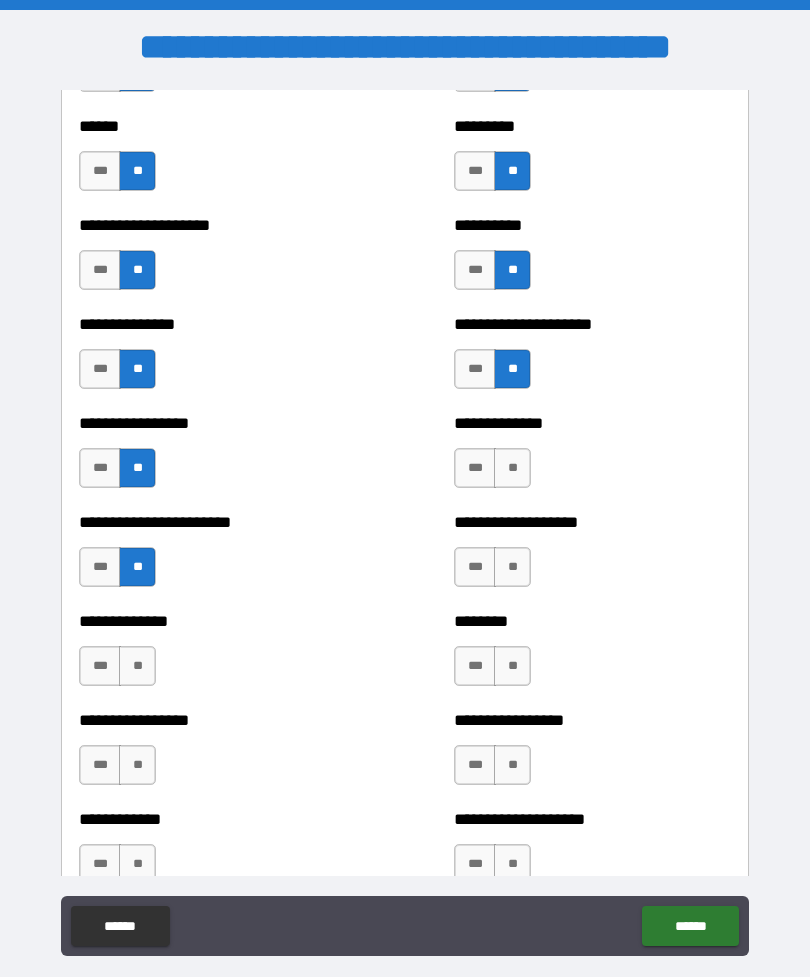 click on "**" at bounding box center [512, 468] 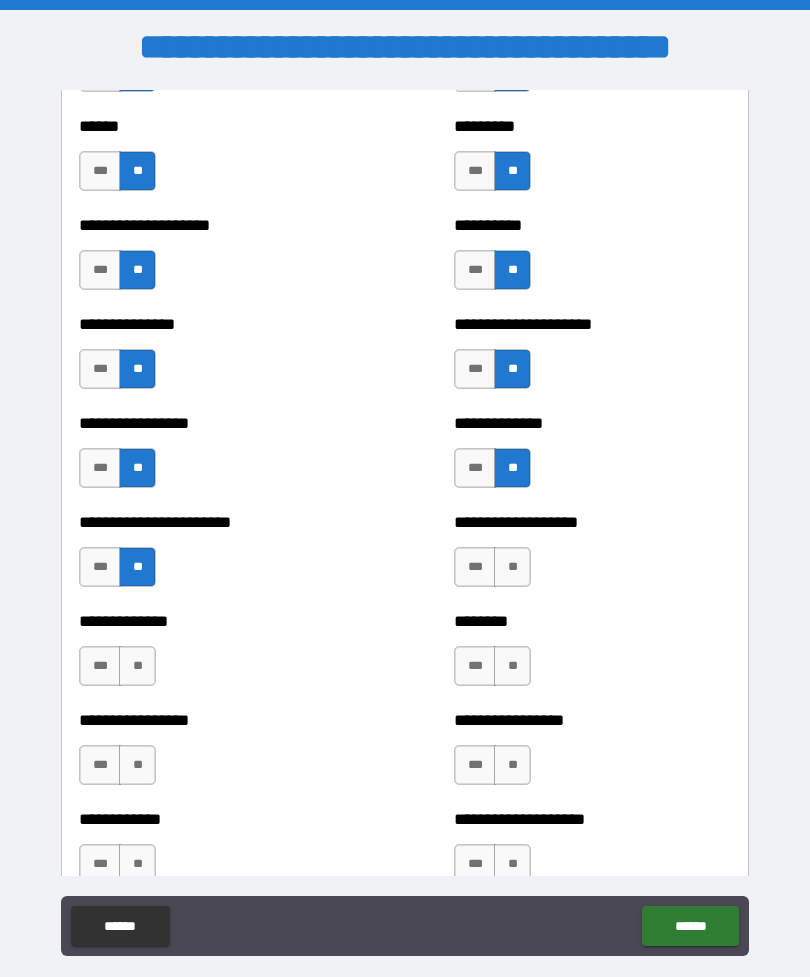 click on "**" at bounding box center [512, 567] 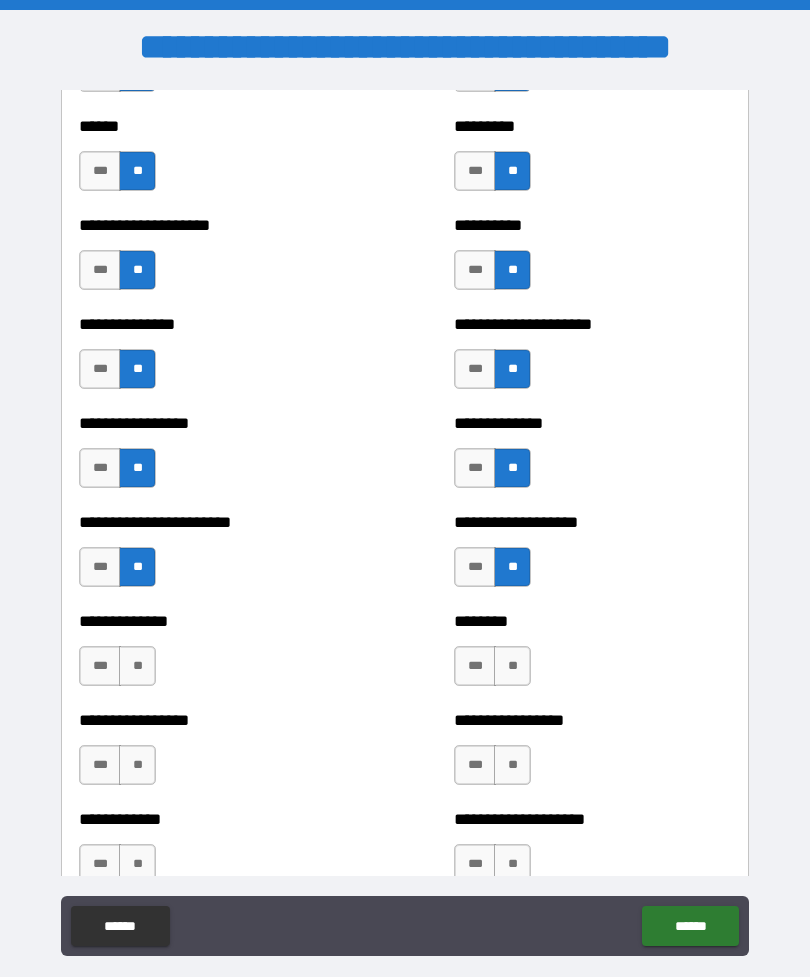 click on "**" at bounding box center [512, 666] 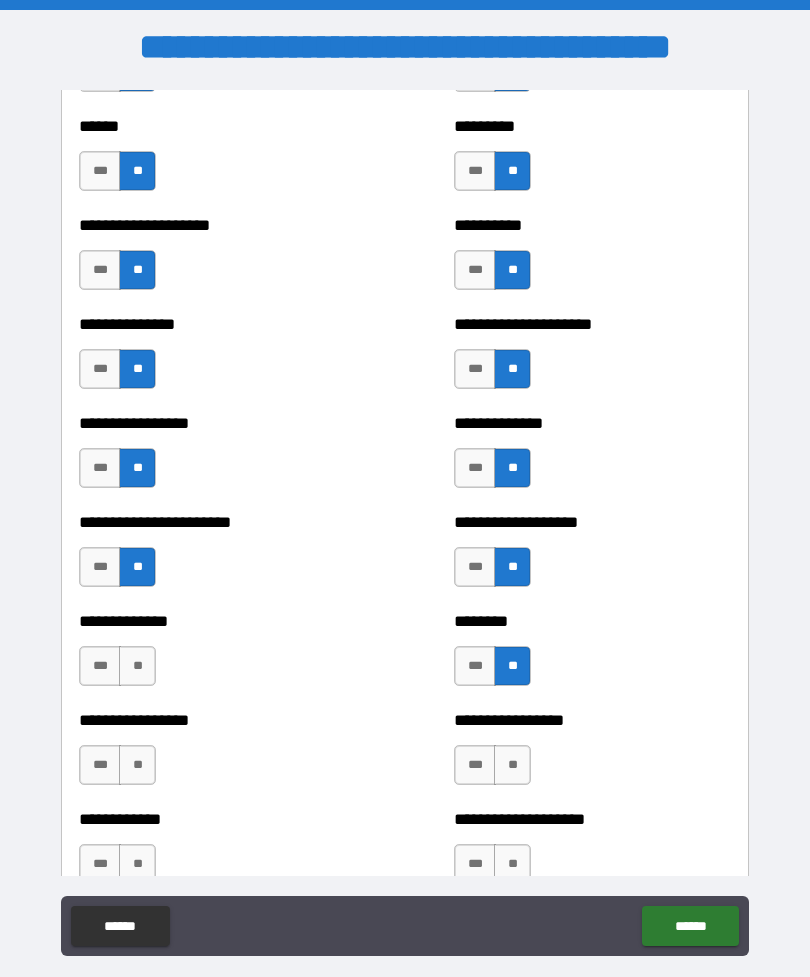 click on "**" at bounding box center (137, 666) 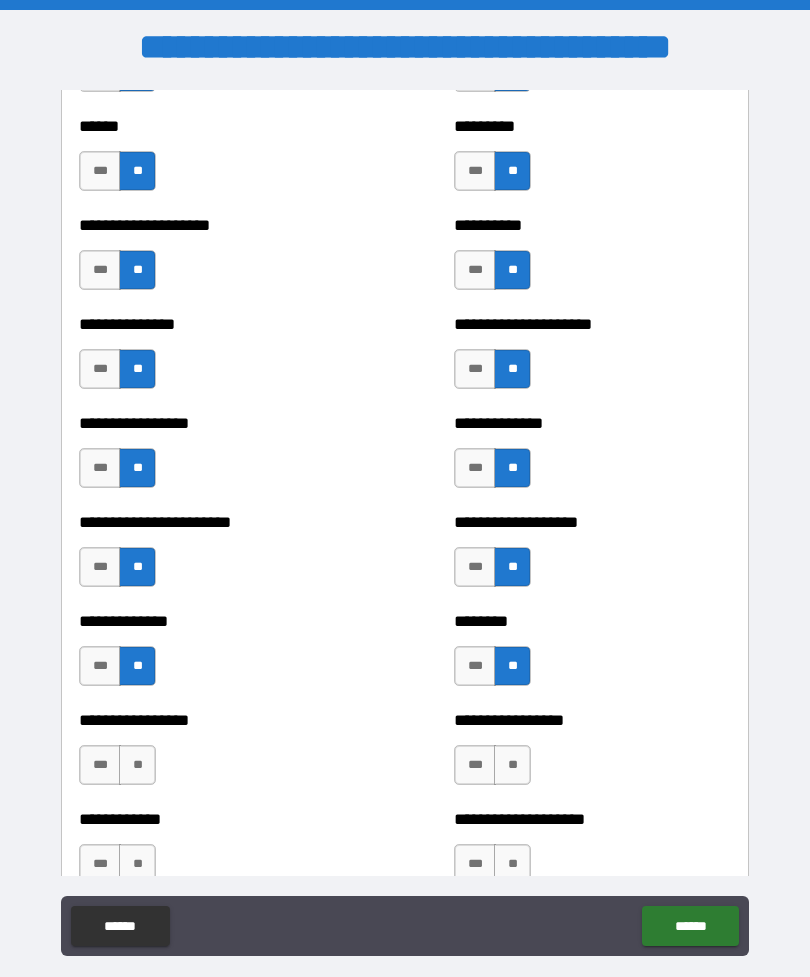 click on "**" at bounding box center (137, 765) 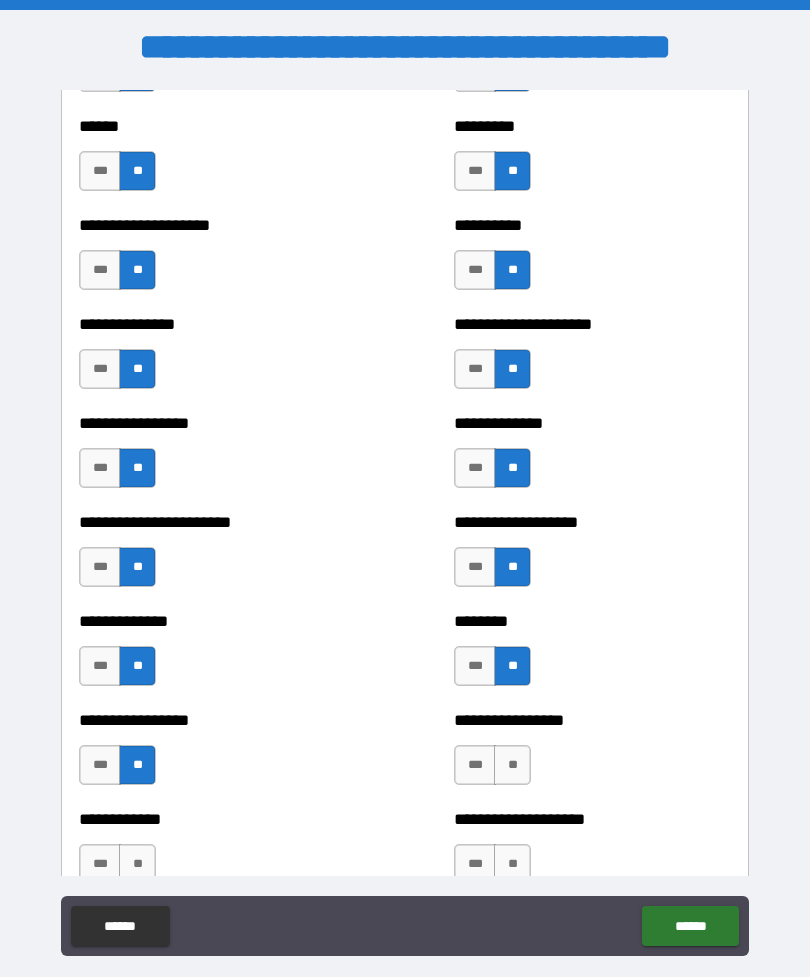 click on "**" at bounding box center (512, 765) 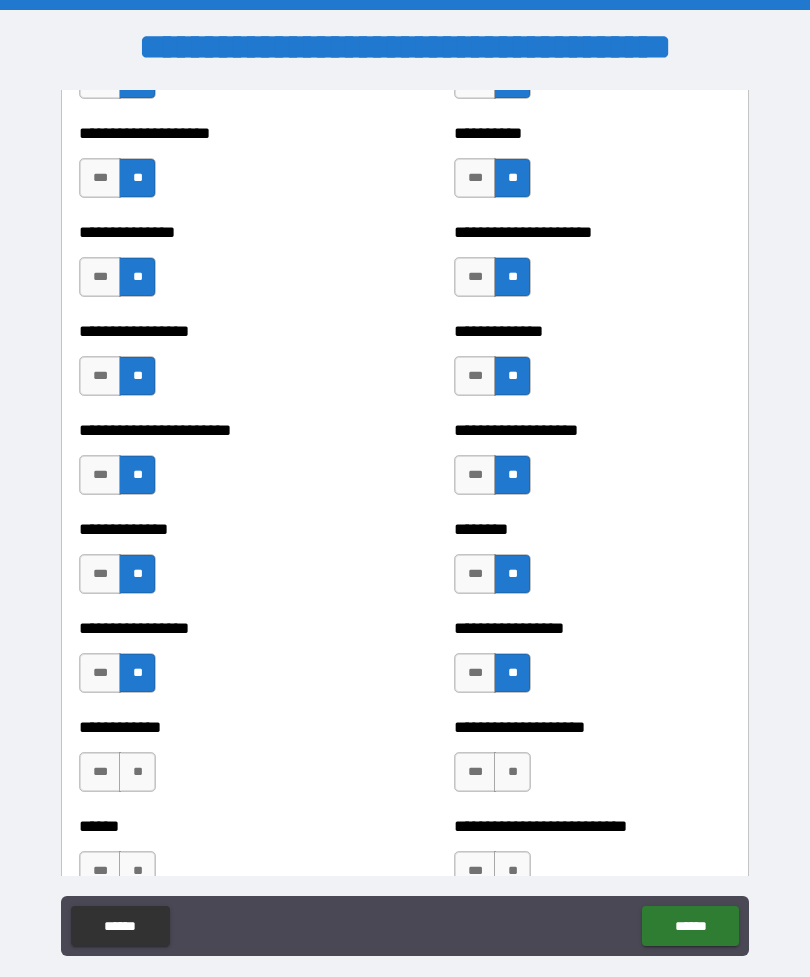 scroll, scrollTop: 3613, scrollLeft: 0, axis: vertical 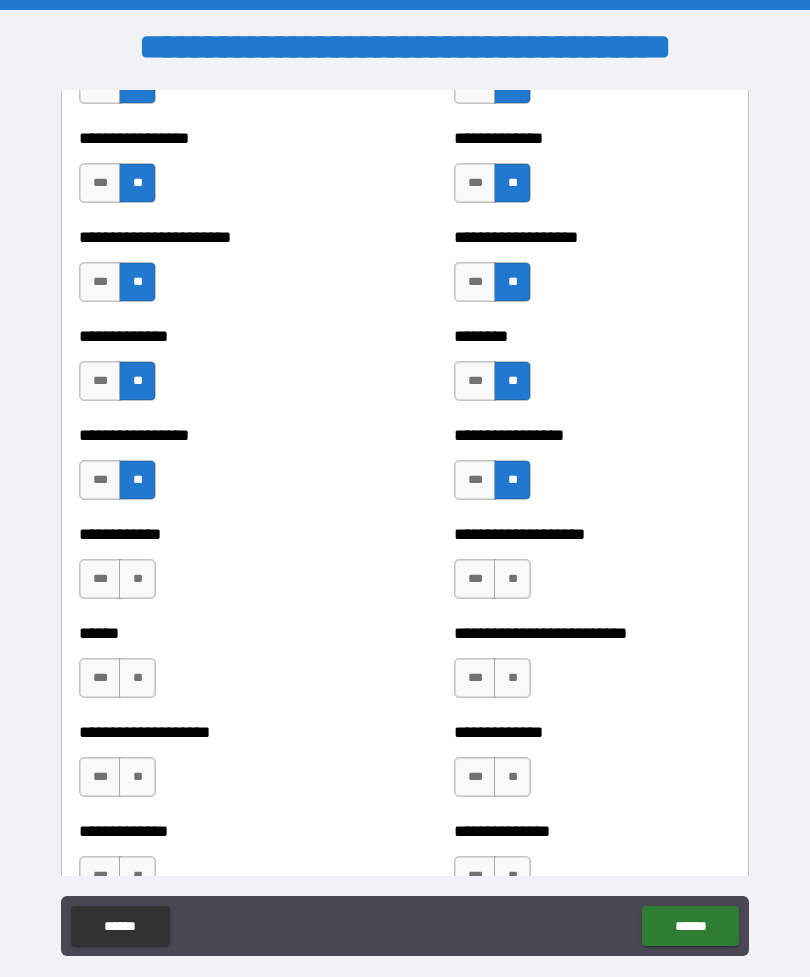 click on "**" at bounding box center [512, 579] 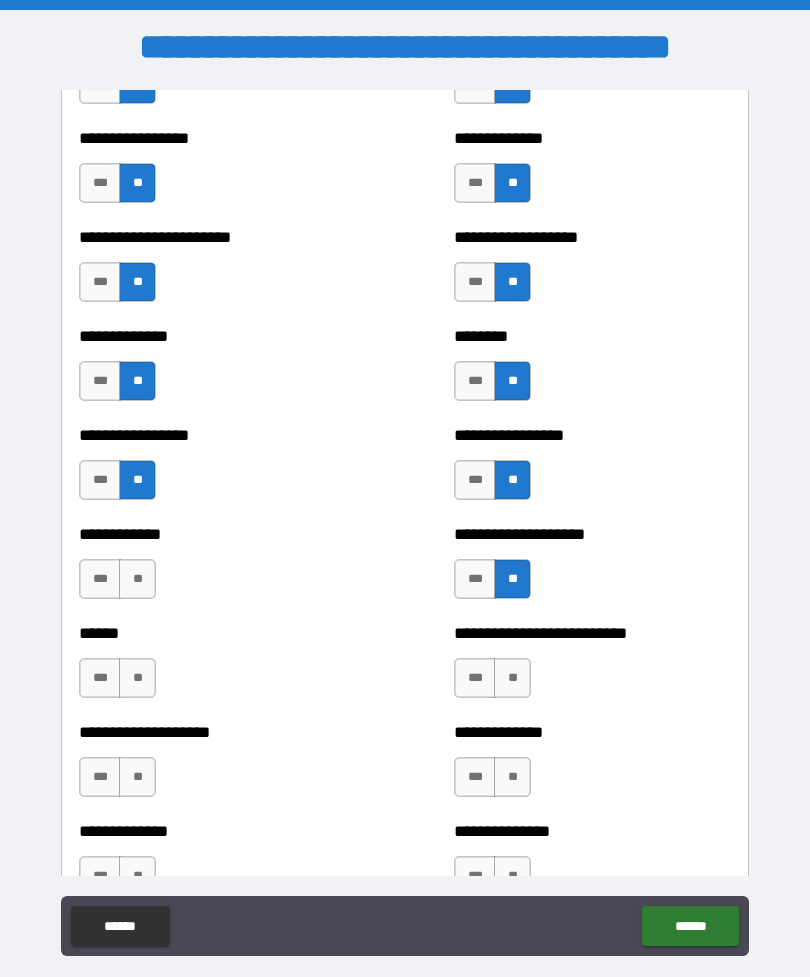 click on "**" at bounding box center (137, 579) 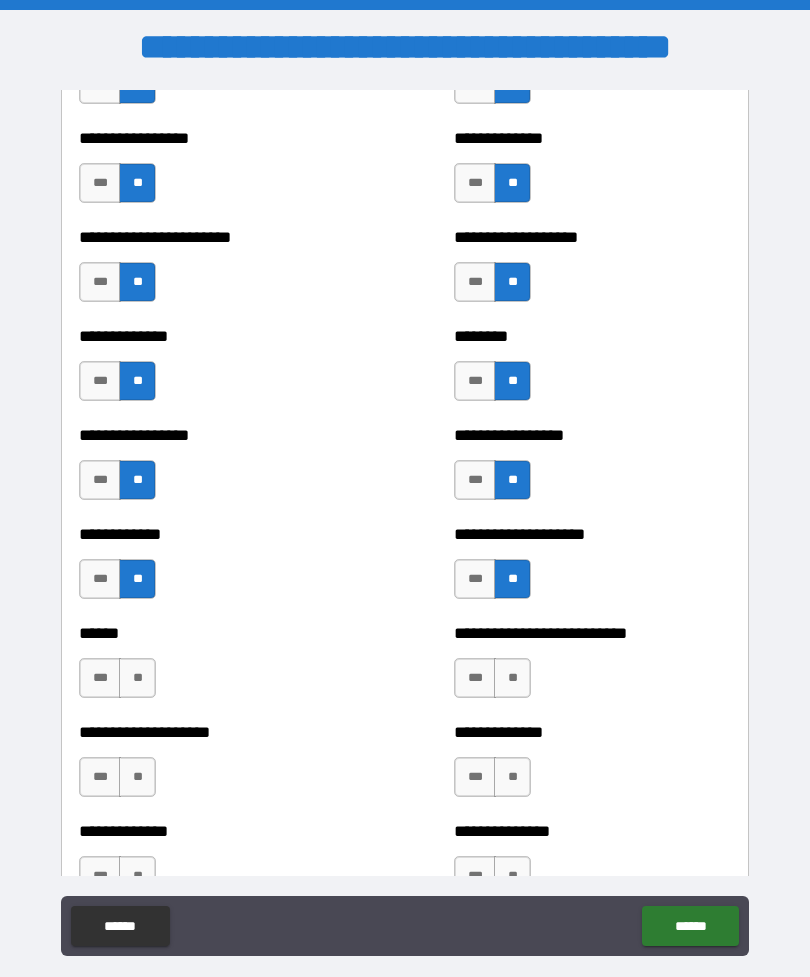 click on "**" at bounding box center [137, 678] 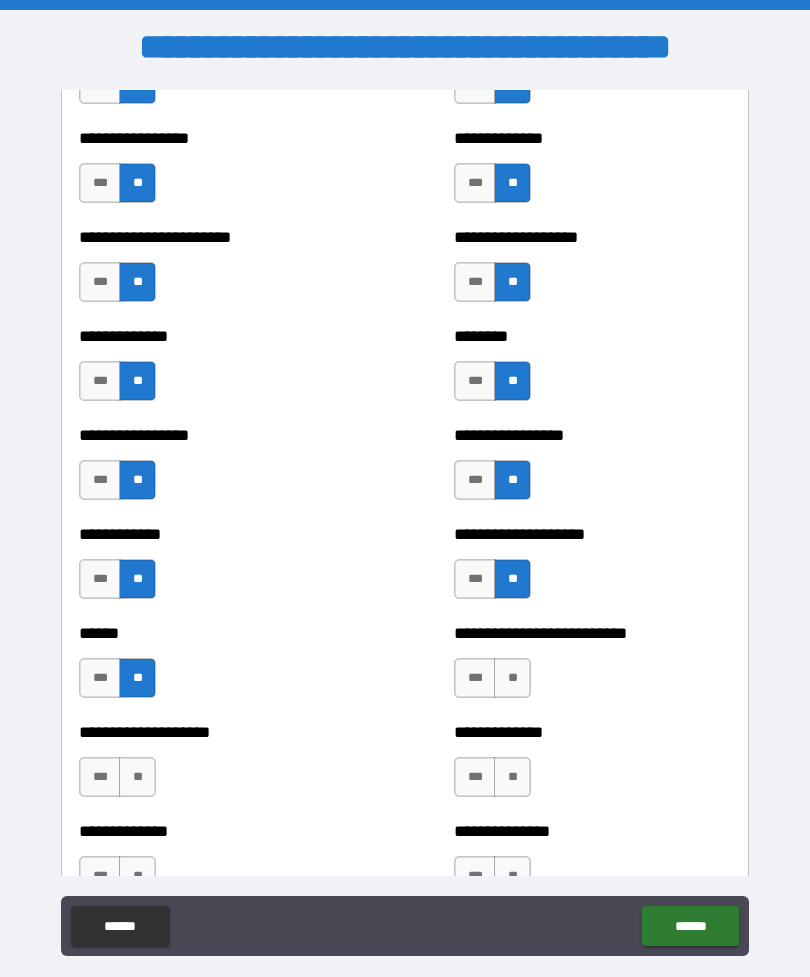 click on "**" at bounding box center [512, 678] 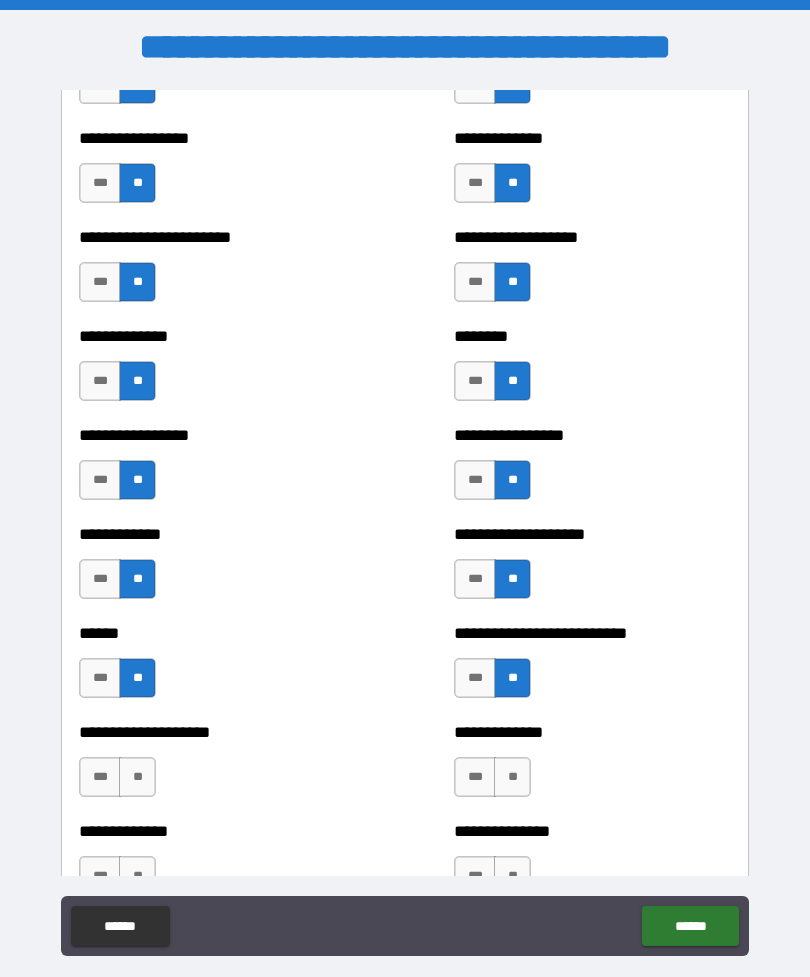 click on "**" at bounding box center (512, 777) 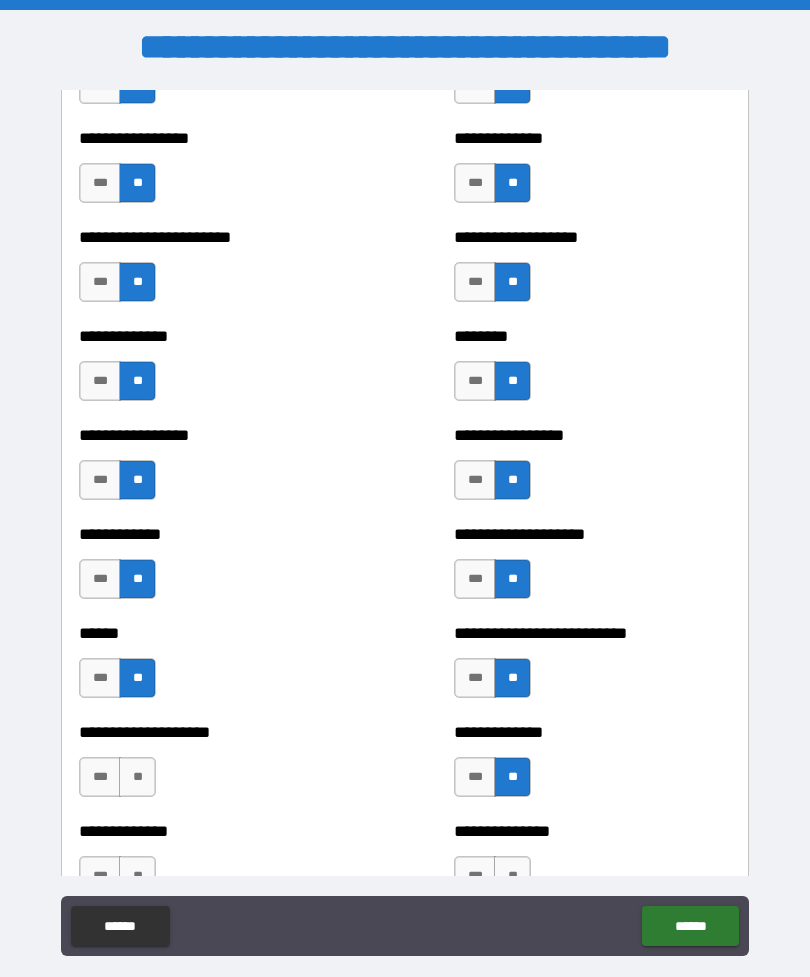 click on "**" at bounding box center (137, 777) 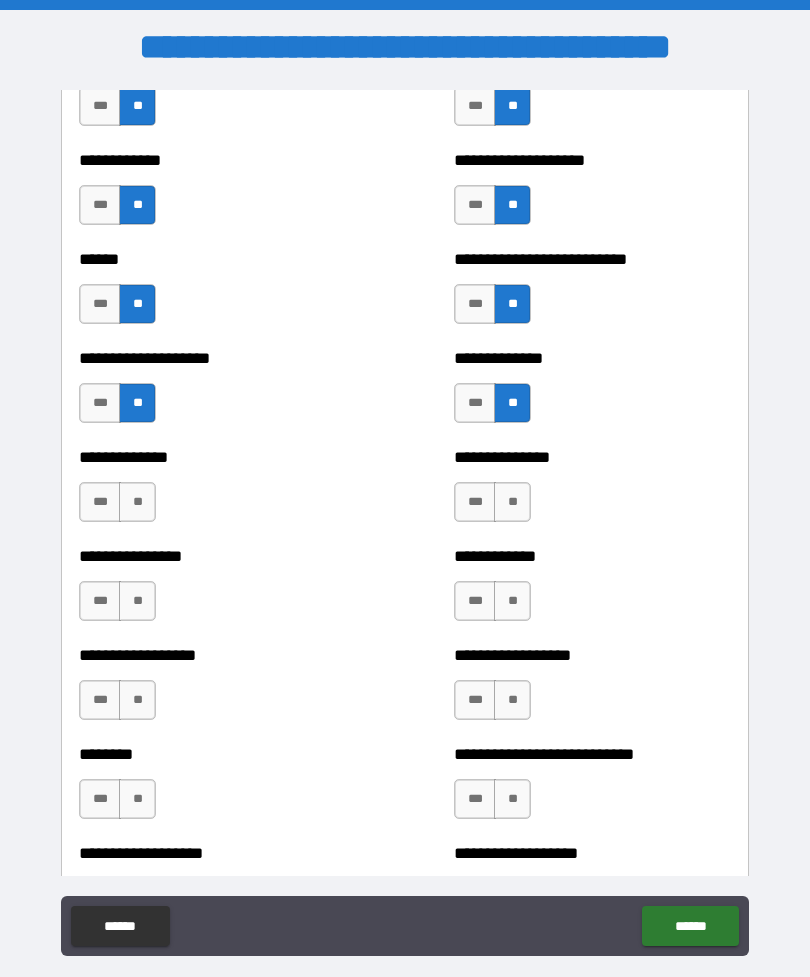 scroll, scrollTop: 3999, scrollLeft: 0, axis: vertical 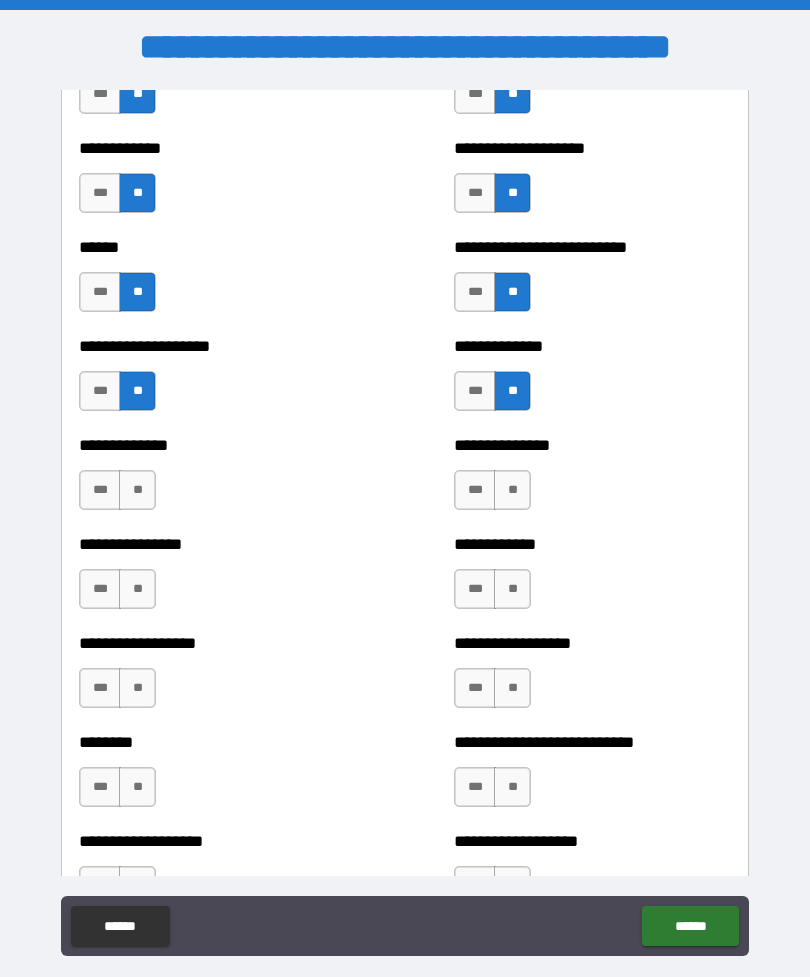 click on "**" at bounding box center (512, 490) 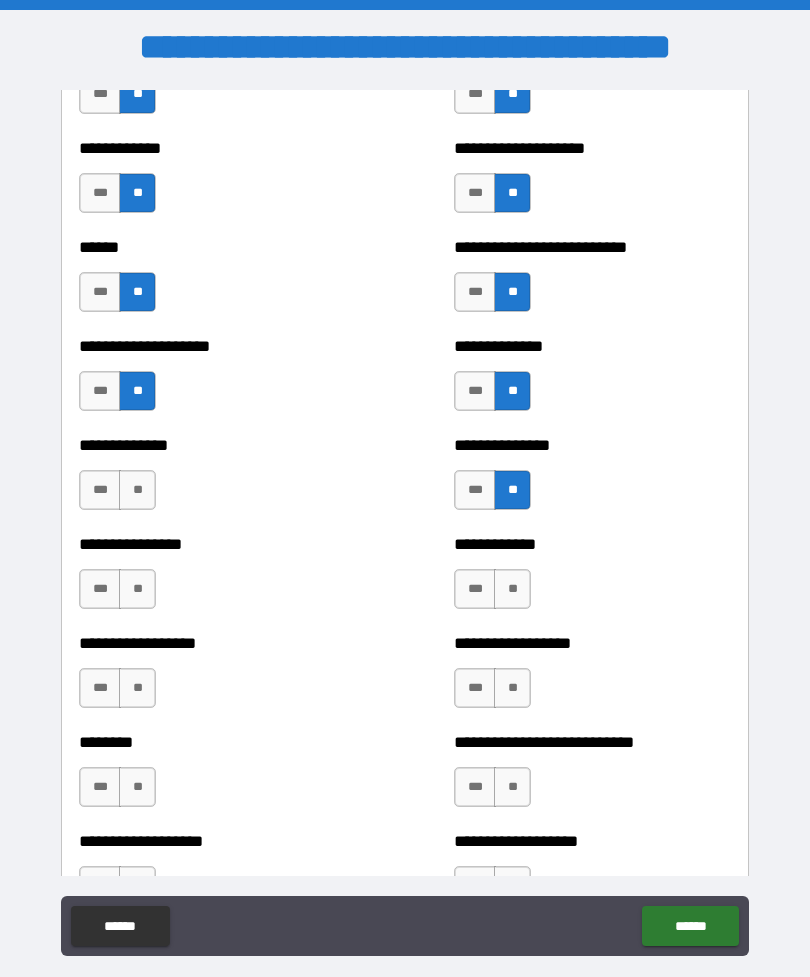 click on "**" at bounding box center [137, 490] 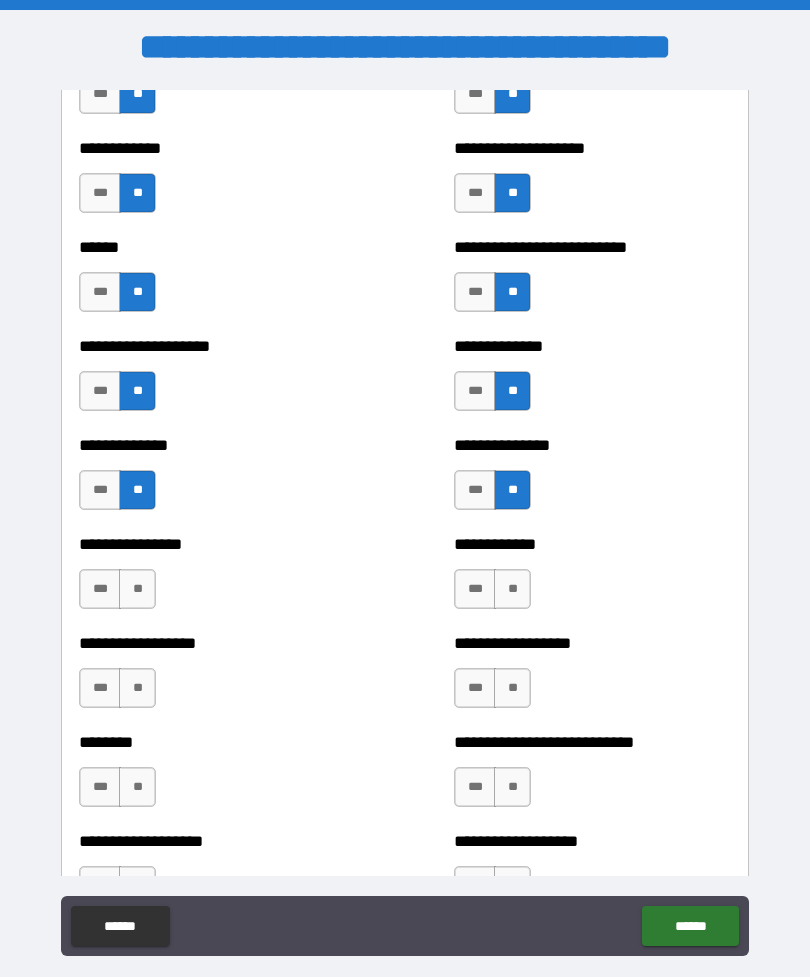 click on "**" at bounding box center [137, 589] 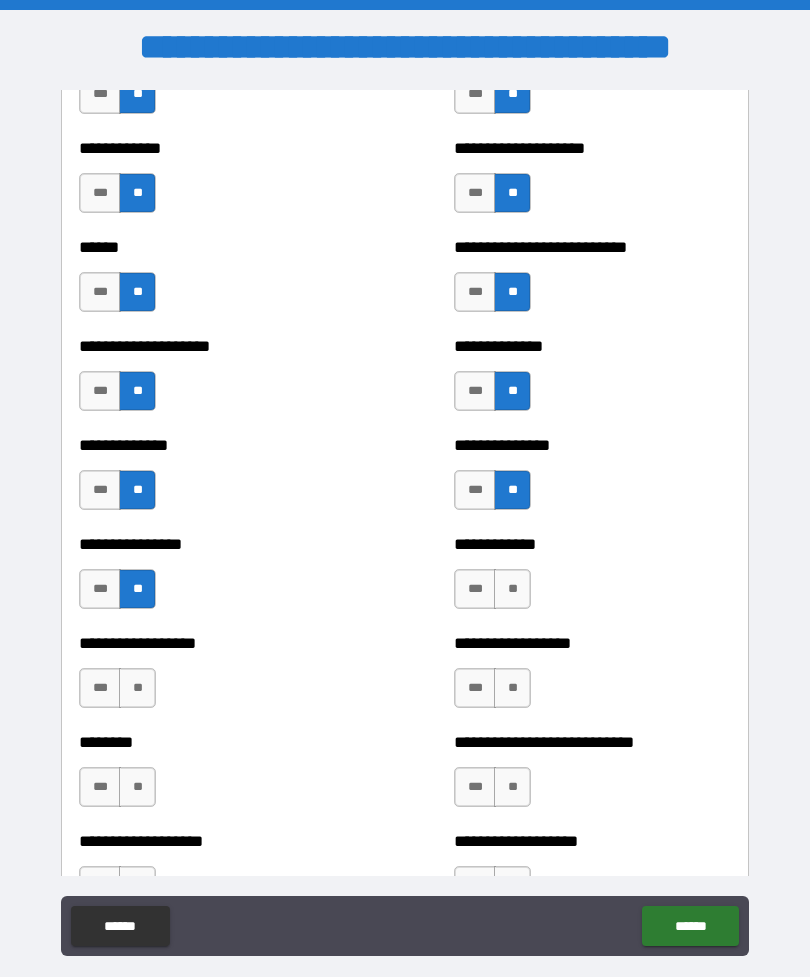 click on "**" at bounding box center (512, 589) 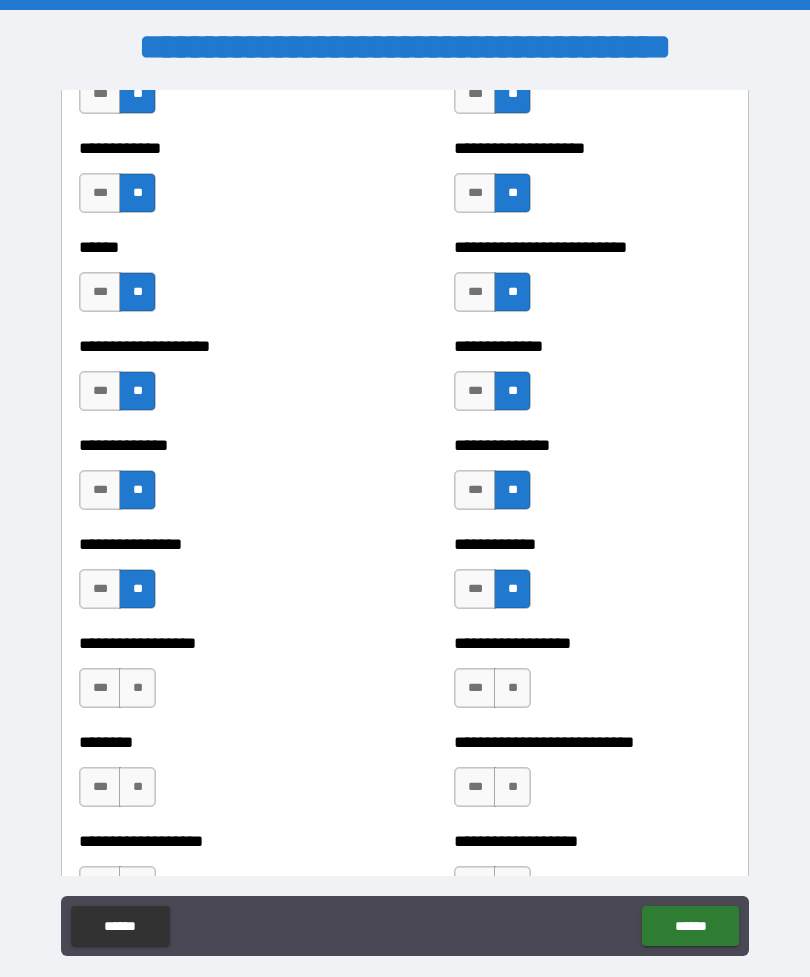 click on "**" at bounding box center [512, 688] 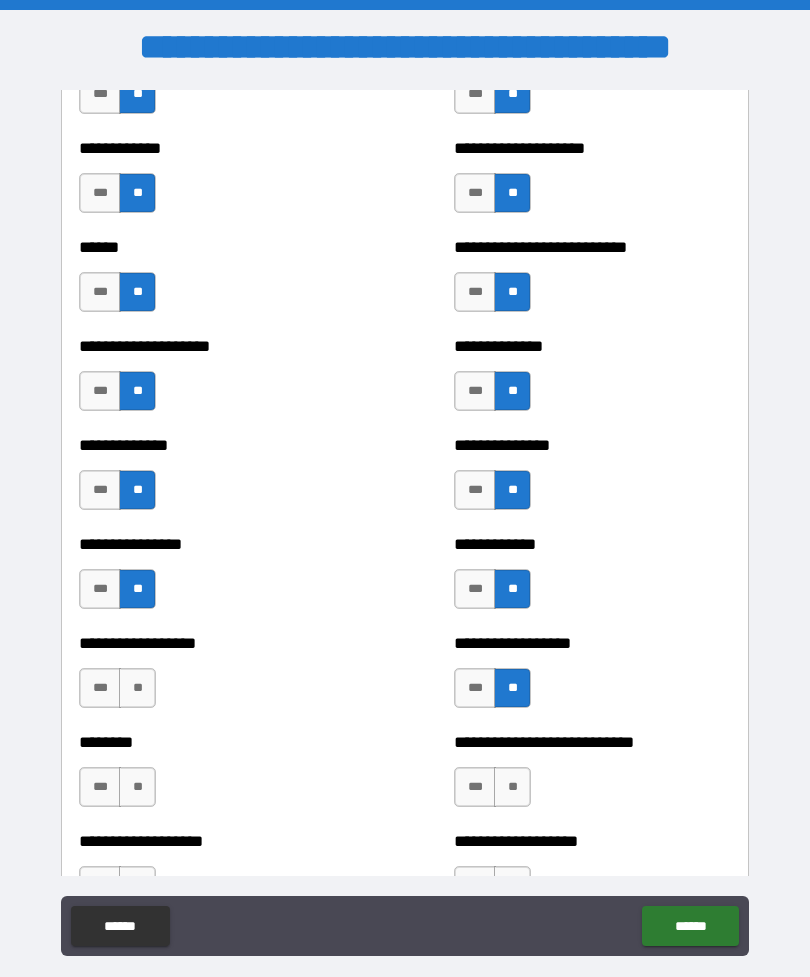 click on "**" at bounding box center [137, 688] 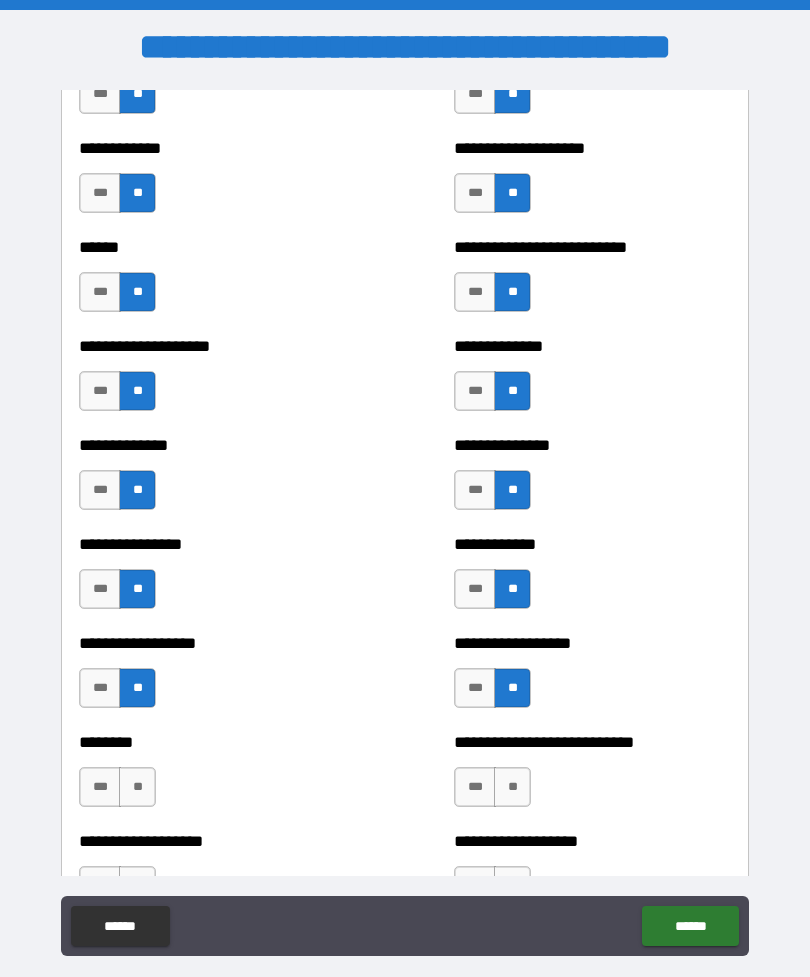 click on "**" at bounding box center [137, 787] 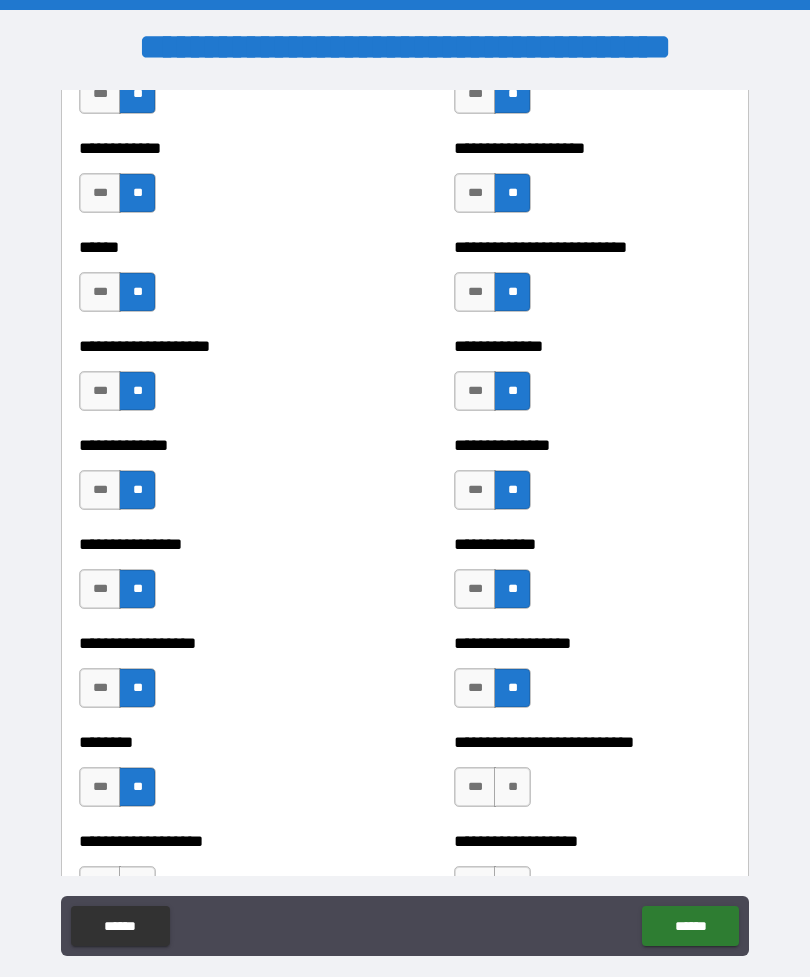 click on "**" at bounding box center (512, 787) 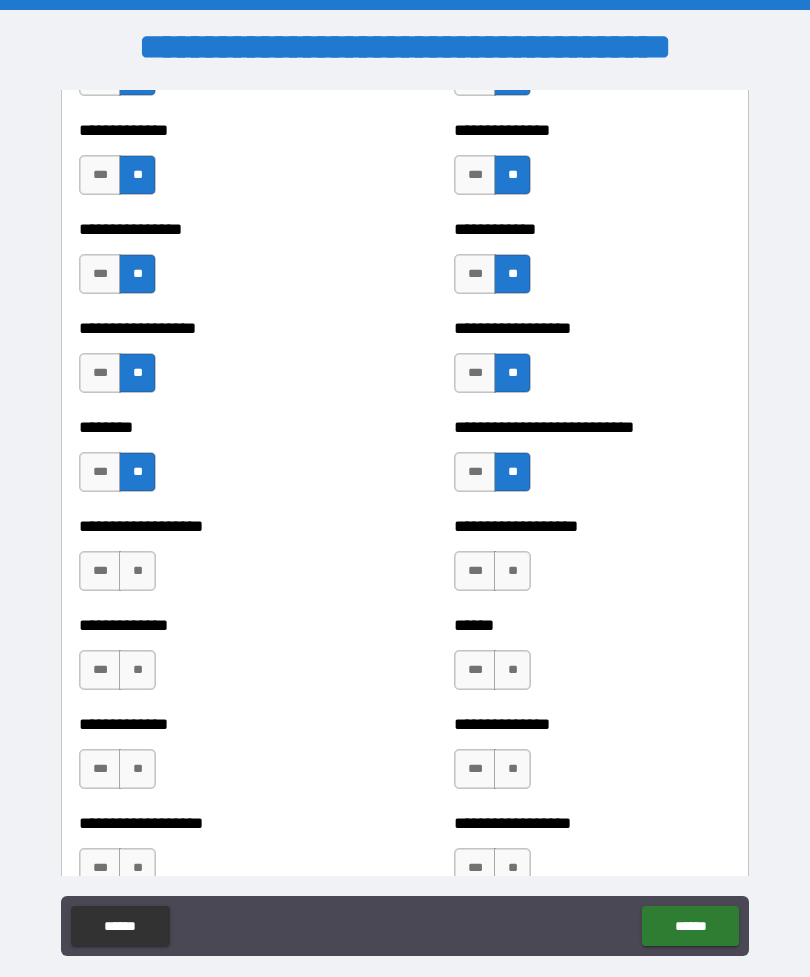 scroll, scrollTop: 4321, scrollLeft: 0, axis: vertical 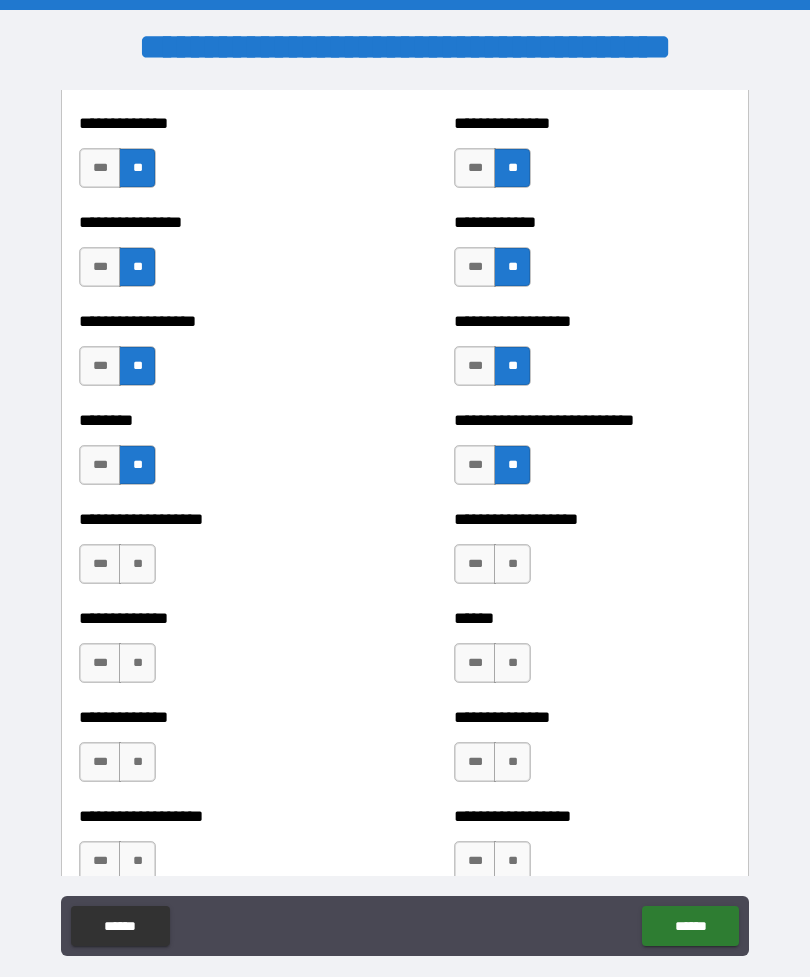 click on "**" at bounding box center [137, 564] 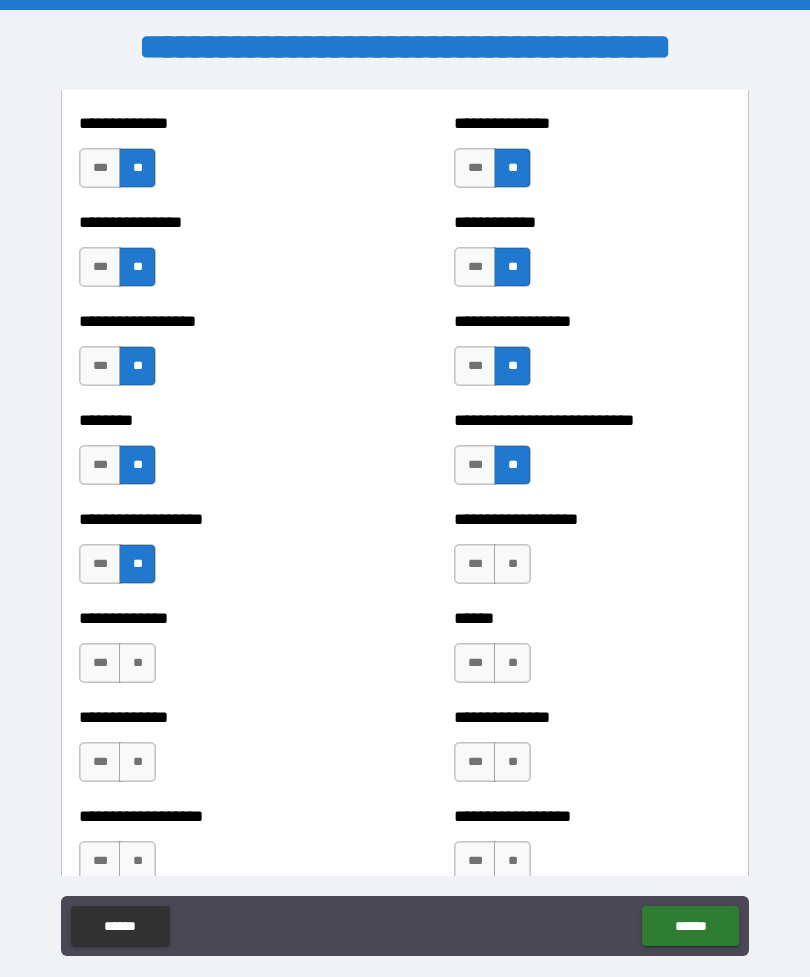 click on "**" at bounding box center (137, 663) 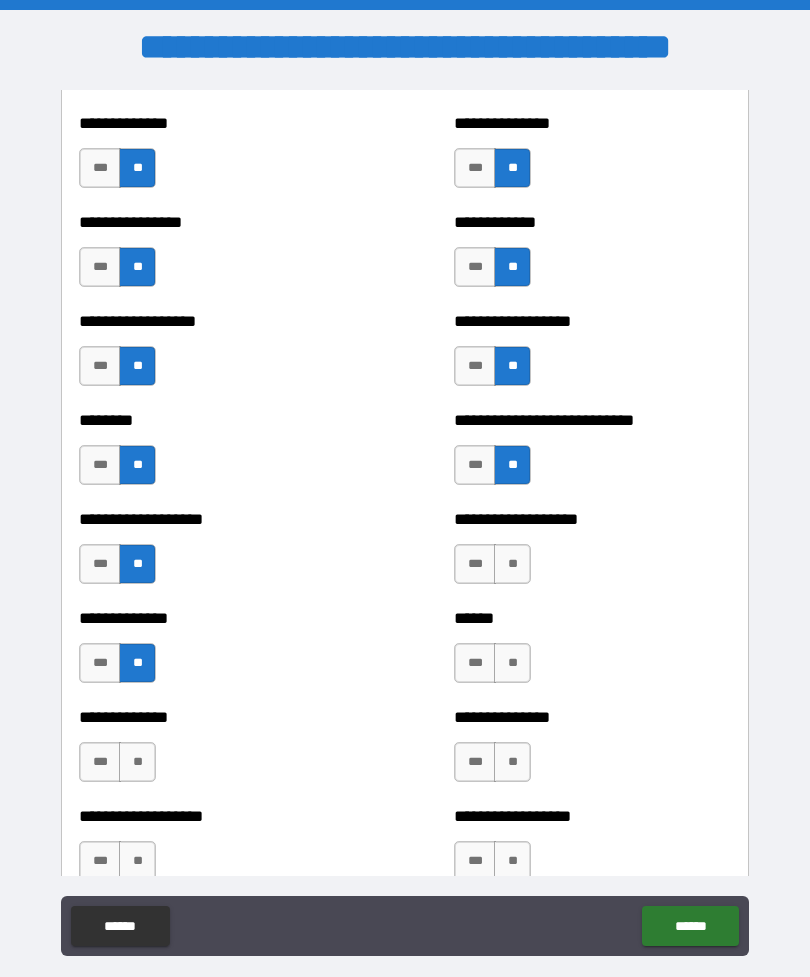 click on "**" at bounding box center [512, 564] 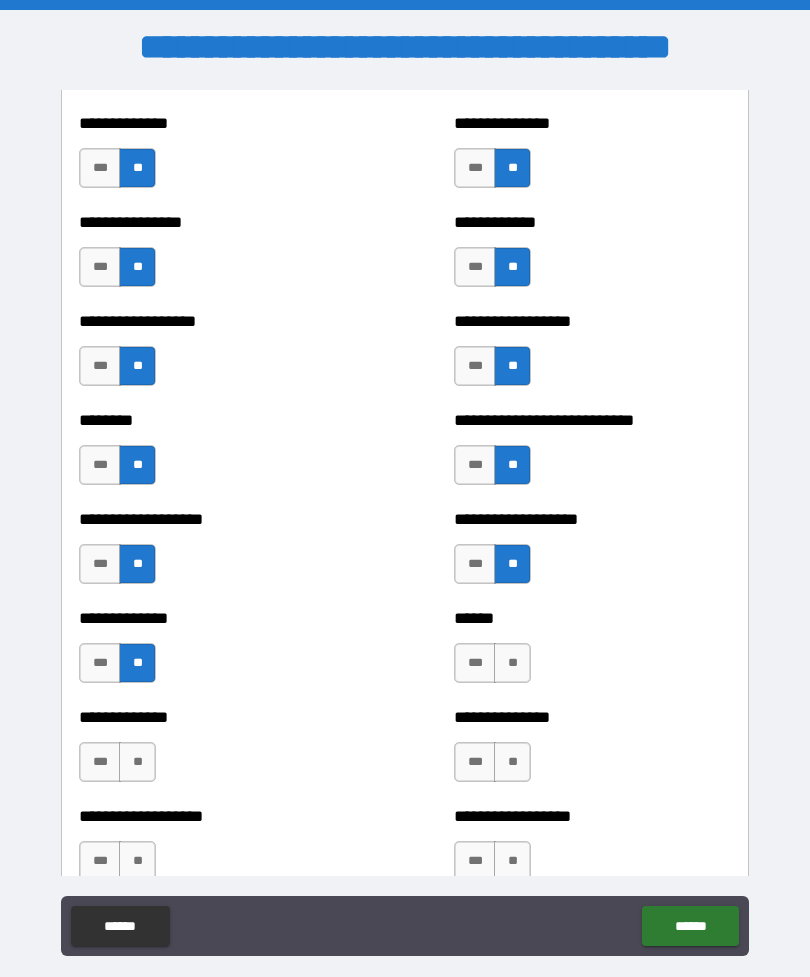 click on "**" at bounding box center [512, 663] 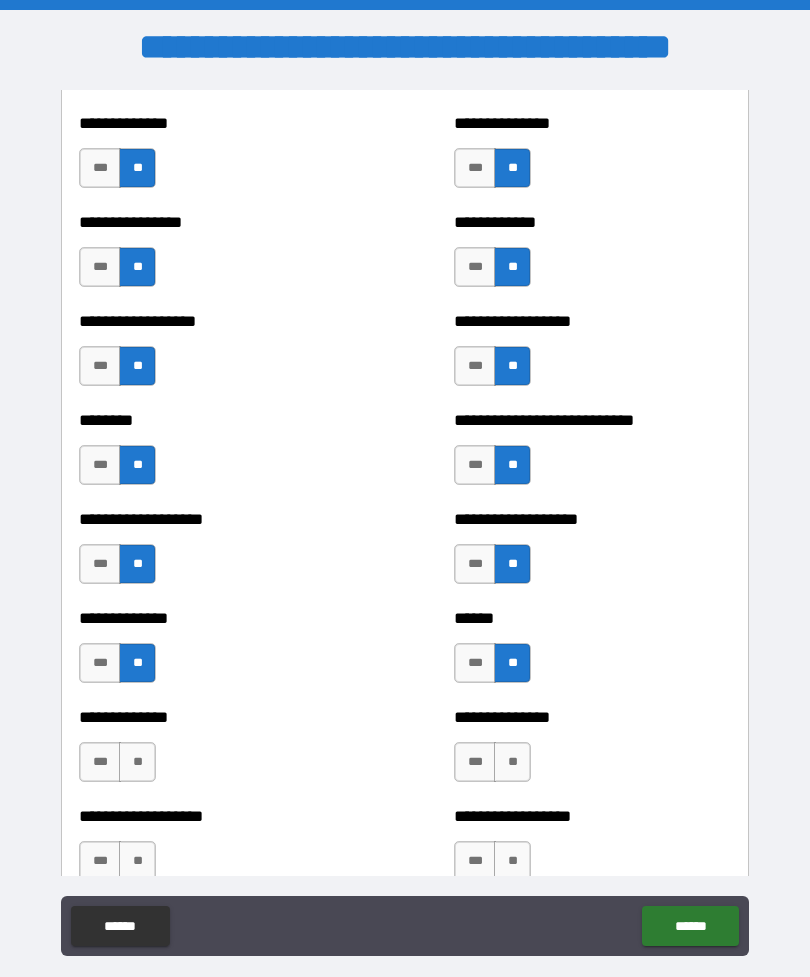 click on "**" at bounding box center [512, 762] 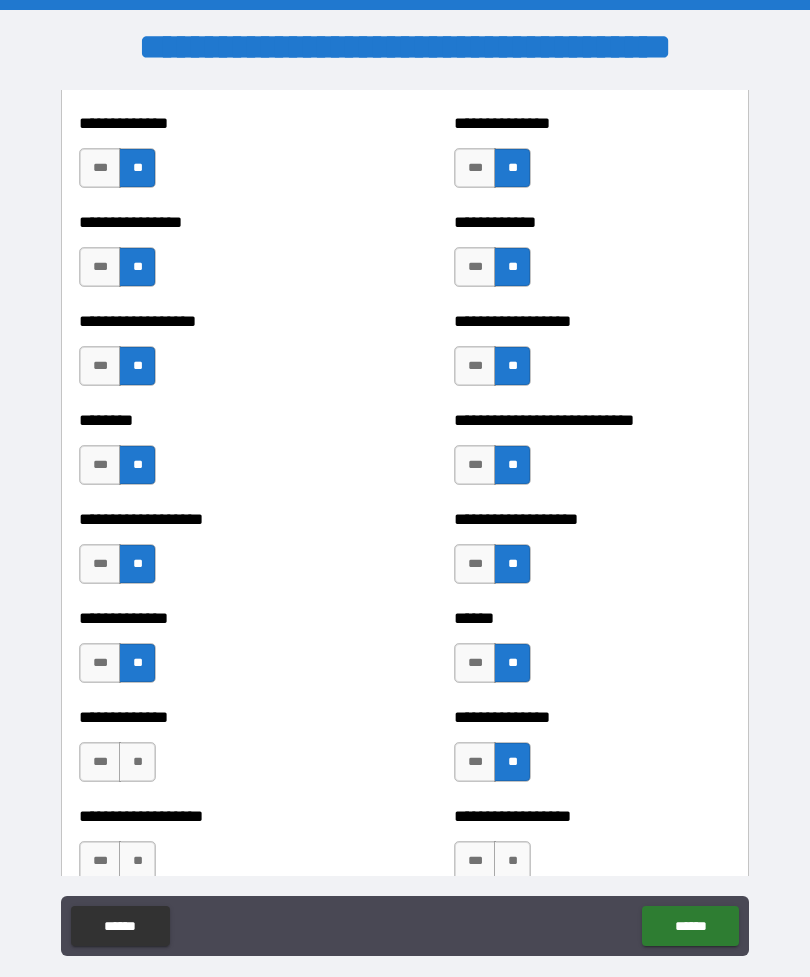 click on "**" at bounding box center (137, 762) 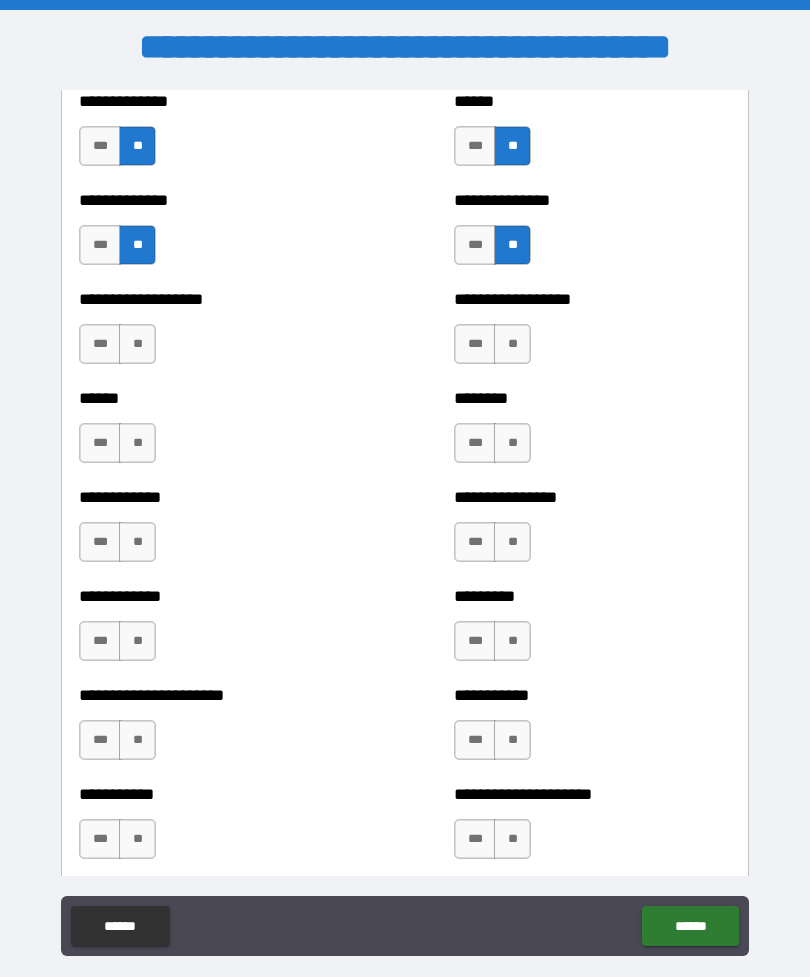 scroll, scrollTop: 4839, scrollLeft: 0, axis: vertical 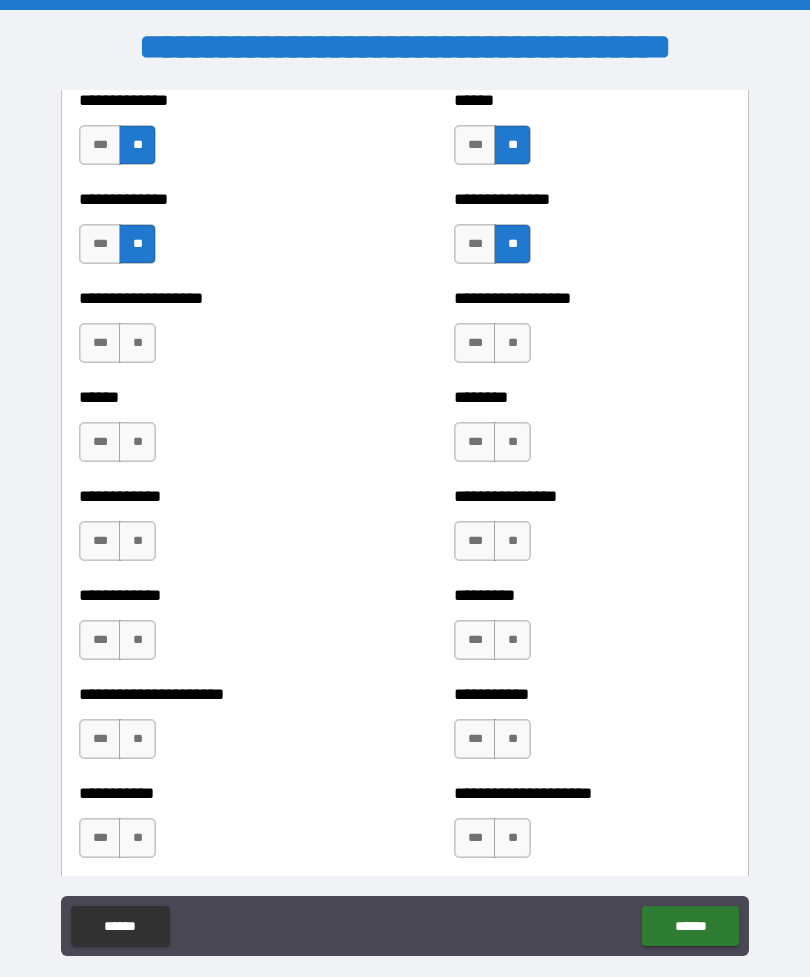 click on "**" at bounding box center (137, 343) 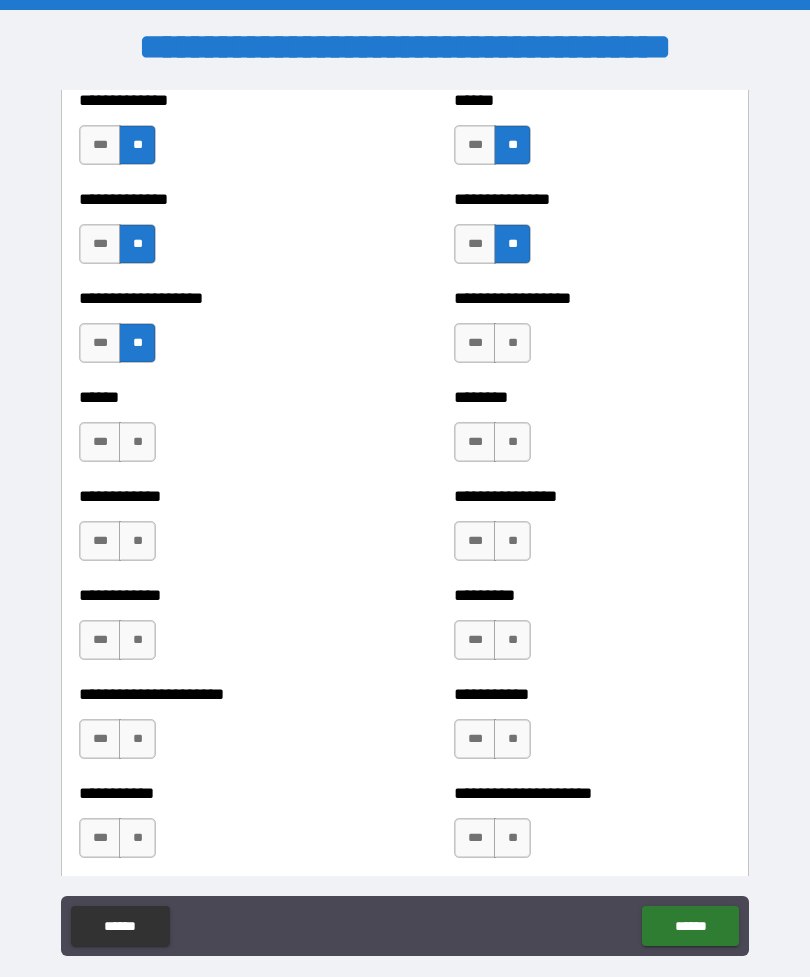 click on "**" at bounding box center (137, 442) 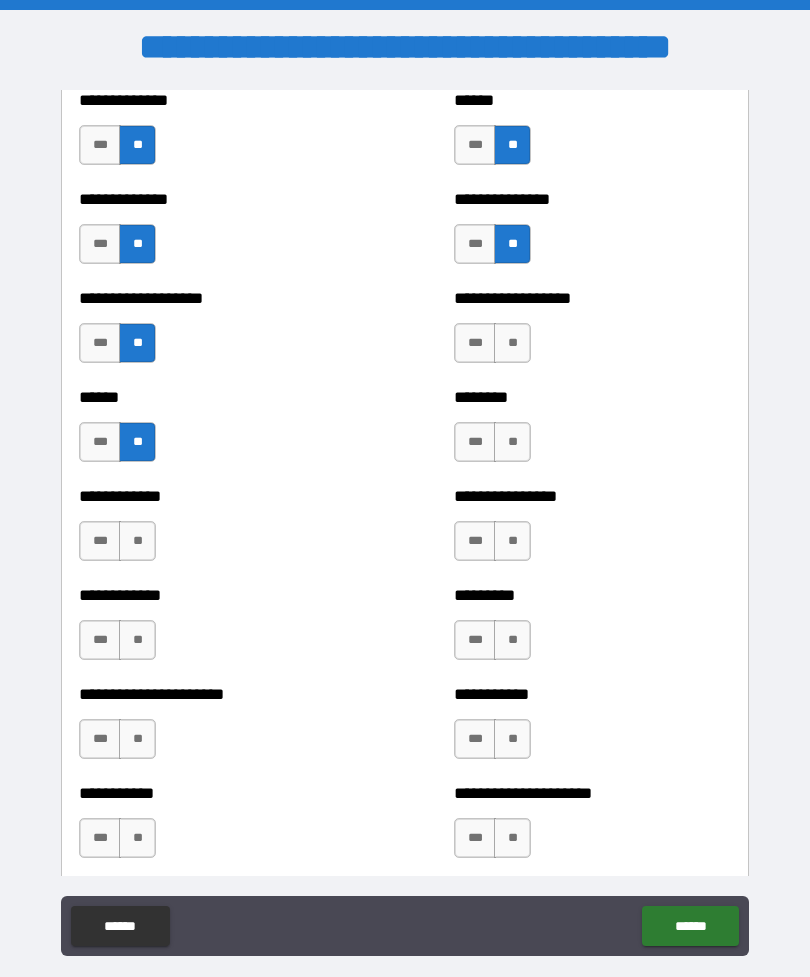 click on "**" at bounding box center [512, 343] 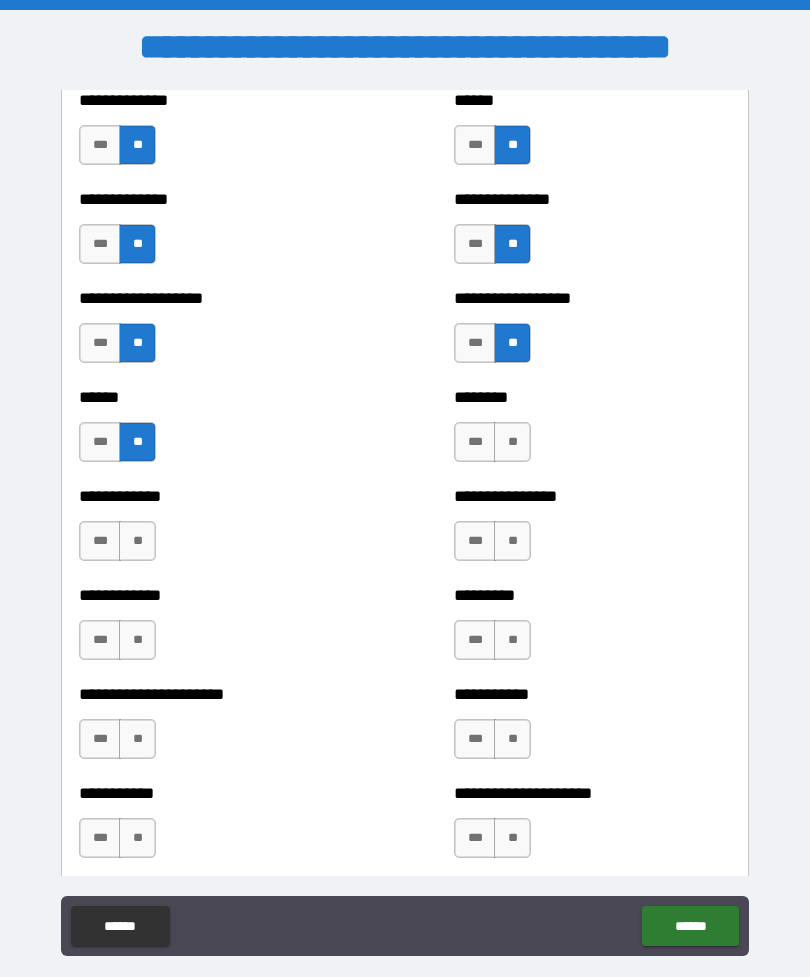 click on "**" at bounding box center [512, 442] 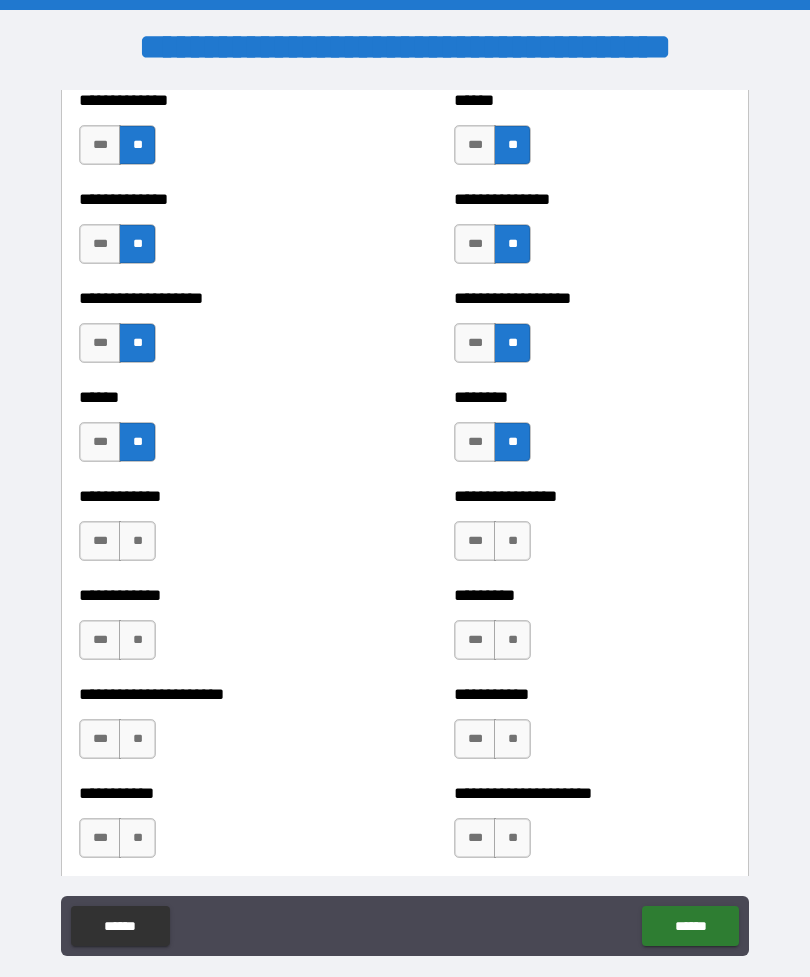 click on "**" at bounding box center (512, 541) 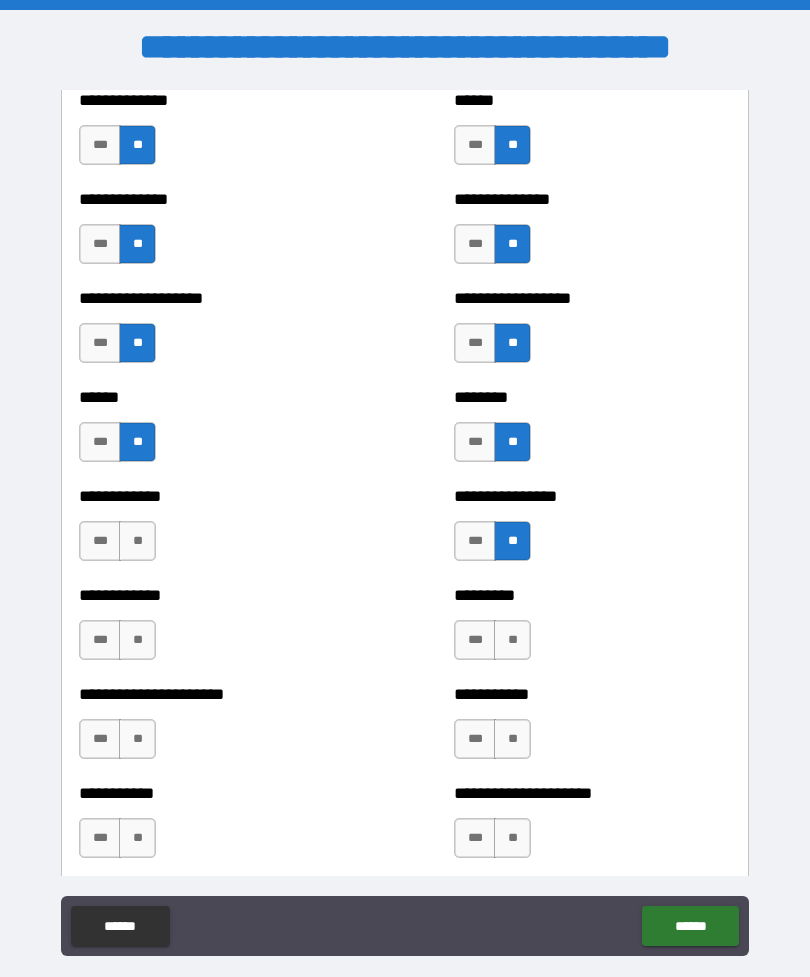 click on "**" at bounding box center (512, 640) 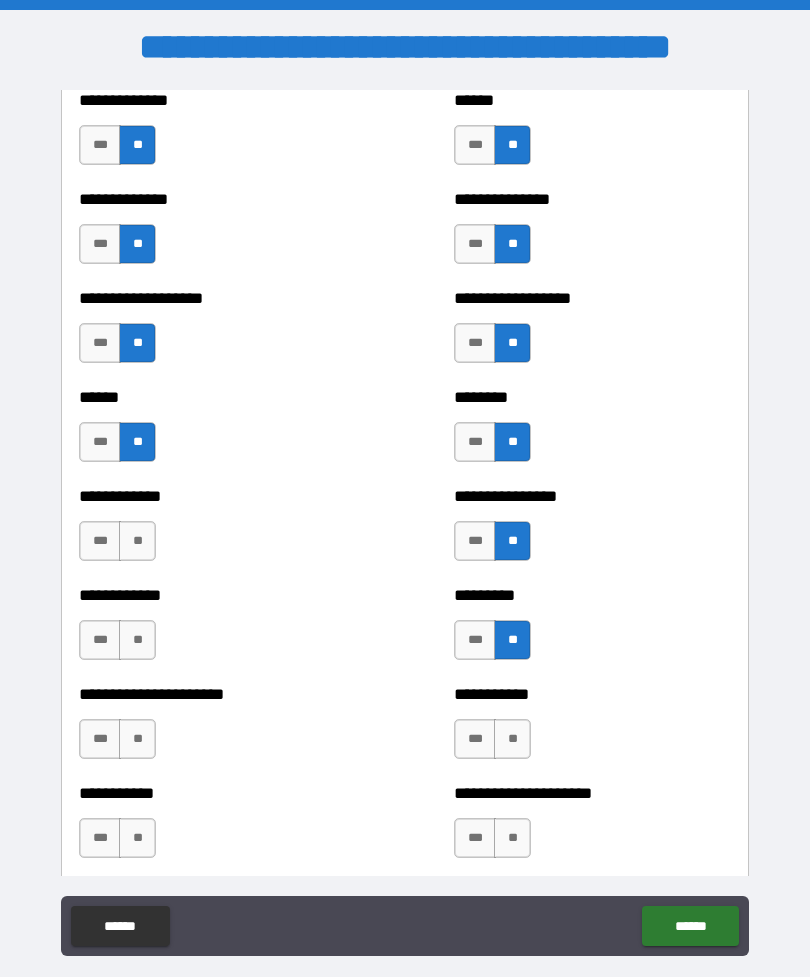 click on "**" at bounding box center (137, 640) 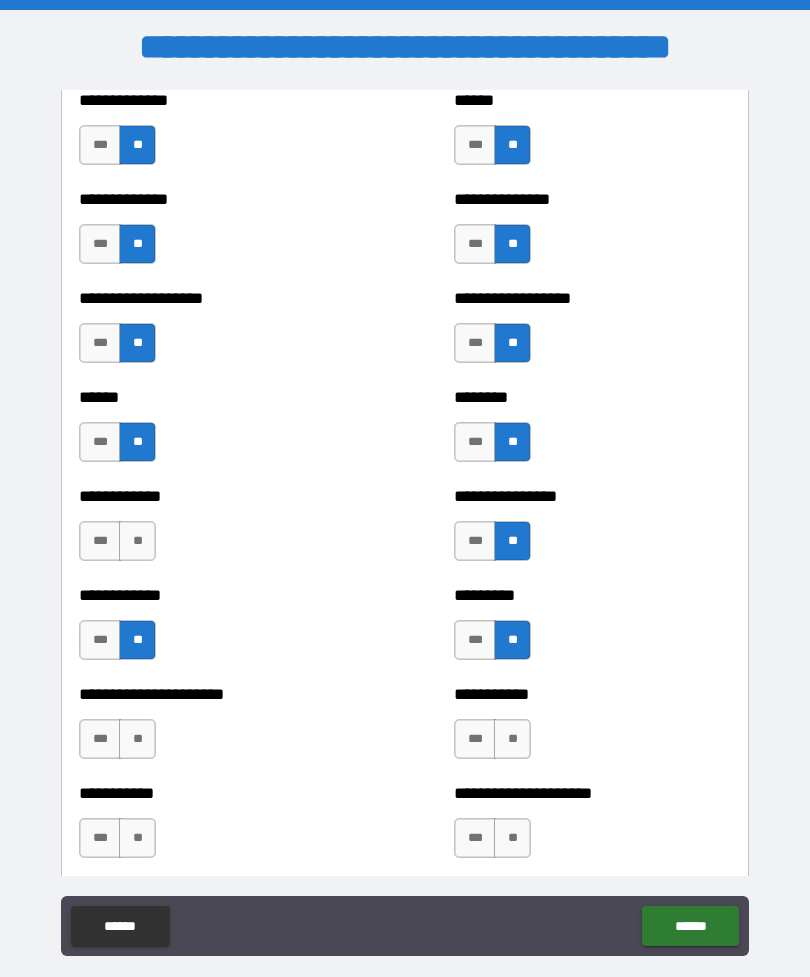 click on "**" at bounding box center (137, 541) 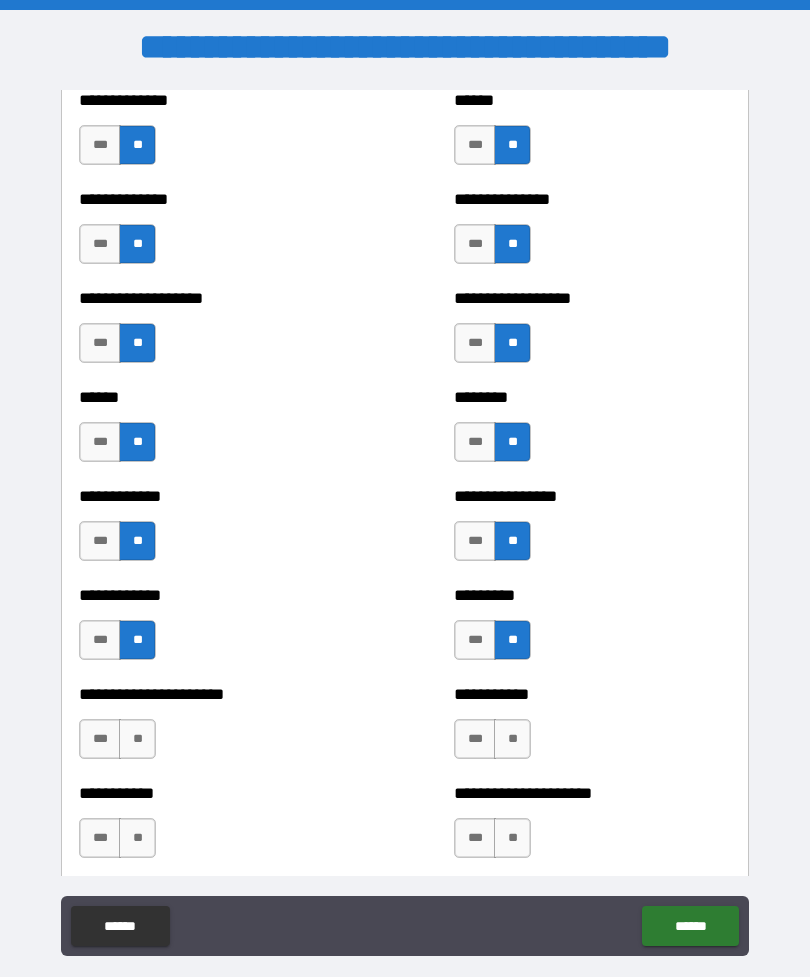 click on "**" at bounding box center (137, 739) 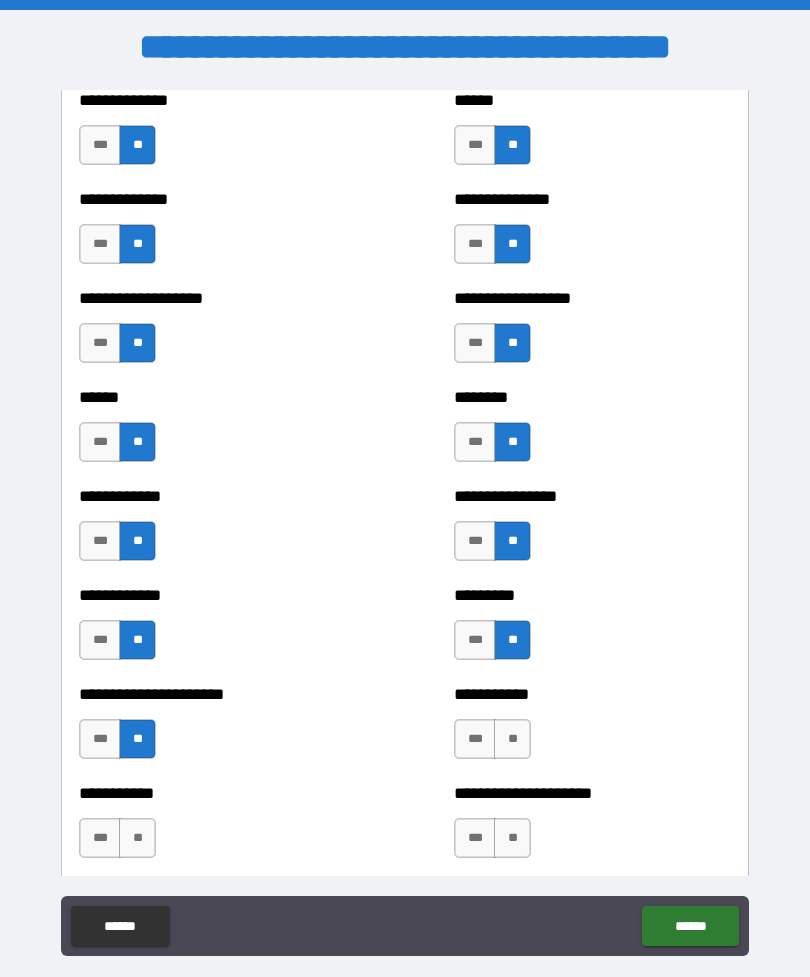 click on "**" at bounding box center (512, 739) 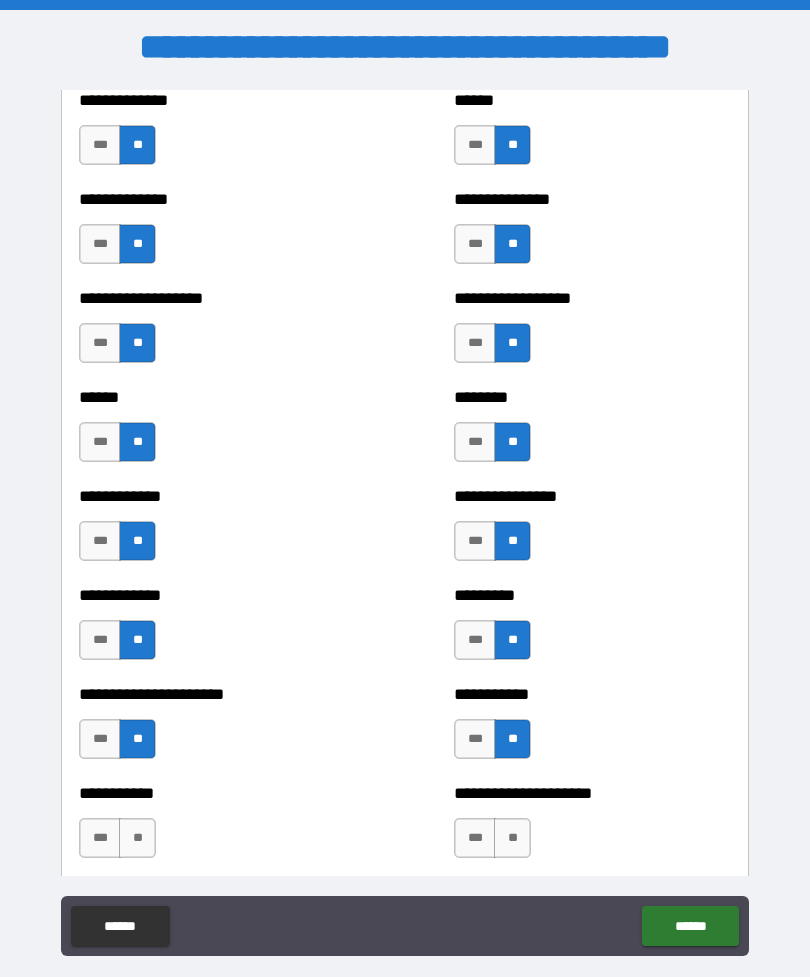 click on "**" at bounding box center (512, 838) 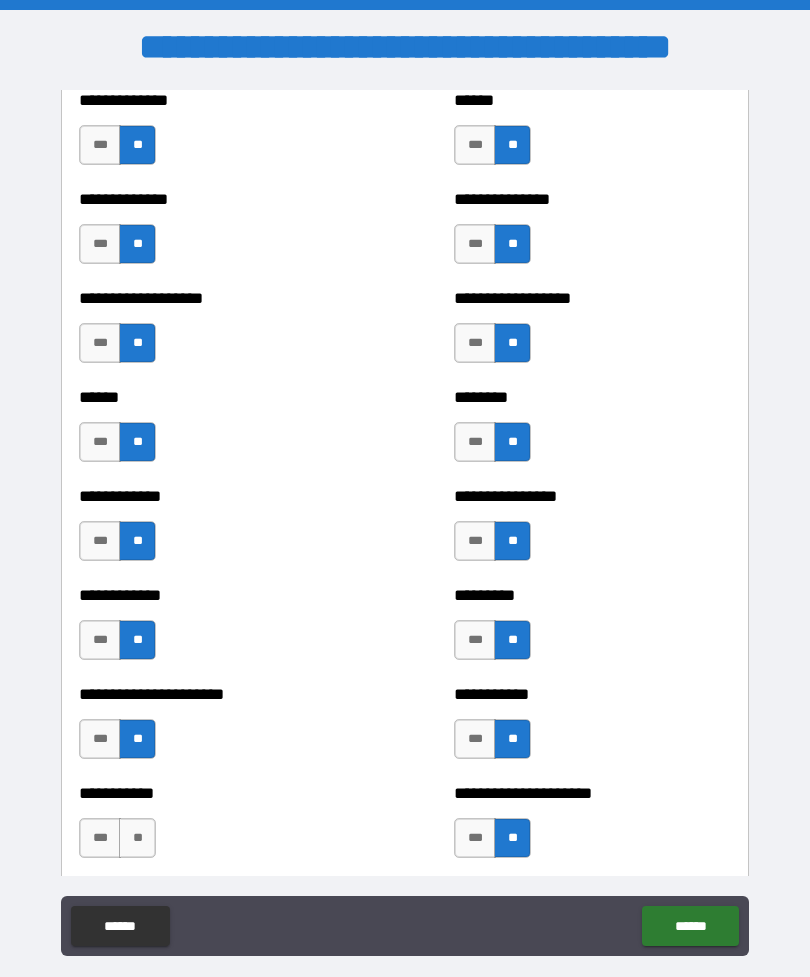 click on "**" at bounding box center (137, 838) 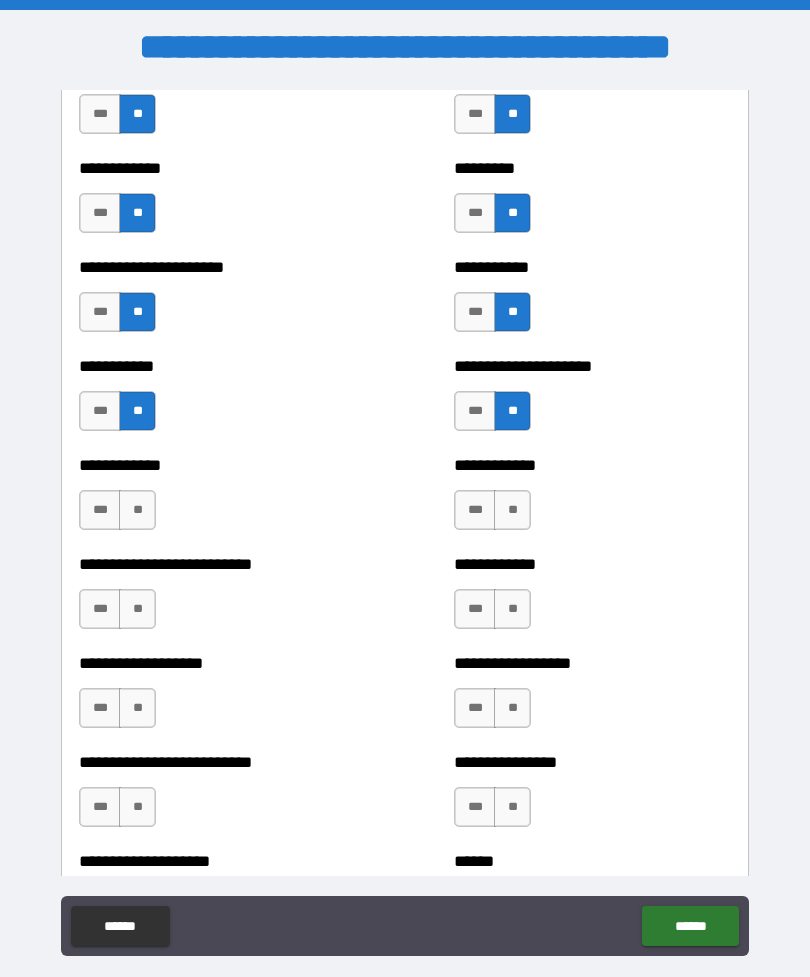 scroll, scrollTop: 5267, scrollLeft: 0, axis: vertical 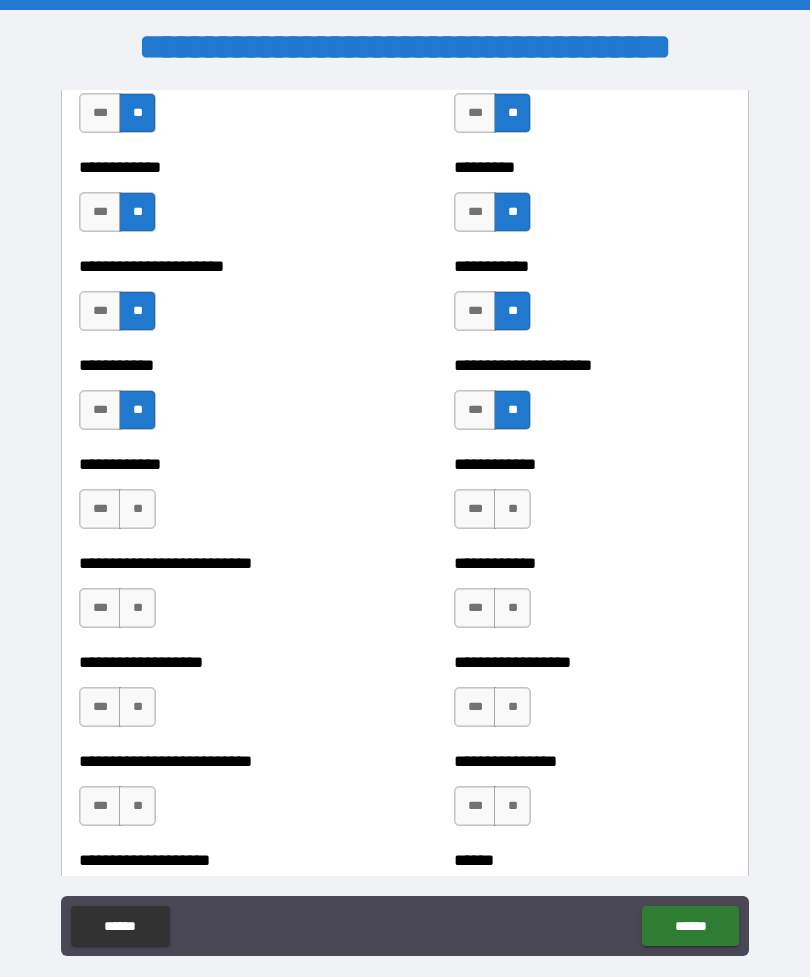 click on "**" at bounding box center (137, 509) 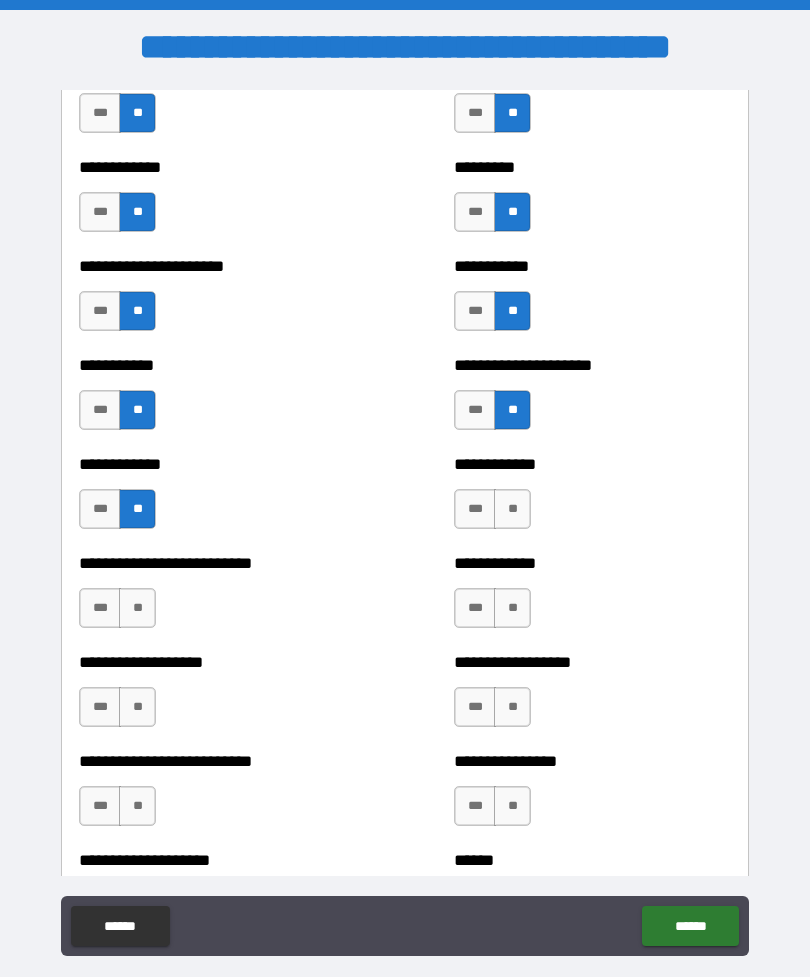 click on "**" at bounding box center [137, 608] 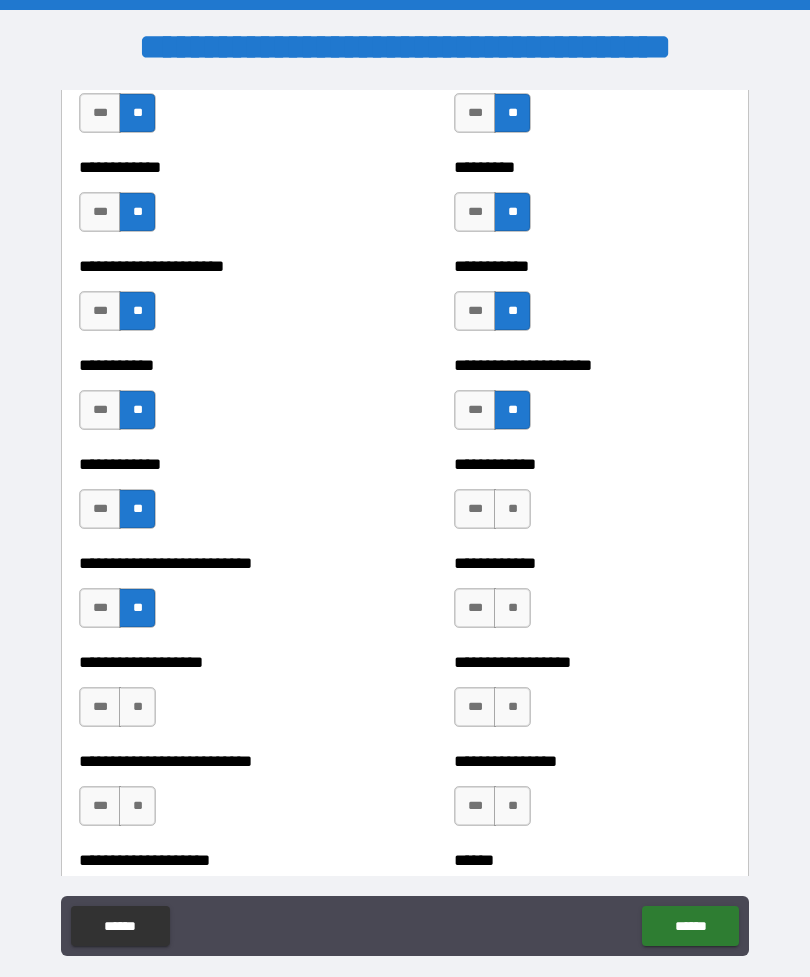 click on "**" at bounding box center [512, 509] 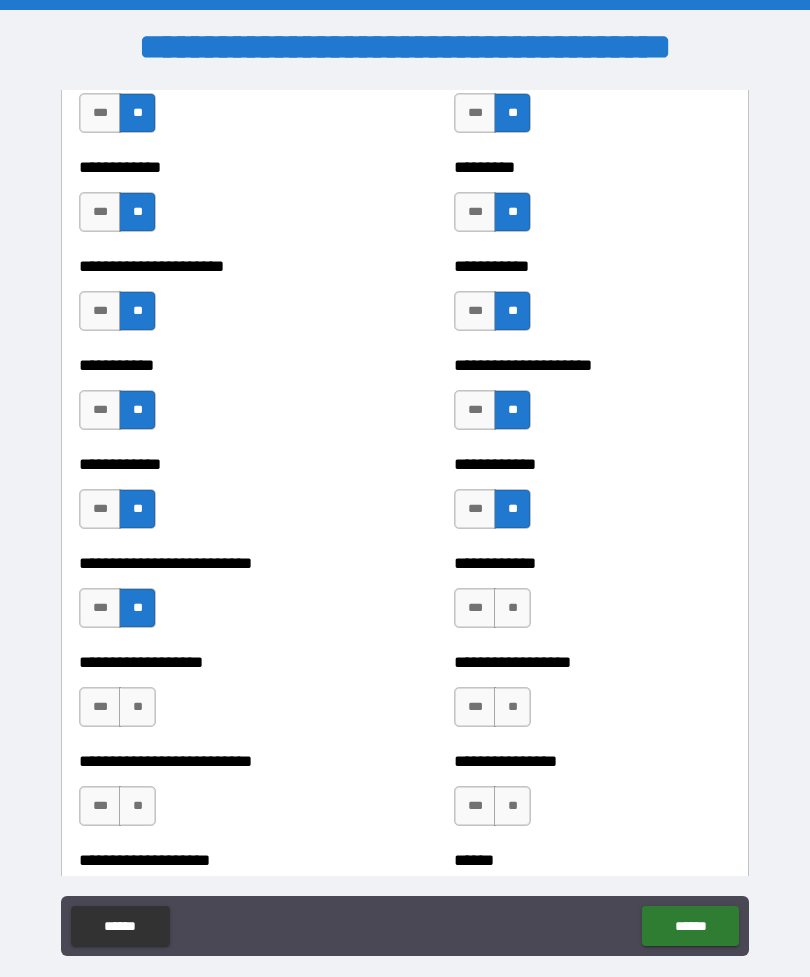 click on "**" at bounding box center (512, 608) 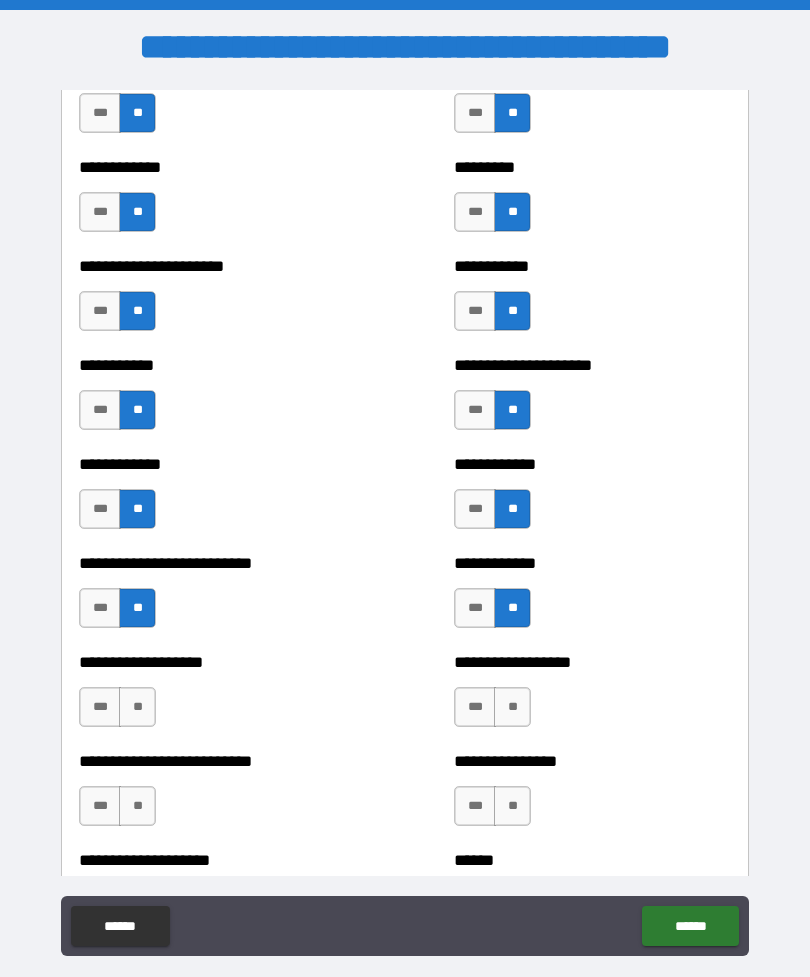 click on "**" at bounding box center (512, 707) 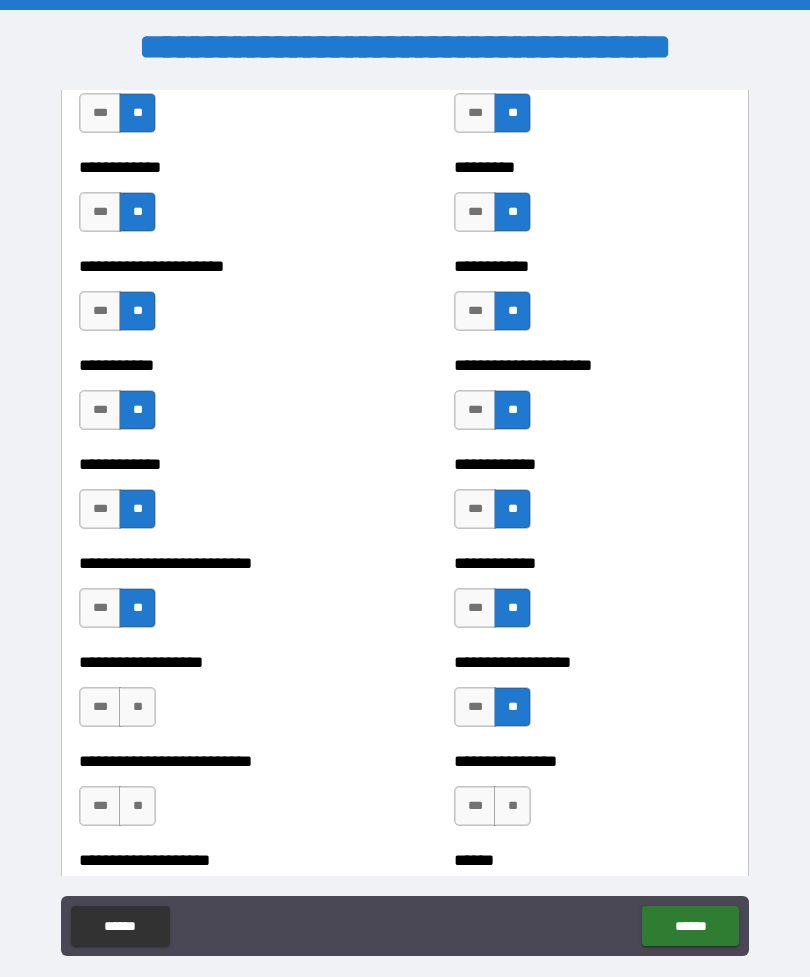 click on "**" at bounding box center (137, 707) 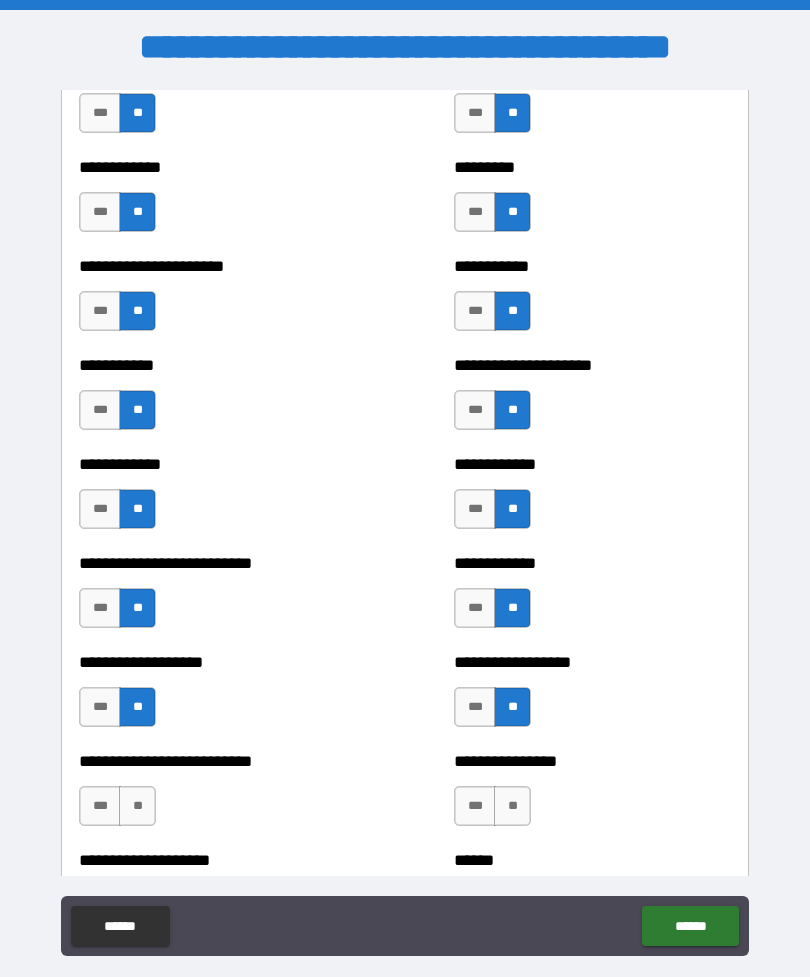 click on "**" at bounding box center (137, 806) 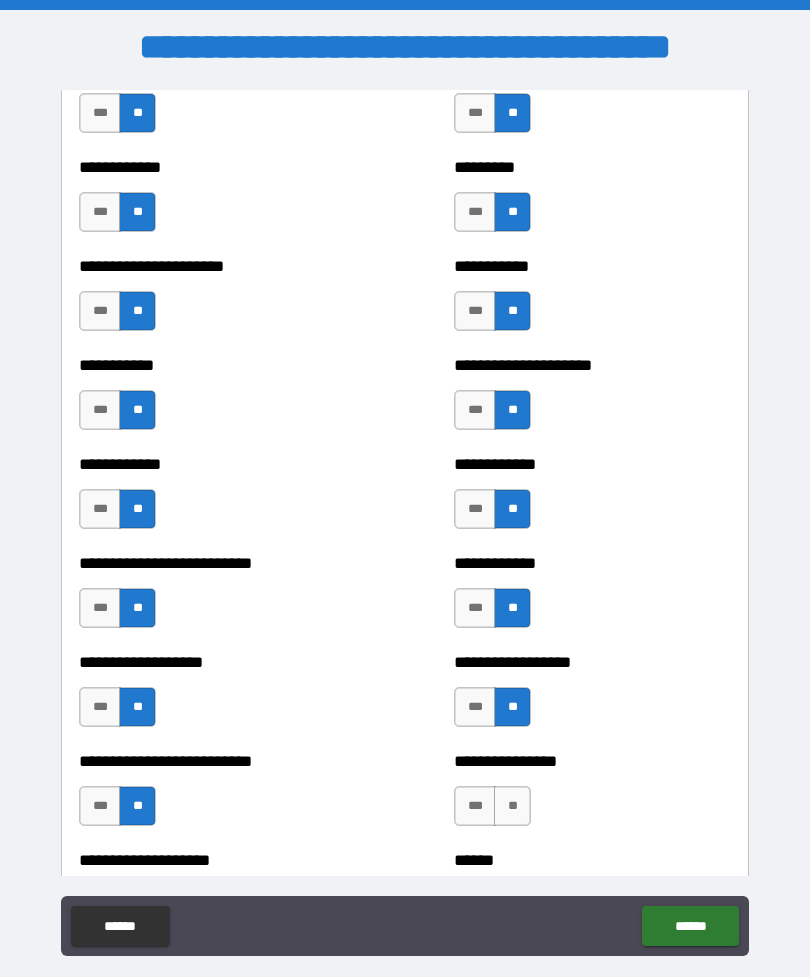 click on "**" at bounding box center (512, 806) 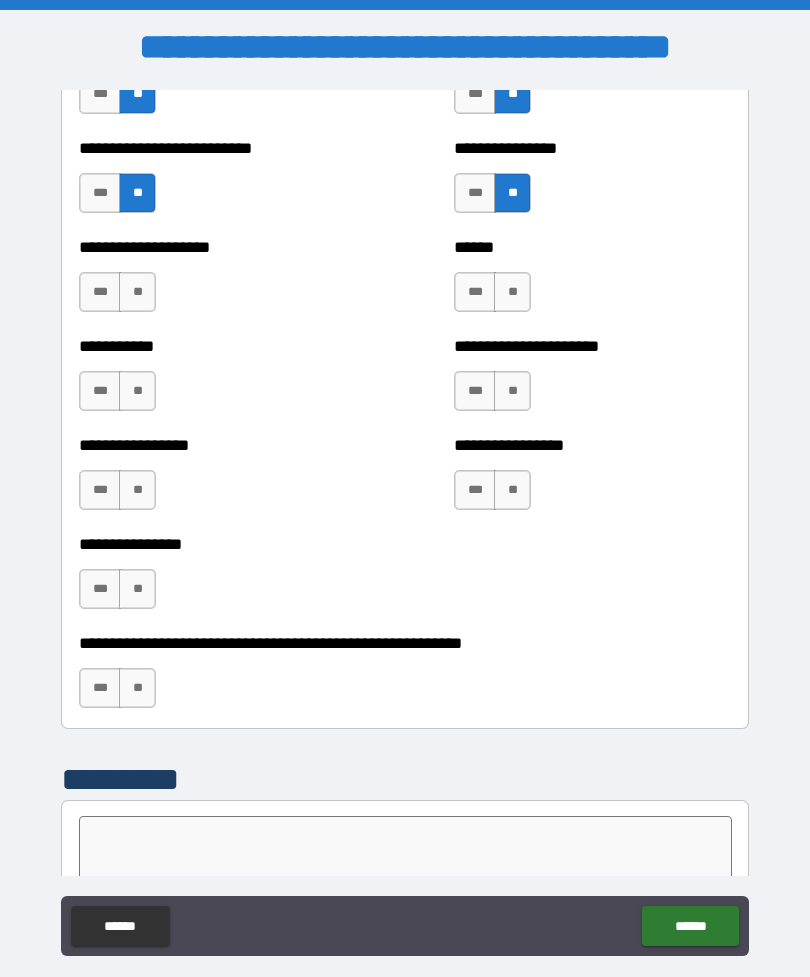 scroll, scrollTop: 5891, scrollLeft: 0, axis: vertical 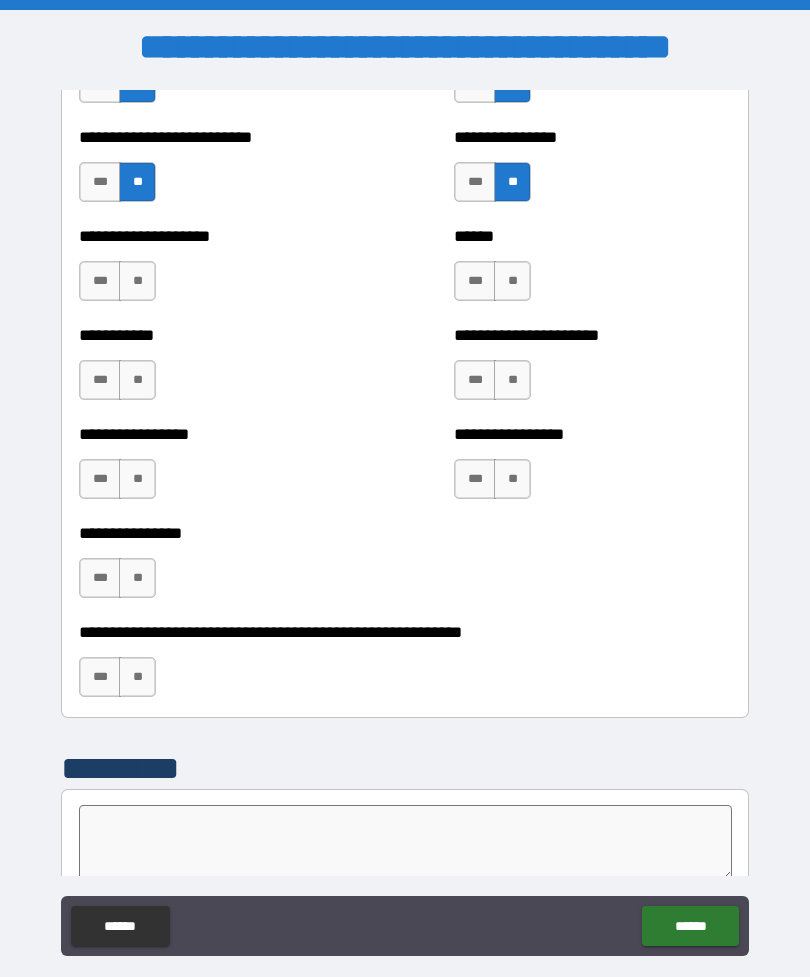click on "**" at bounding box center [512, 281] 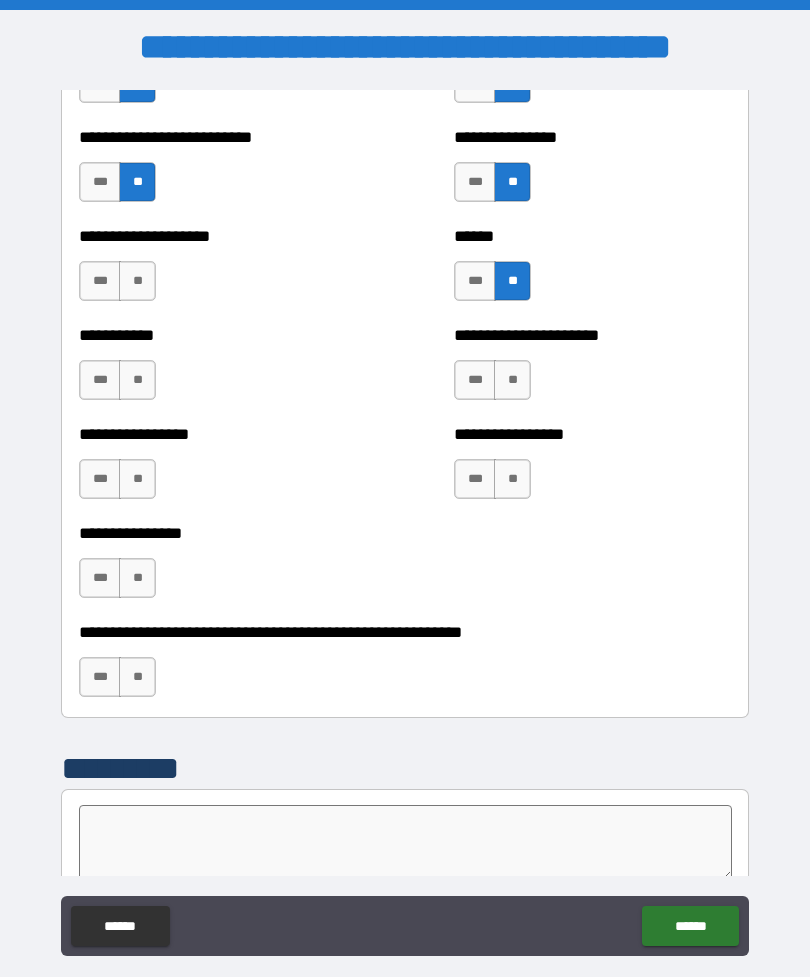 click on "**" at bounding box center (137, 281) 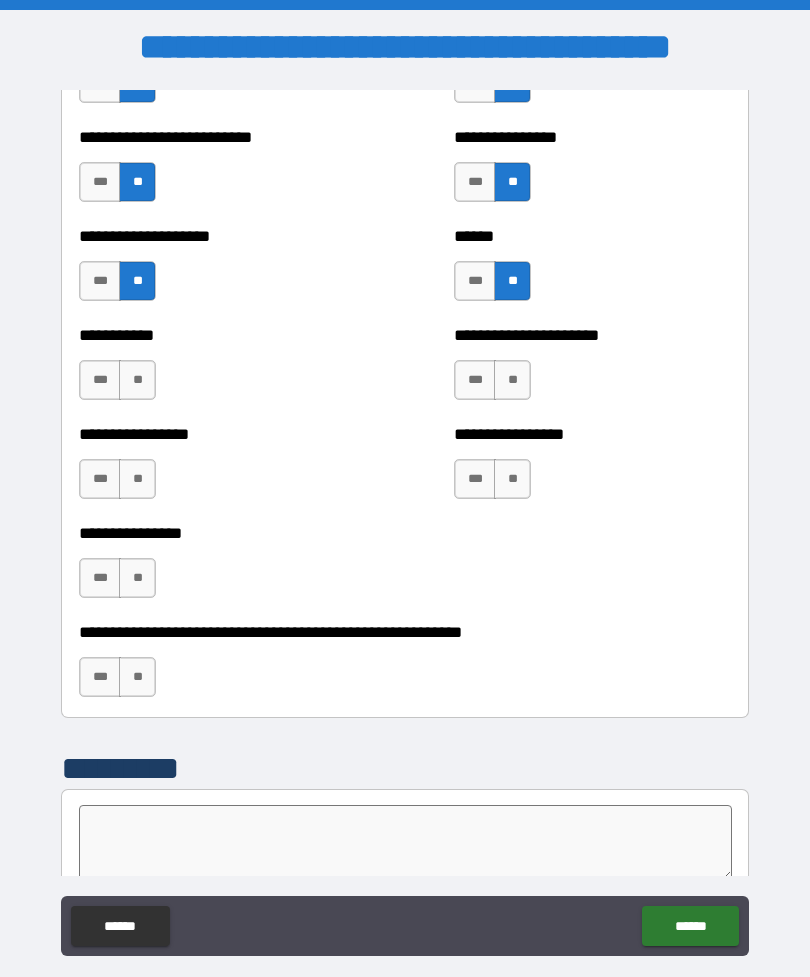 click on "**" at bounding box center [137, 380] 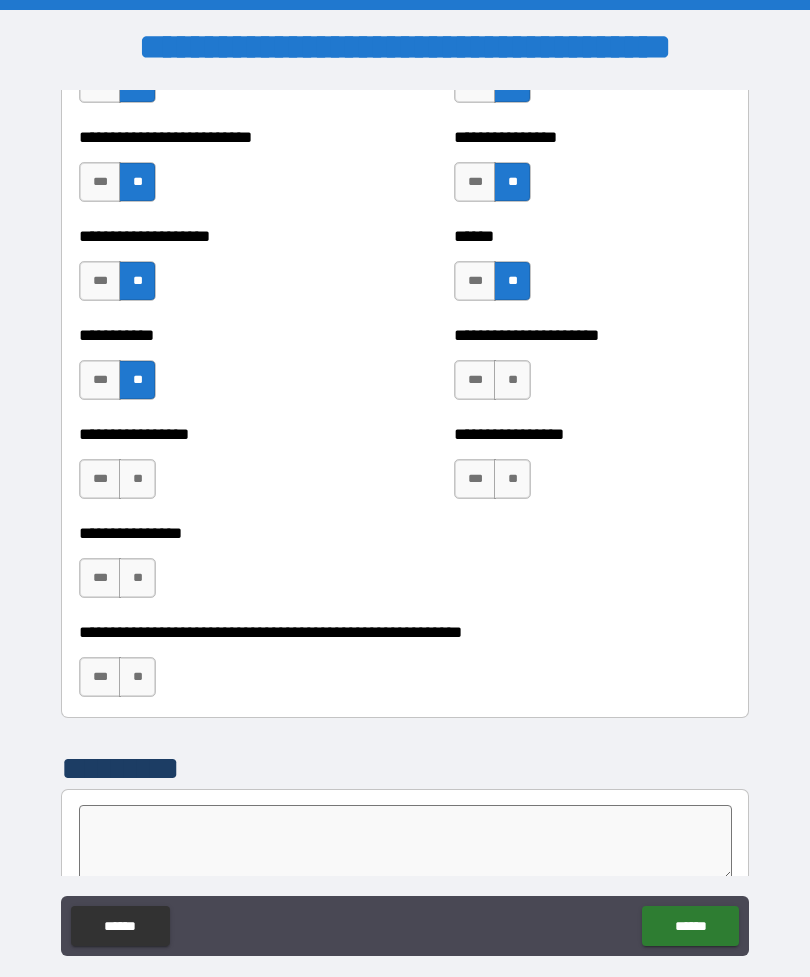 click on "**" at bounding box center (512, 380) 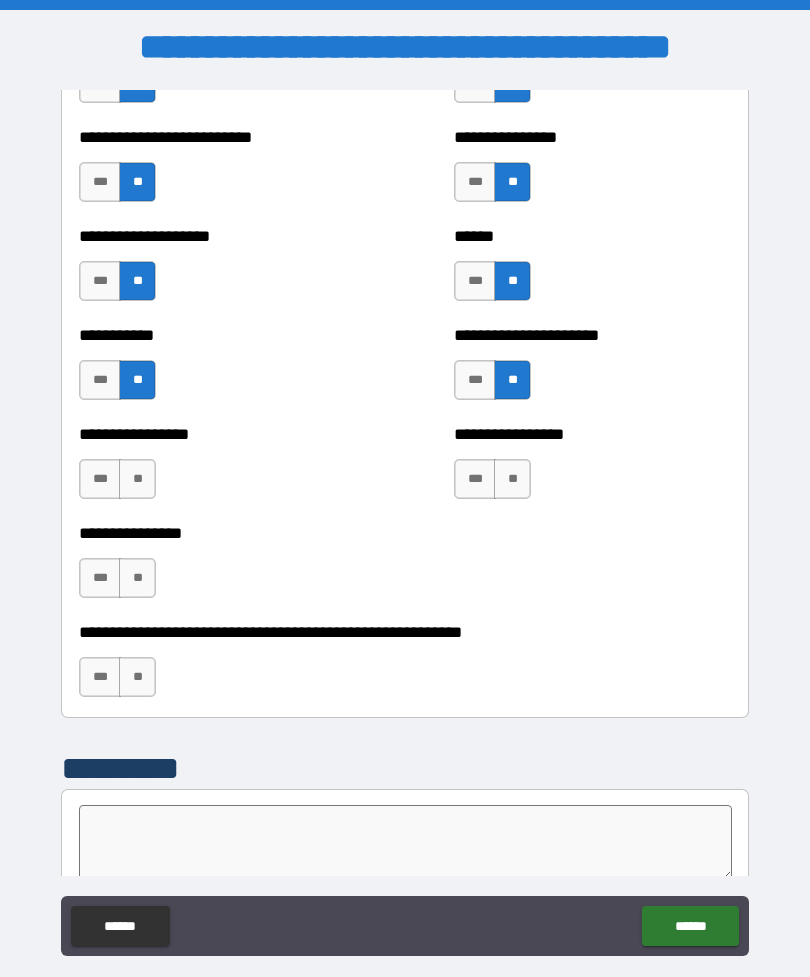 click on "**" at bounding box center [137, 479] 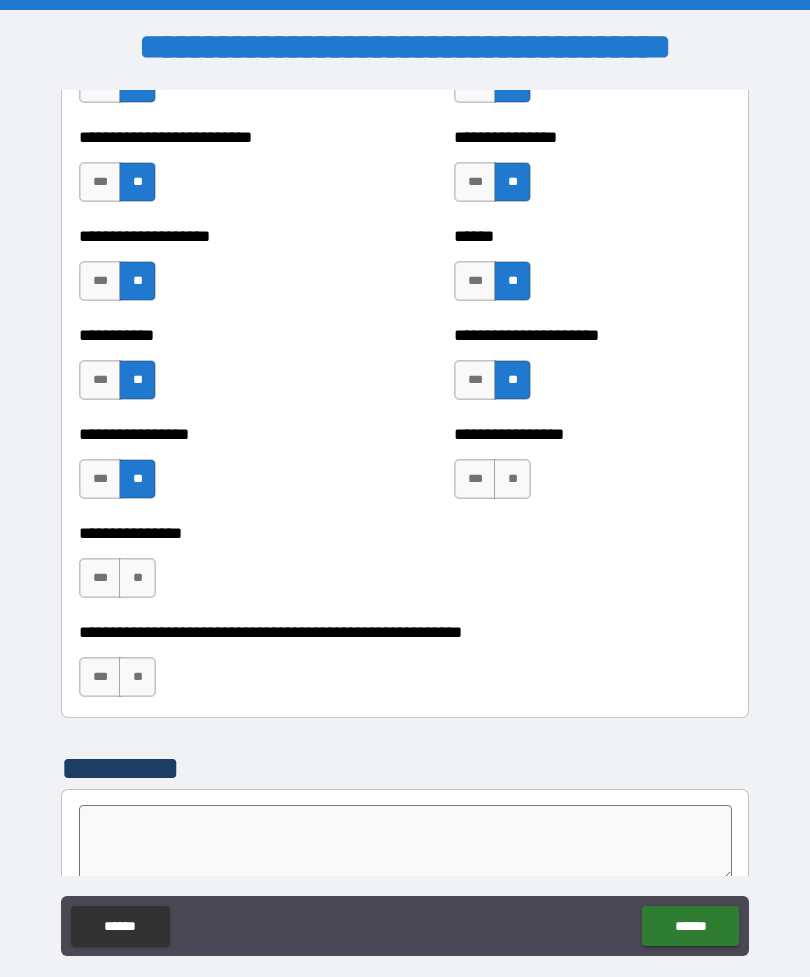 click on "**" at bounding box center (512, 479) 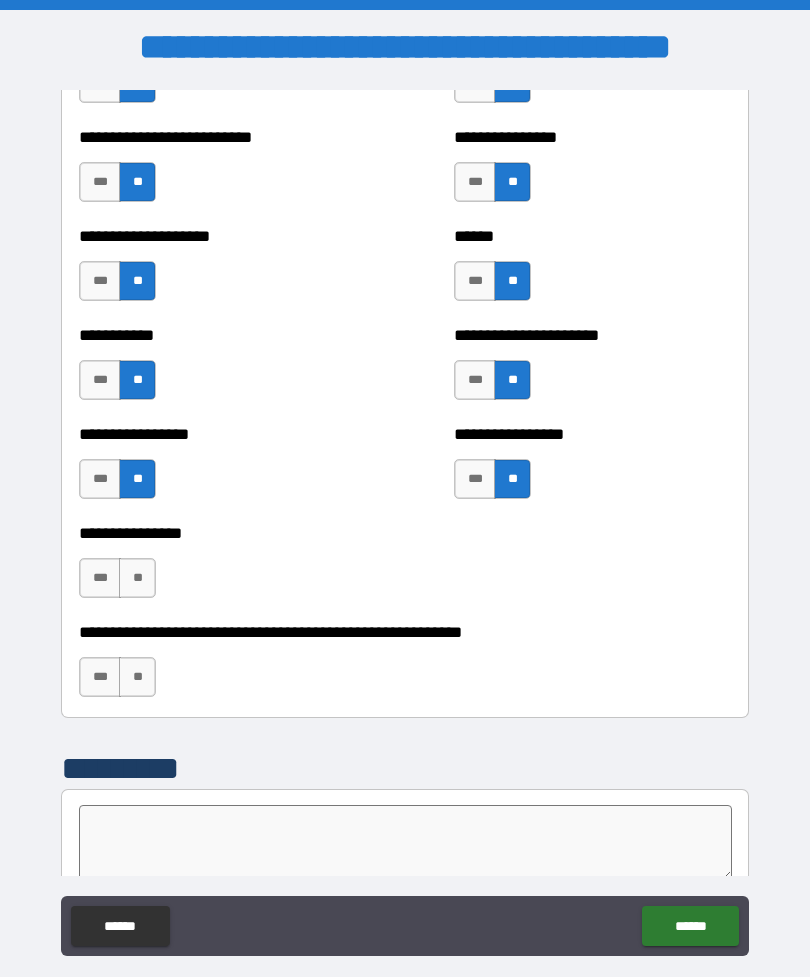 click on "**" at bounding box center [137, 578] 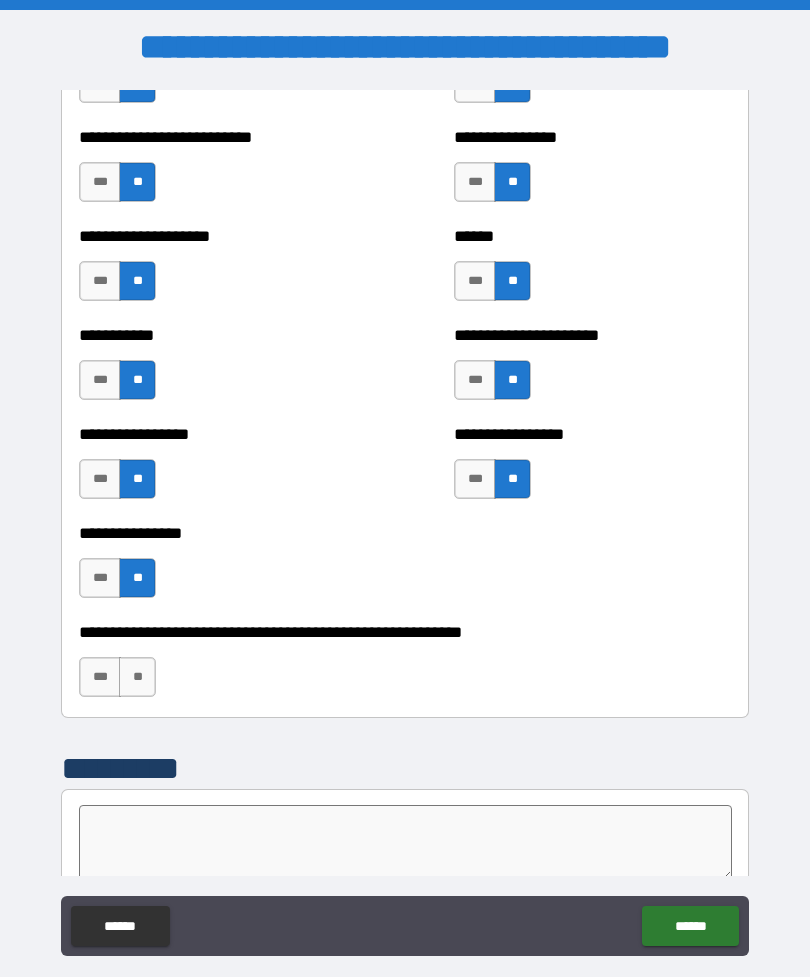 click on "**" at bounding box center (137, 677) 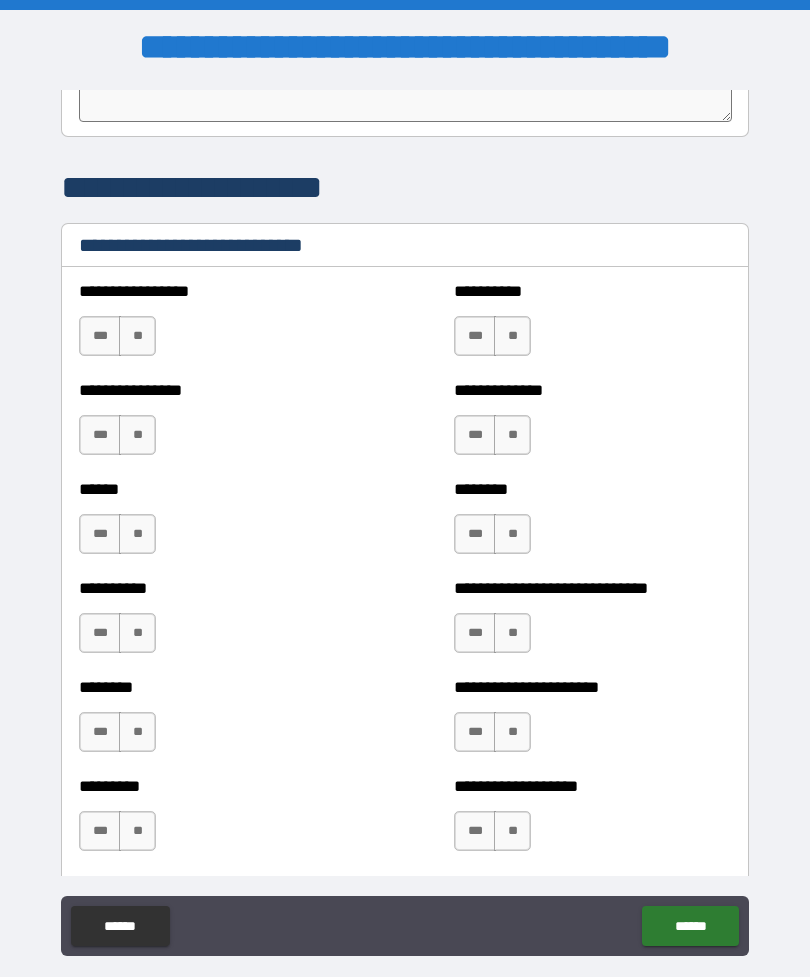 scroll, scrollTop: 6653, scrollLeft: 0, axis: vertical 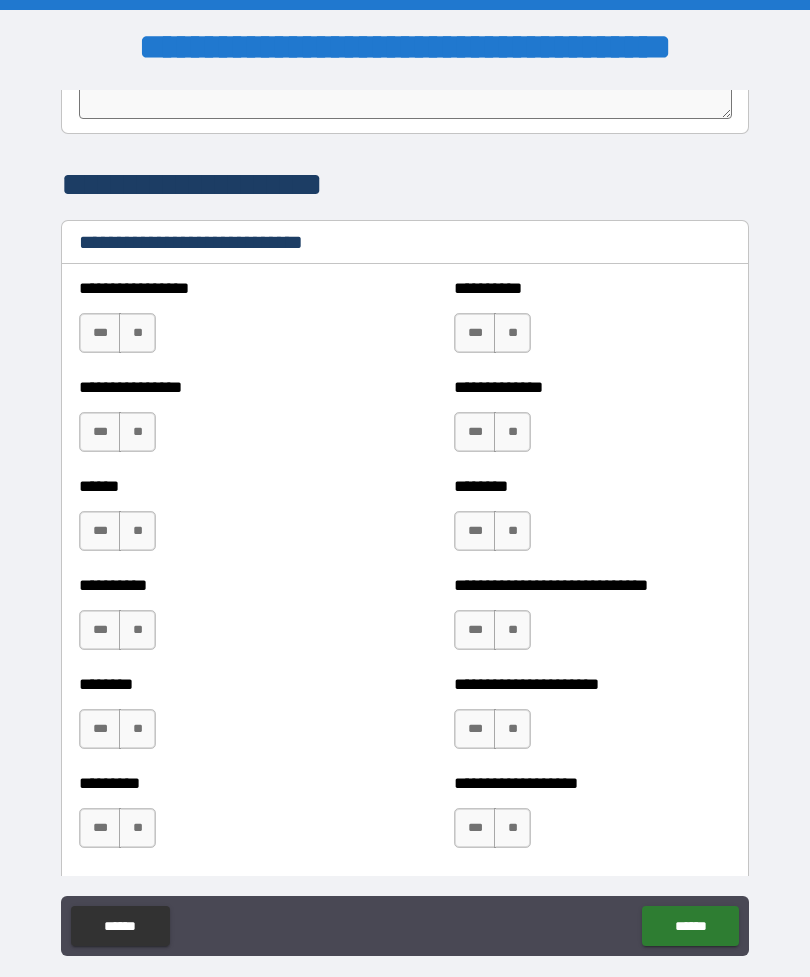 click on "***" at bounding box center [100, 333] 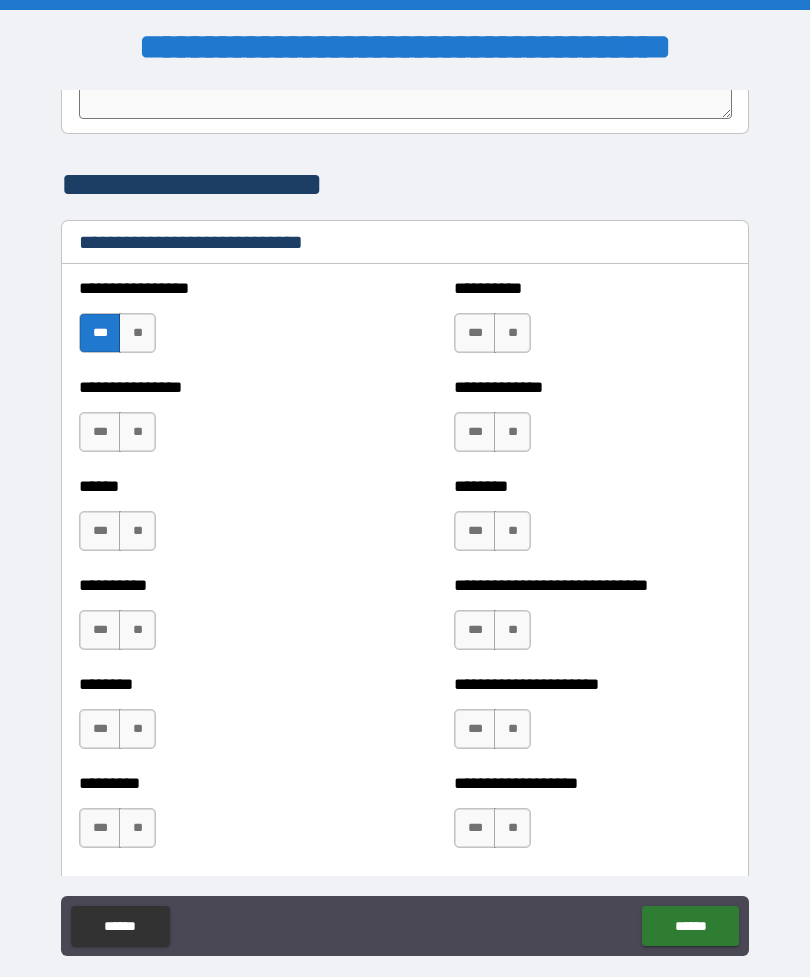 click on "***" at bounding box center [100, 432] 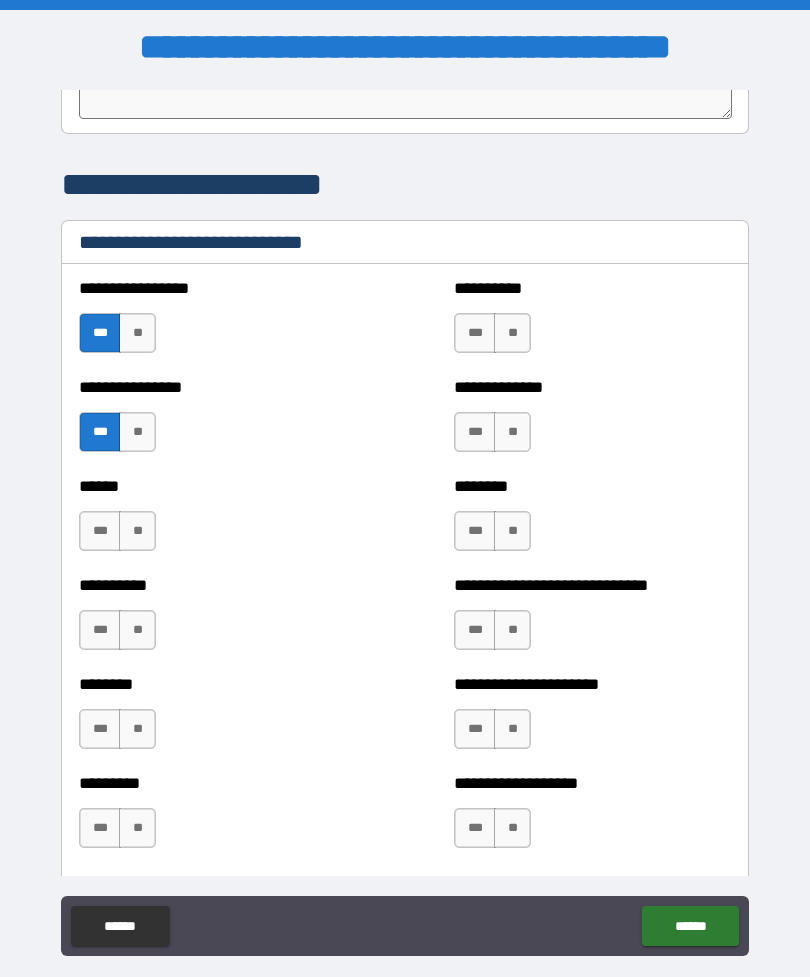 click on "***" at bounding box center (100, 531) 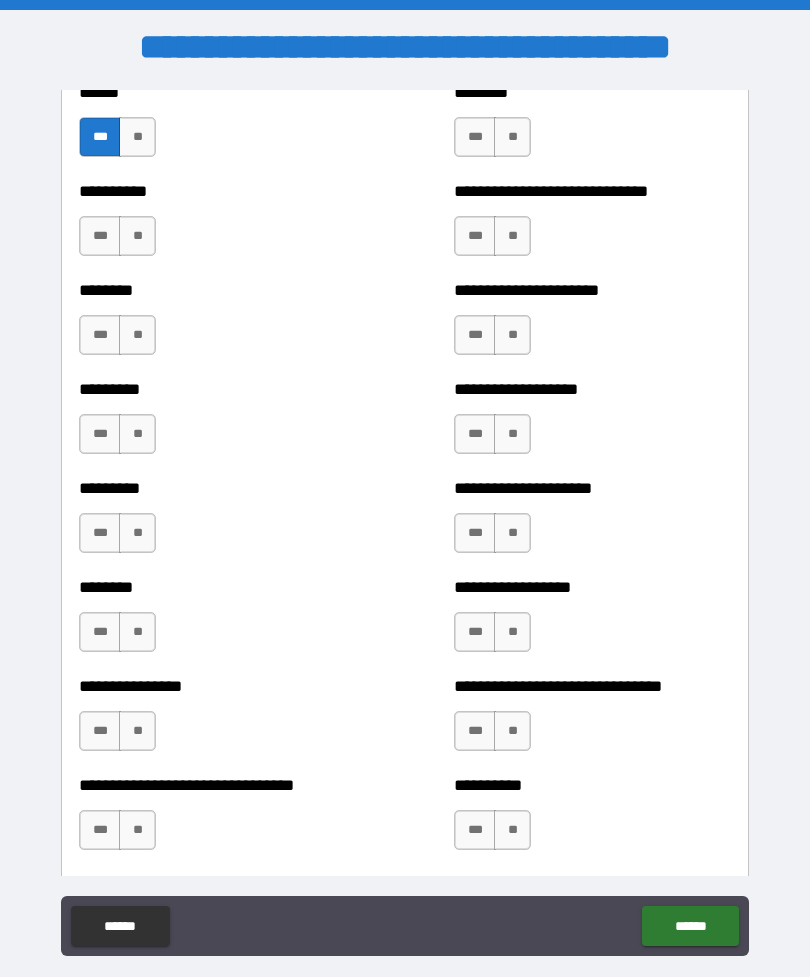 scroll, scrollTop: 7046, scrollLeft: 0, axis: vertical 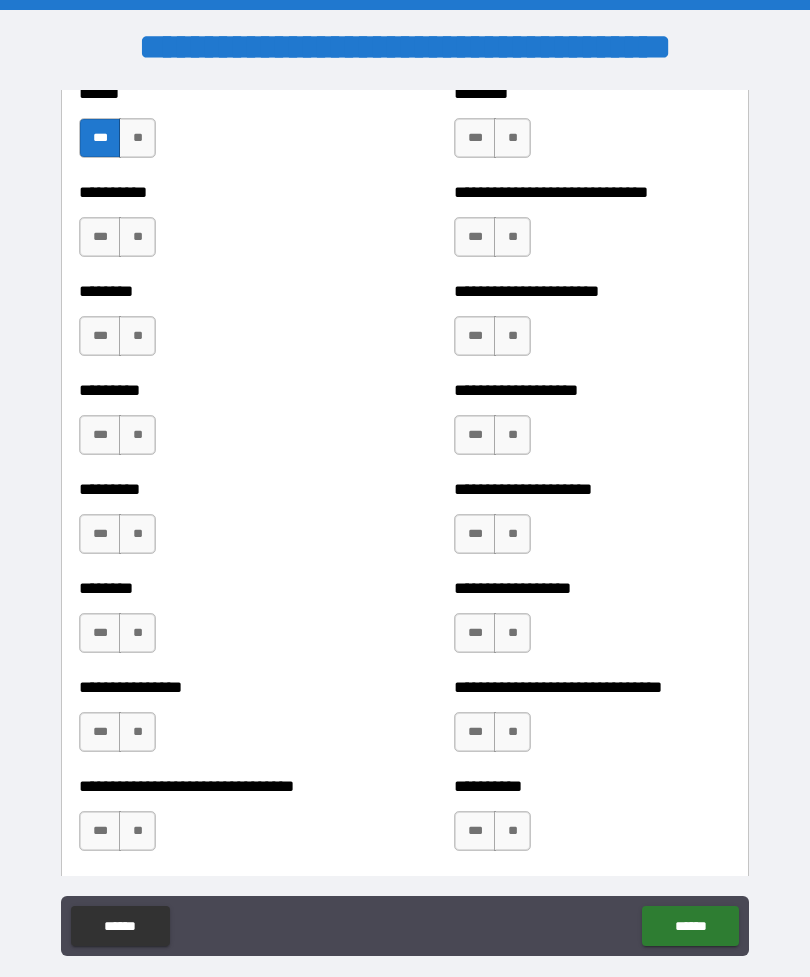 click on "***" at bounding box center (100, 633) 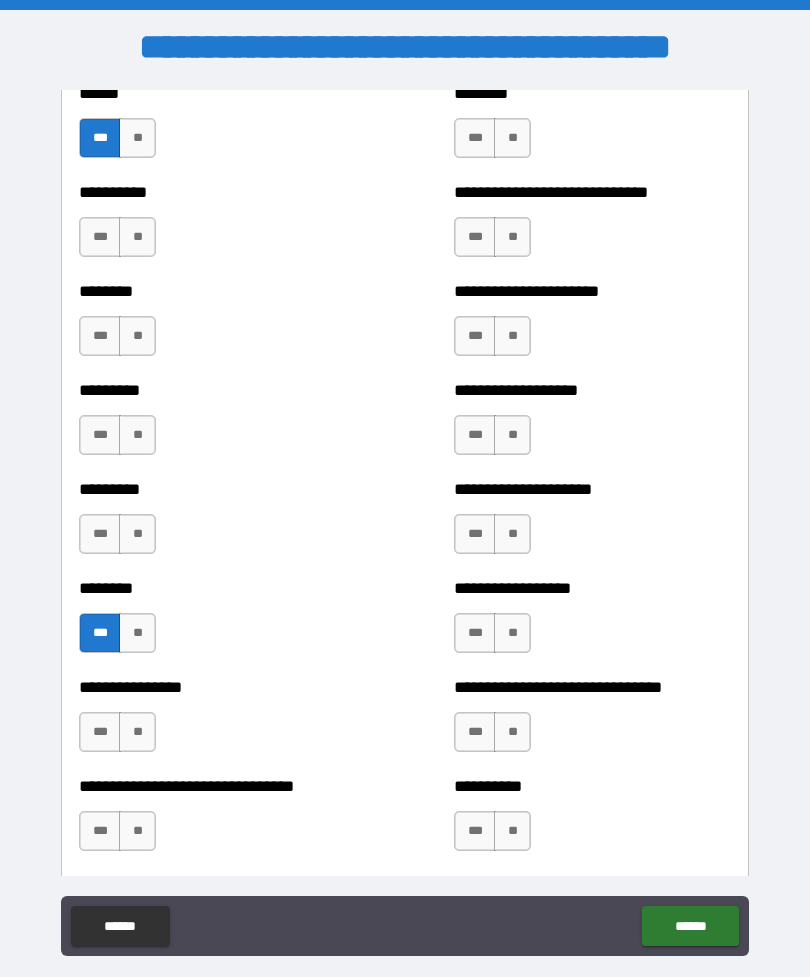 click on "**" at bounding box center (137, 633) 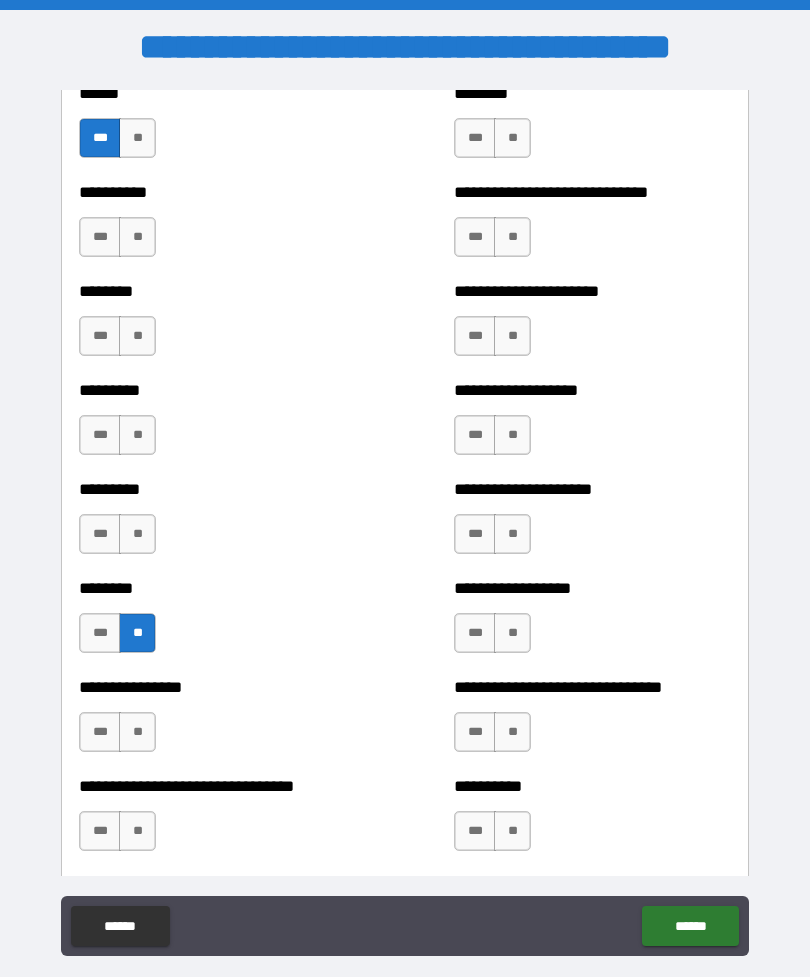 click on "***" at bounding box center (475, 633) 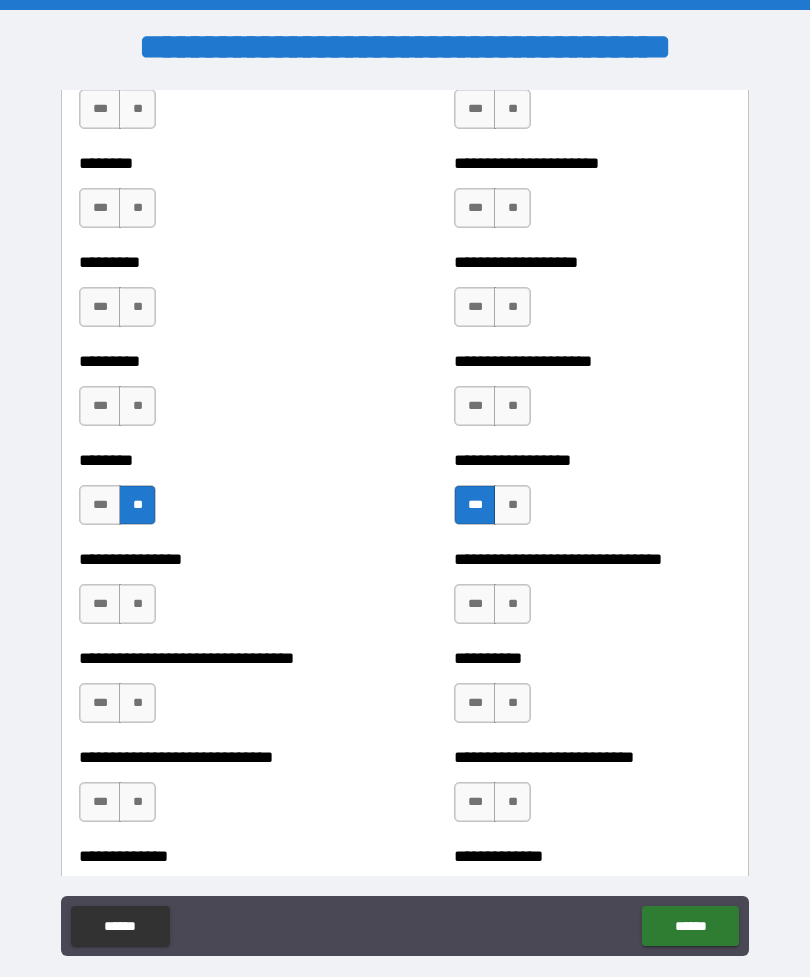 scroll, scrollTop: 7173, scrollLeft: 0, axis: vertical 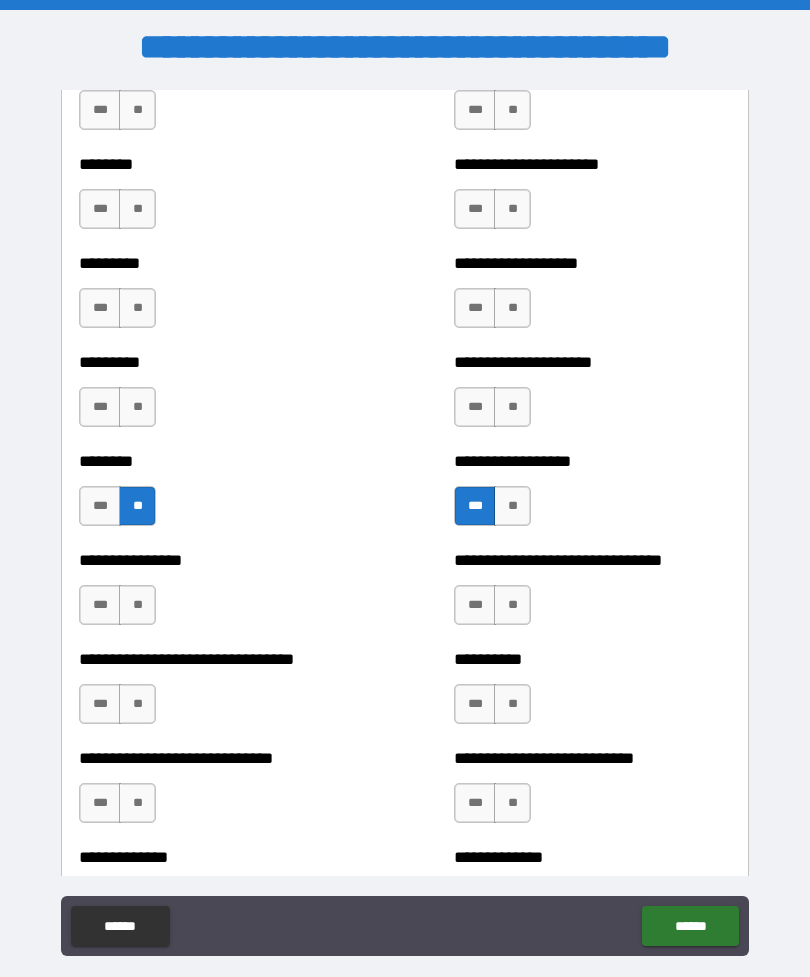 click on "**" at bounding box center [512, 407] 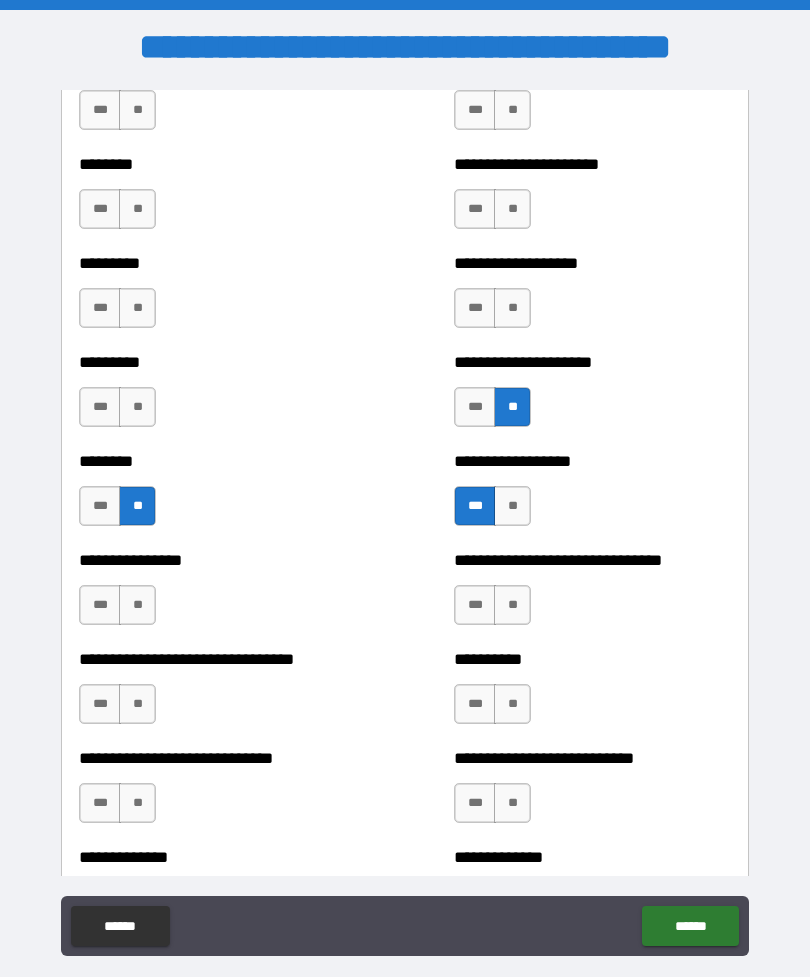 click on "**" at bounding box center [512, 308] 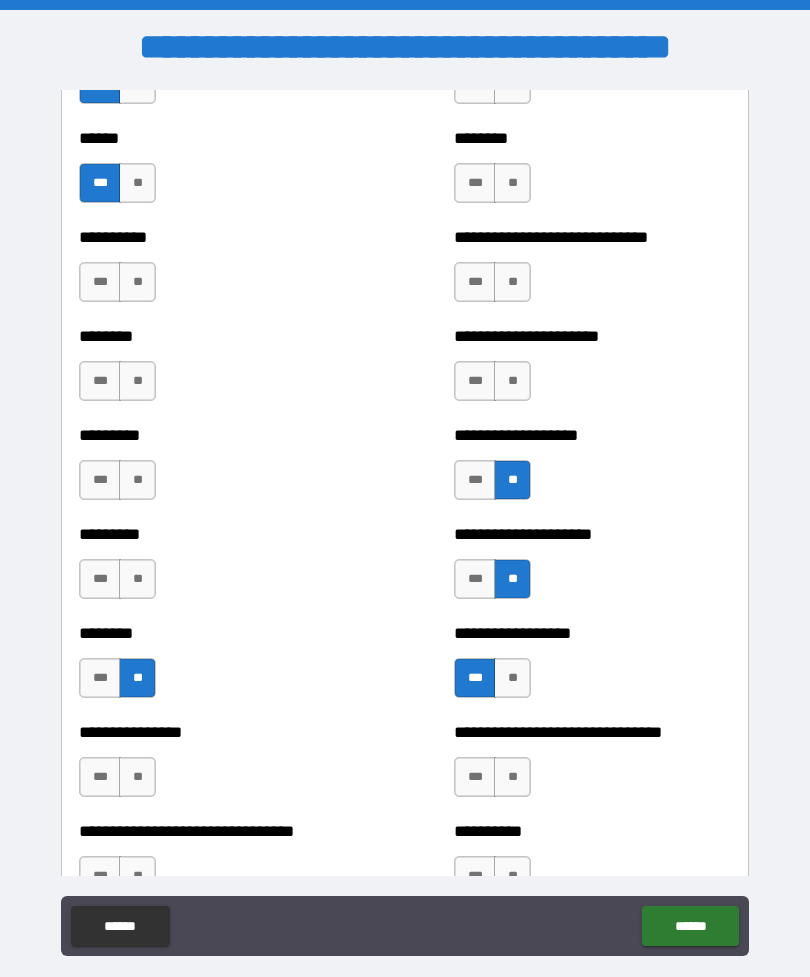 scroll, scrollTop: 7004, scrollLeft: 0, axis: vertical 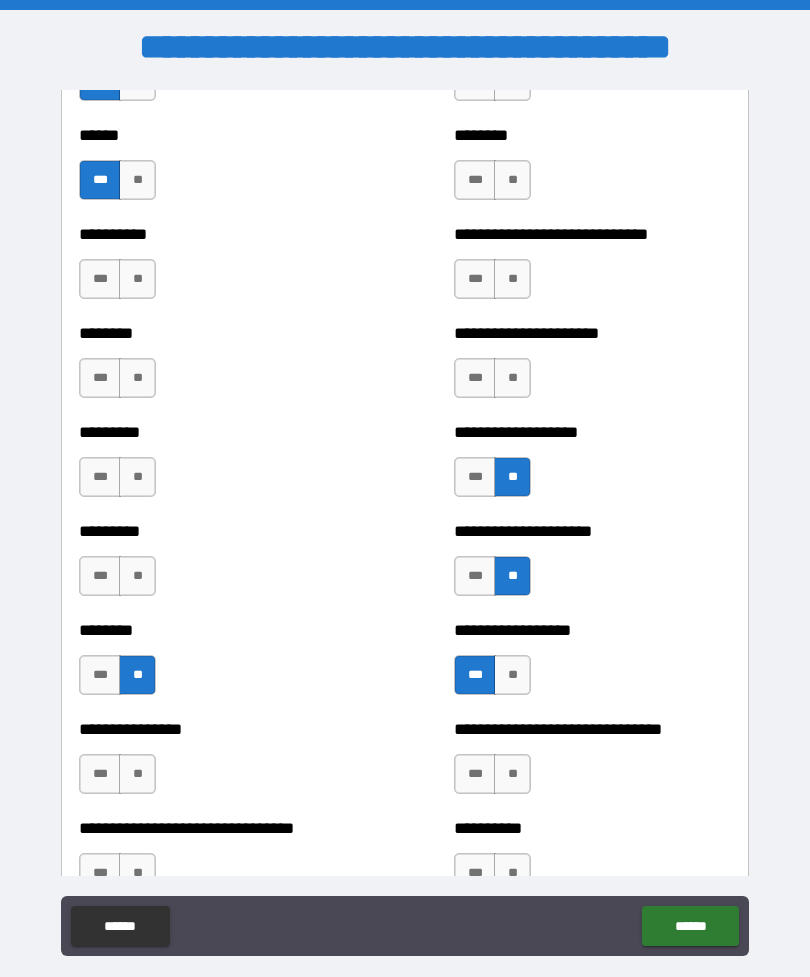 click on "***" at bounding box center (475, 378) 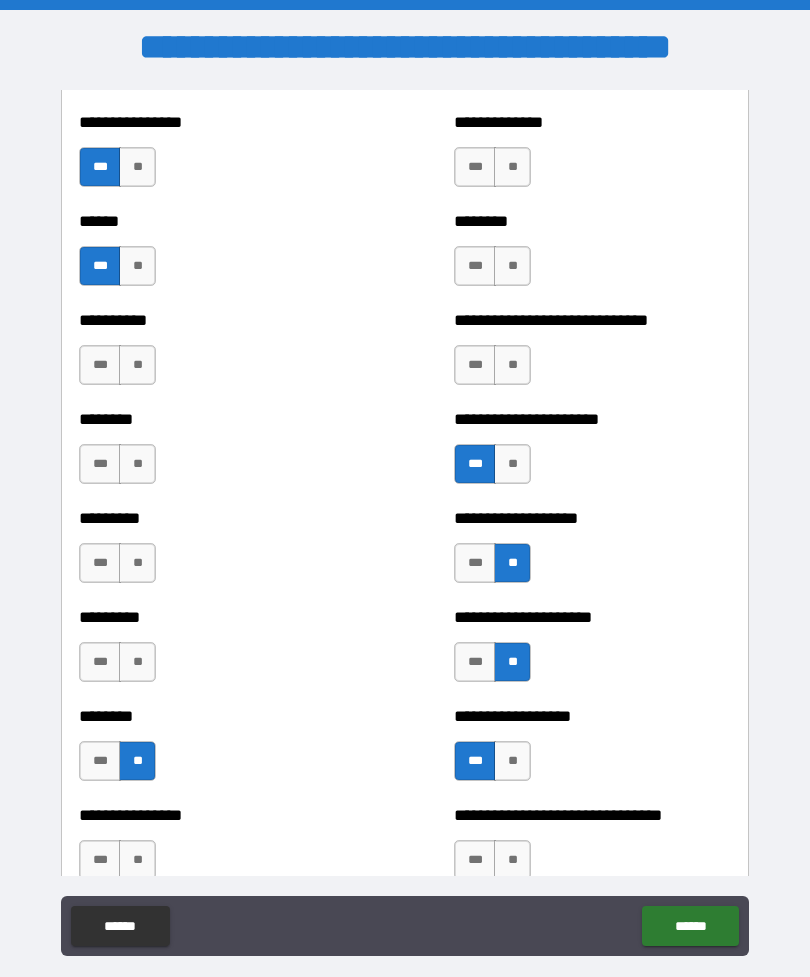 scroll, scrollTop: 6921, scrollLeft: 0, axis: vertical 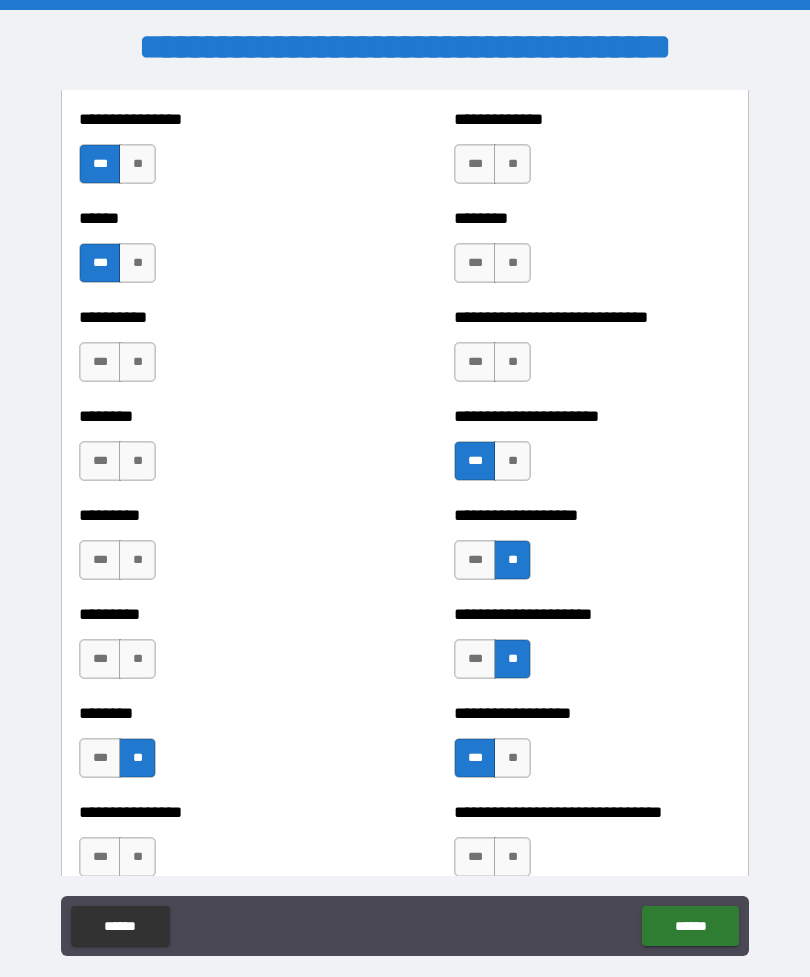 click on "**" at bounding box center [512, 362] 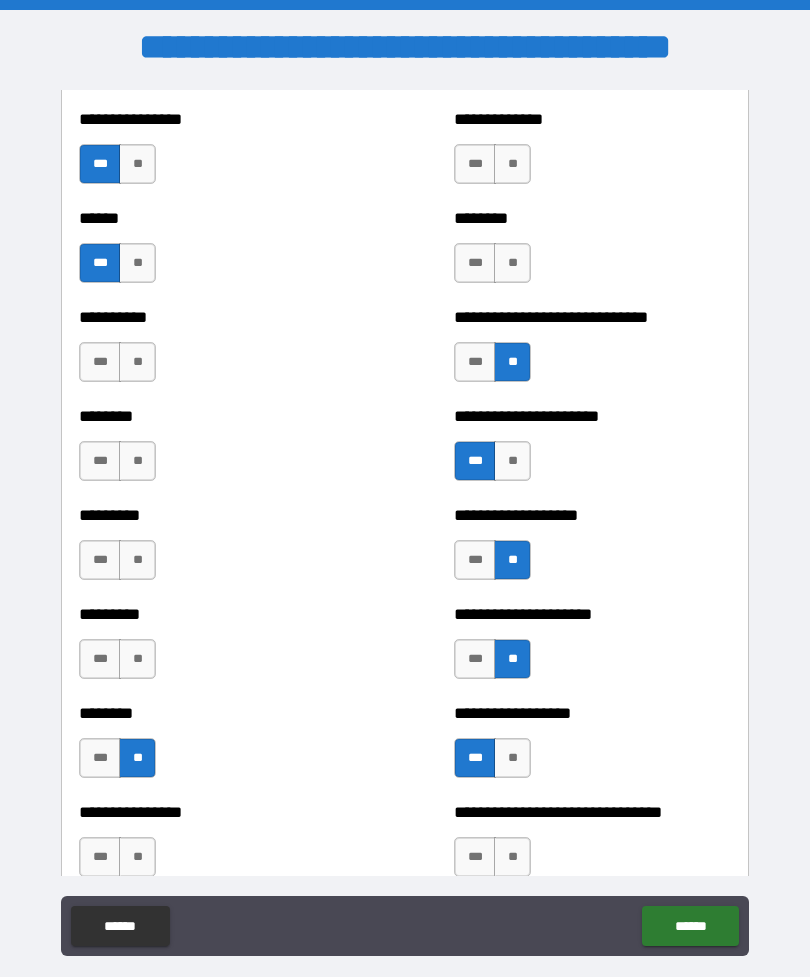 click on "***" at bounding box center (475, 263) 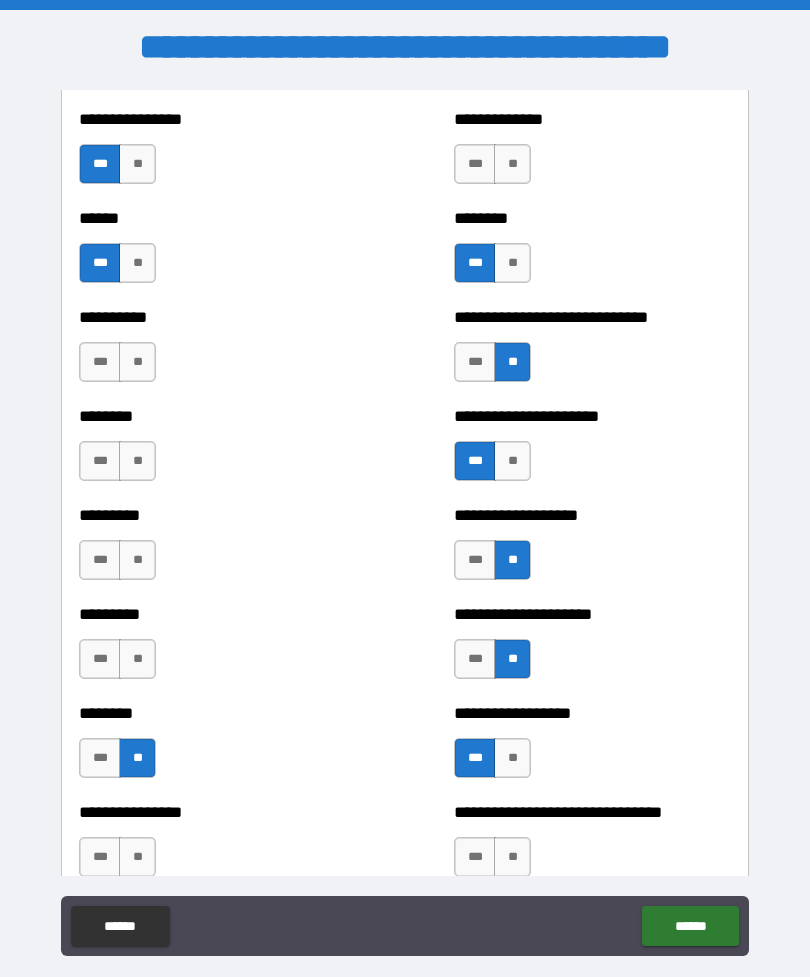 click on "**" at bounding box center (512, 263) 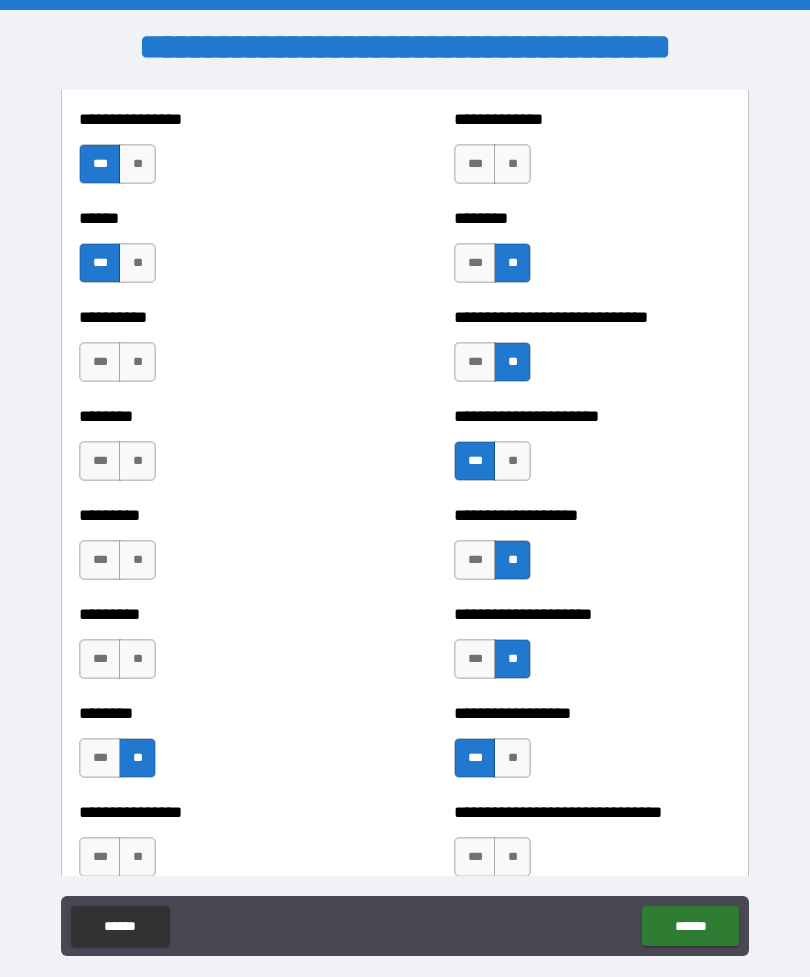 click on "**" at bounding box center [512, 164] 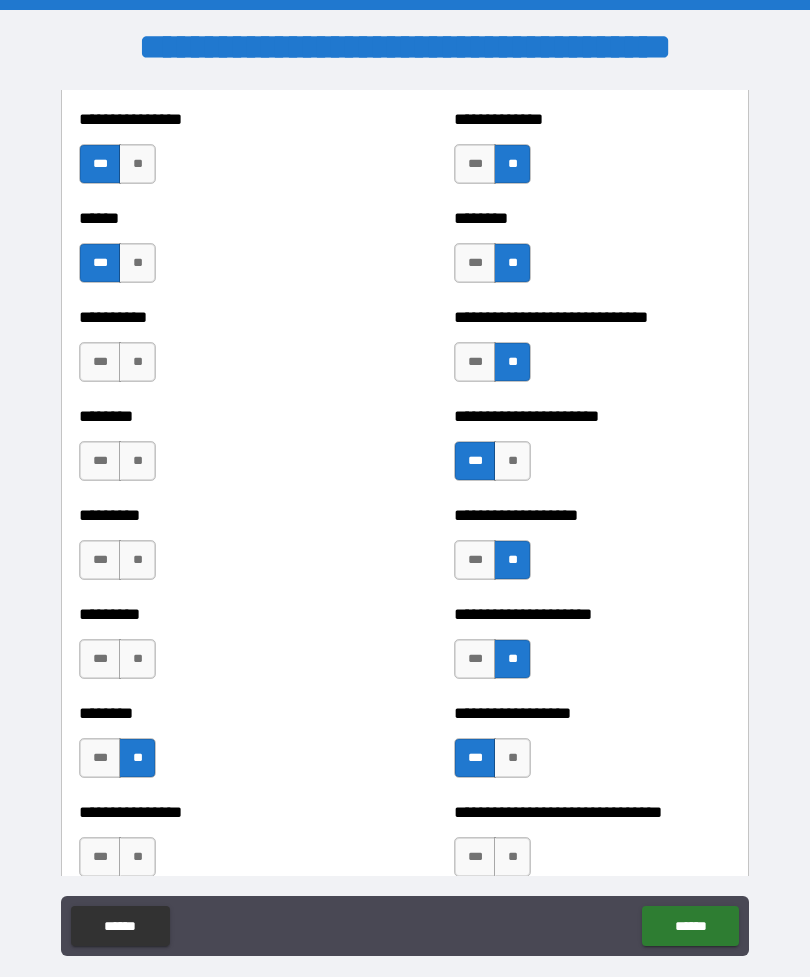 click on "**" at bounding box center [137, 560] 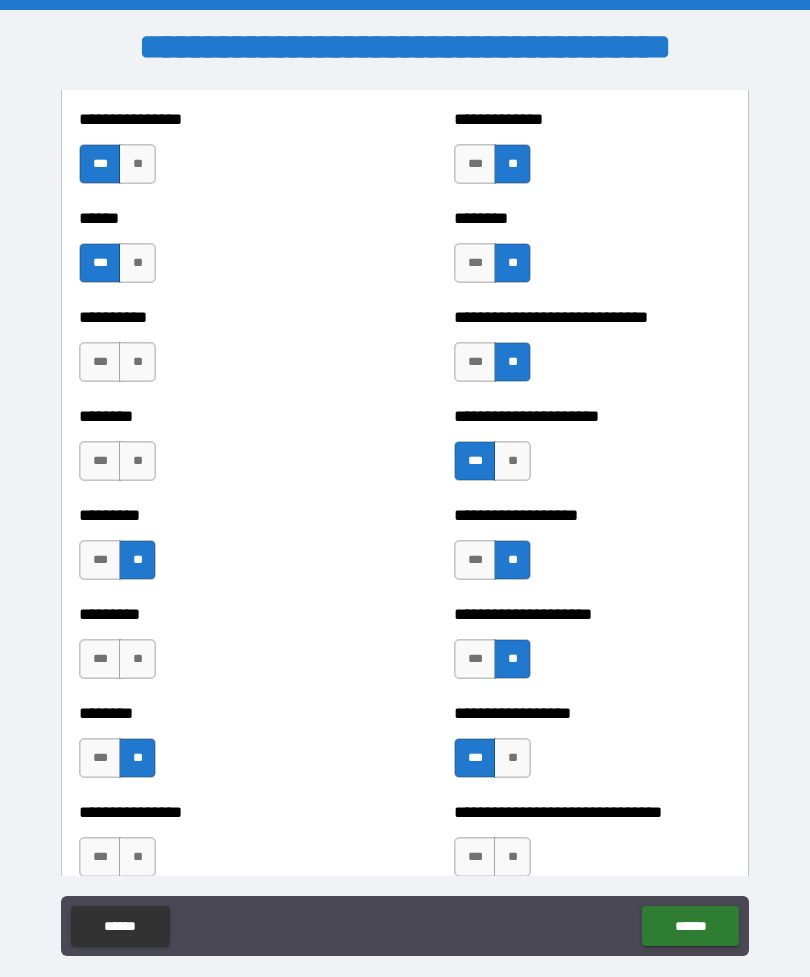 click on "**" at bounding box center (137, 461) 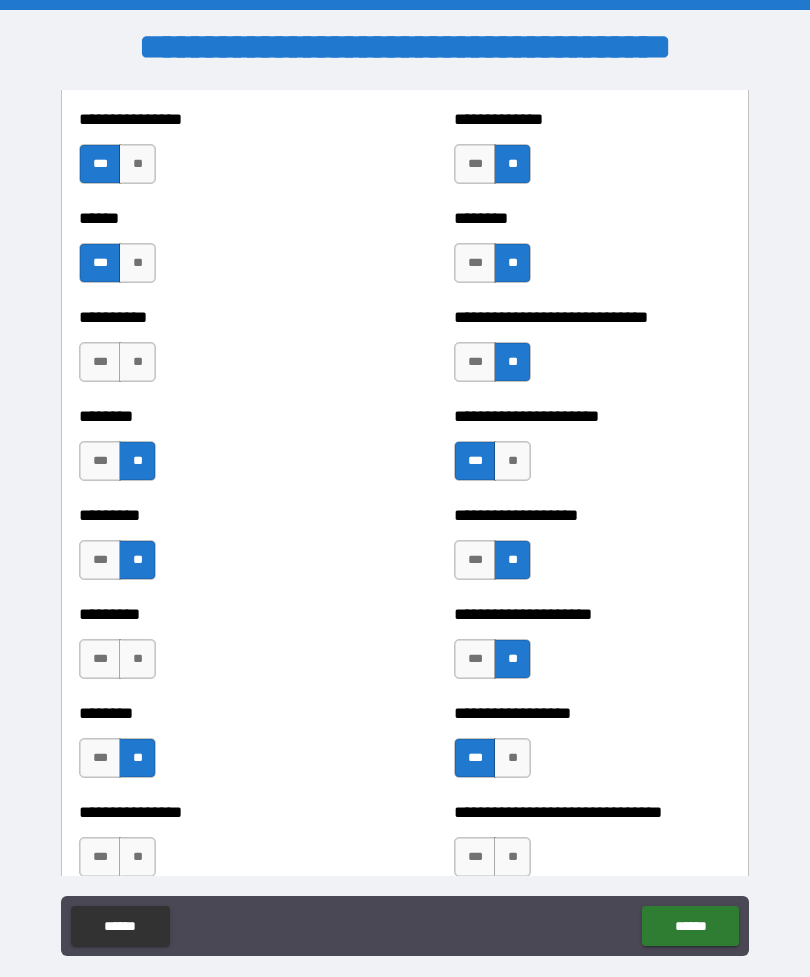 click on "**" at bounding box center [137, 362] 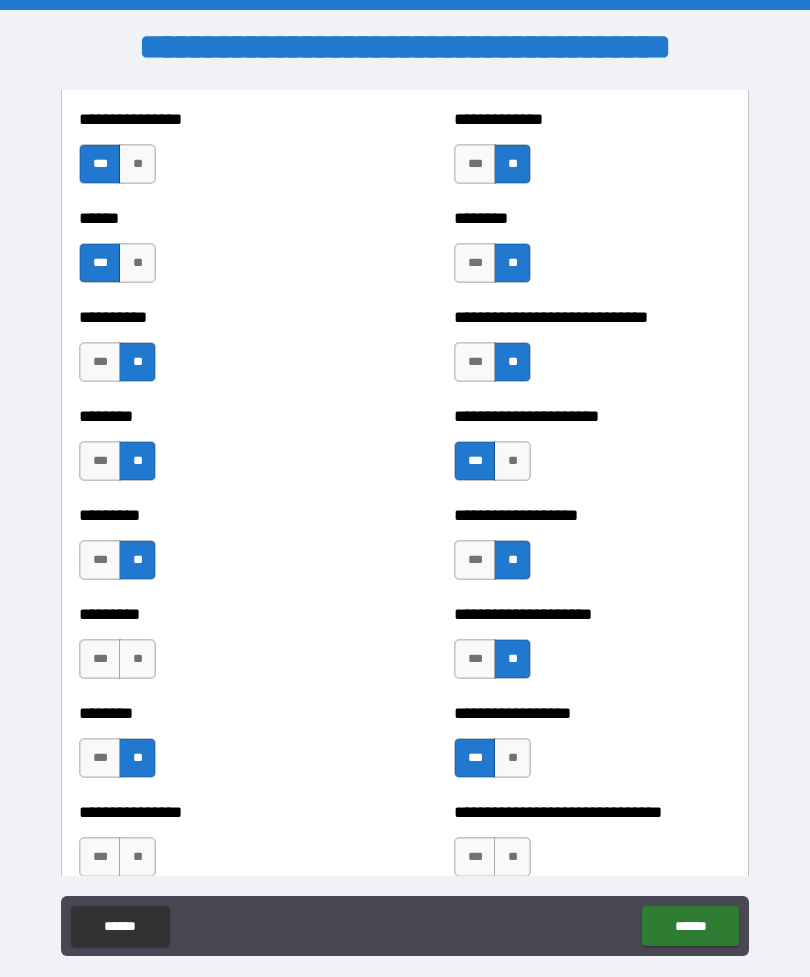 click on "**" at bounding box center [137, 659] 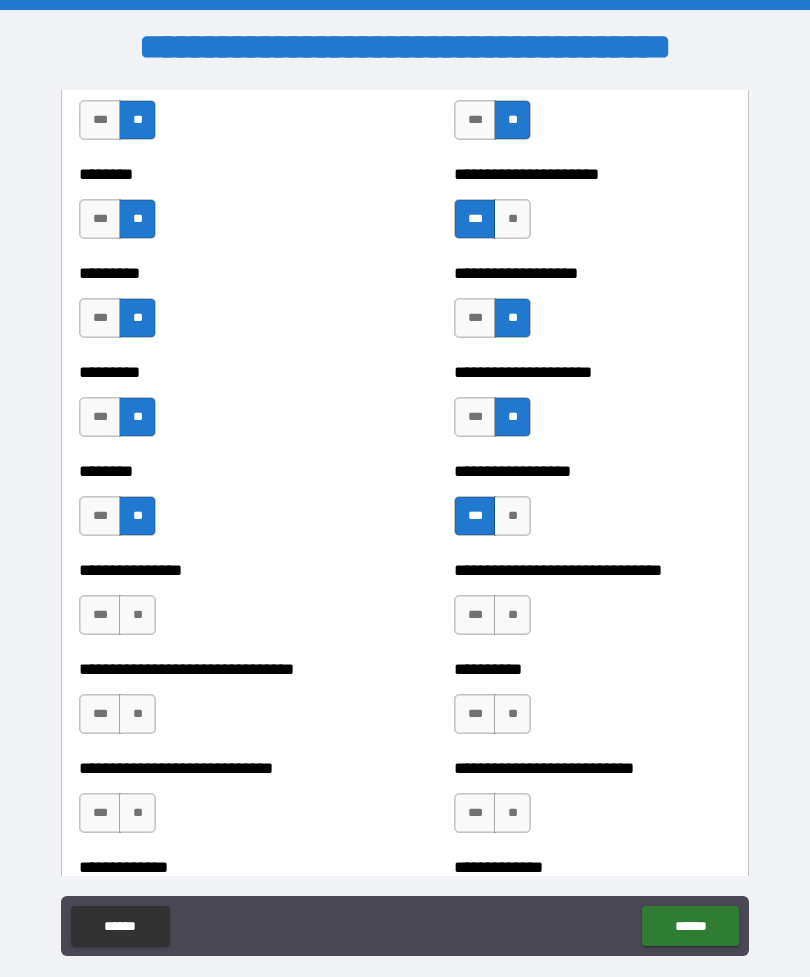scroll, scrollTop: 7164, scrollLeft: 0, axis: vertical 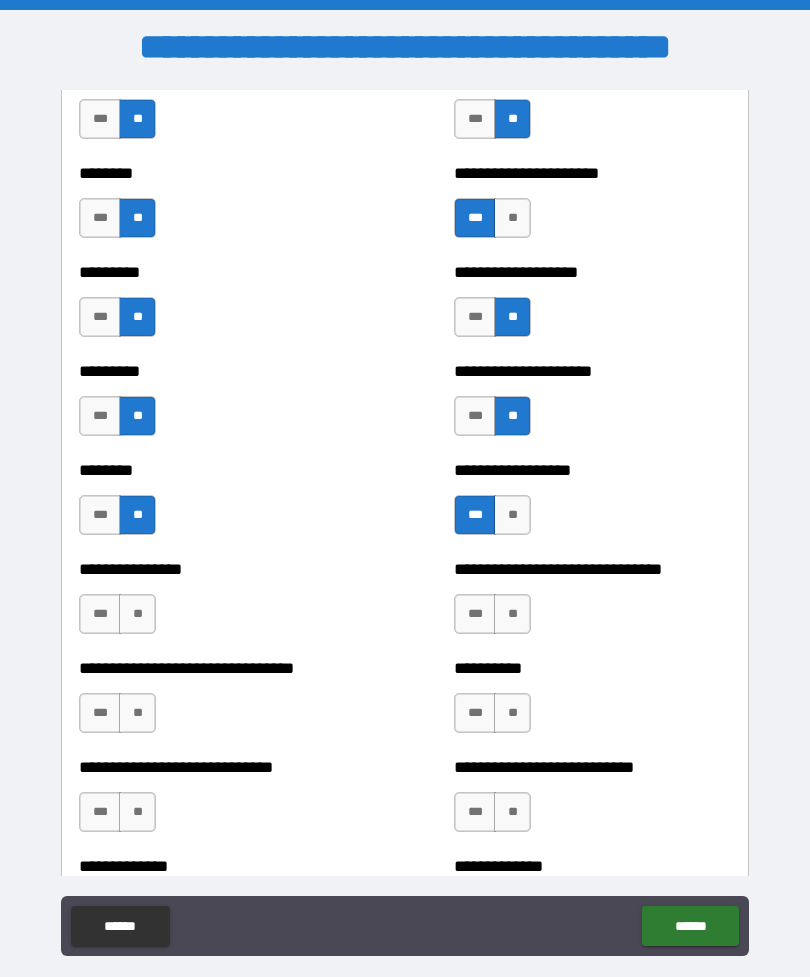 click on "**" at bounding box center [137, 614] 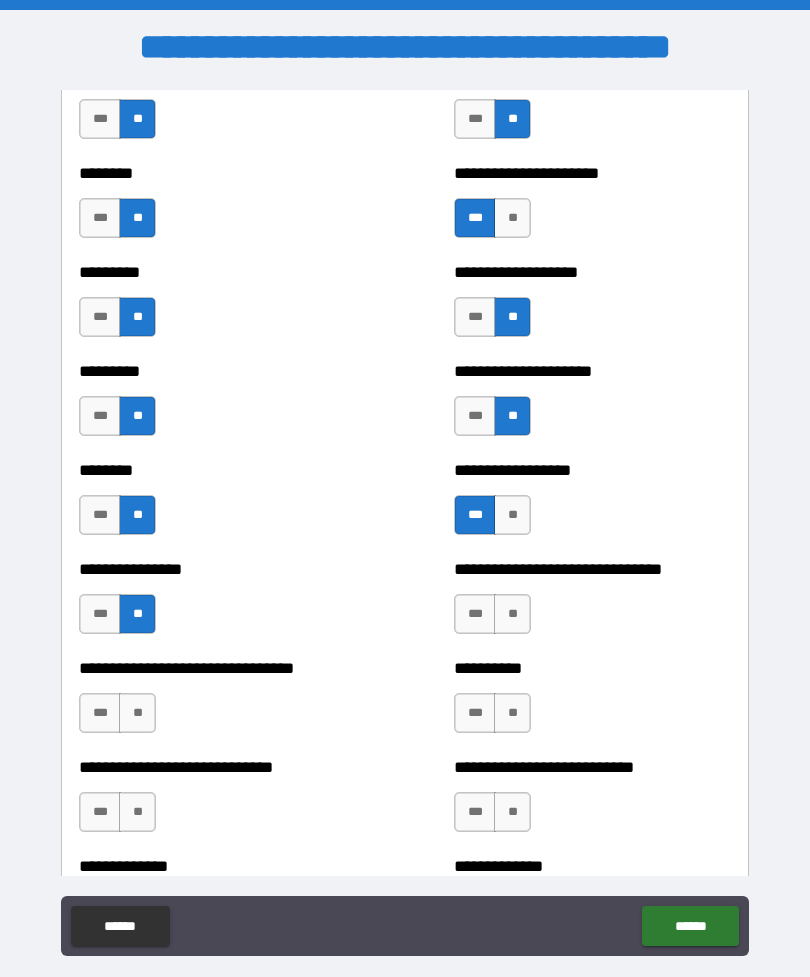 click on "**" at bounding box center (512, 614) 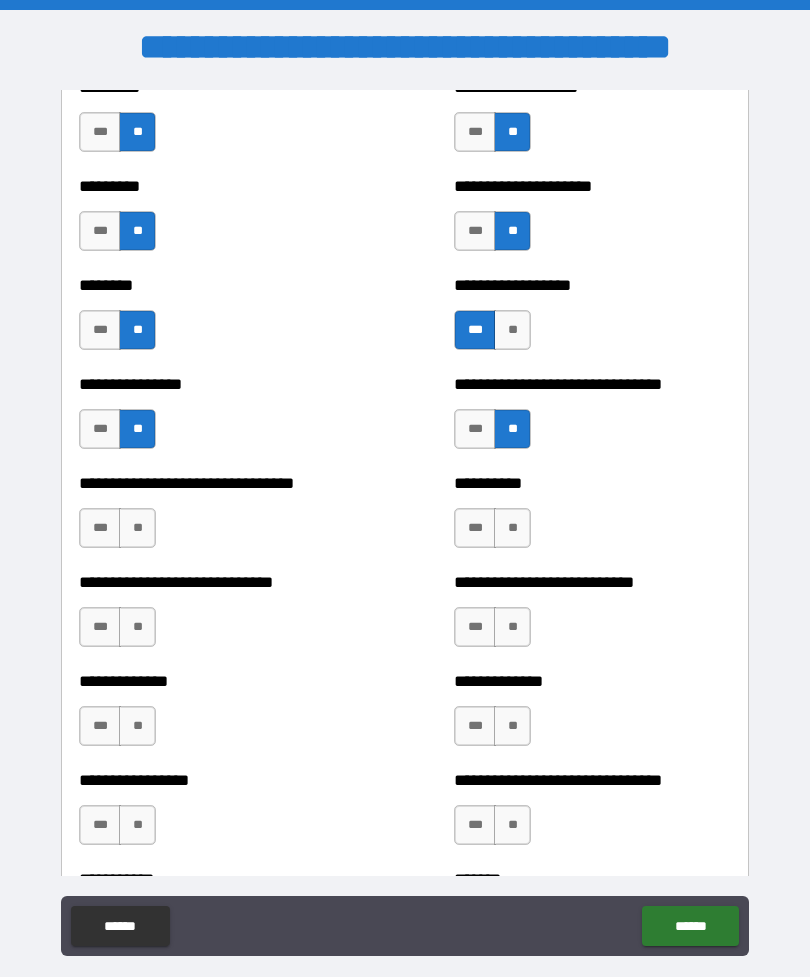 scroll, scrollTop: 7359, scrollLeft: 0, axis: vertical 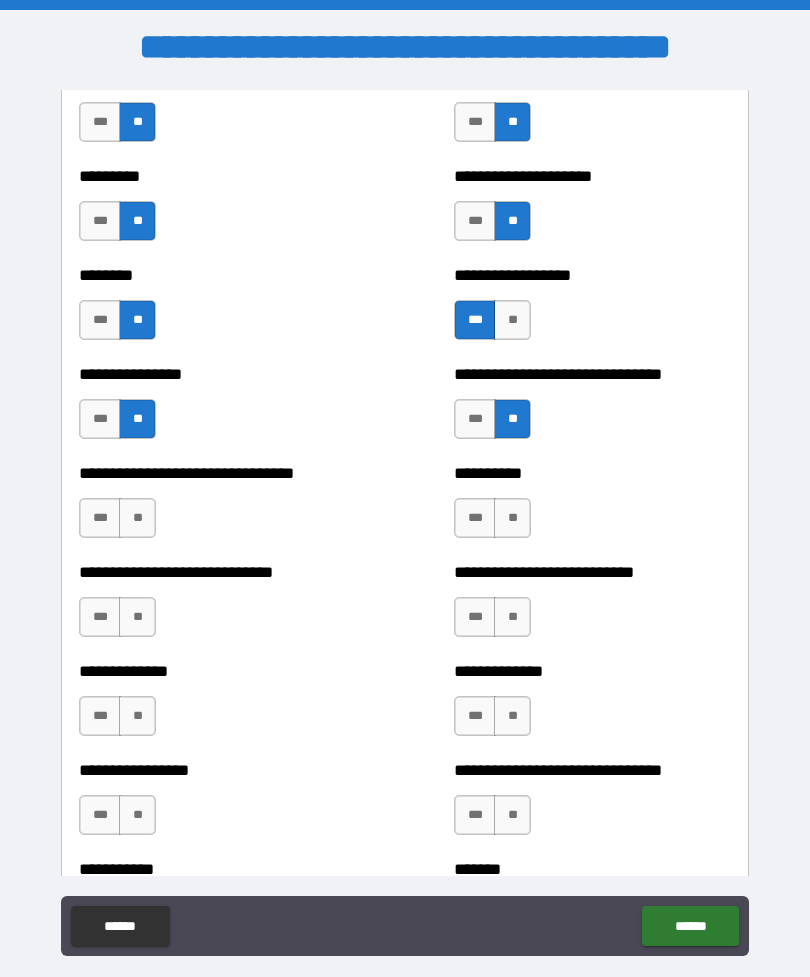 click on "**" at bounding box center (512, 716) 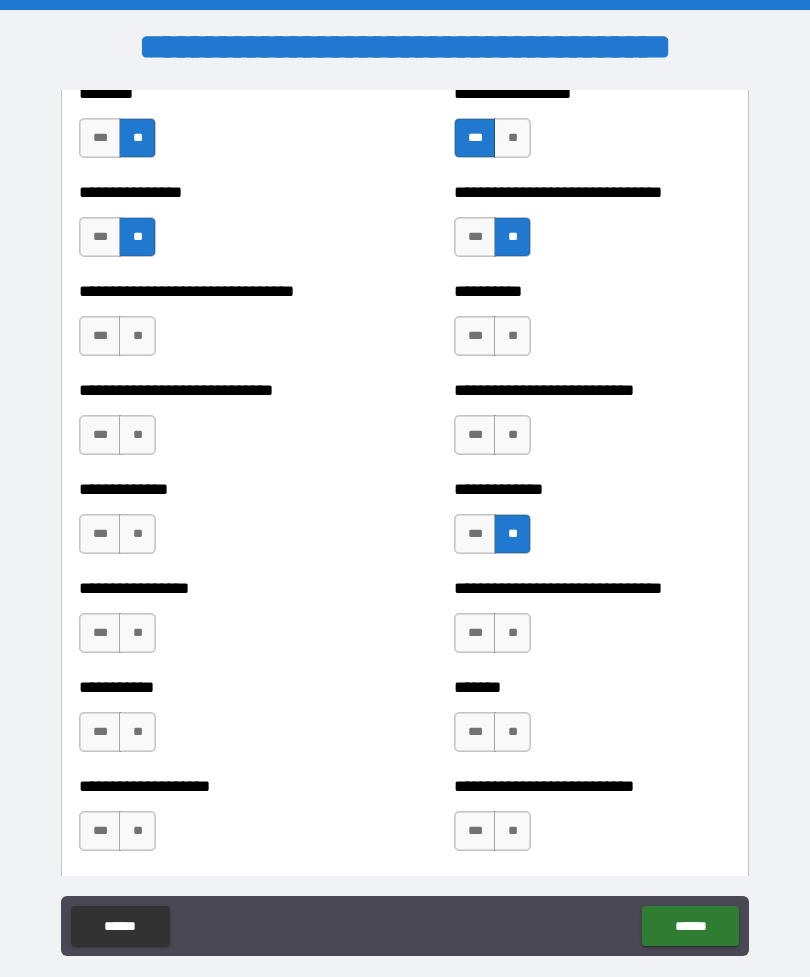 scroll, scrollTop: 7542, scrollLeft: 0, axis: vertical 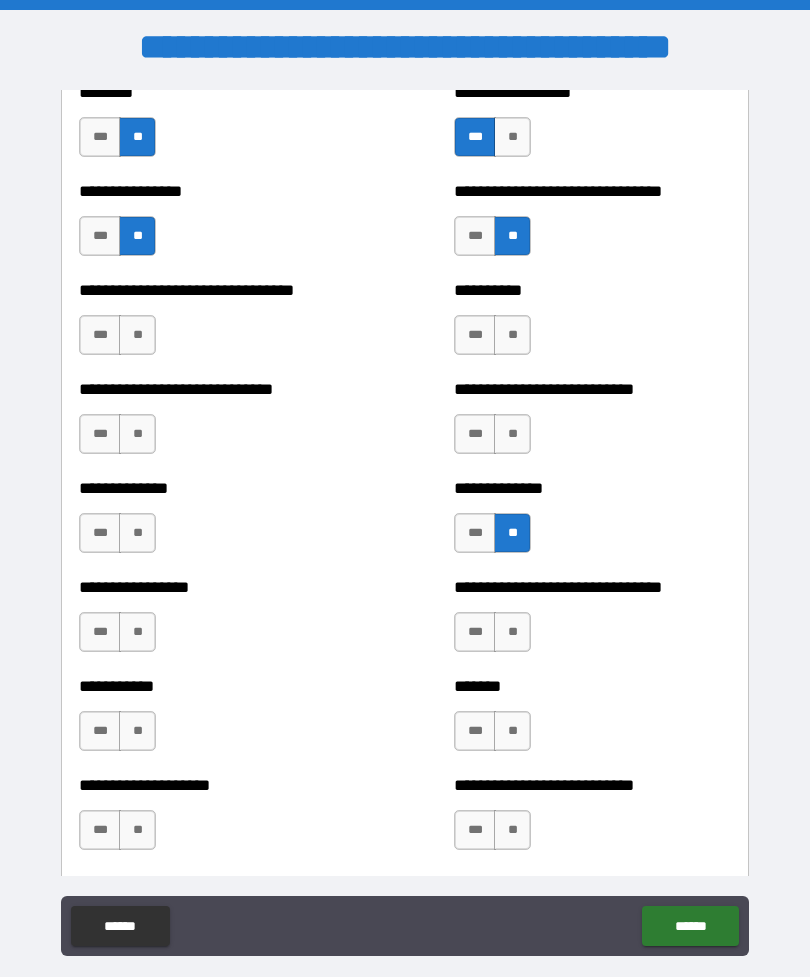 click on "***" at bounding box center [475, 632] 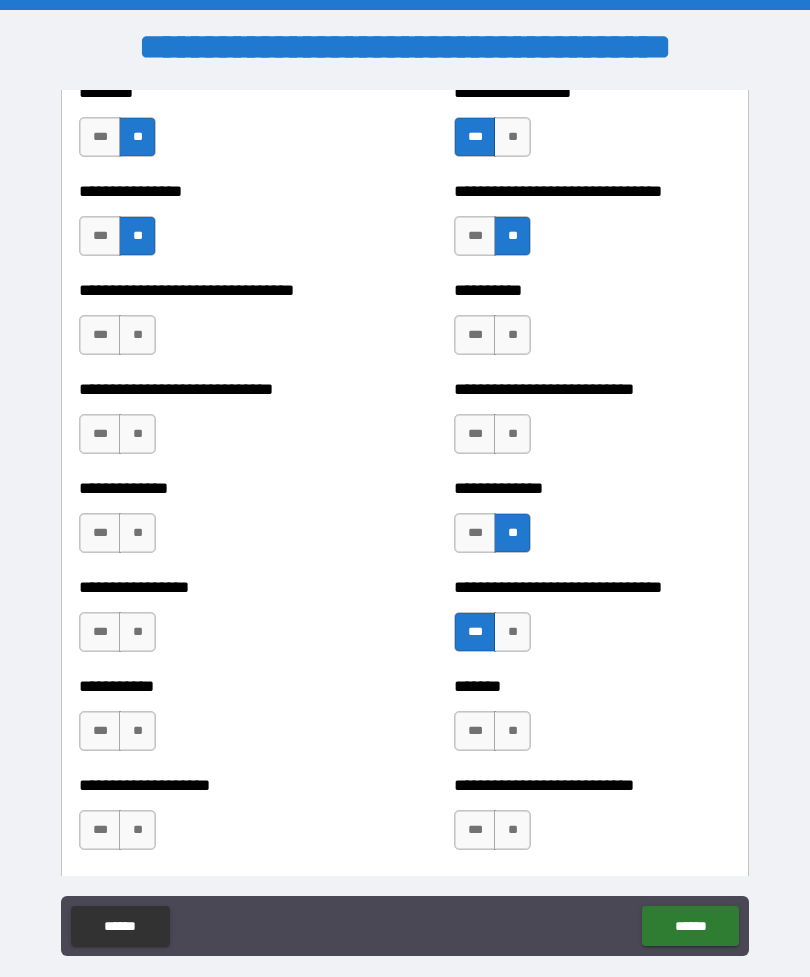 click on "**" at bounding box center (137, 731) 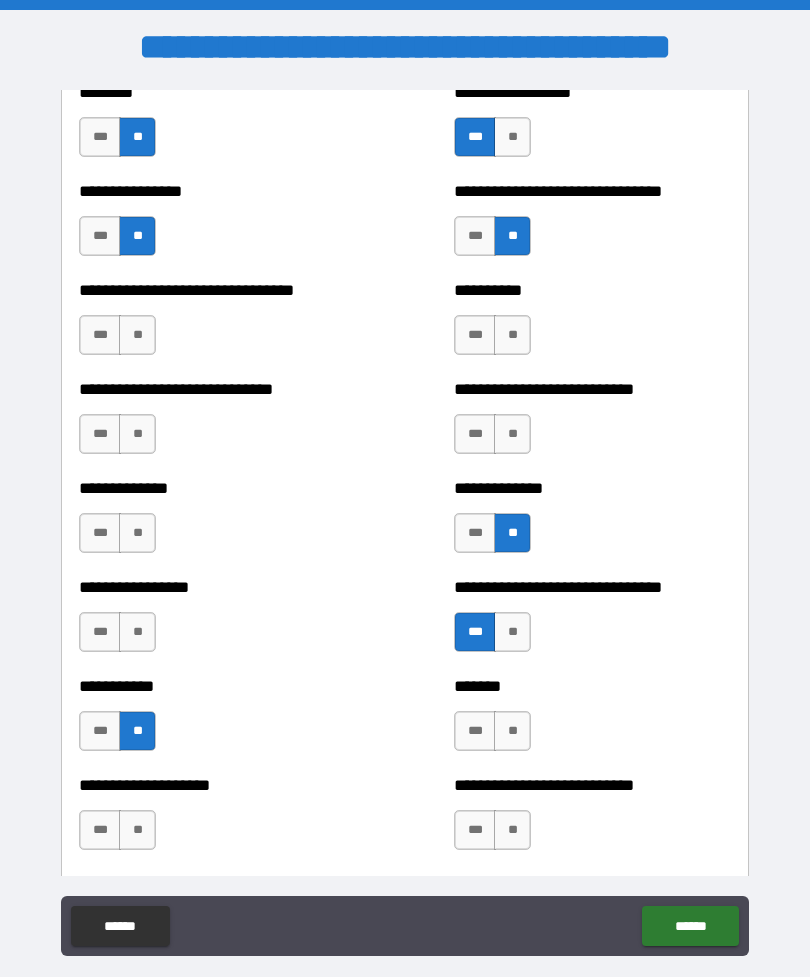 click on "**" at bounding box center (137, 632) 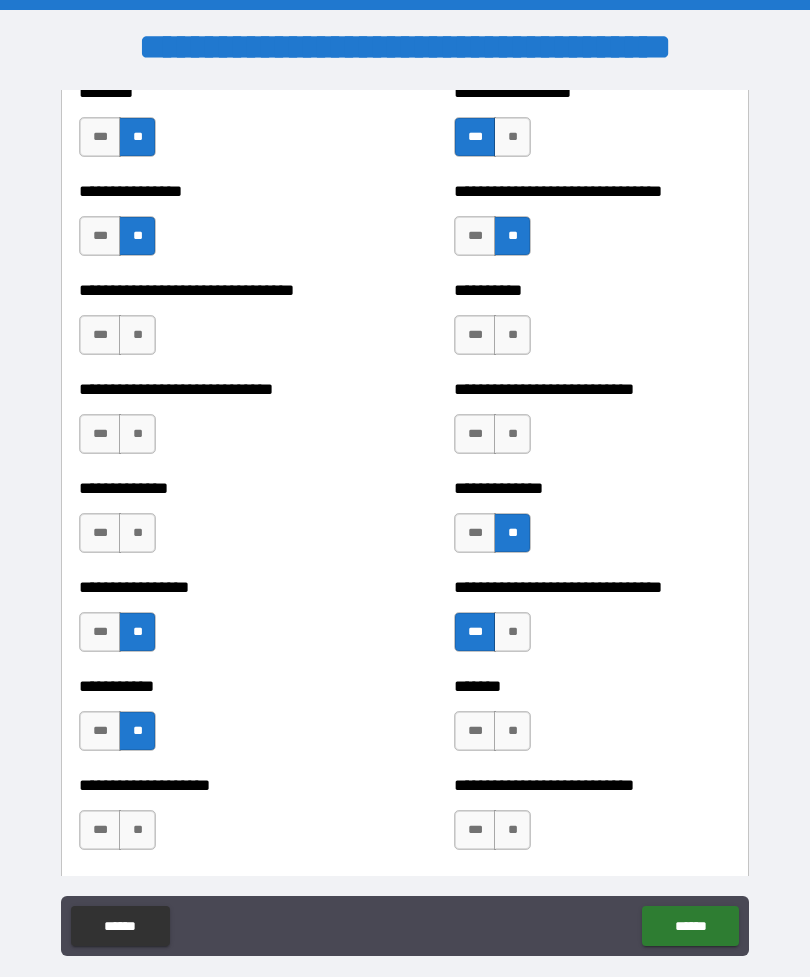 click on "**" at bounding box center (137, 533) 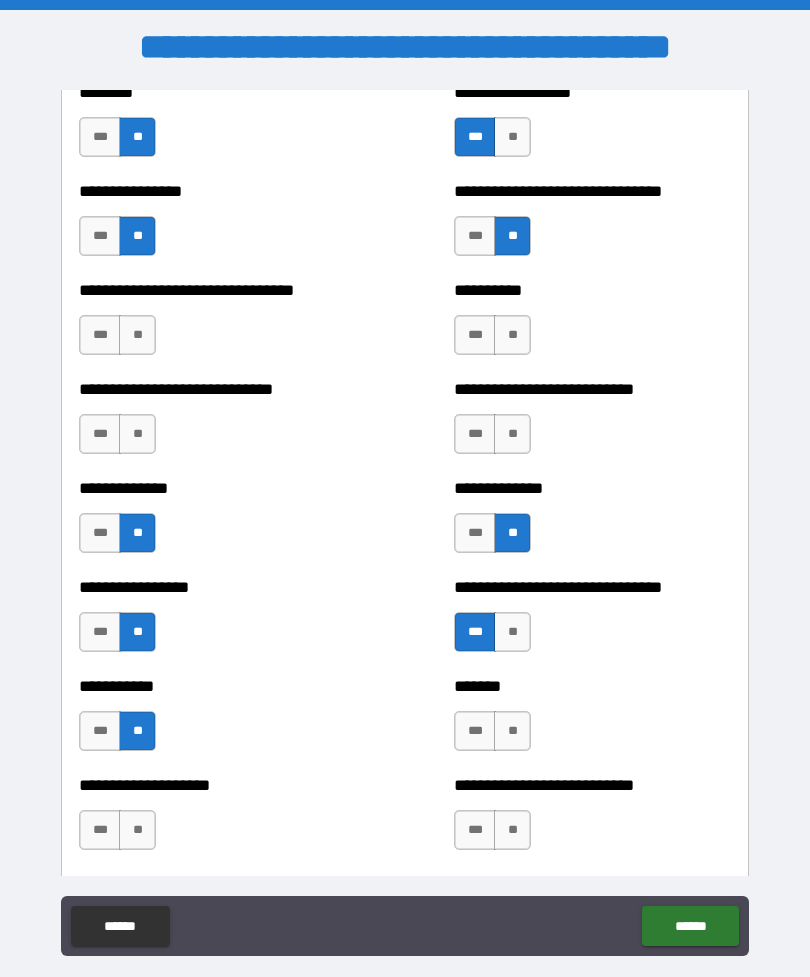 click on "**" at bounding box center (137, 434) 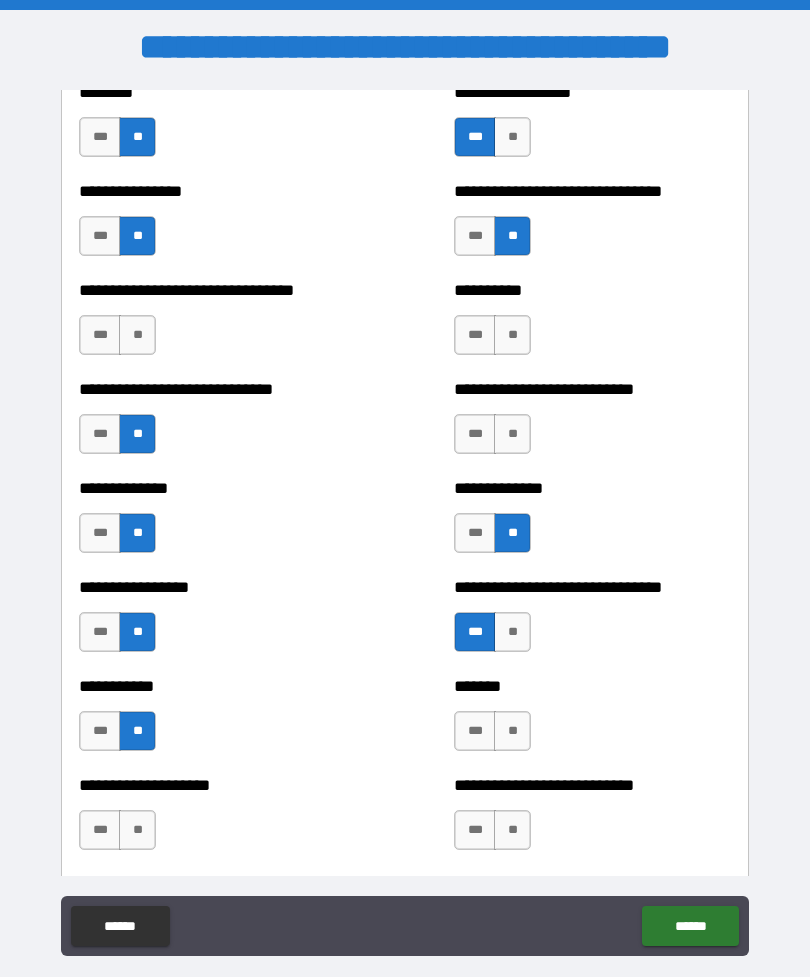 click on "**" at bounding box center (512, 731) 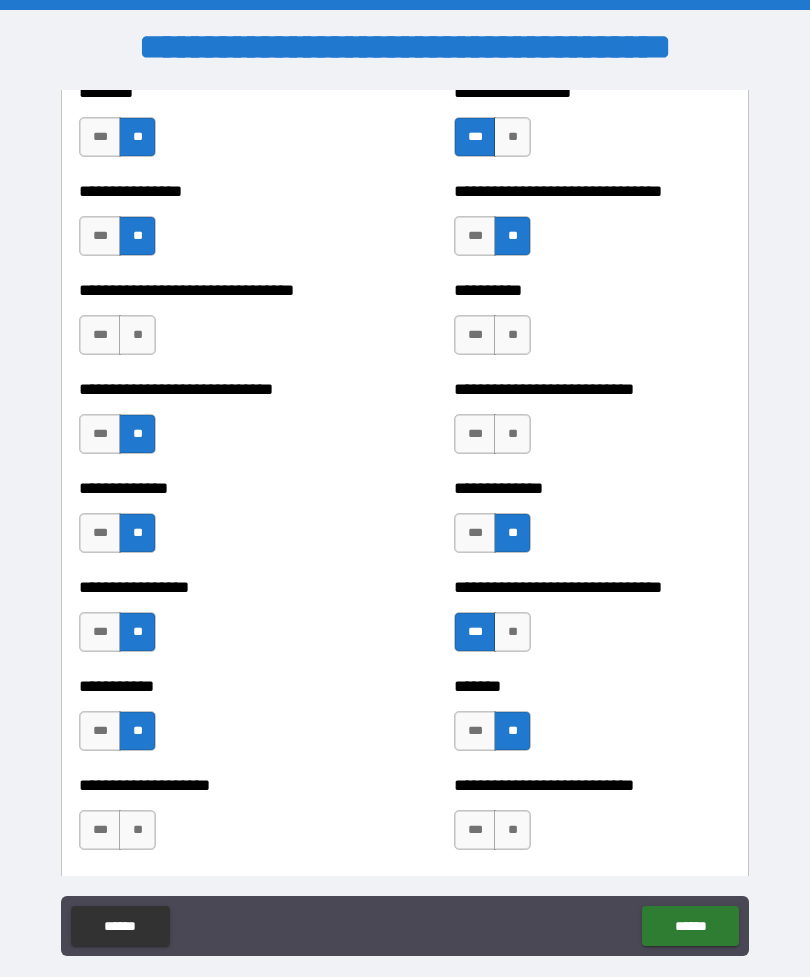 click on "**" at bounding box center [137, 830] 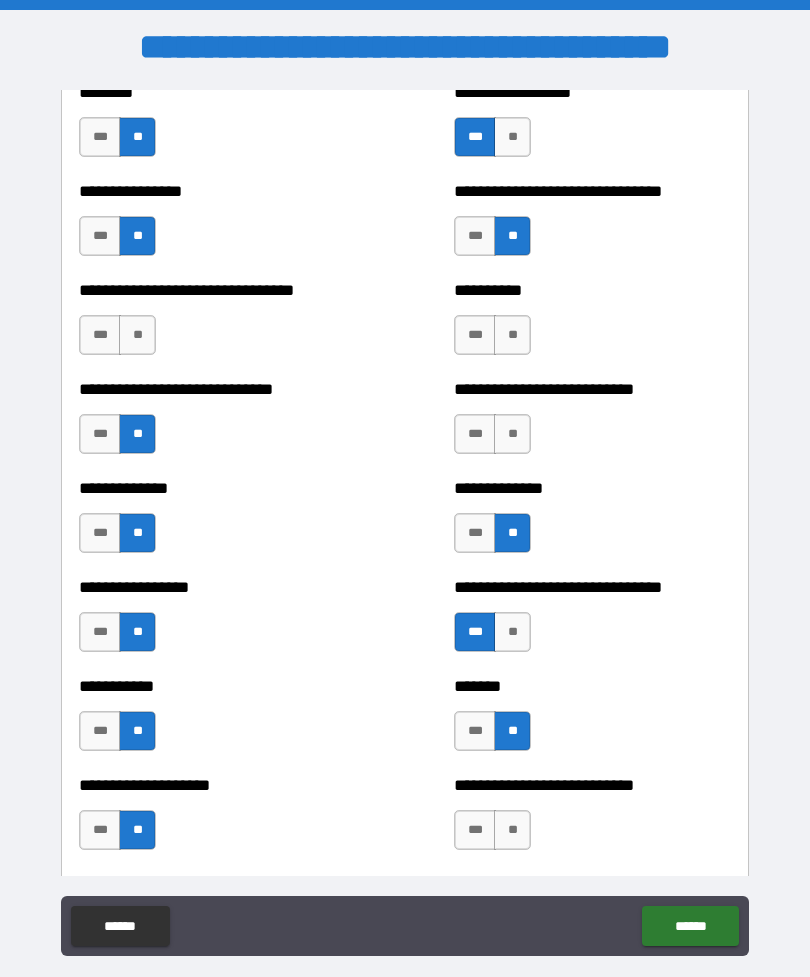 click on "**" at bounding box center [512, 830] 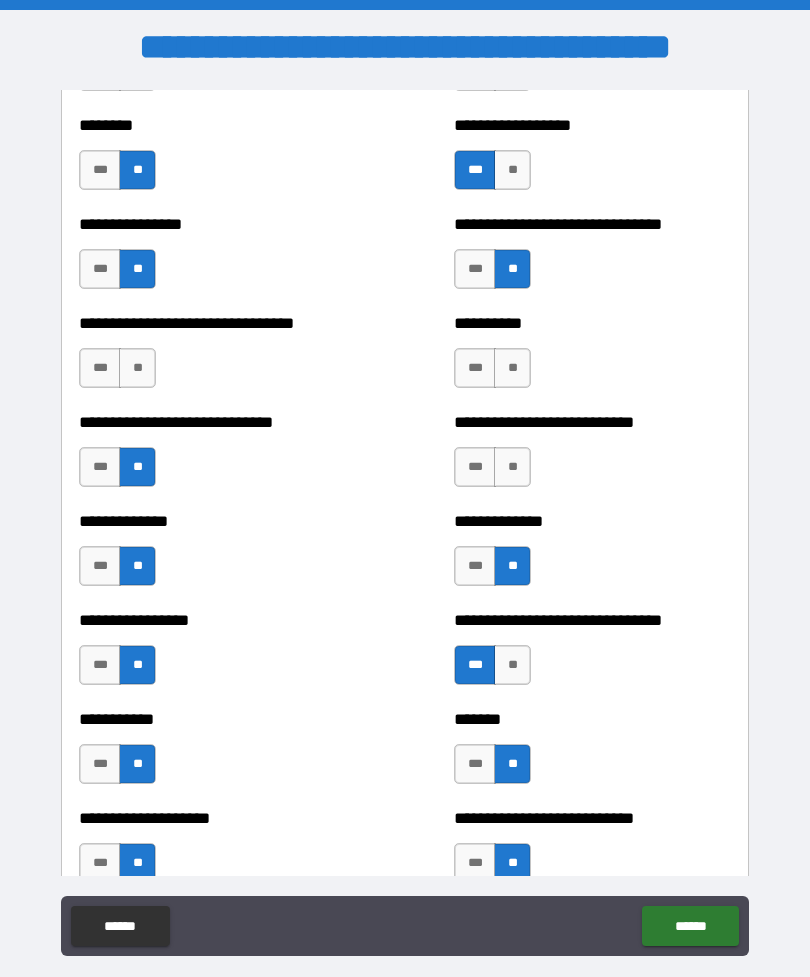 scroll, scrollTop: 7511, scrollLeft: 0, axis: vertical 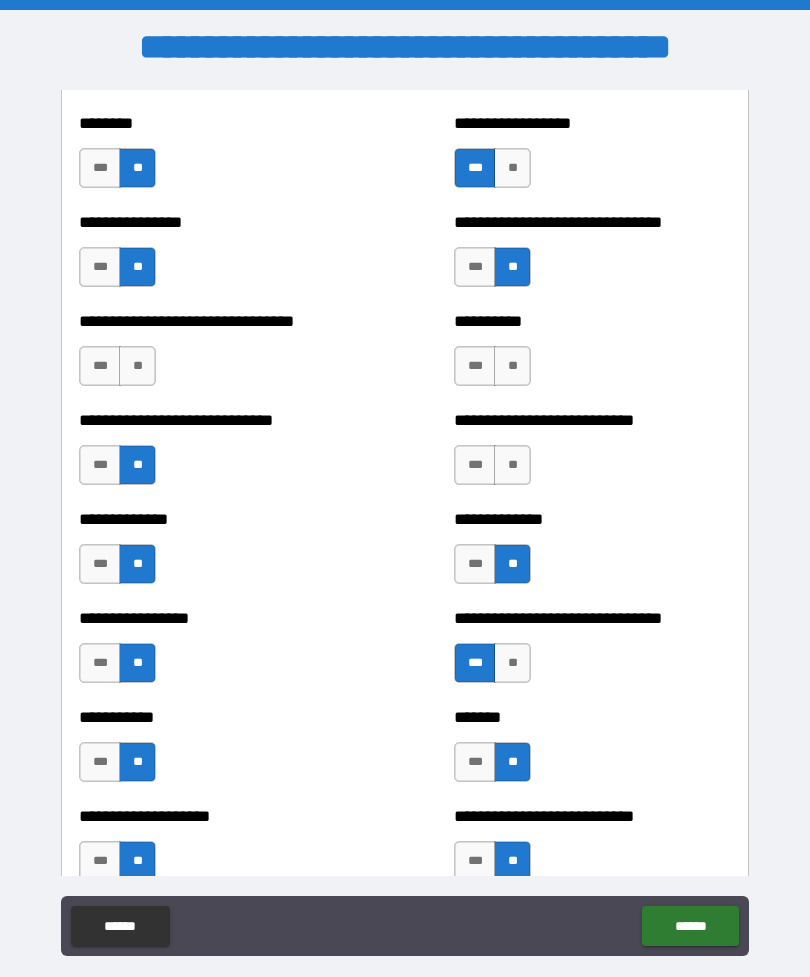 click on "**" at bounding box center [512, 465] 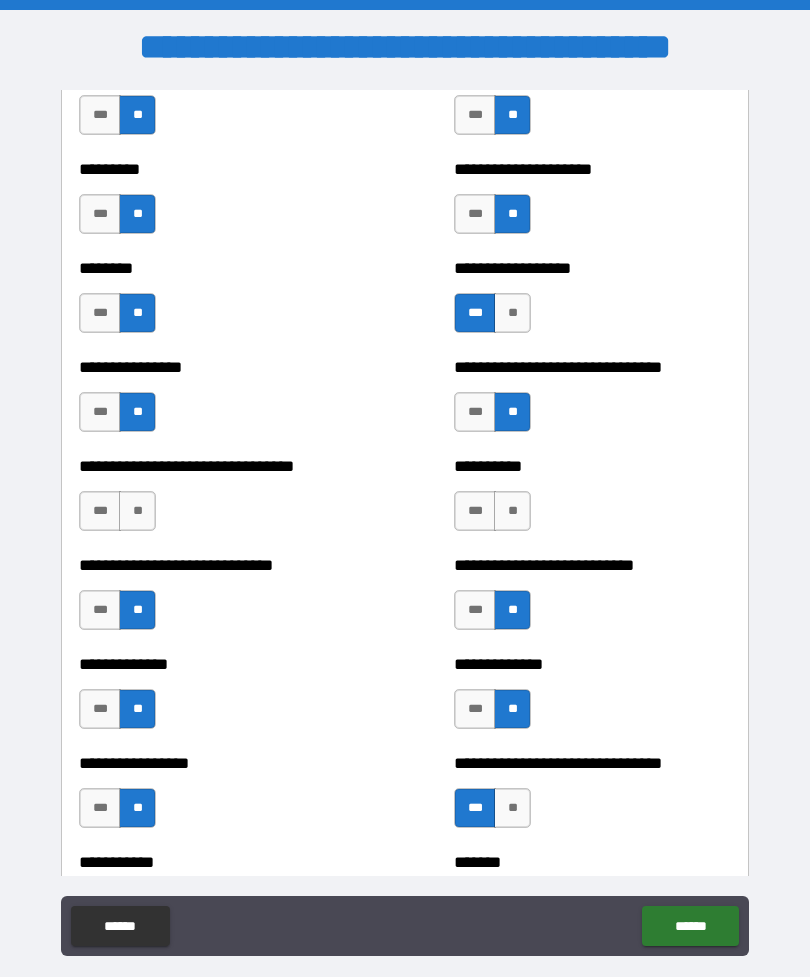 scroll, scrollTop: 7367, scrollLeft: 0, axis: vertical 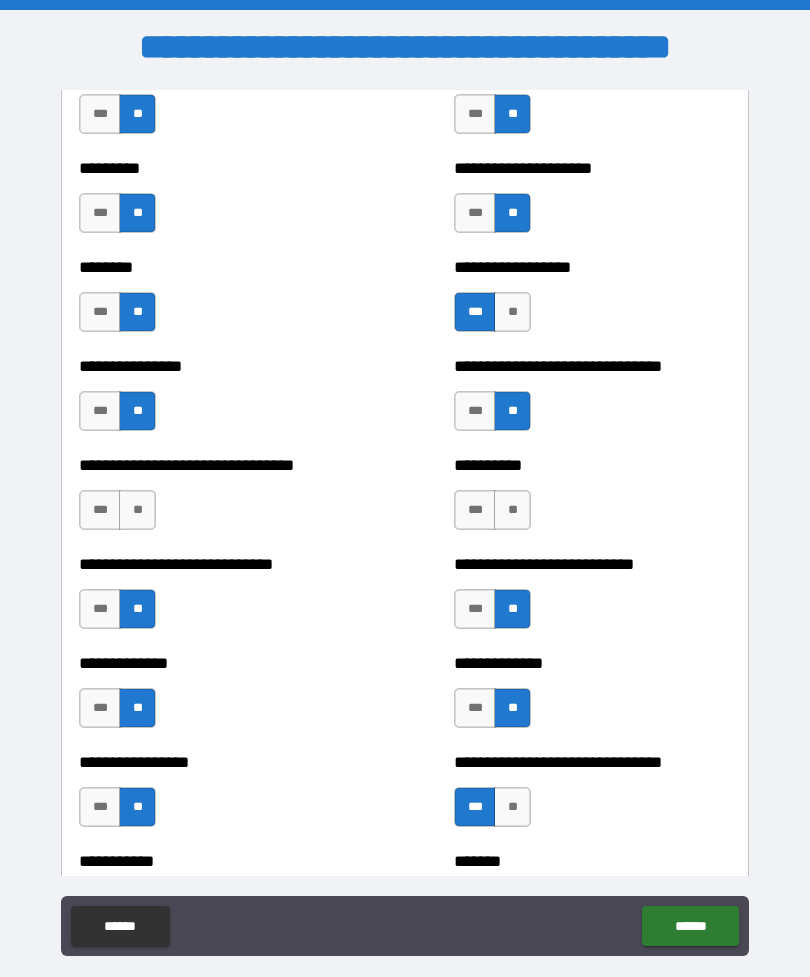click on "**" at bounding box center [512, 510] 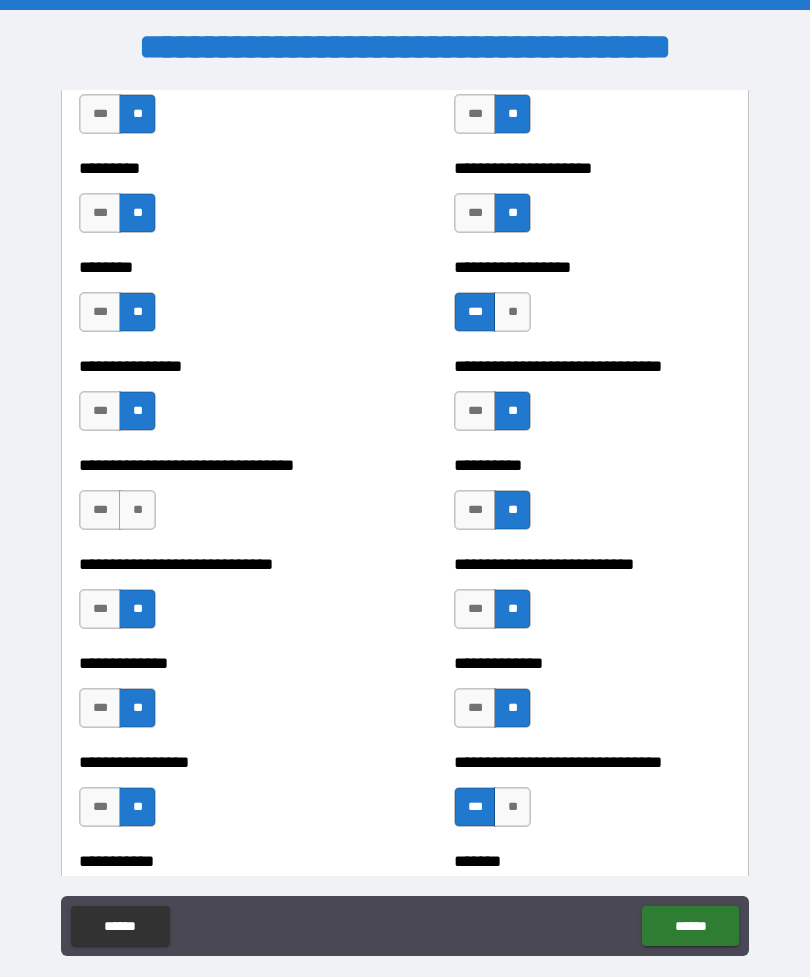 click on "**" at bounding box center (137, 510) 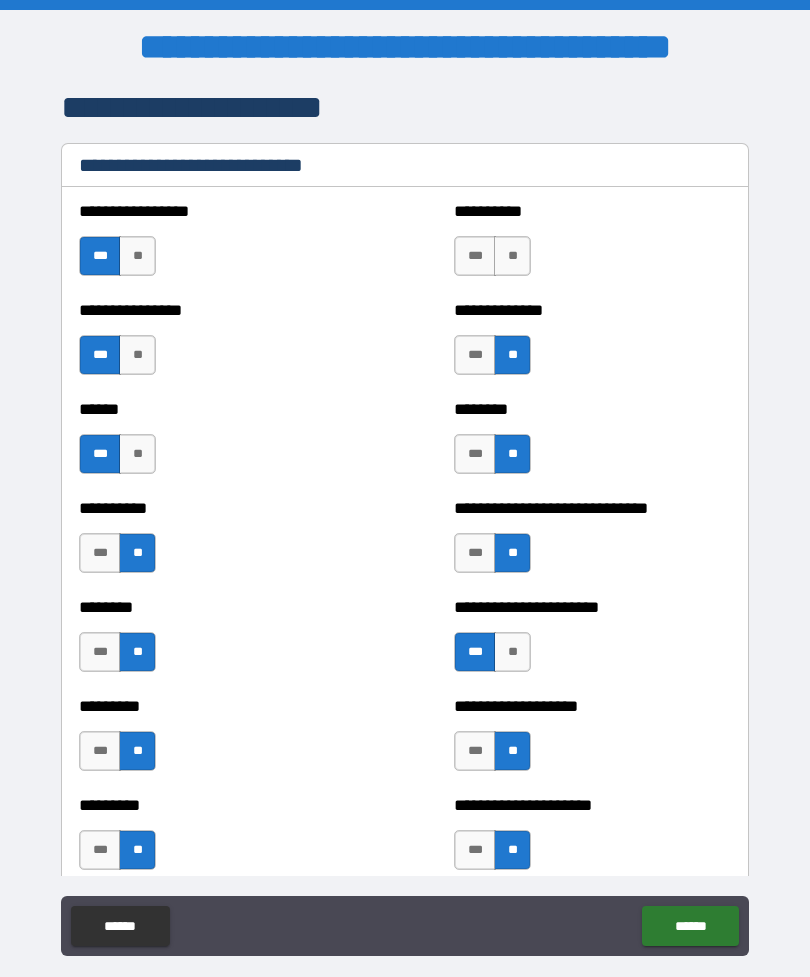 scroll, scrollTop: 6732, scrollLeft: 0, axis: vertical 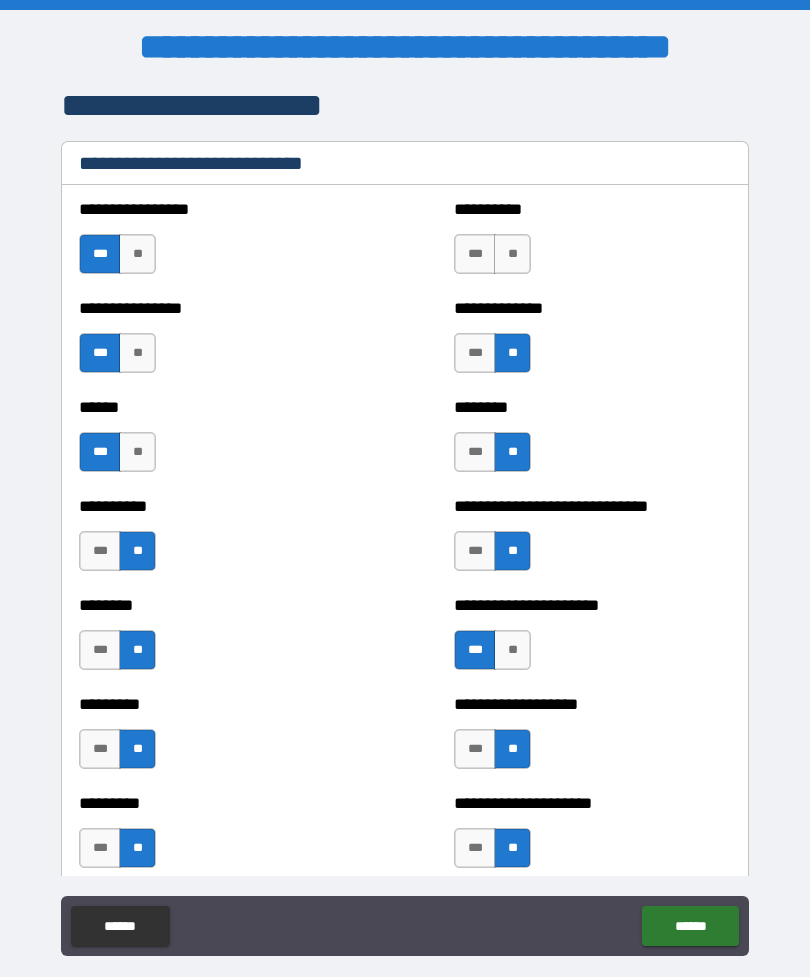 click on "**" at bounding box center (512, 254) 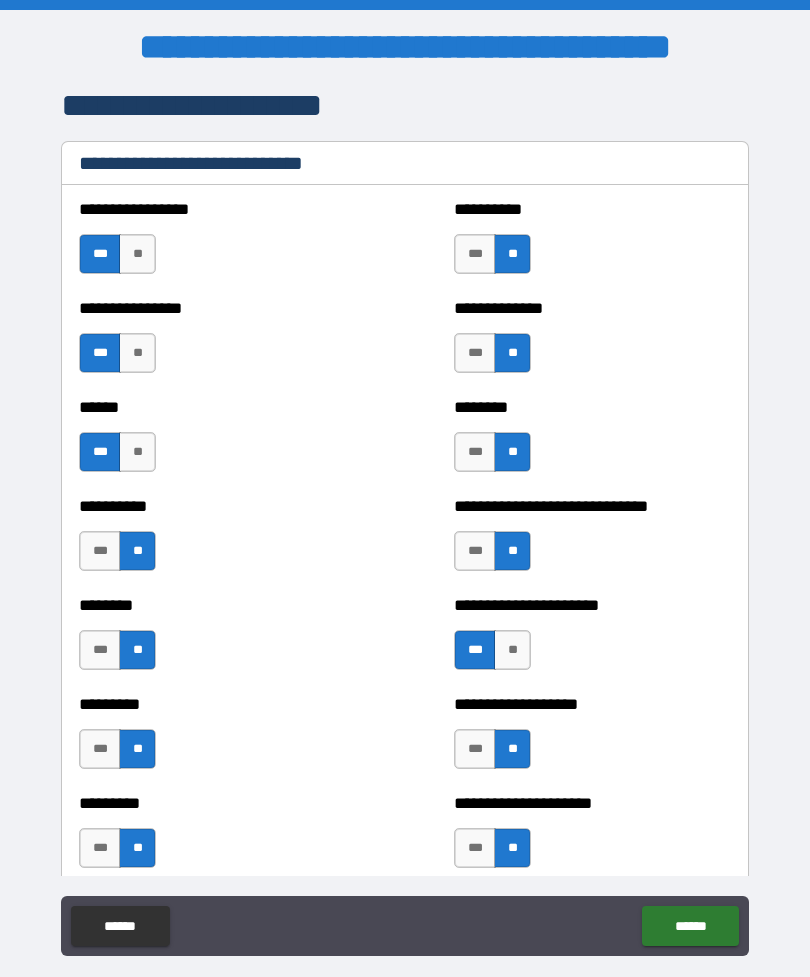 click on "**" at bounding box center [137, 353] 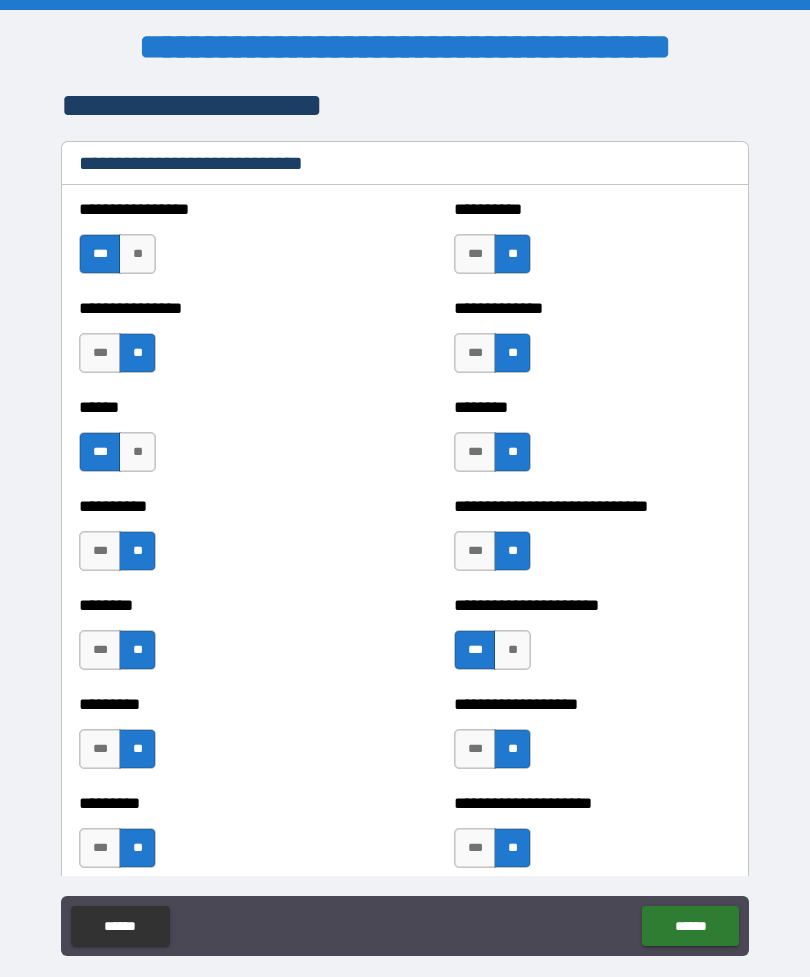 click on "******" at bounding box center [690, 926] 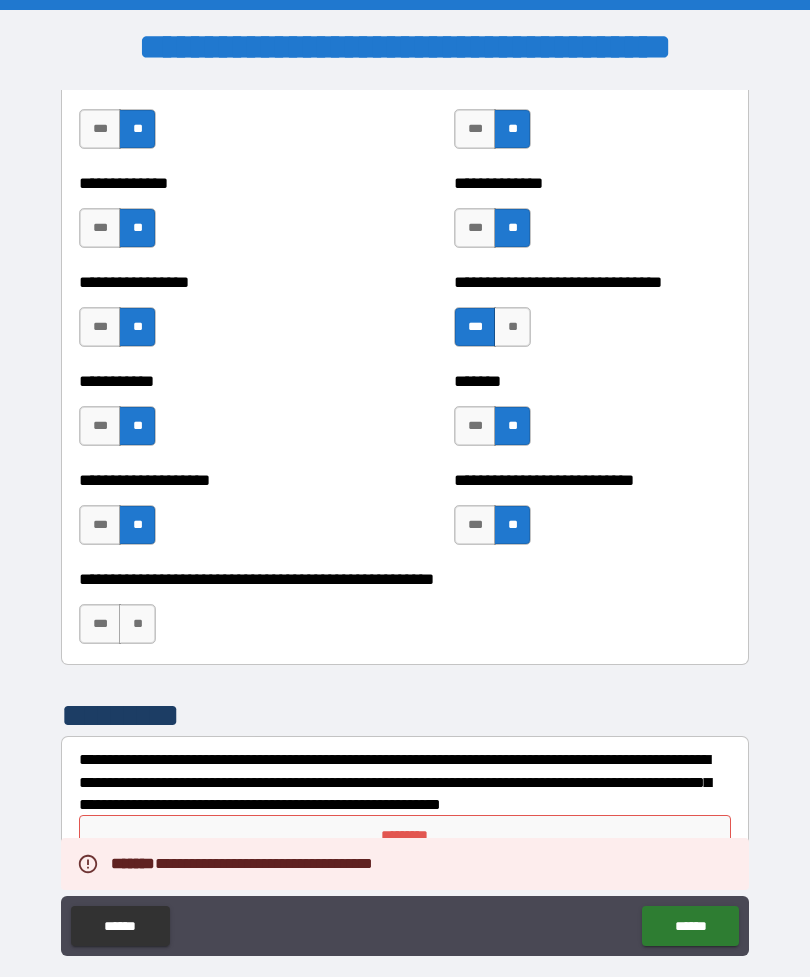 scroll, scrollTop: 7847, scrollLeft: 0, axis: vertical 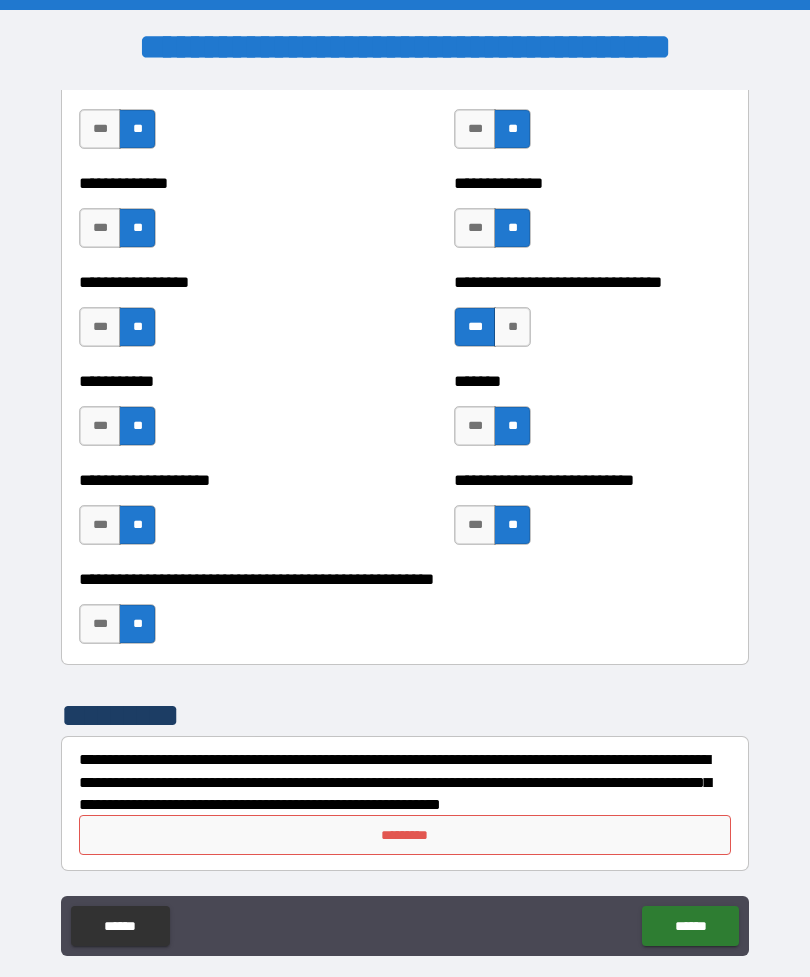 click on "*********" at bounding box center [405, 835] 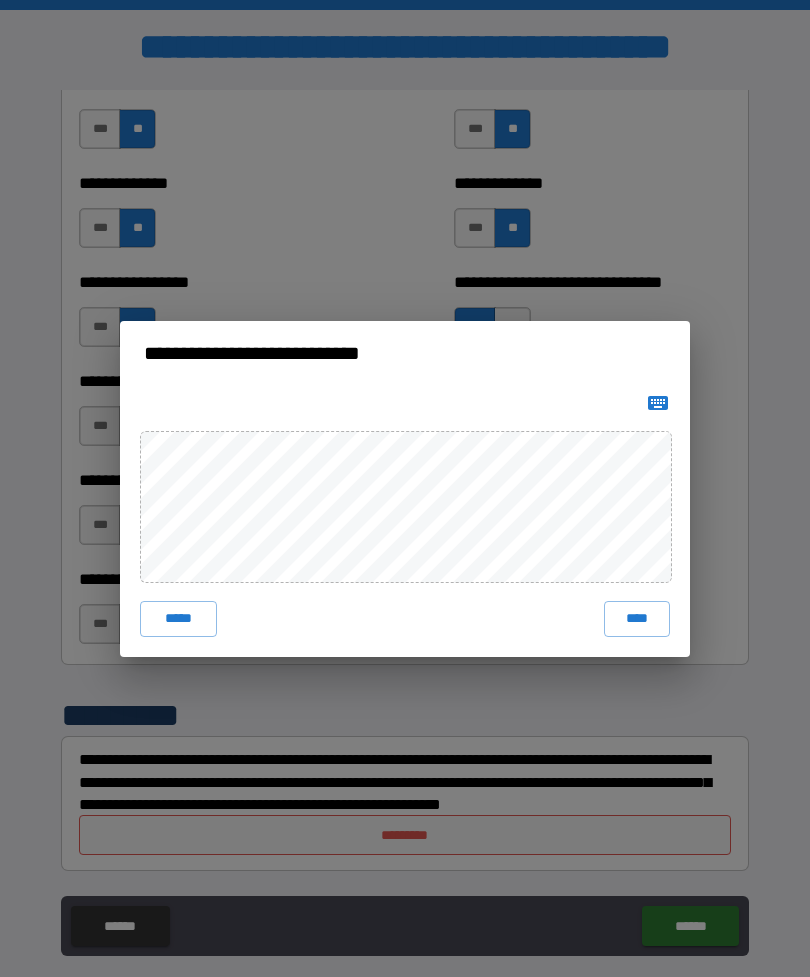 click on "****" at bounding box center (637, 619) 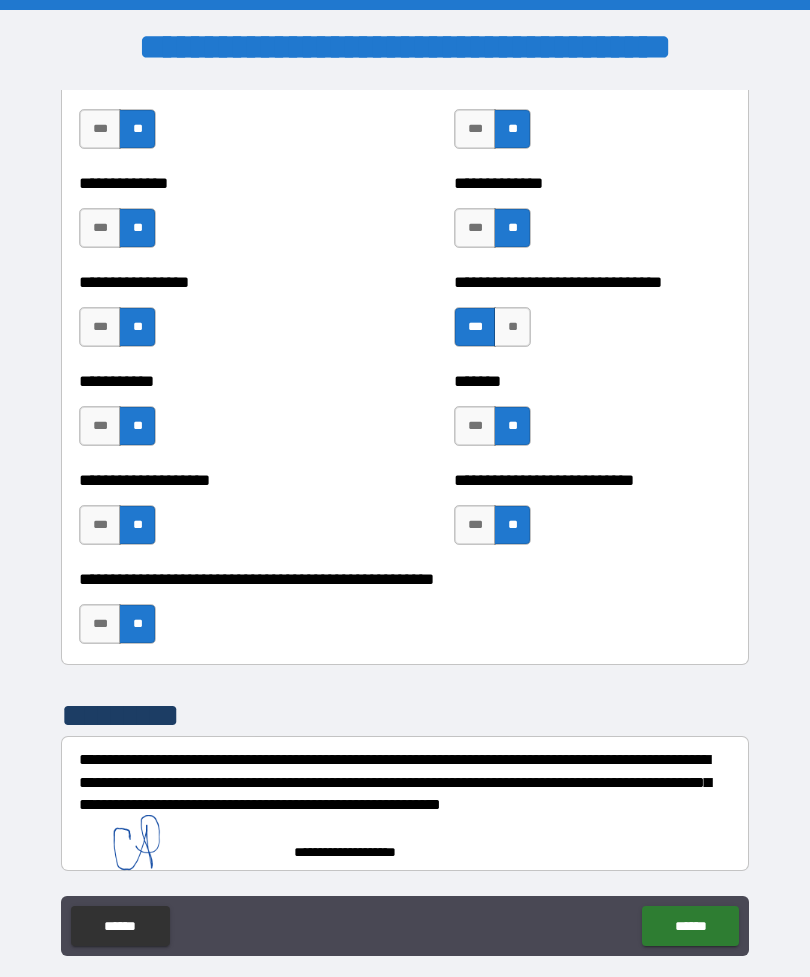 scroll, scrollTop: 7837, scrollLeft: 0, axis: vertical 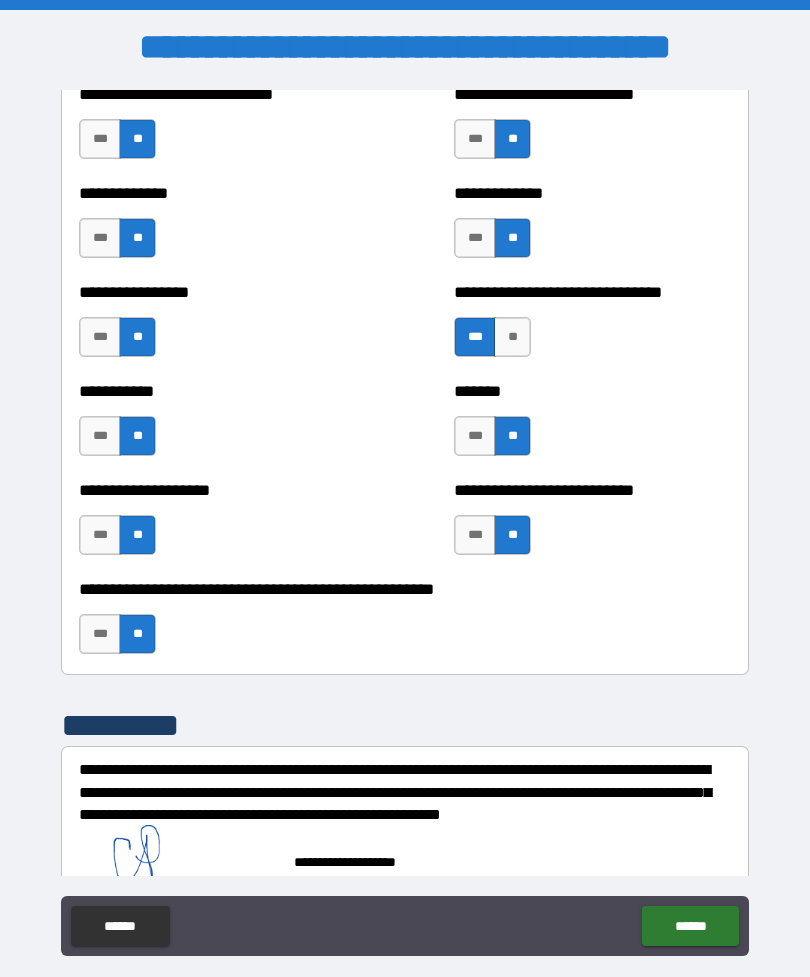 click on "******" at bounding box center (690, 926) 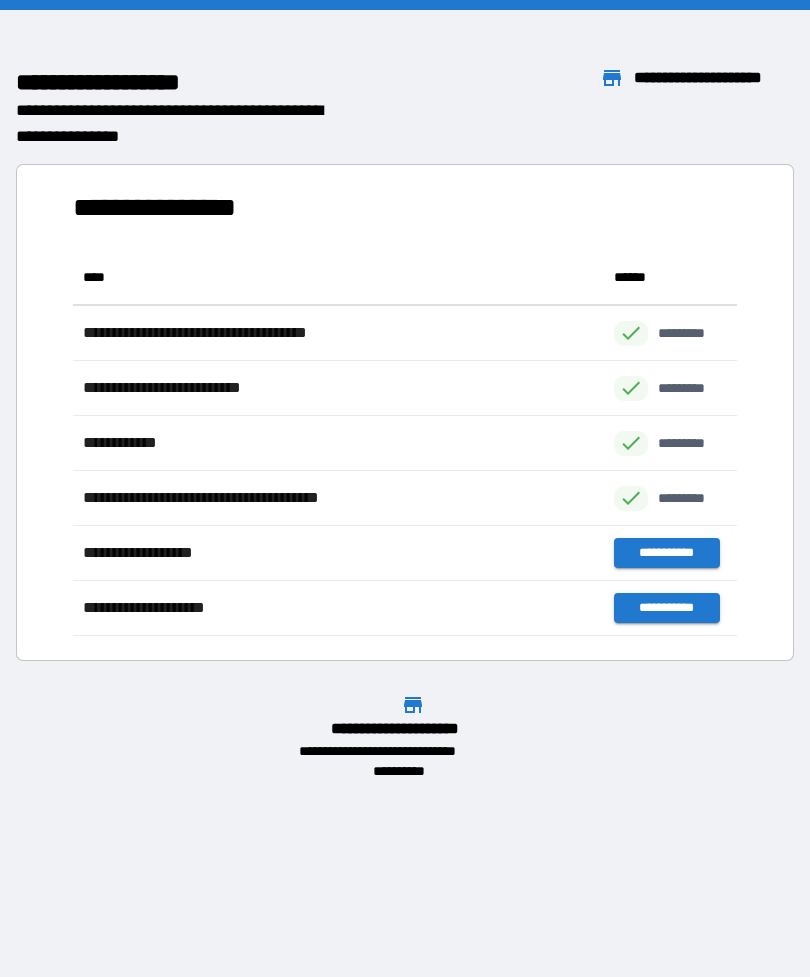 scroll, scrollTop: 1, scrollLeft: 1, axis: both 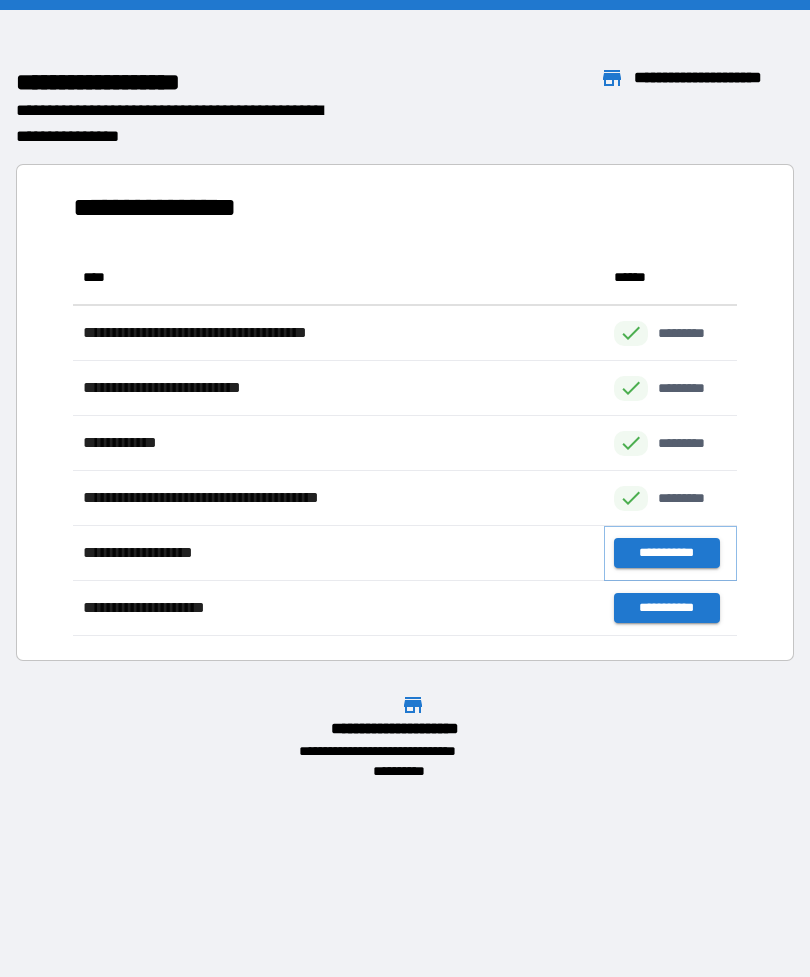 click on "**********" at bounding box center (666, 553) 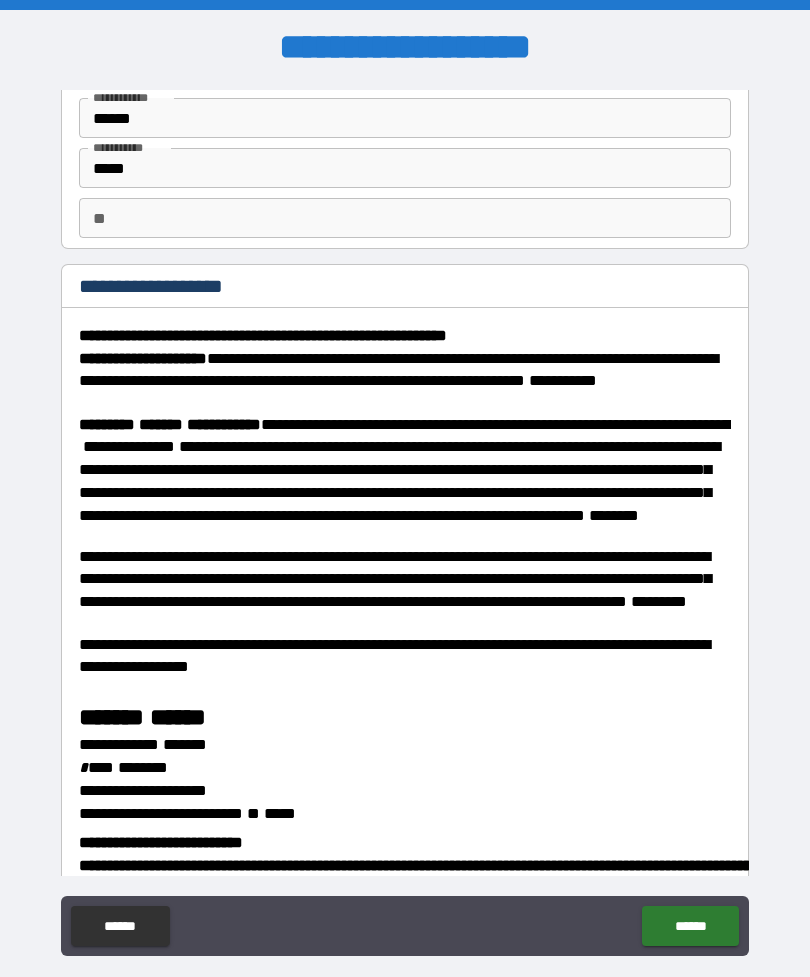 scroll, scrollTop: 92, scrollLeft: 0, axis: vertical 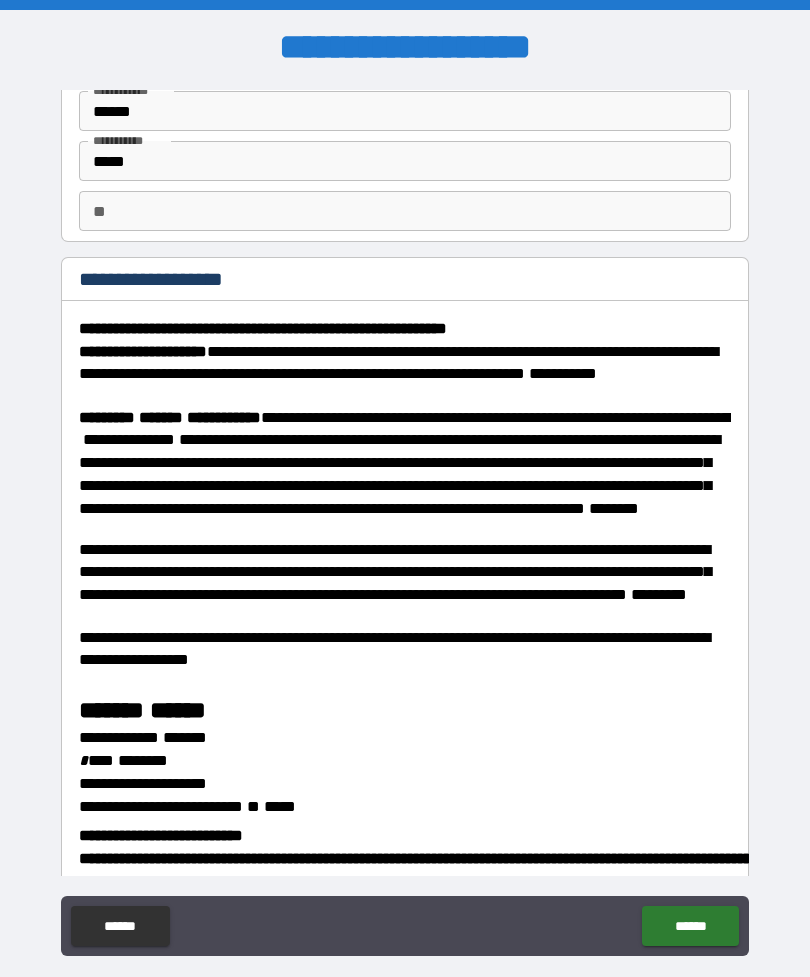 click on "**" at bounding box center (405, 211) 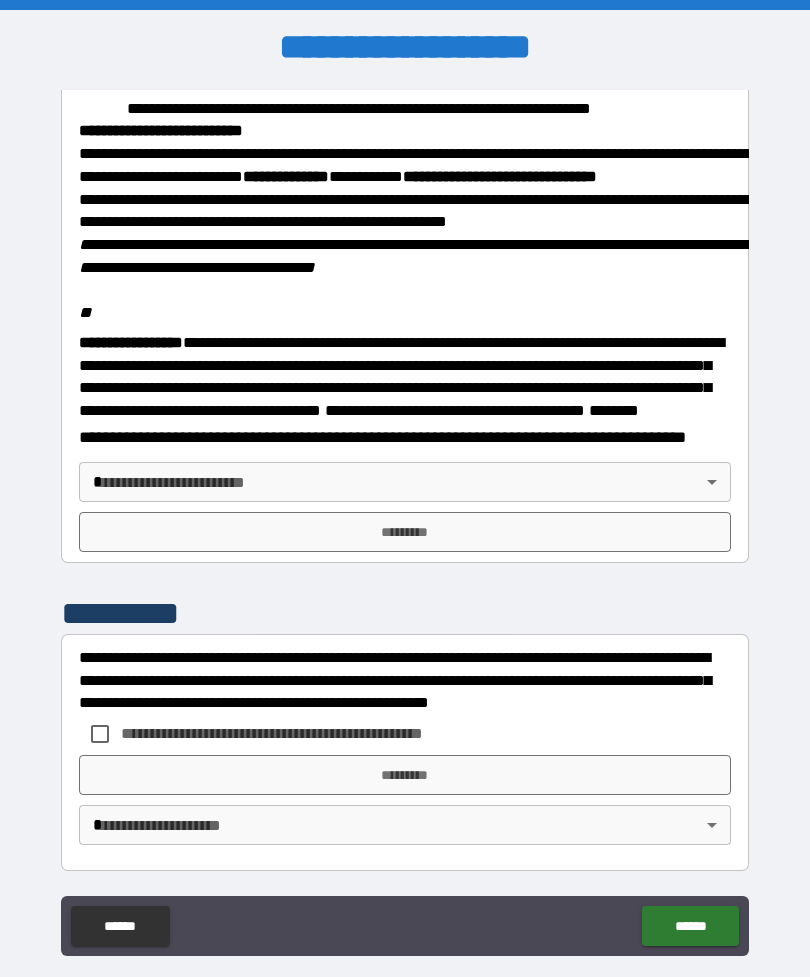 click on "**********" at bounding box center (405, 520) 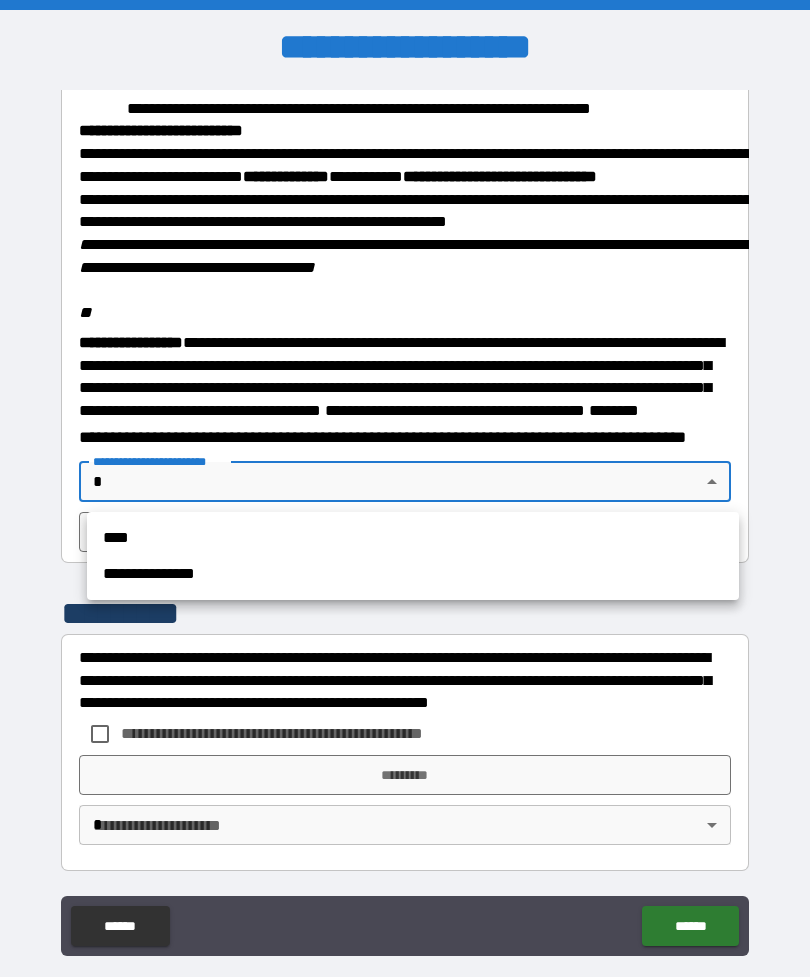 click on "**********" at bounding box center [413, 574] 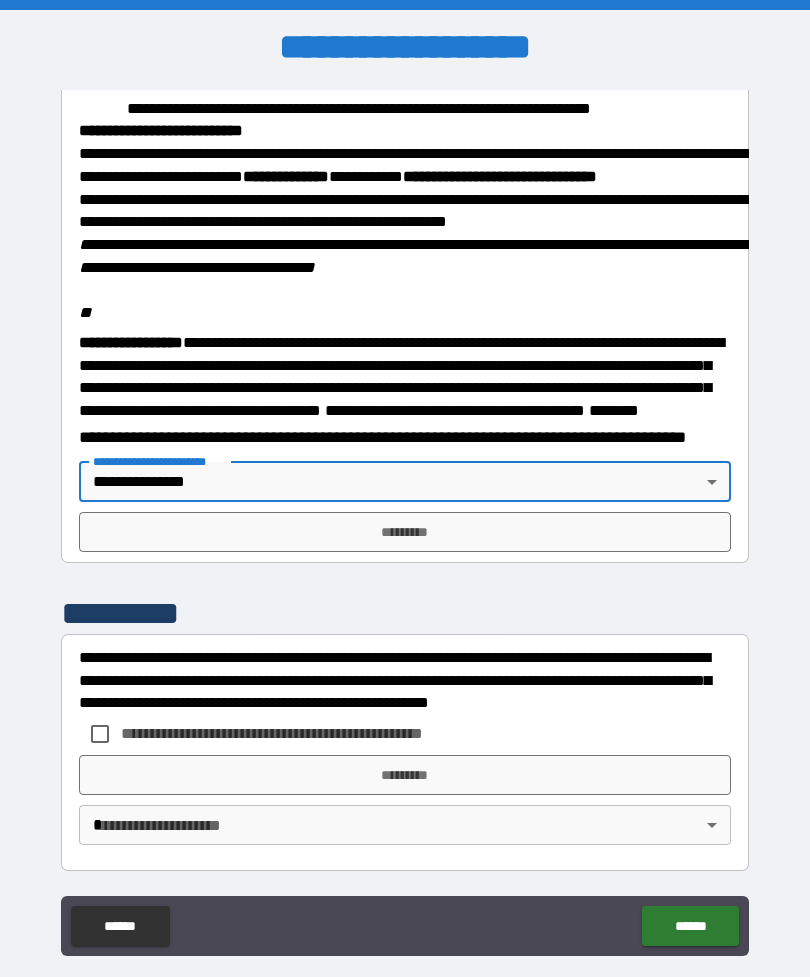 click on "*********" at bounding box center (405, 532) 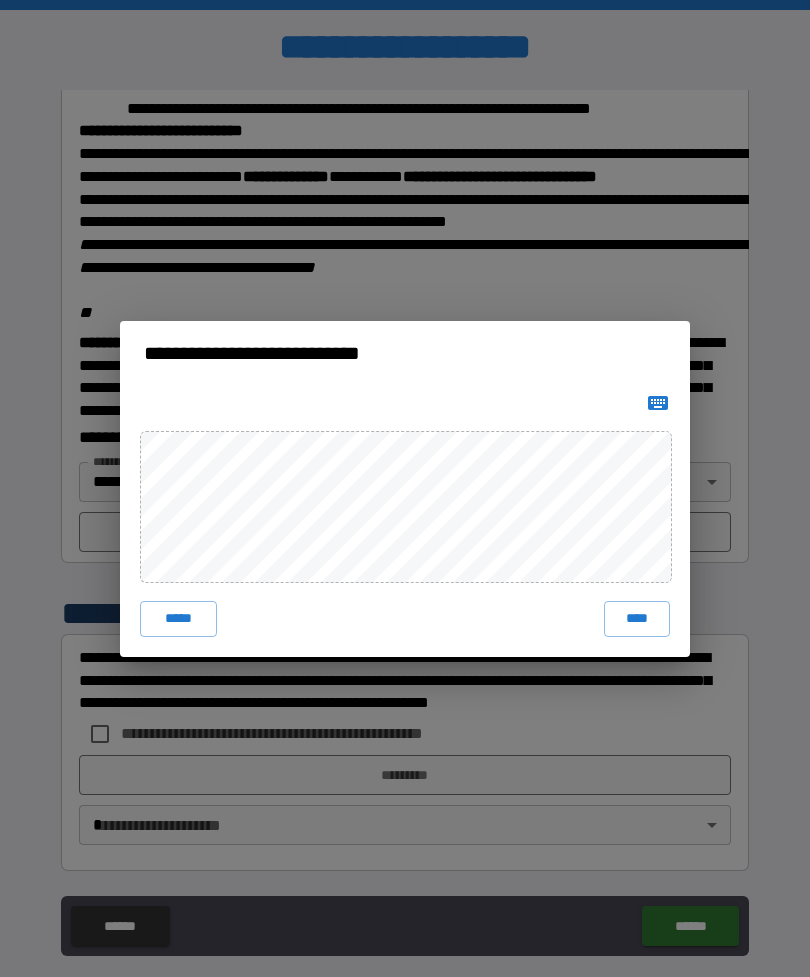 click on "****" at bounding box center (637, 619) 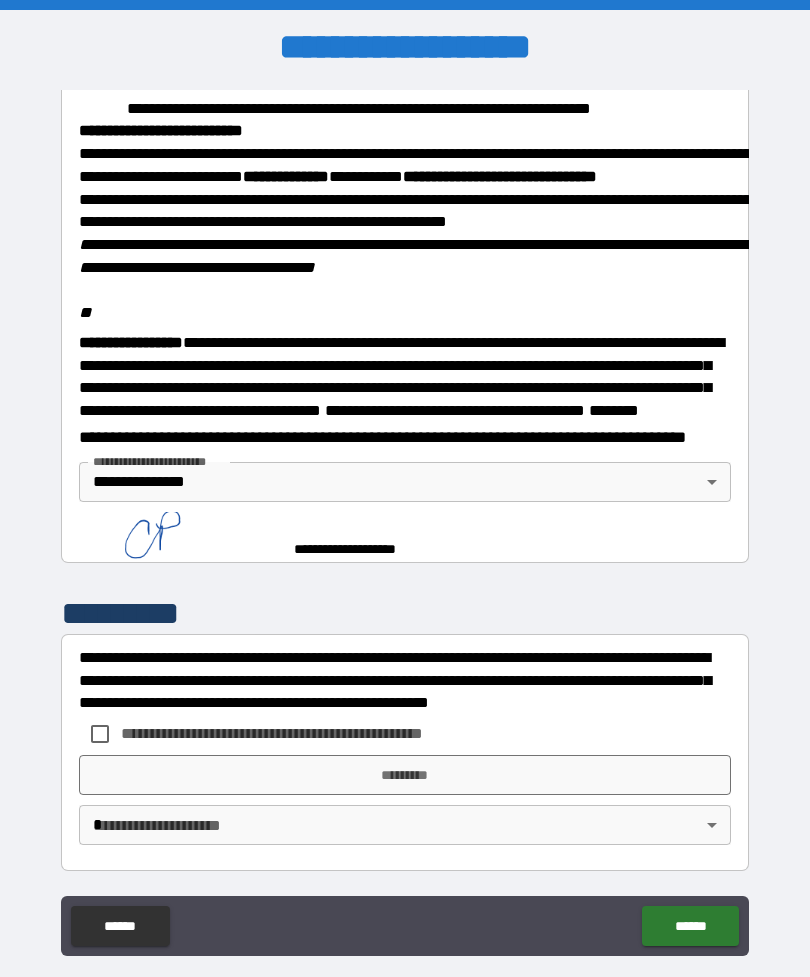 scroll, scrollTop: 2313, scrollLeft: 0, axis: vertical 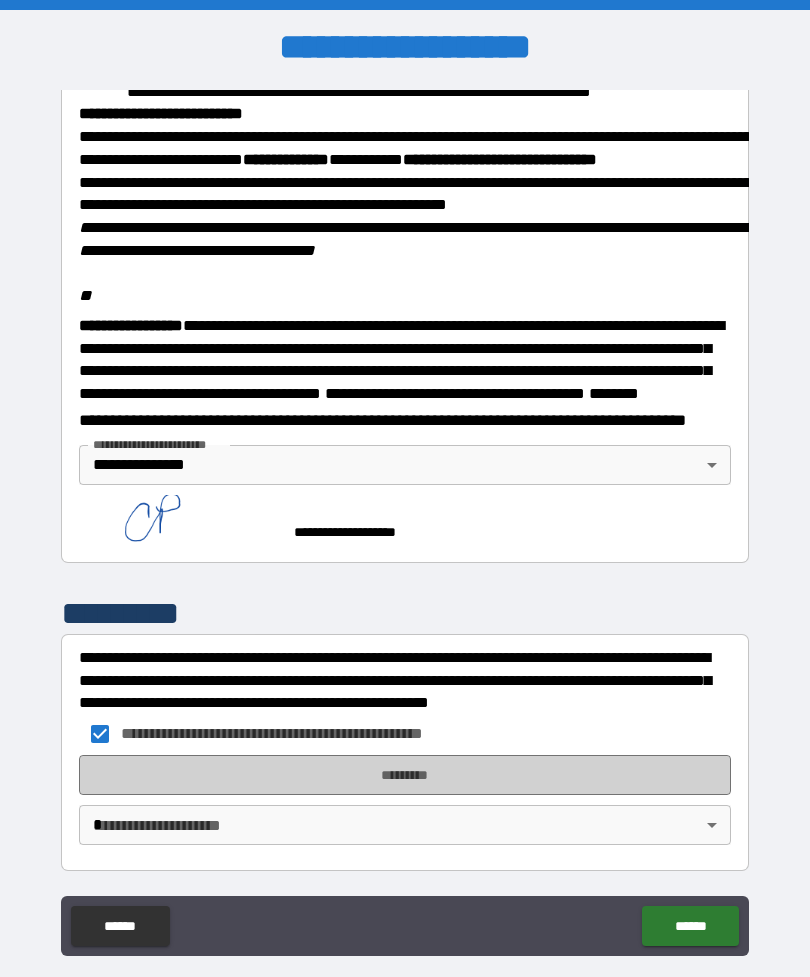 click on "*********" at bounding box center [405, 775] 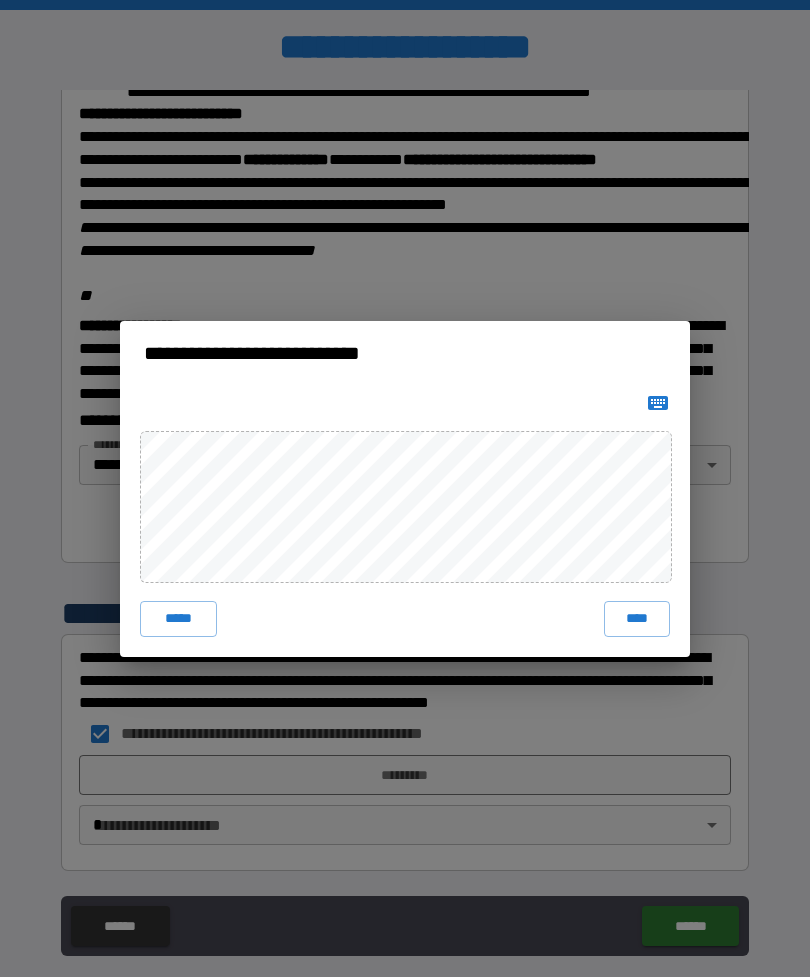 click on "****" at bounding box center [637, 619] 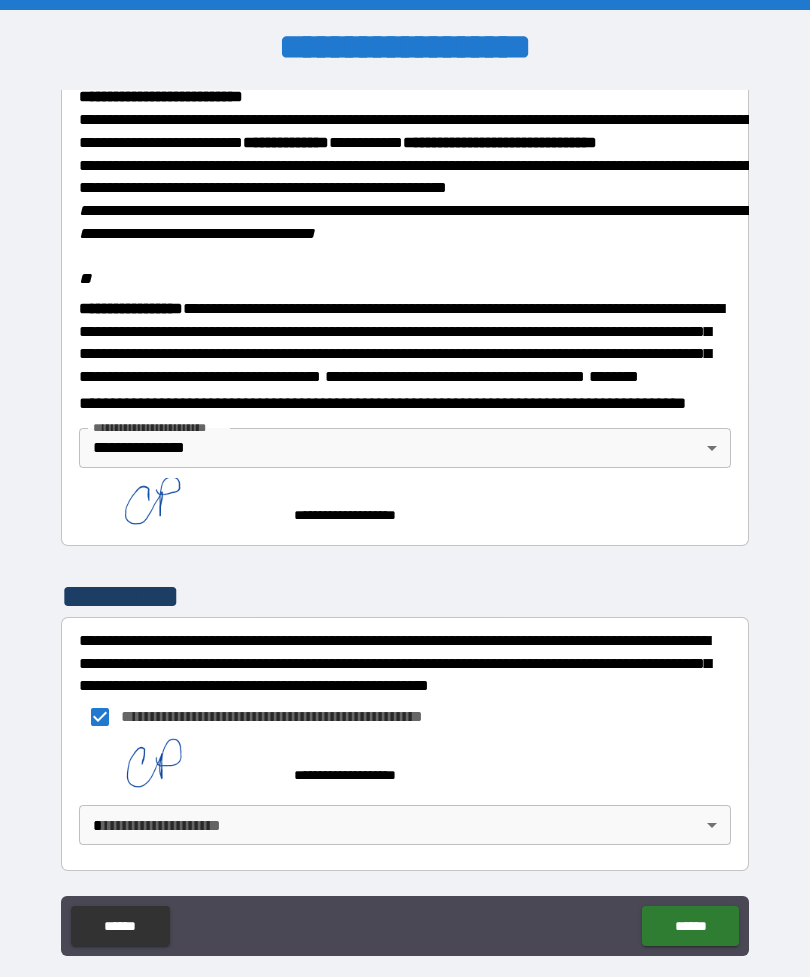 scroll, scrollTop: 2357, scrollLeft: 0, axis: vertical 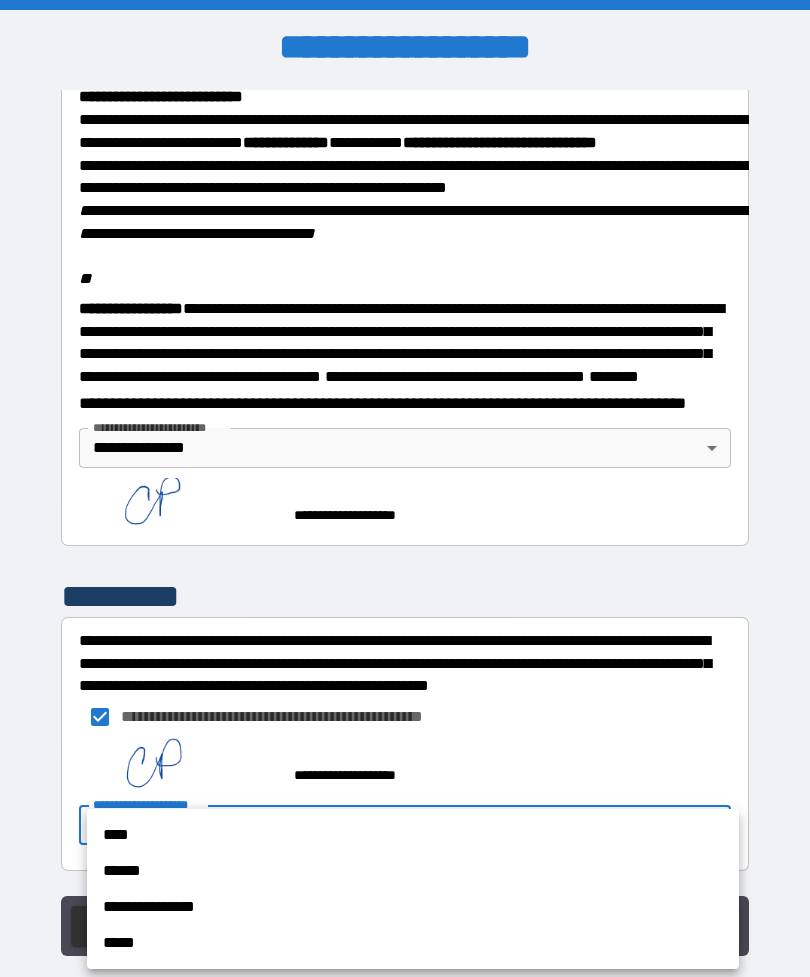 click on "**********" at bounding box center (413, 907) 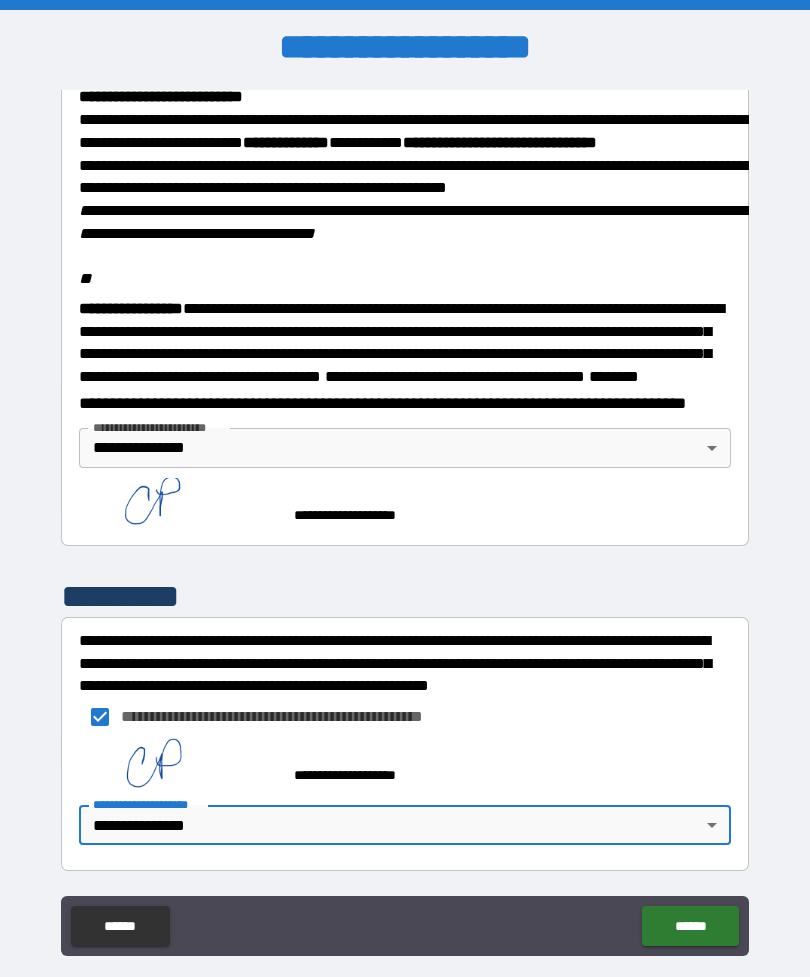 click on "******" at bounding box center [690, 926] 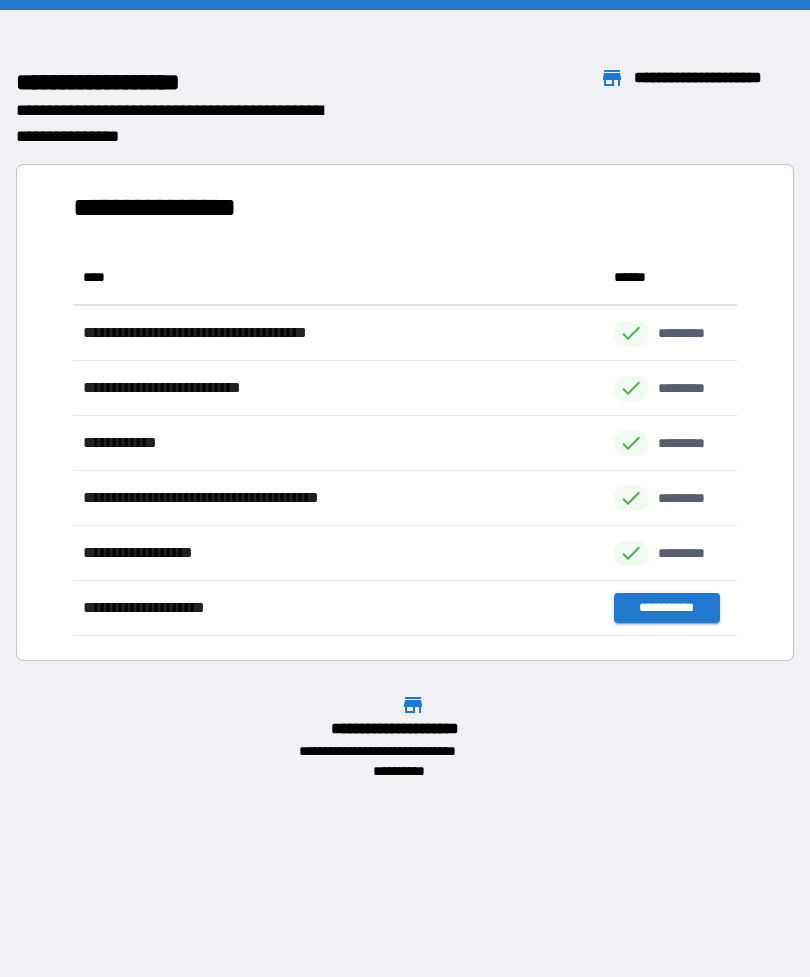 scroll, scrollTop: 386, scrollLeft: 664, axis: both 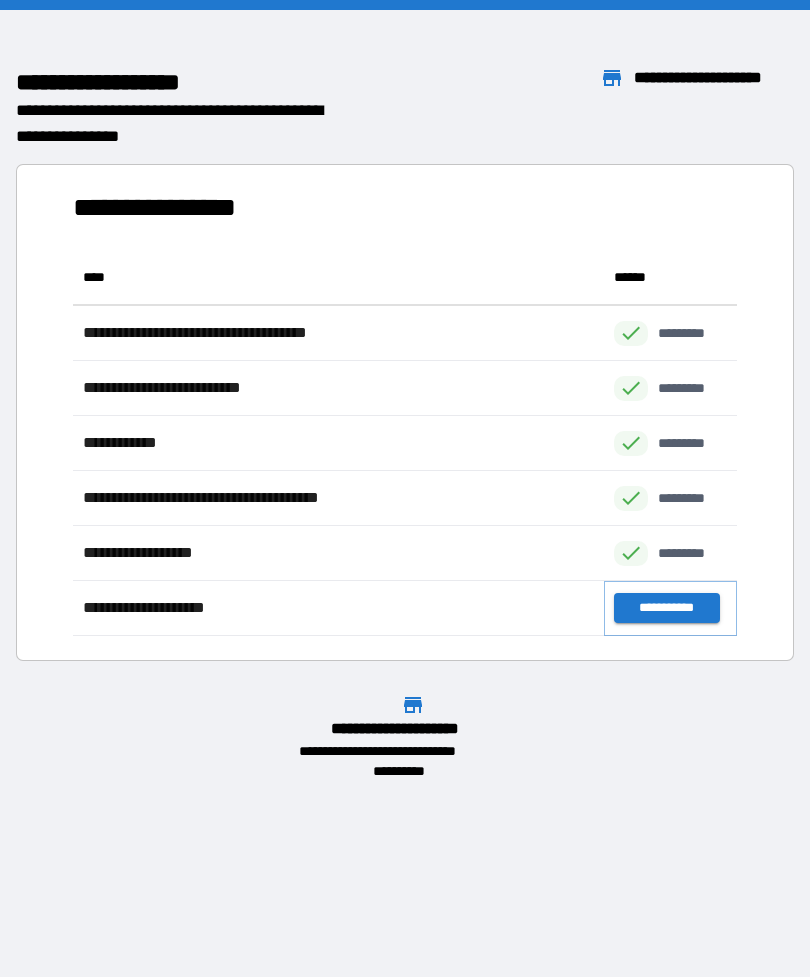 click on "**********" at bounding box center [666, 608] 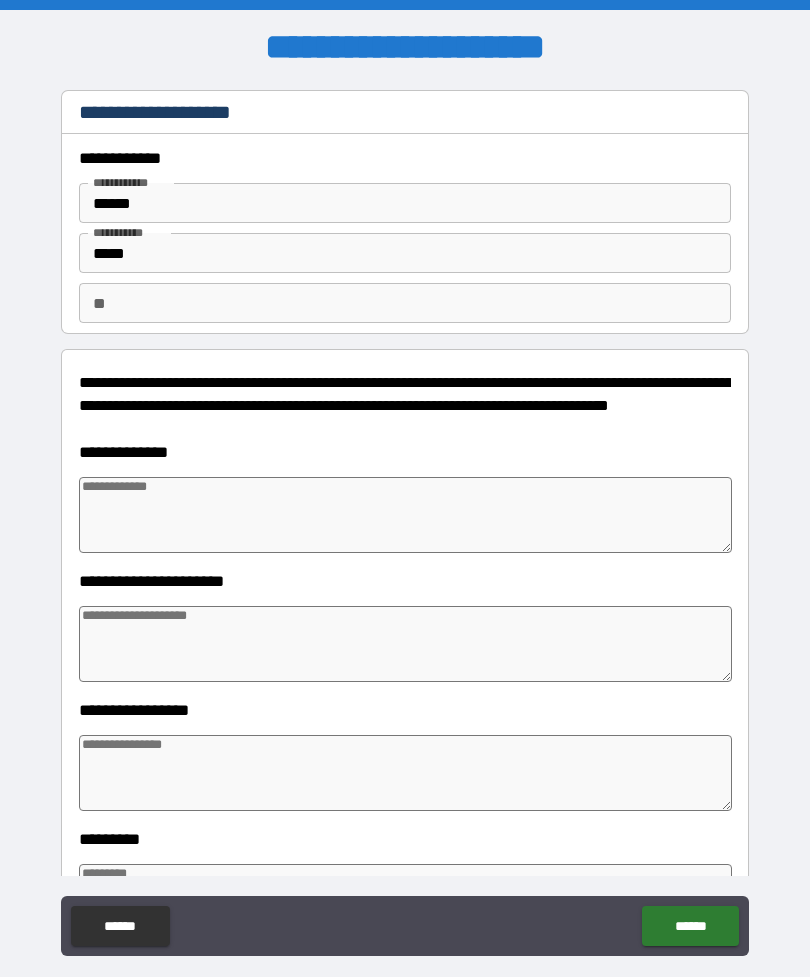 click on "**" at bounding box center [405, 303] 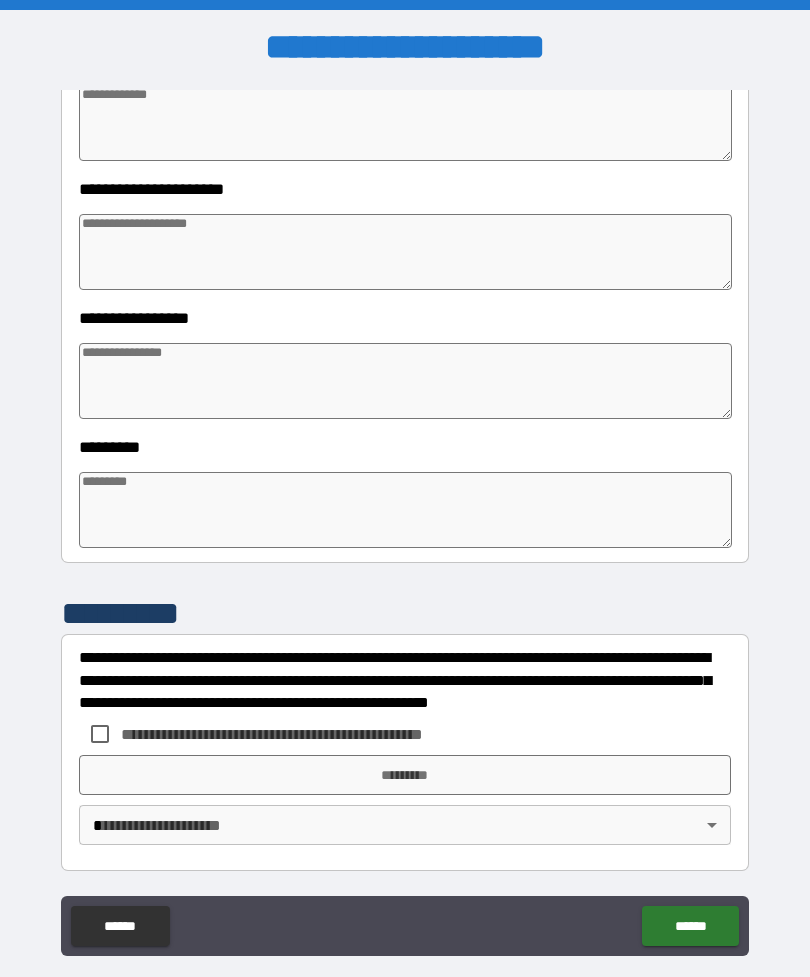 scroll, scrollTop: 392, scrollLeft: 0, axis: vertical 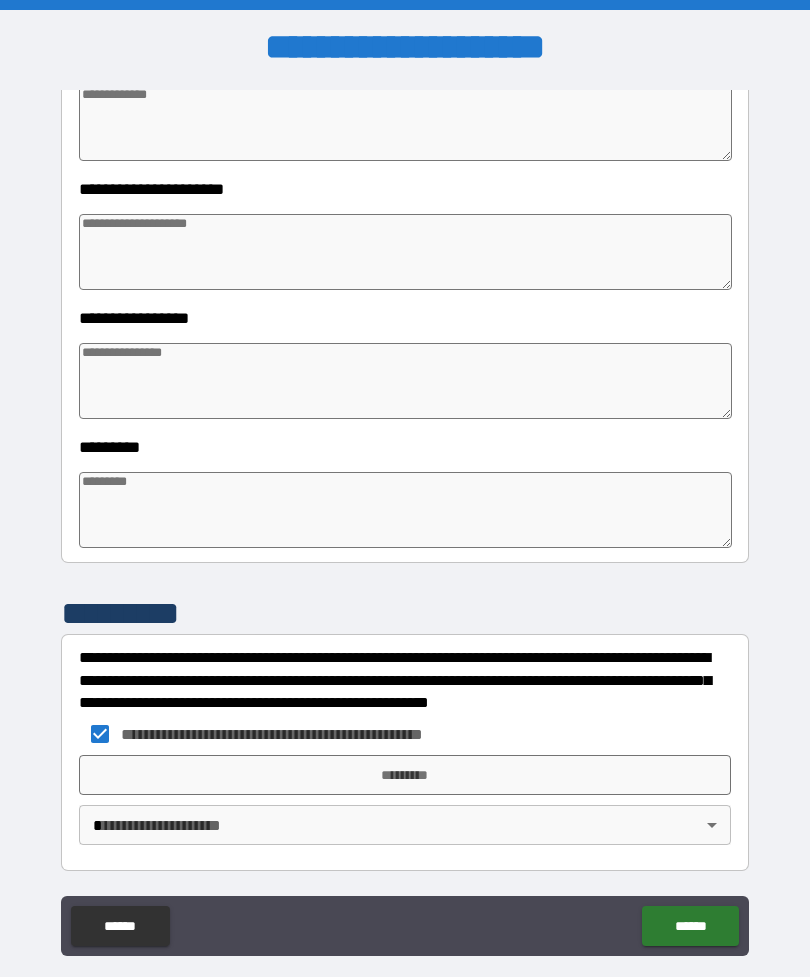 click on "*********" at bounding box center [405, 775] 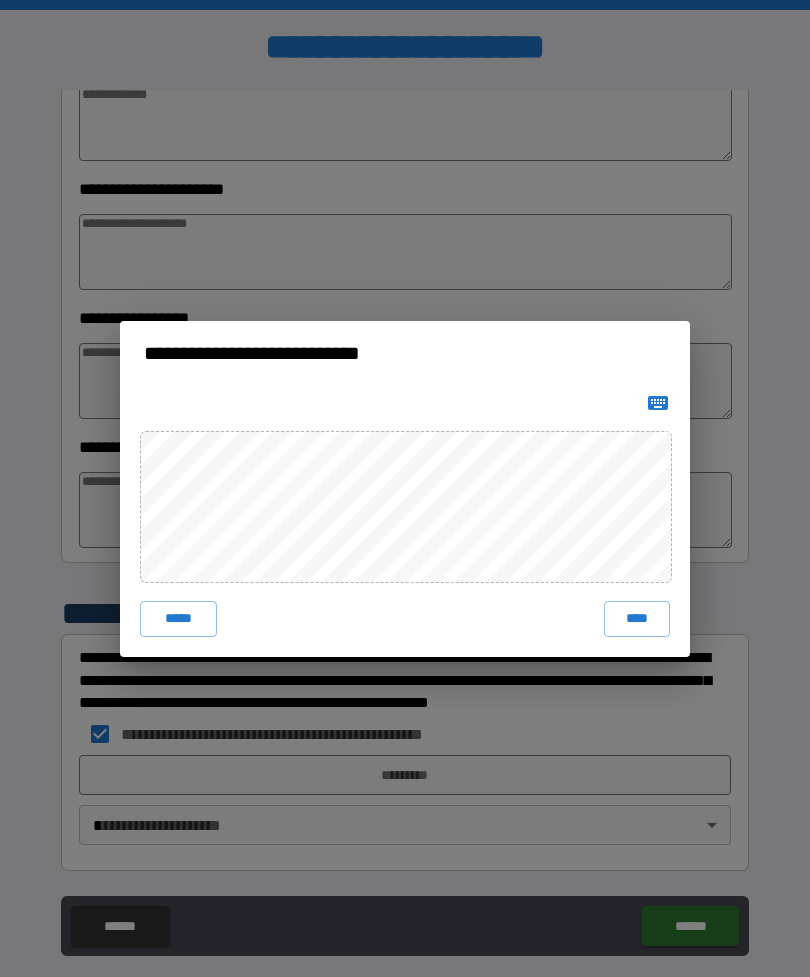 click on "****" at bounding box center (637, 619) 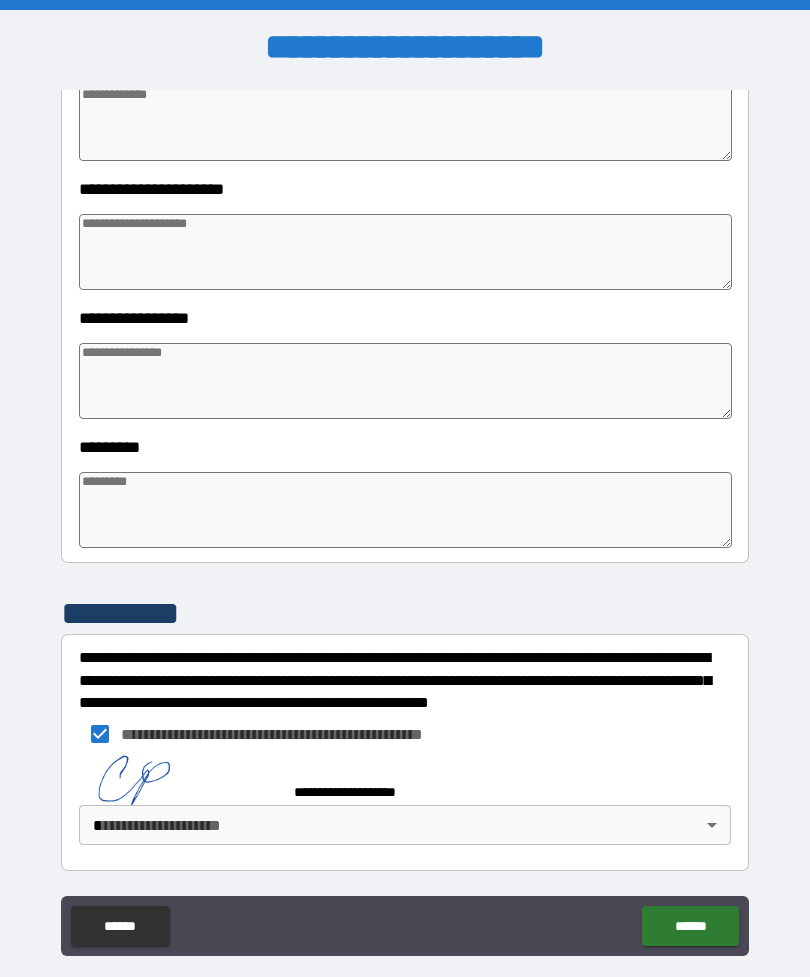 scroll, scrollTop: 382, scrollLeft: 0, axis: vertical 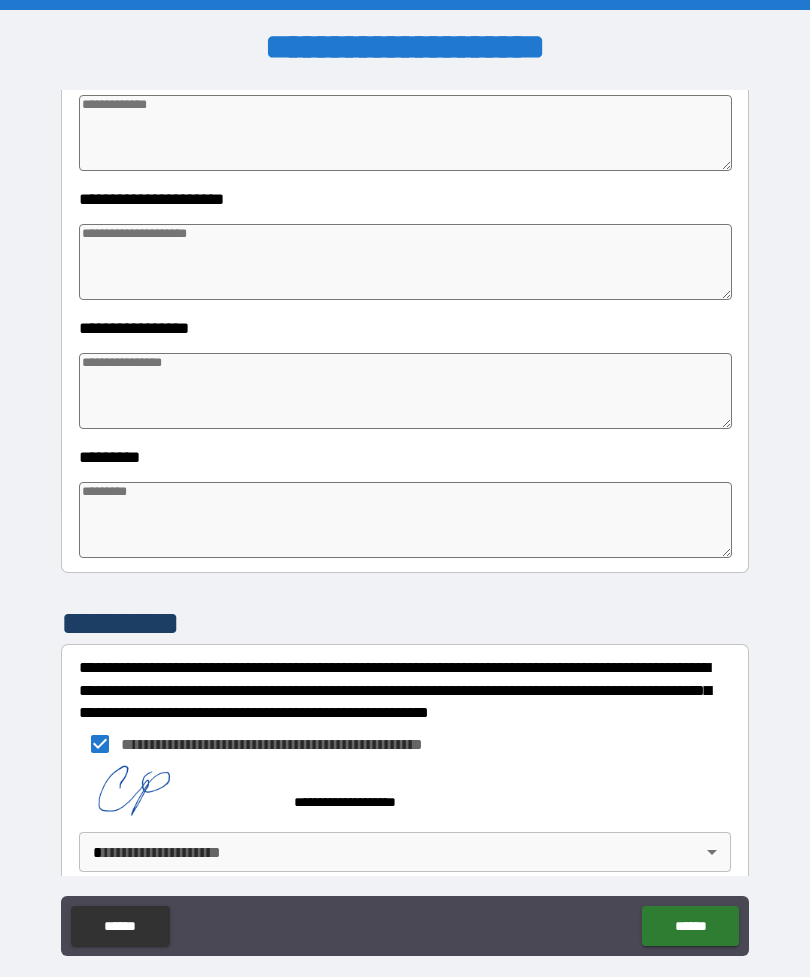 click on "[FIRST] [LAST] [STREET_NAME] [CITY] [STATE] [ZIP_CODE] [COUNTRY] [PHONE] [EMAIL] [SSN] [CREDIT_CARD] [DRIVER_LICENSE] [PASSPORT] [BIRTH_DATE] [AGE]" at bounding box center [405, 520] 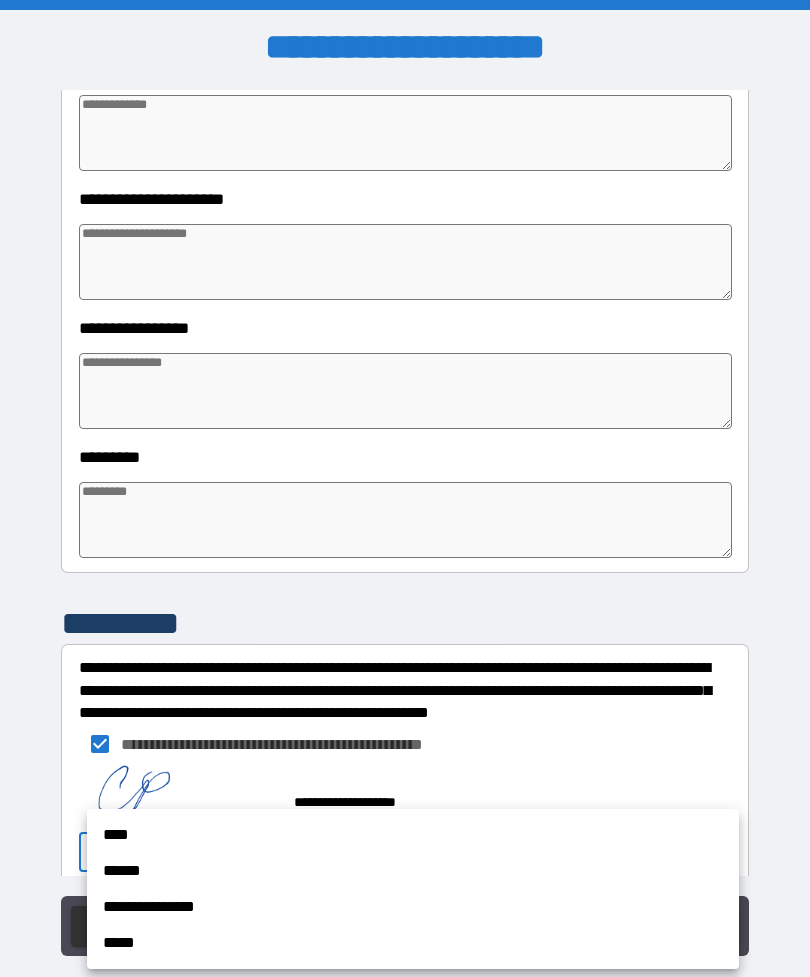 click on "**********" at bounding box center [413, 907] 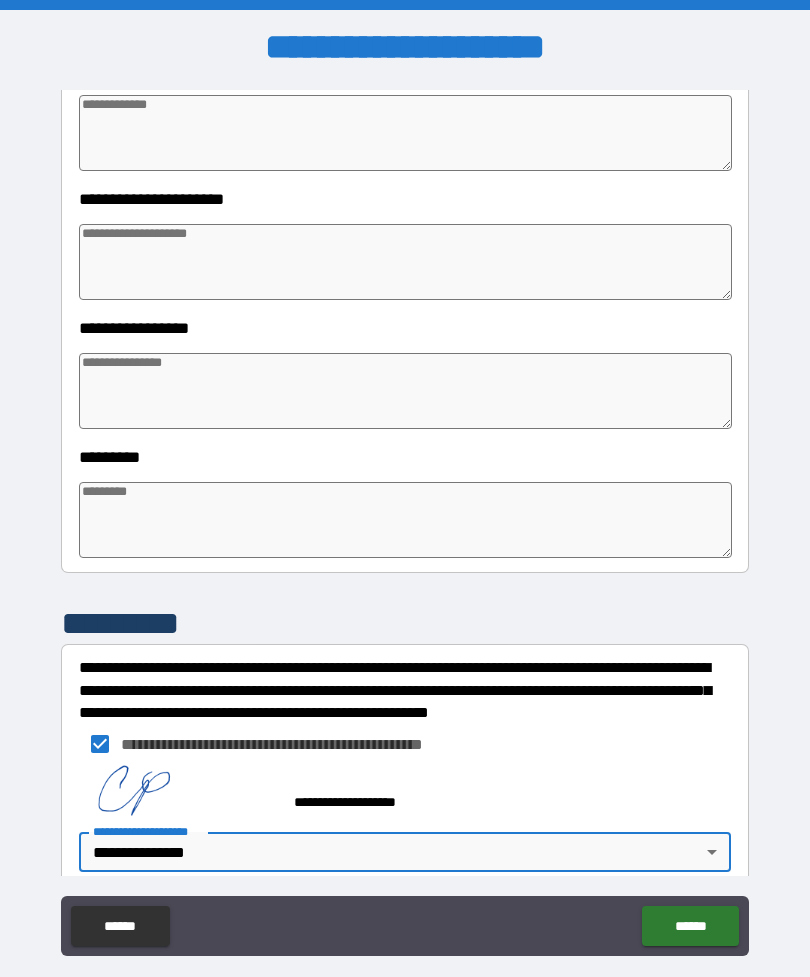 click on "******" at bounding box center (690, 926) 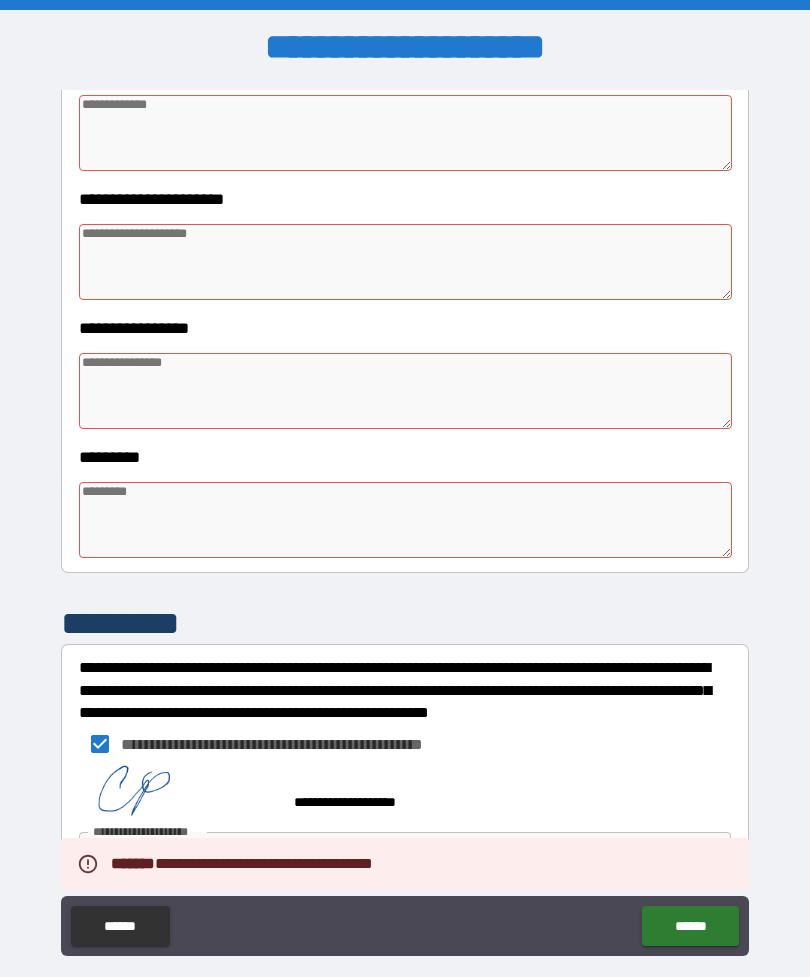 click at bounding box center [405, 133] 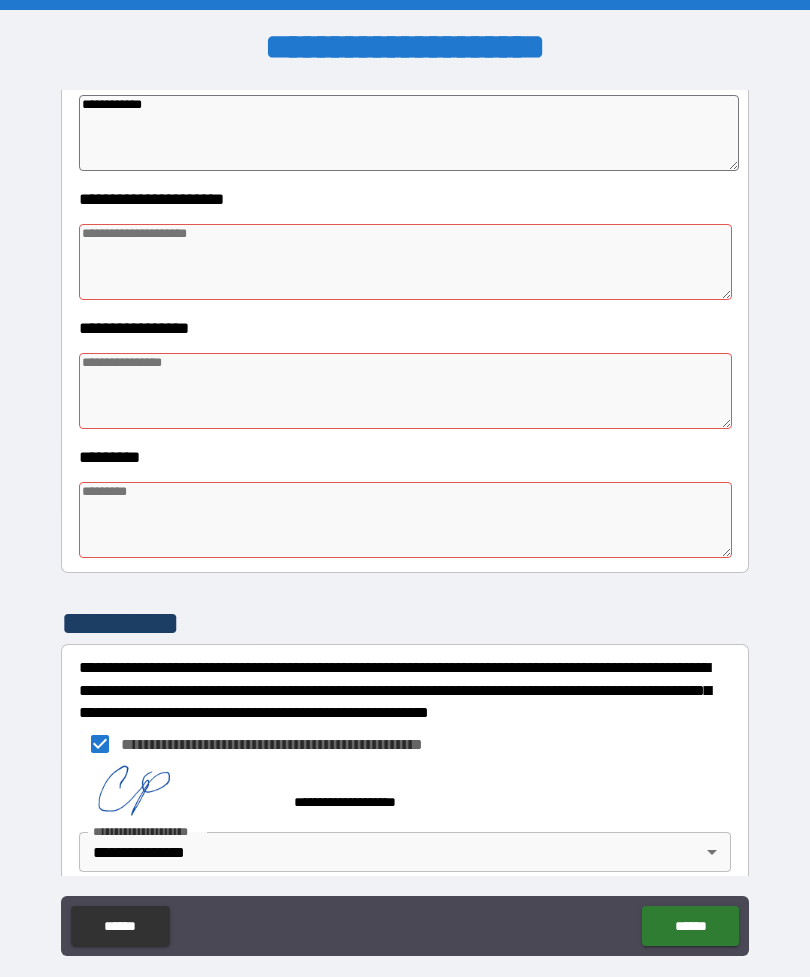 click at bounding box center (405, 262) 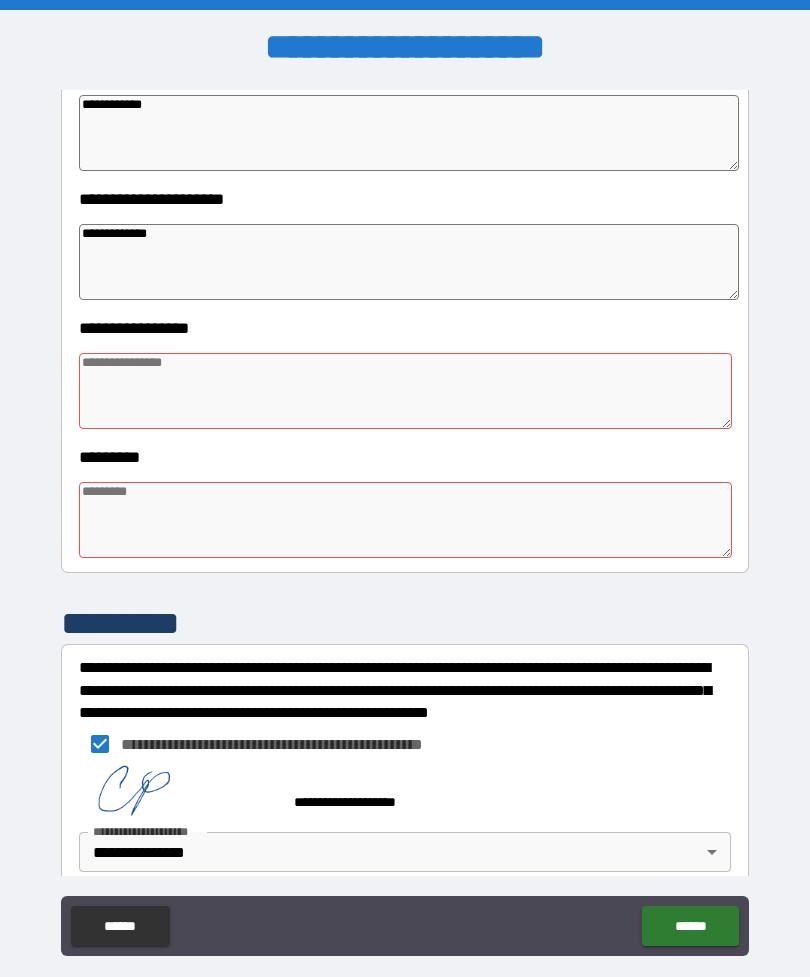 click at bounding box center [405, 391] 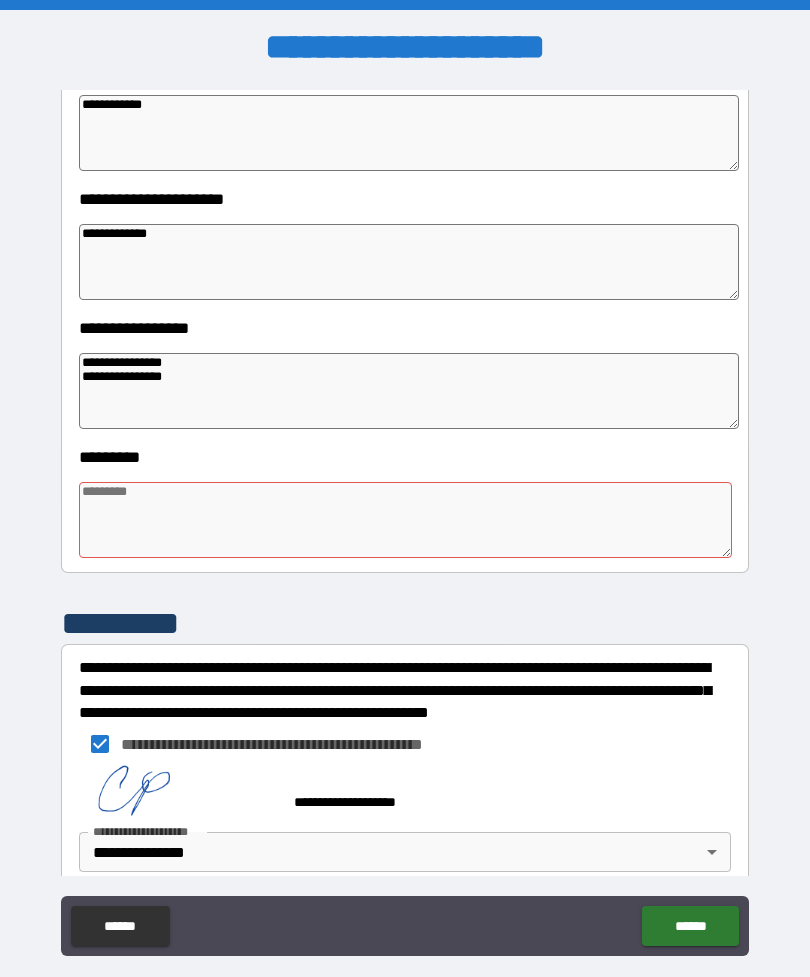 click at bounding box center (405, 520) 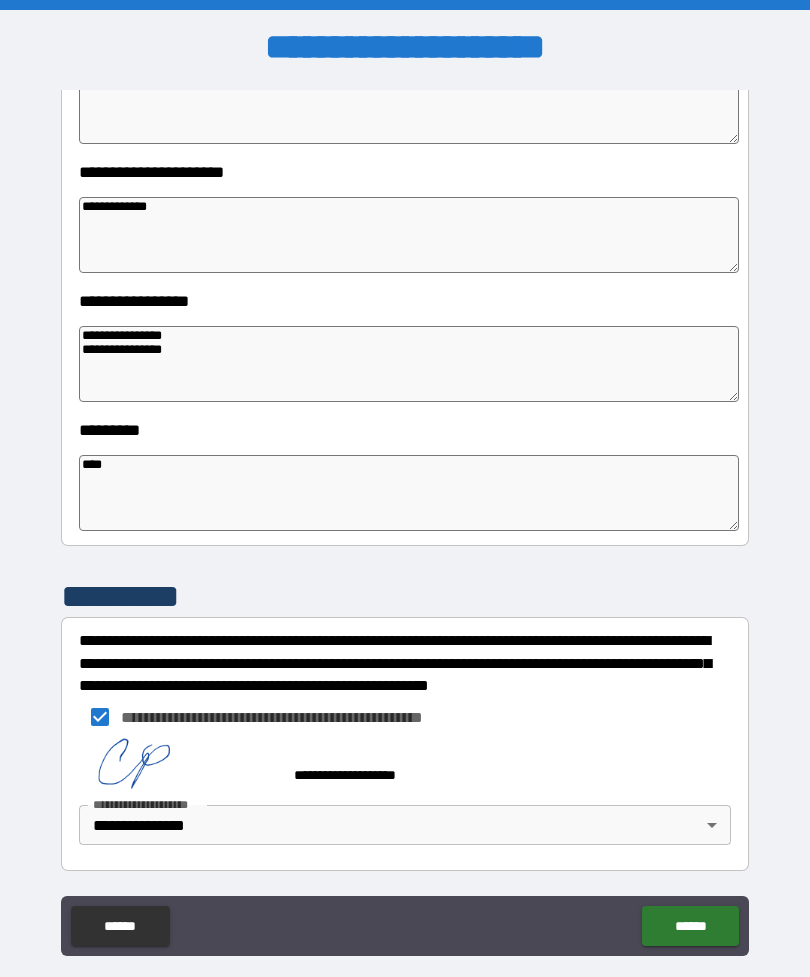 scroll, scrollTop: 409, scrollLeft: 0, axis: vertical 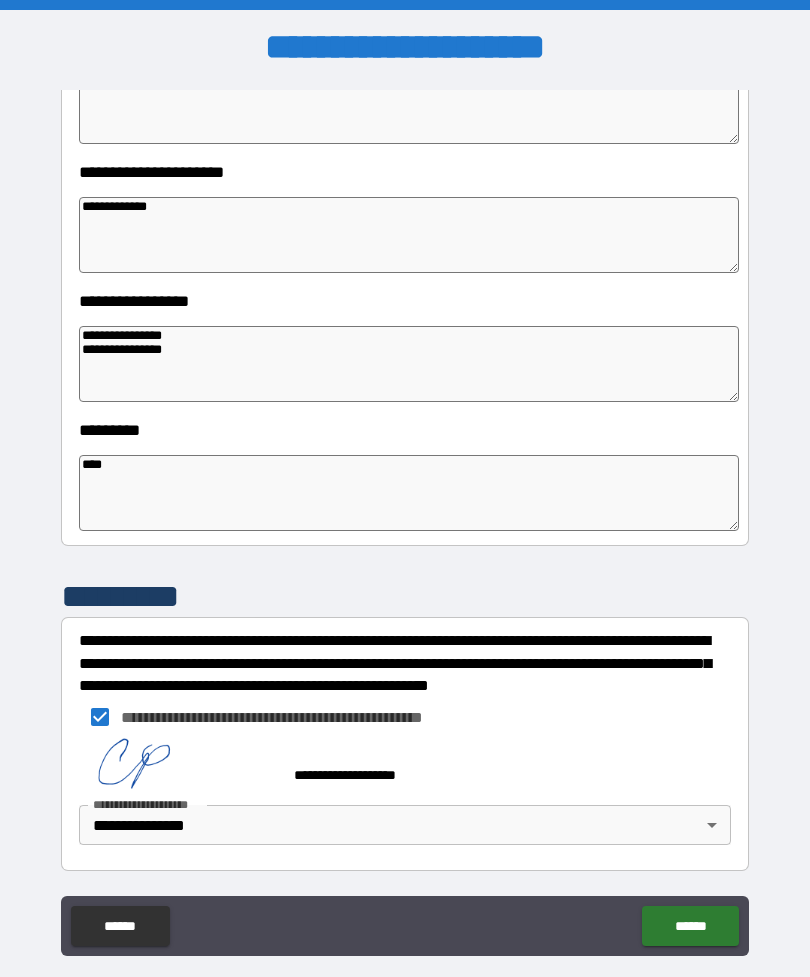 click on "******" at bounding box center (690, 926) 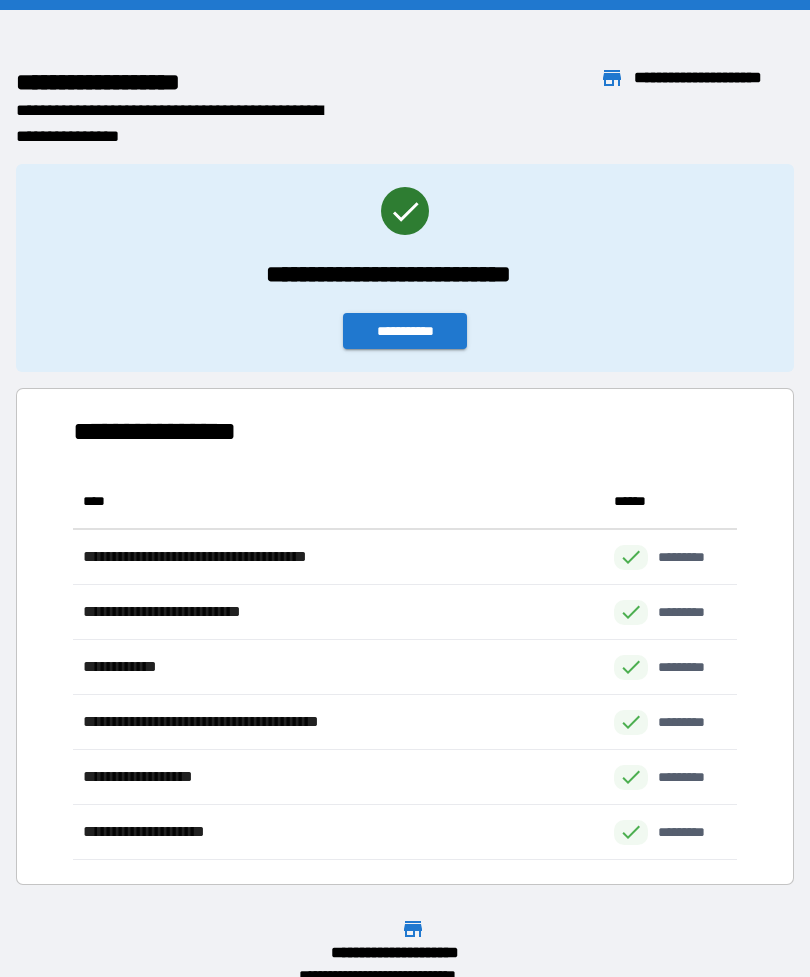 scroll, scrollTop: 386, scrollLeft: 664, axis: both 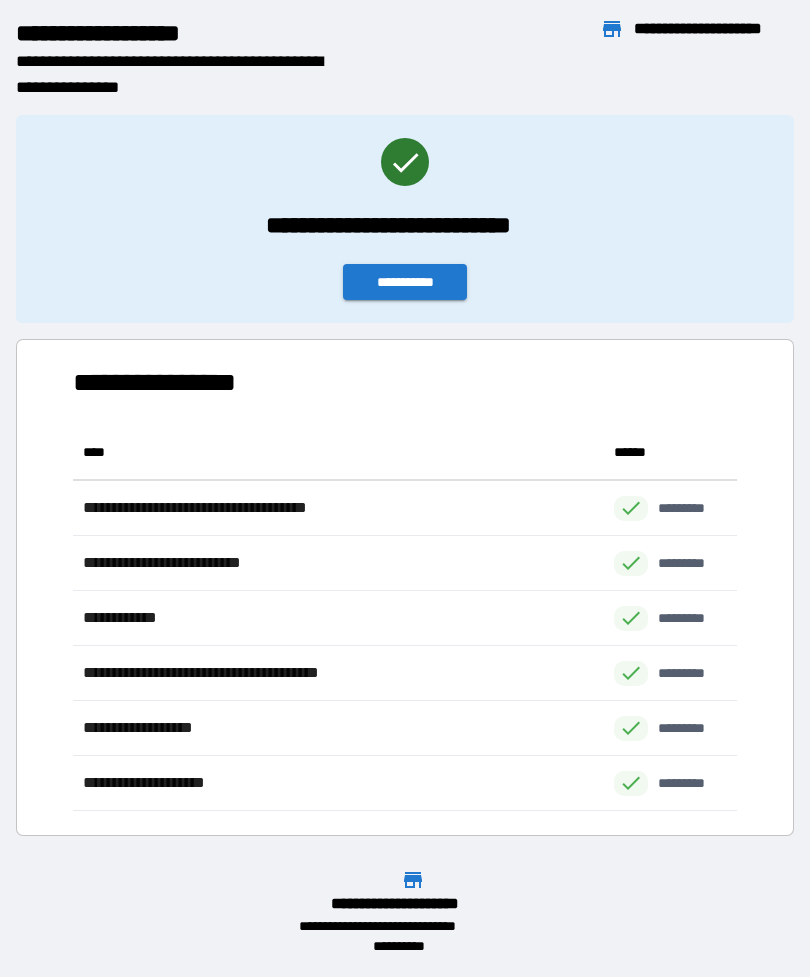 click on "**********" at bounding box center (405, 282) 